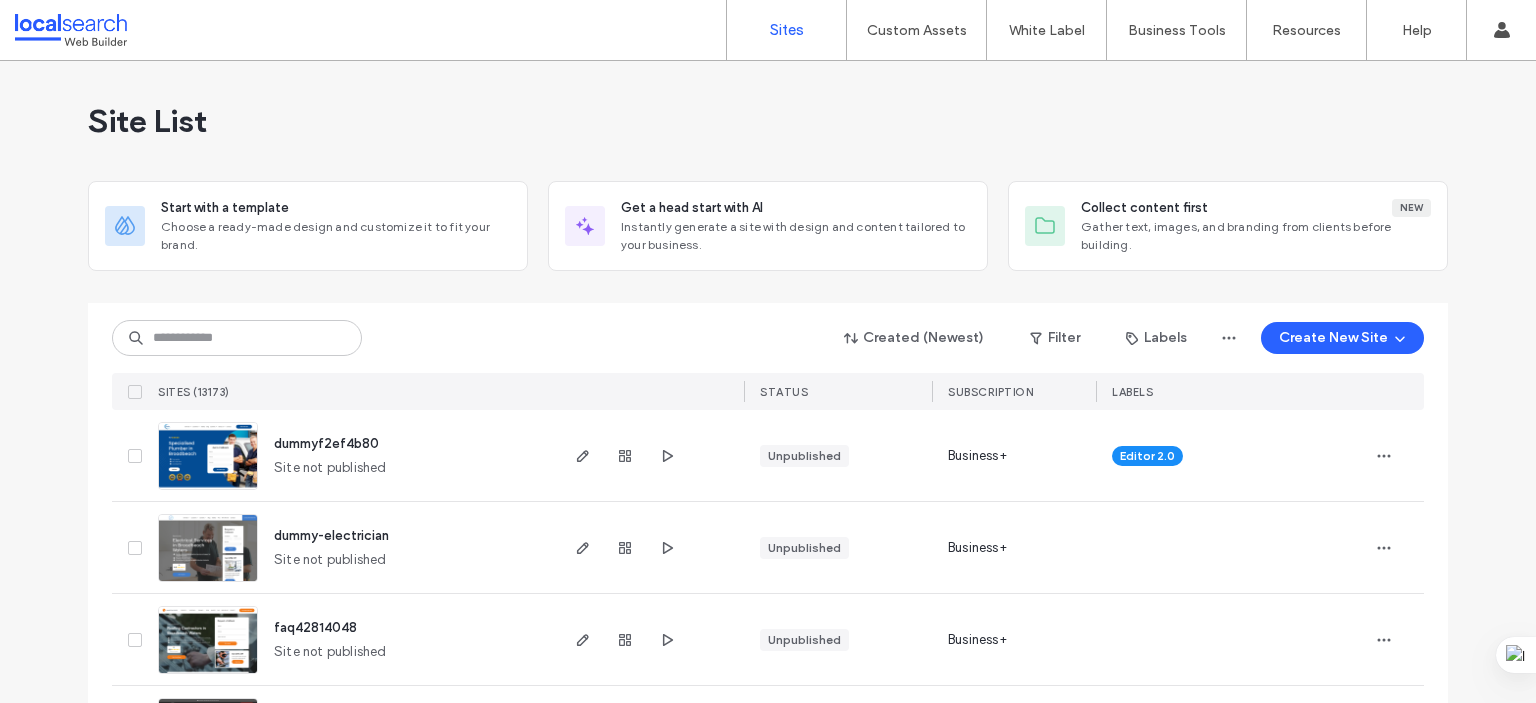 scroll, scrollTop: 0, scrollLeft: 0, axis: both 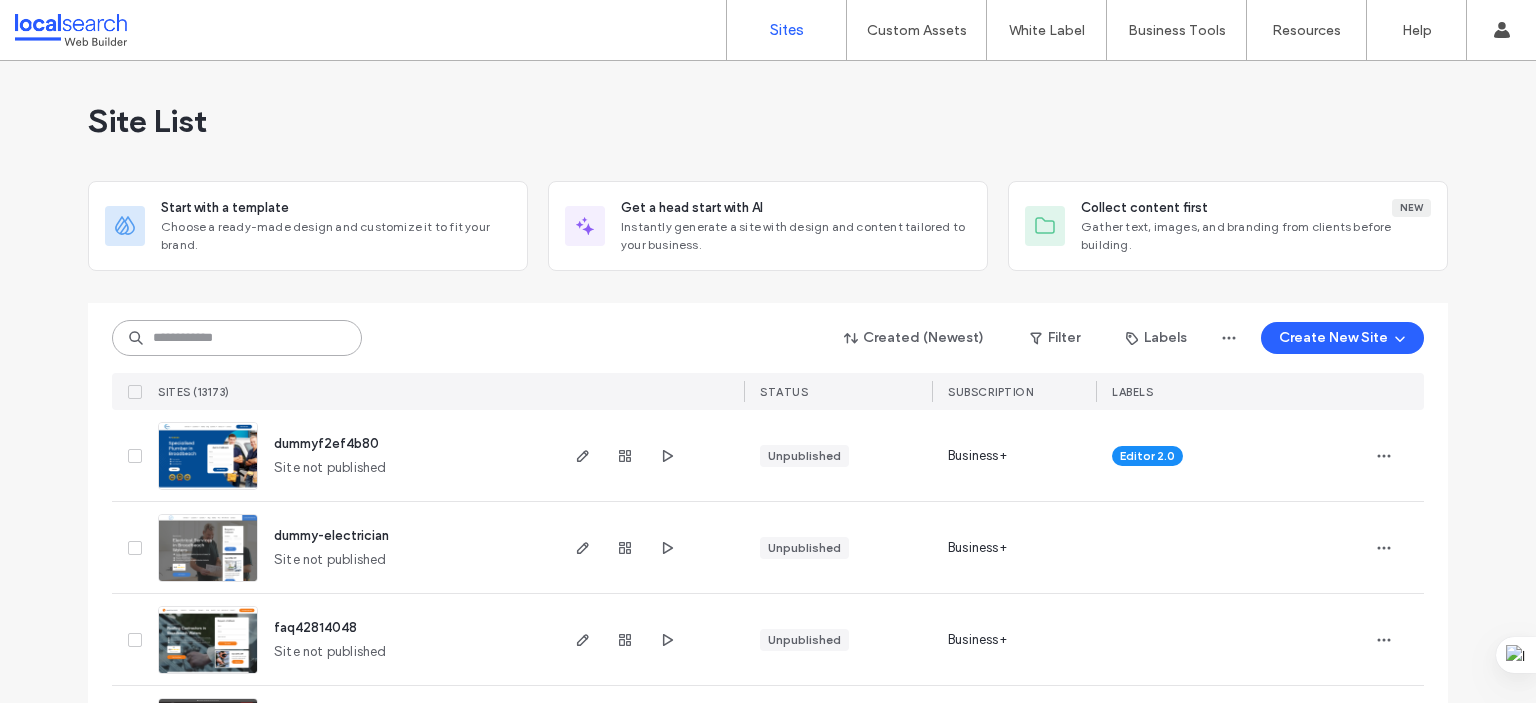 click at bounding box center [237, 338] 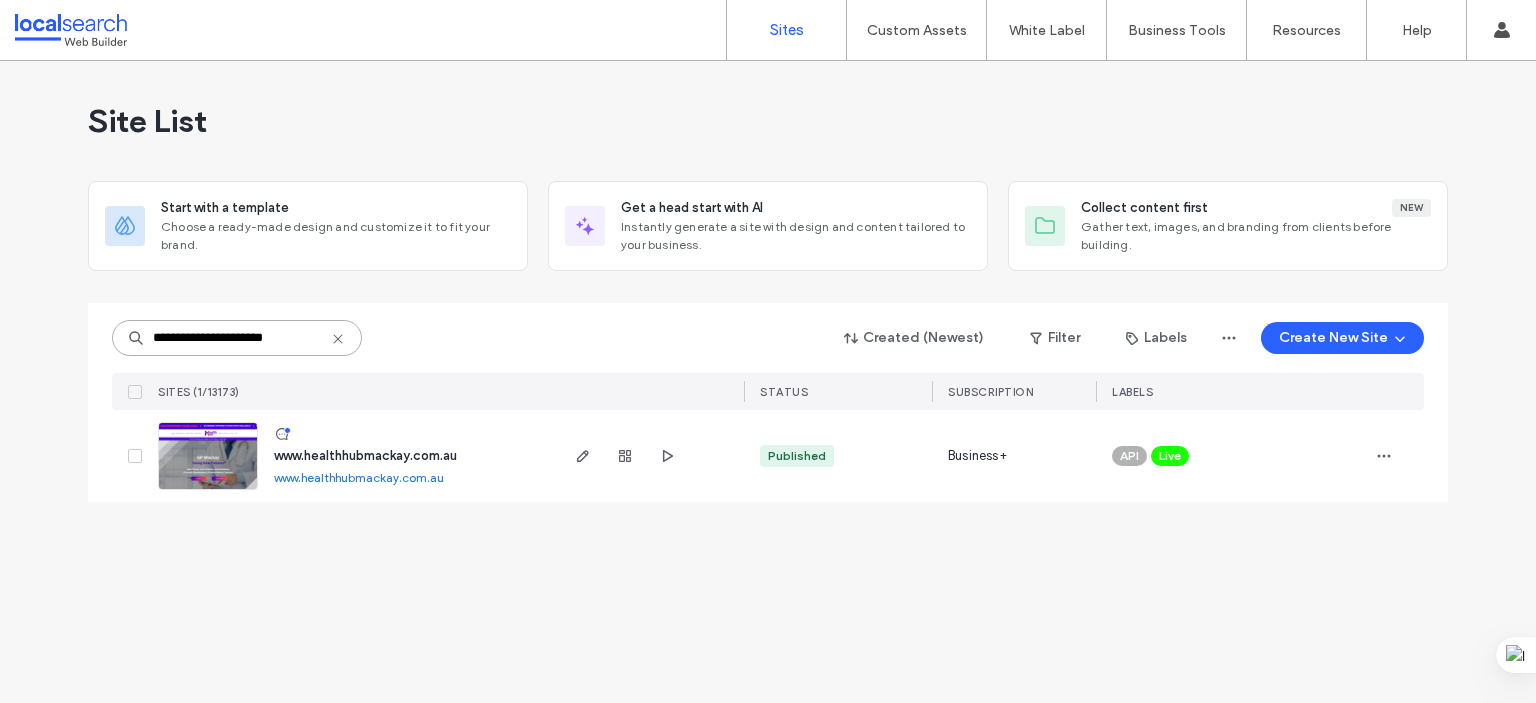 type on "**********" 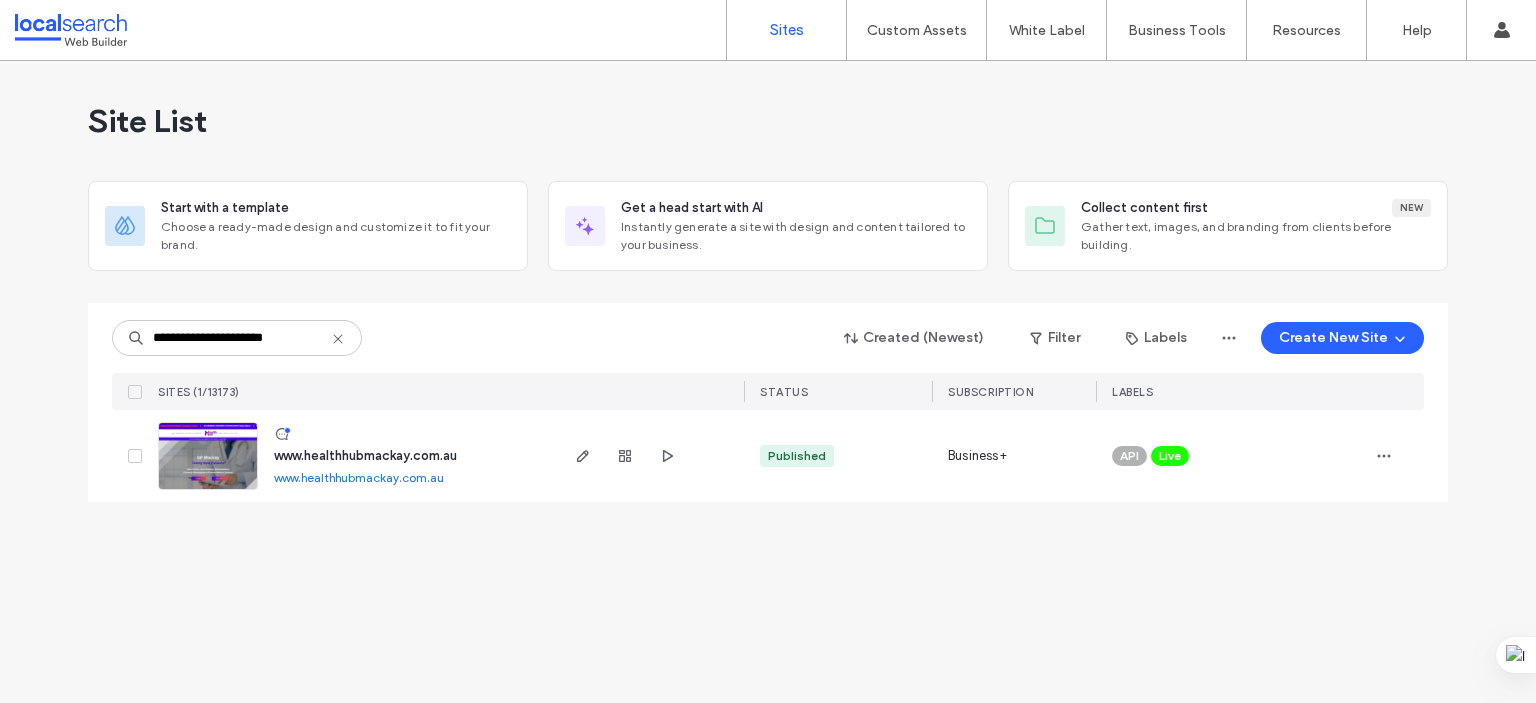 click on "www.healthhubmackay.com.au" at bounding box center [365, 455] 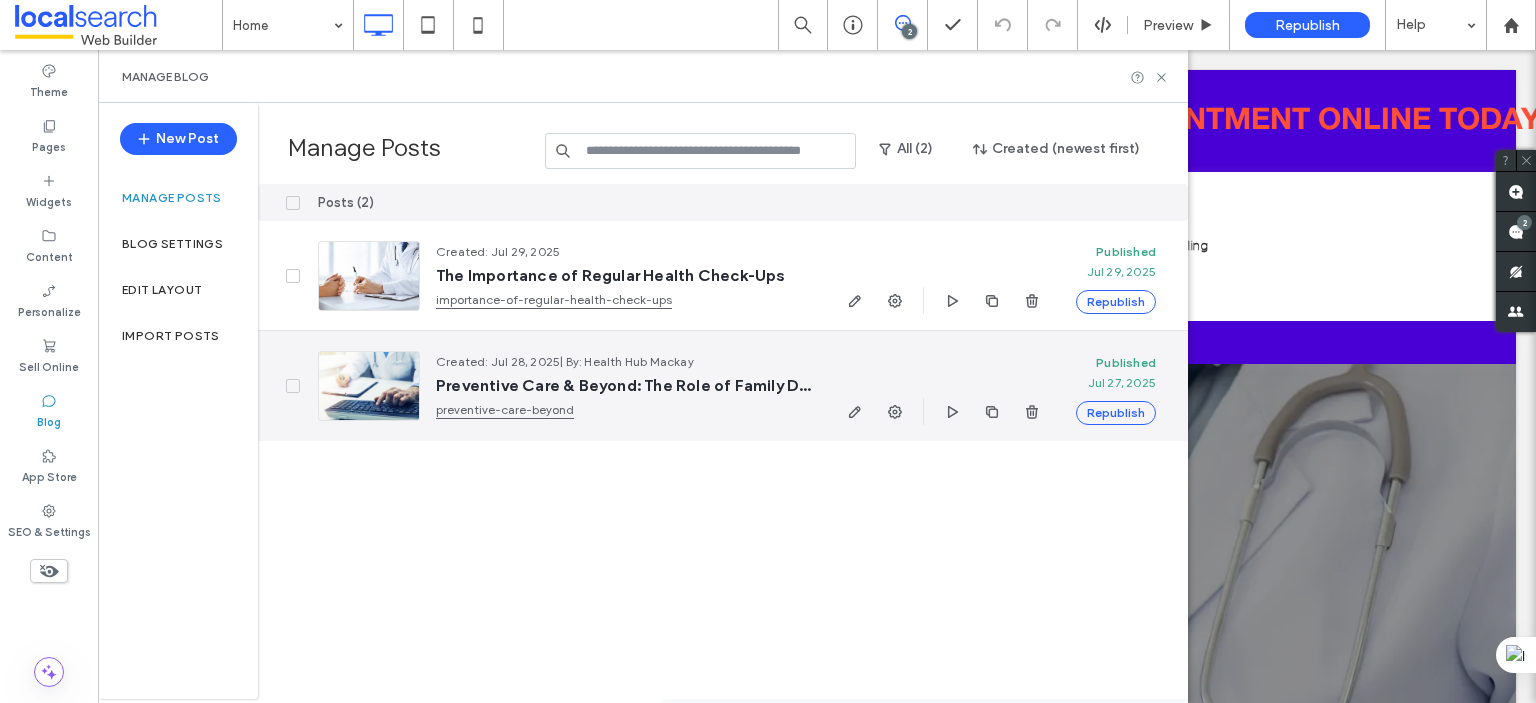 scroll, scrollTop: 0, scrollLeft: 0, axis: both 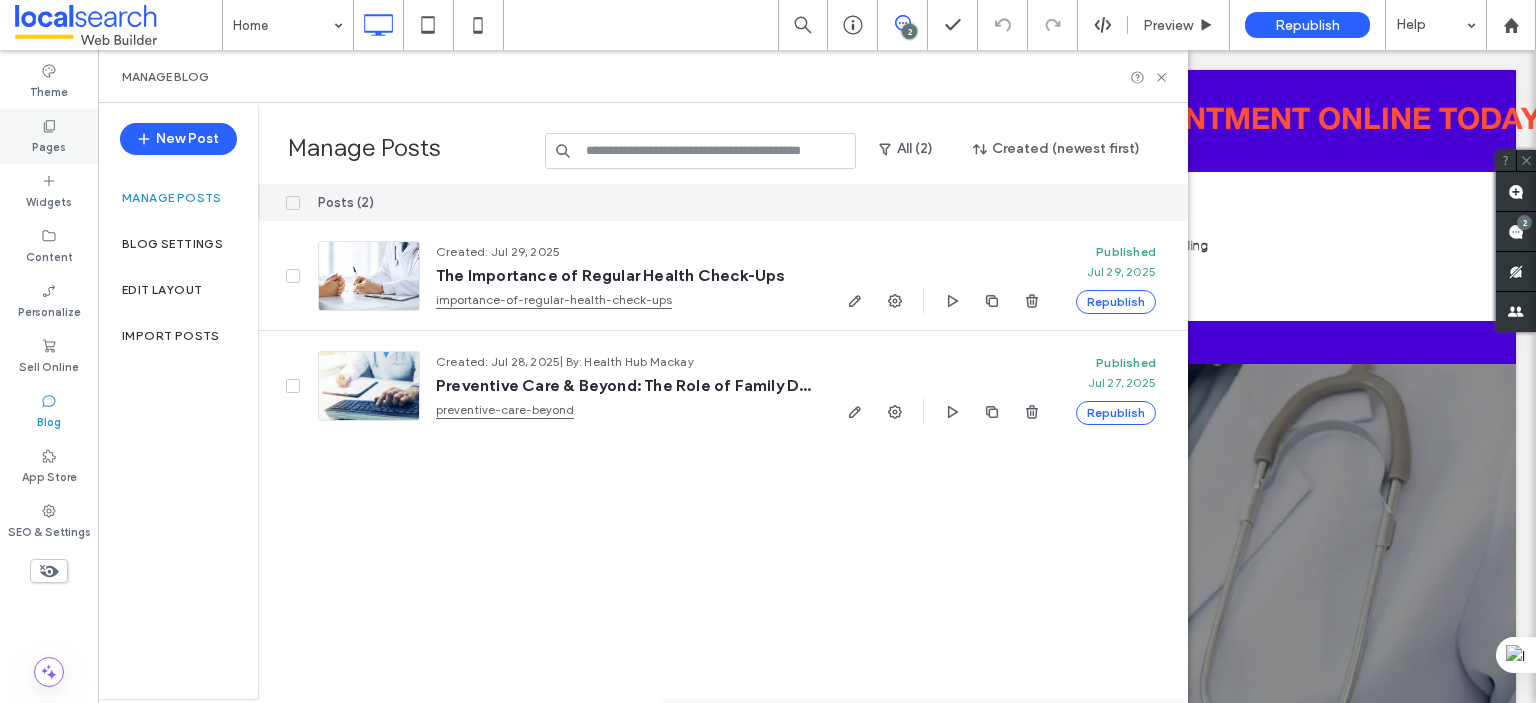 click 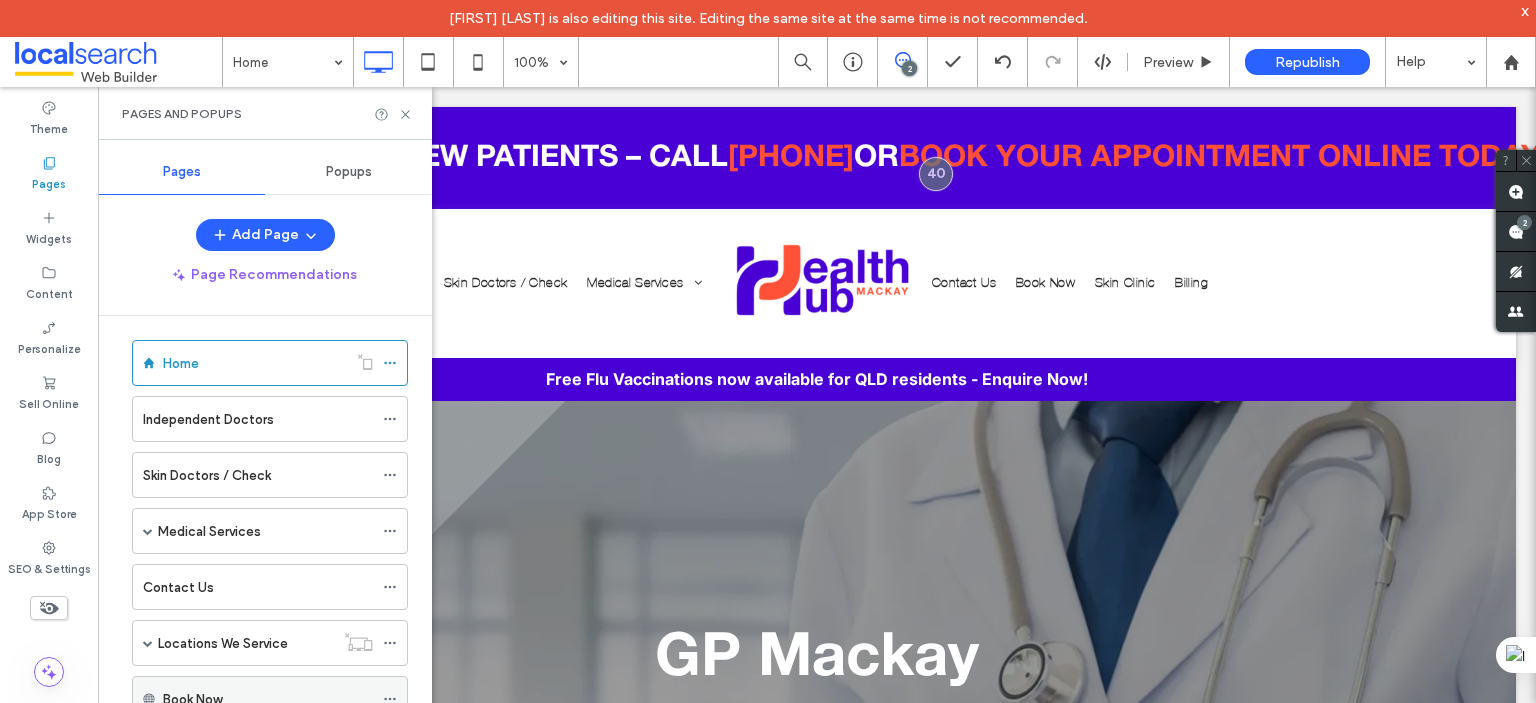 scroll, scrollTop: 0, scrollLeft: 0, axis: both 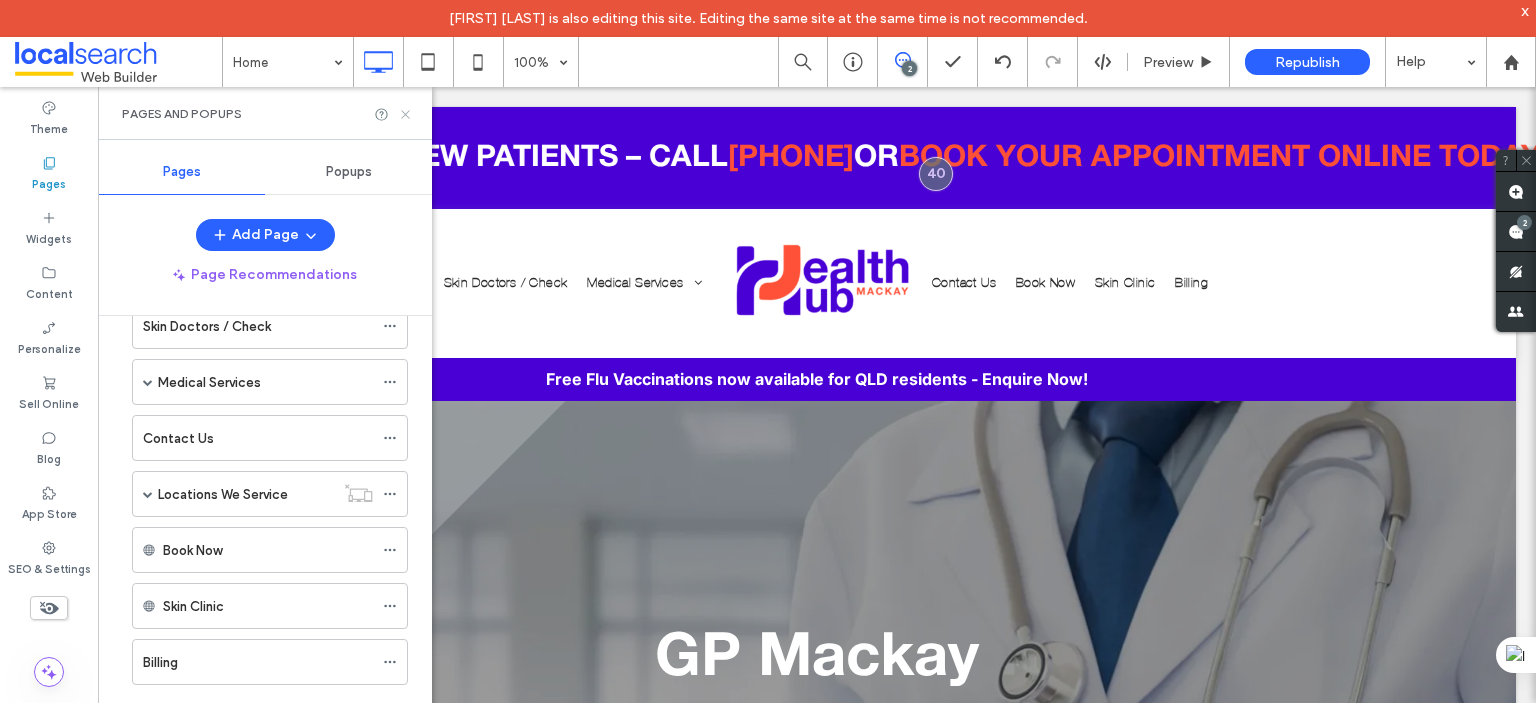 click 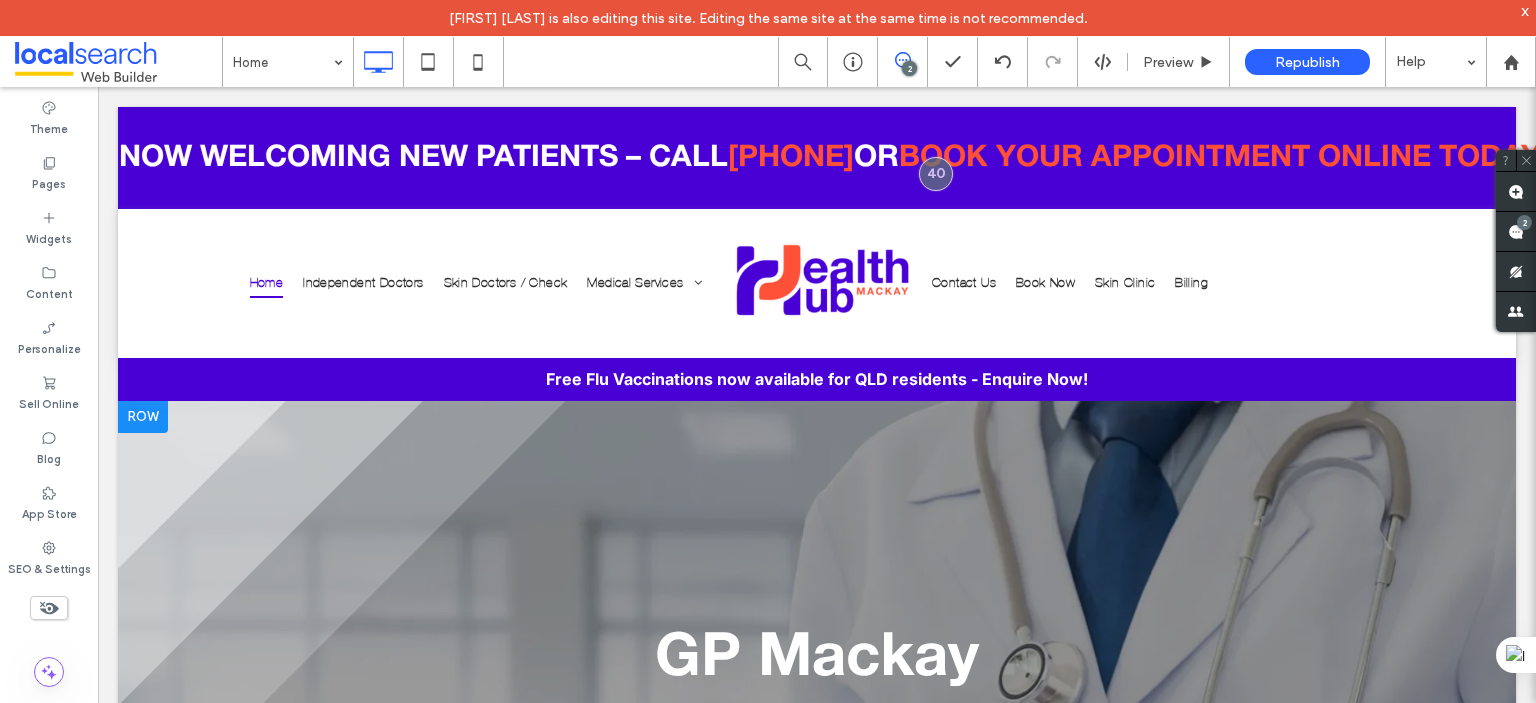 scroll, scrollTop: 200, scrollLeft: 0, axis: vertical 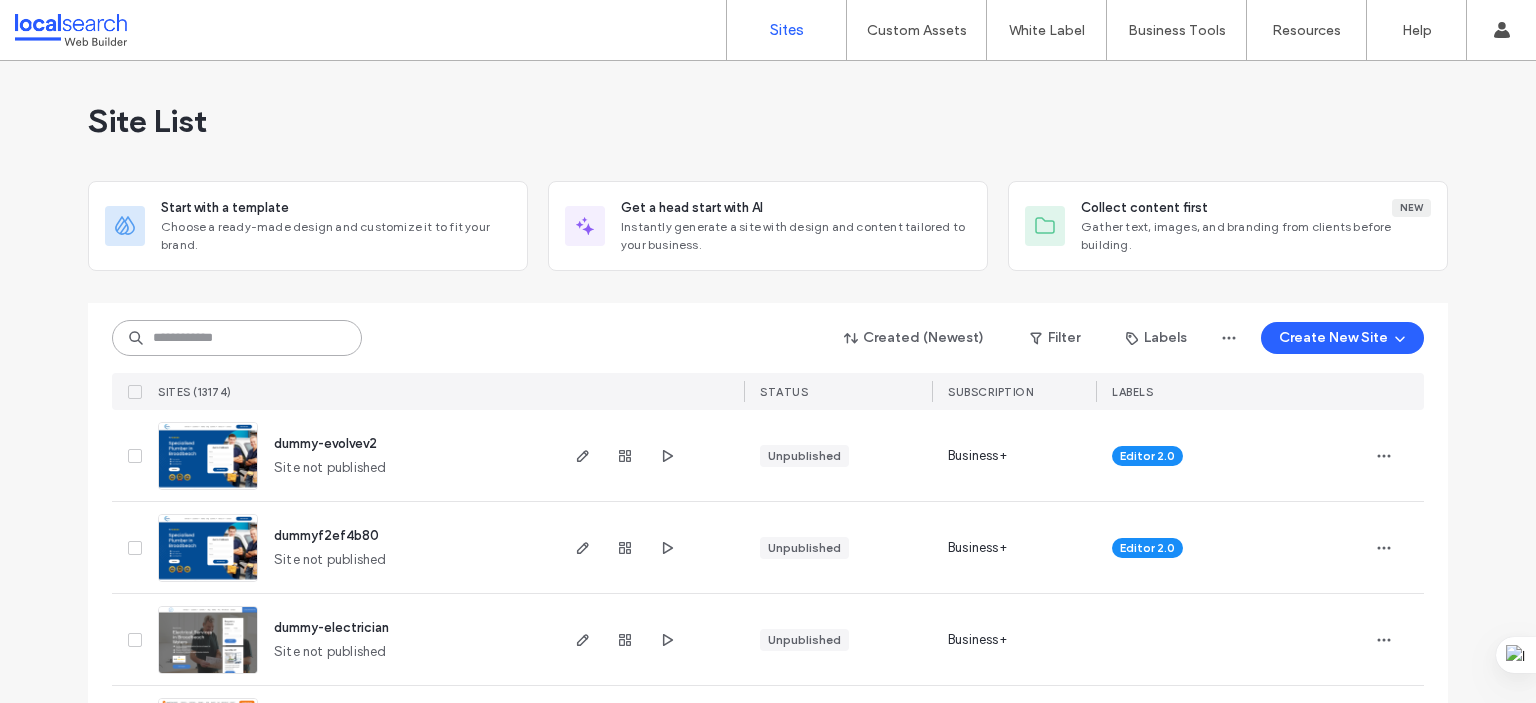 click at bounding box center (237, 338) 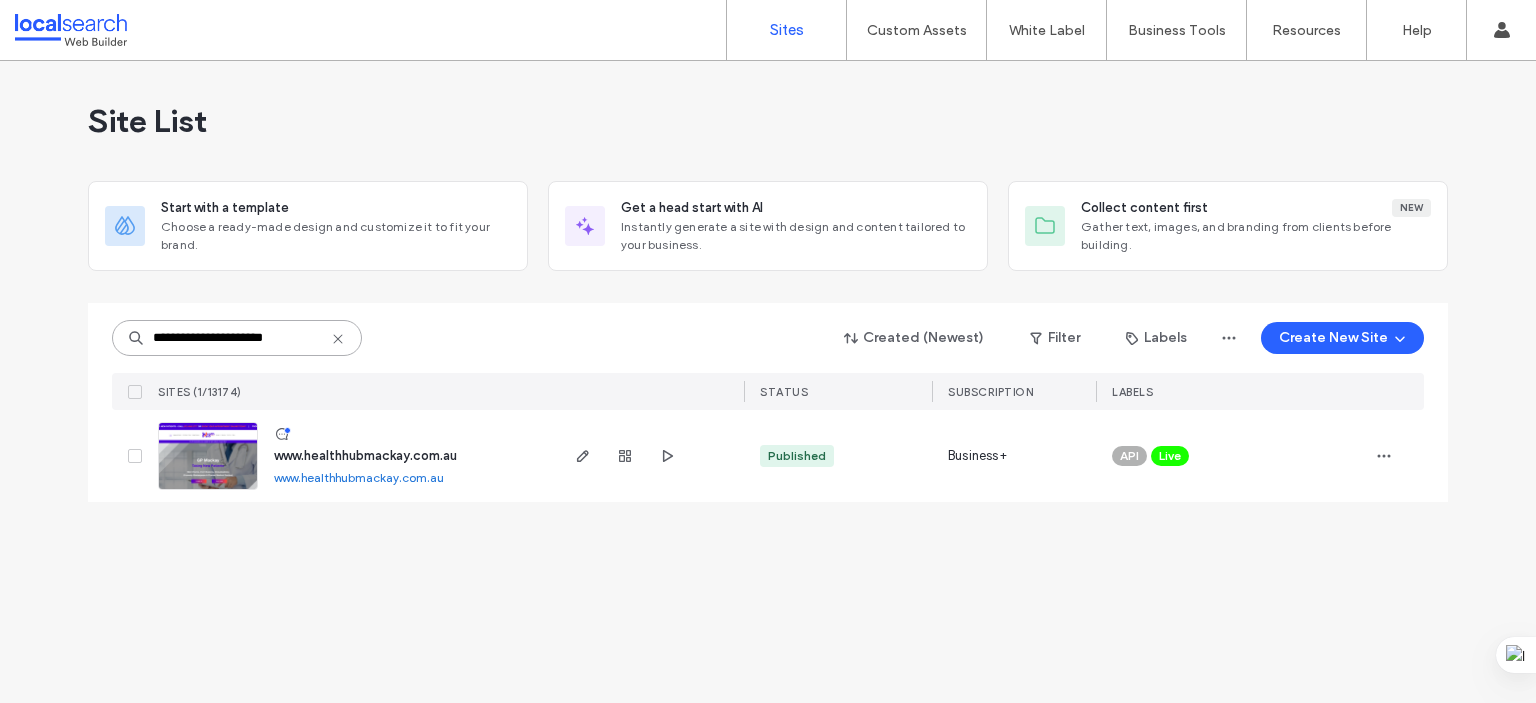 type on "**********" 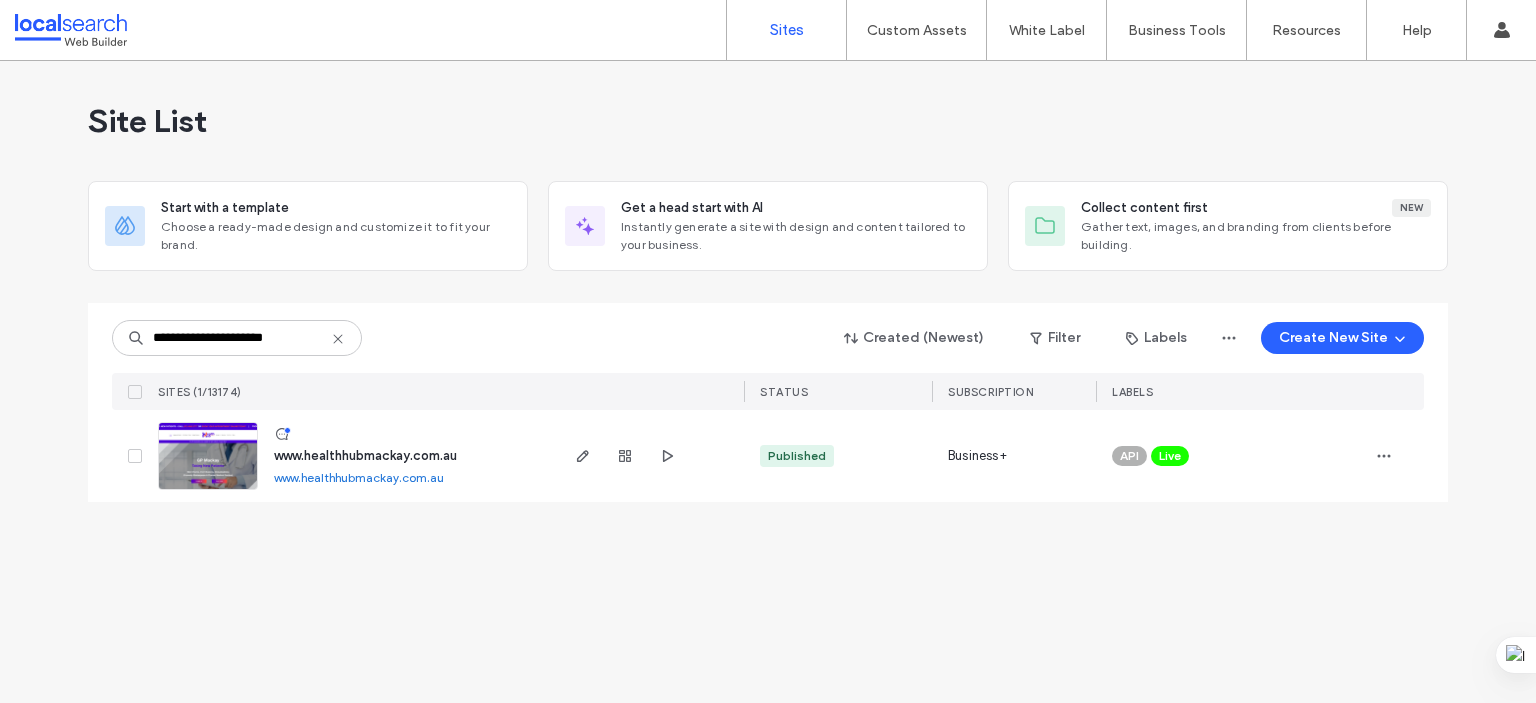 click on "www.healthhubmackay.com.au" at bounding box center [365, 455] 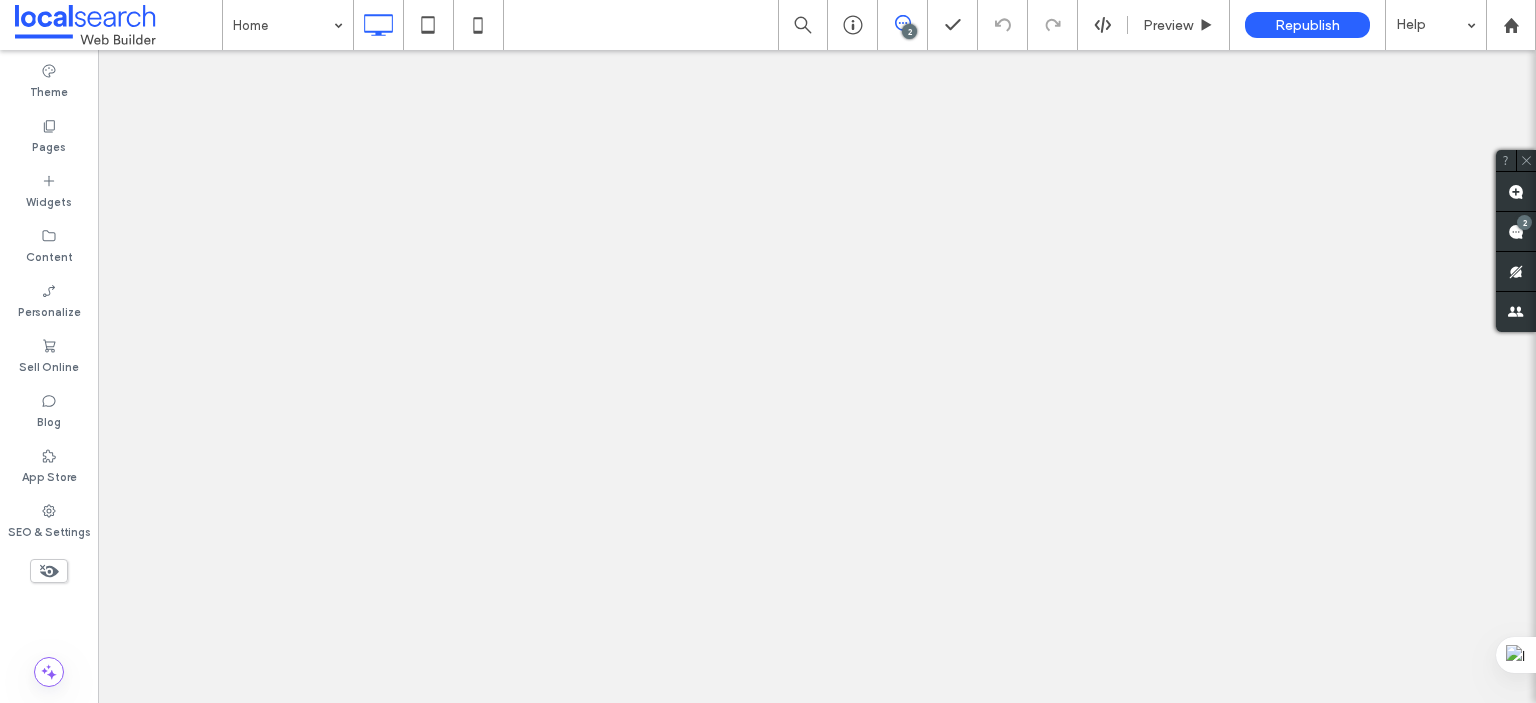 click on "Pages" at bounding box center [49, 145] 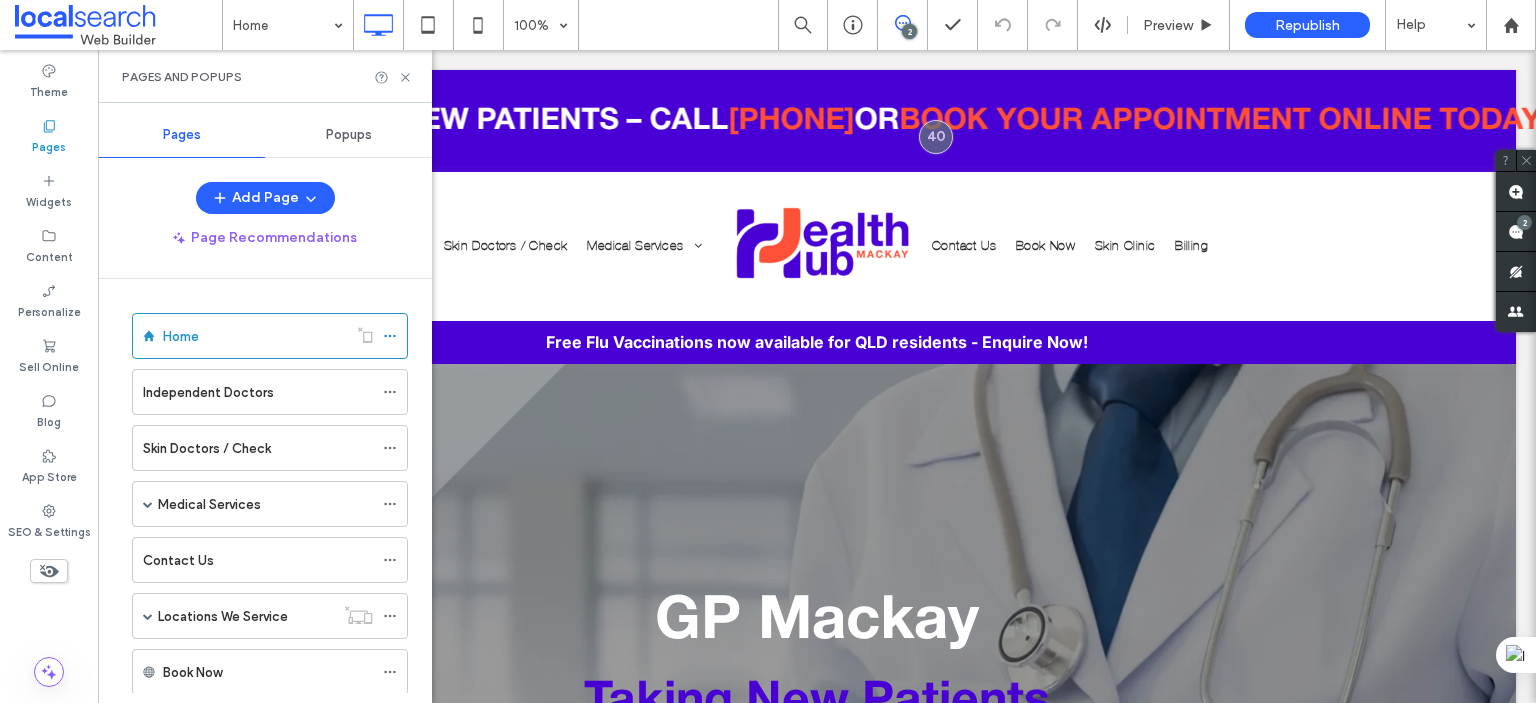 scroll, scrollTop: 0, scrollLeft: 0, axis: both 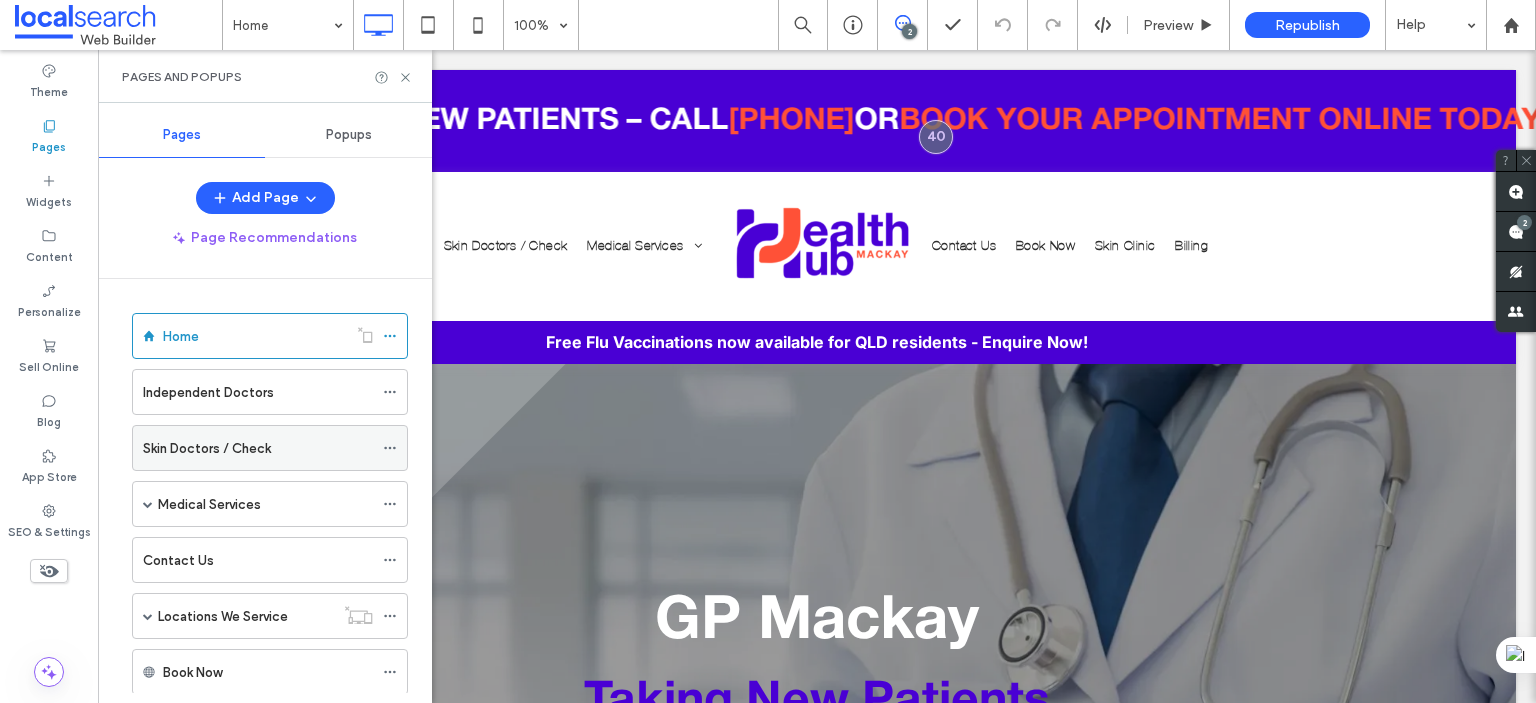 click 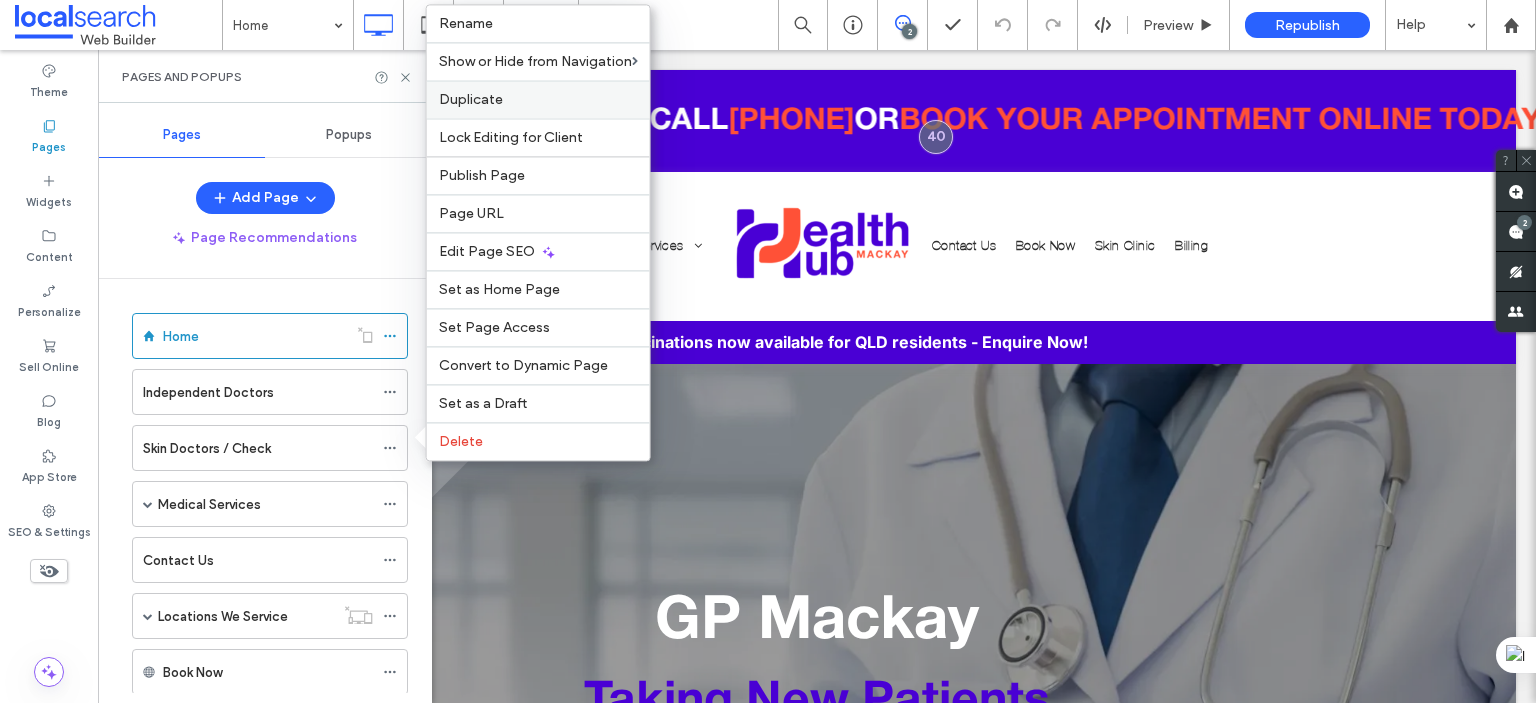 click on "Duplicate" at bounding box center [471, 99] 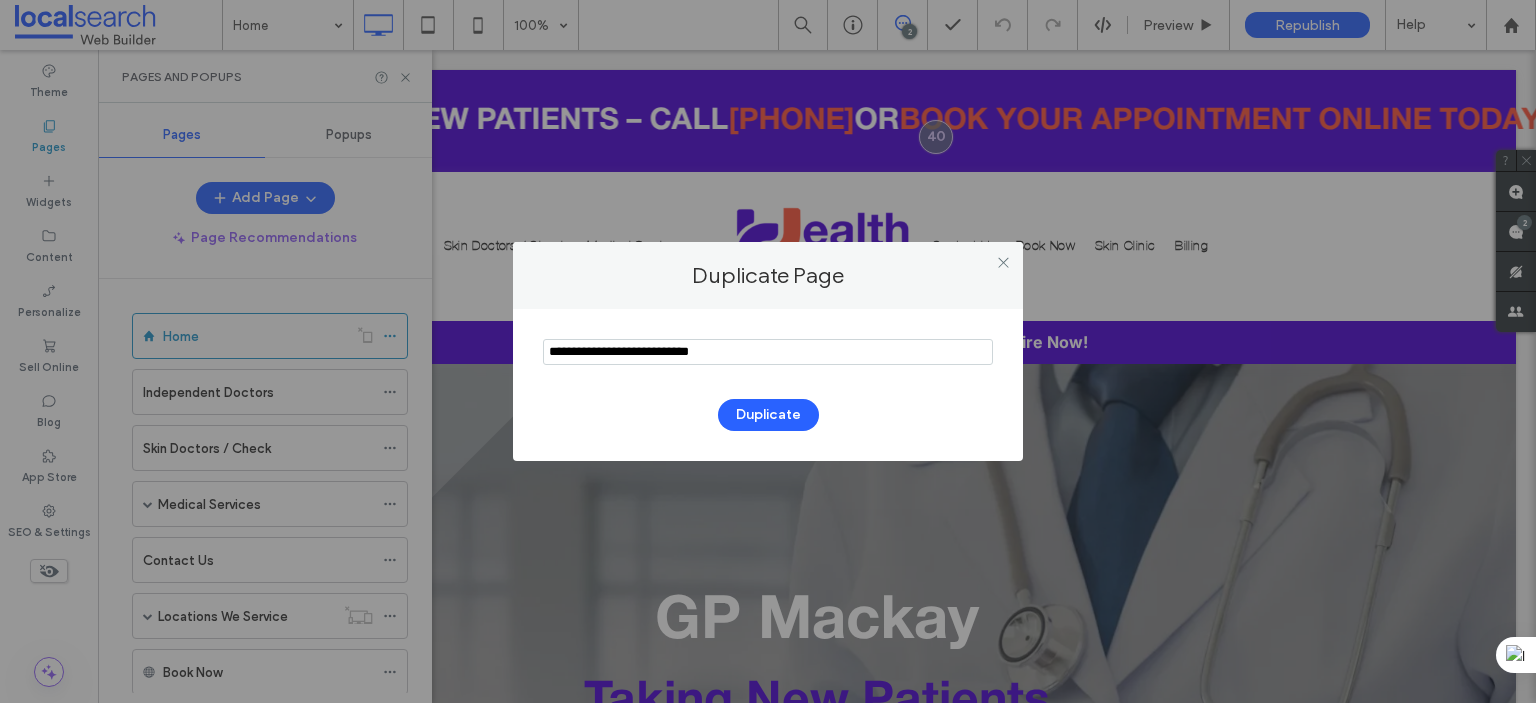 drag, startPoint x: 750, startPoint y: 345, endPoint x: 545, endPoint y: 373, distance: 206.90337 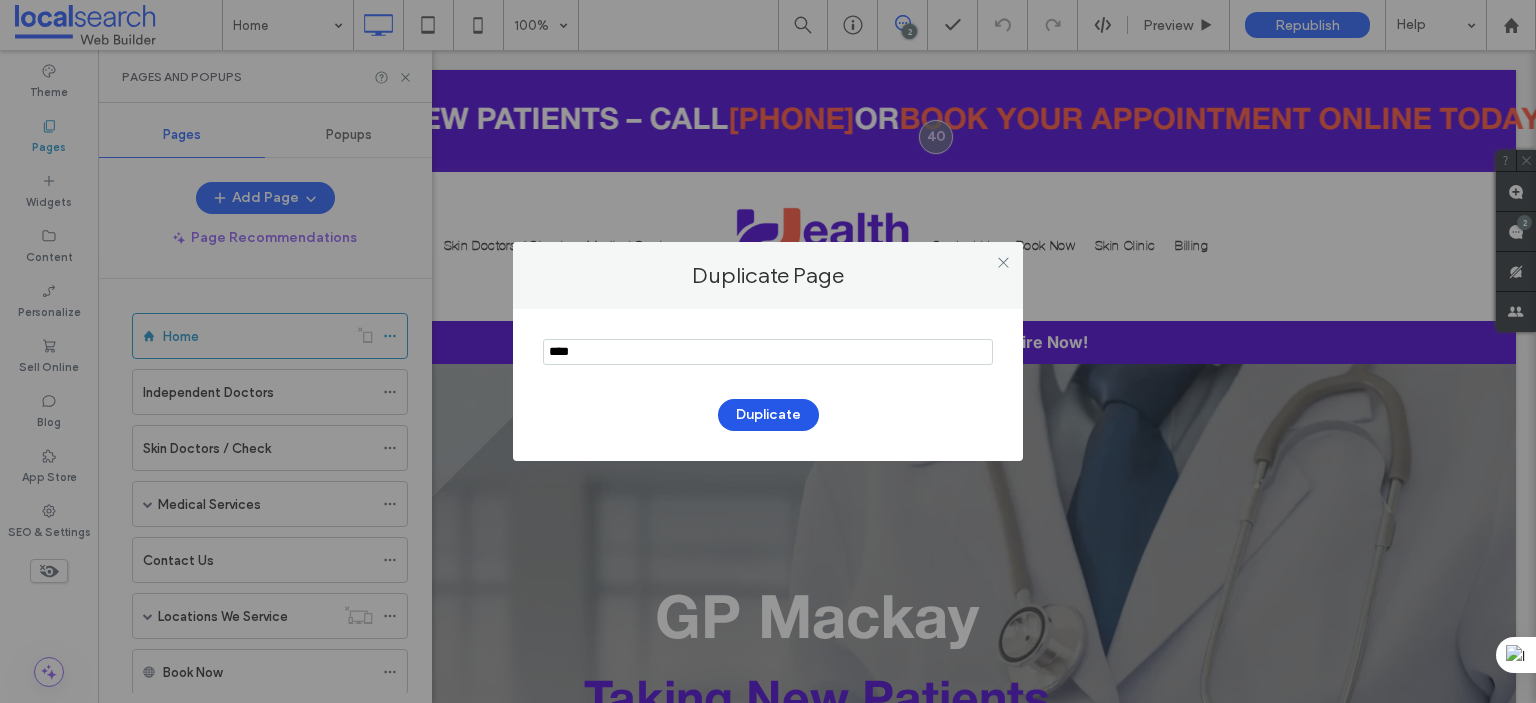 type on "****" 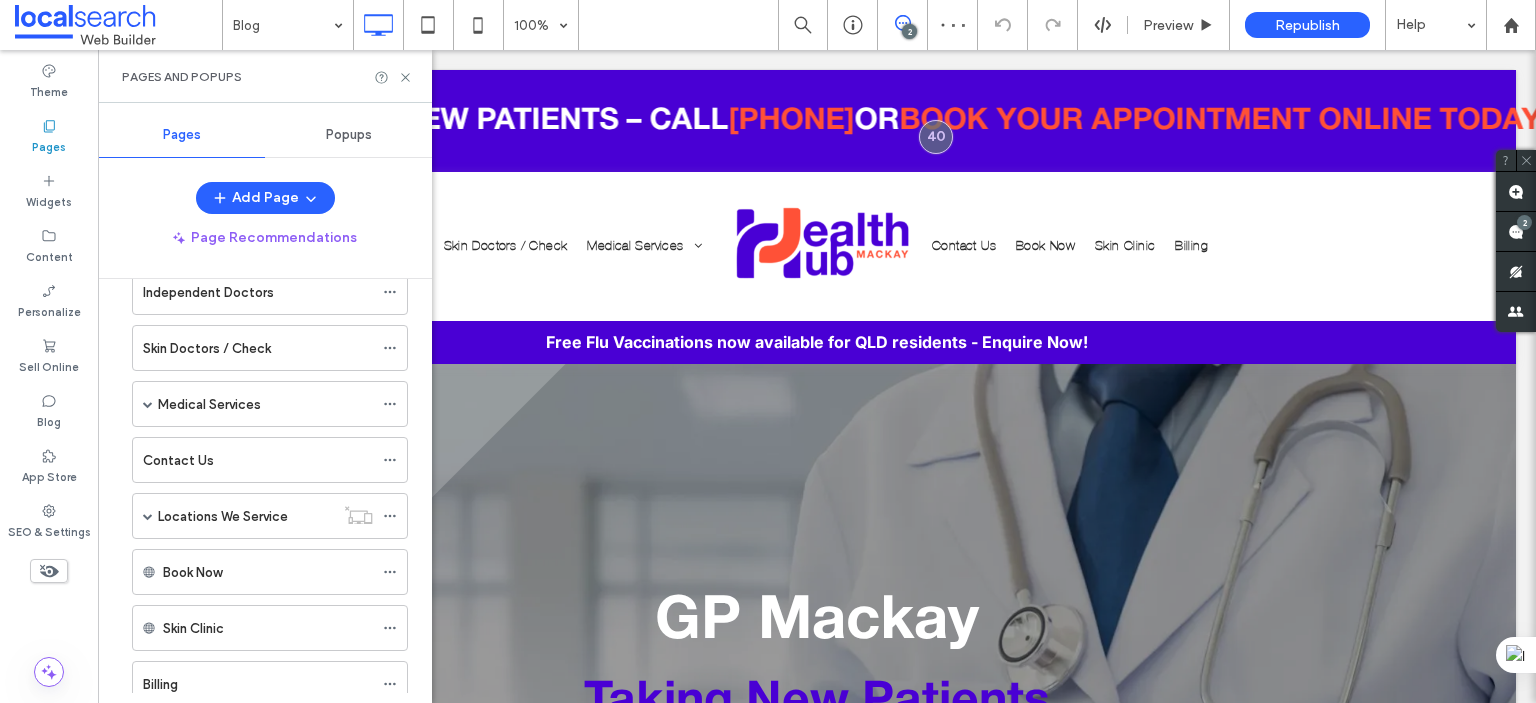 scroll, scrollTop: 215, scrollLeft: 0, axis: vertical 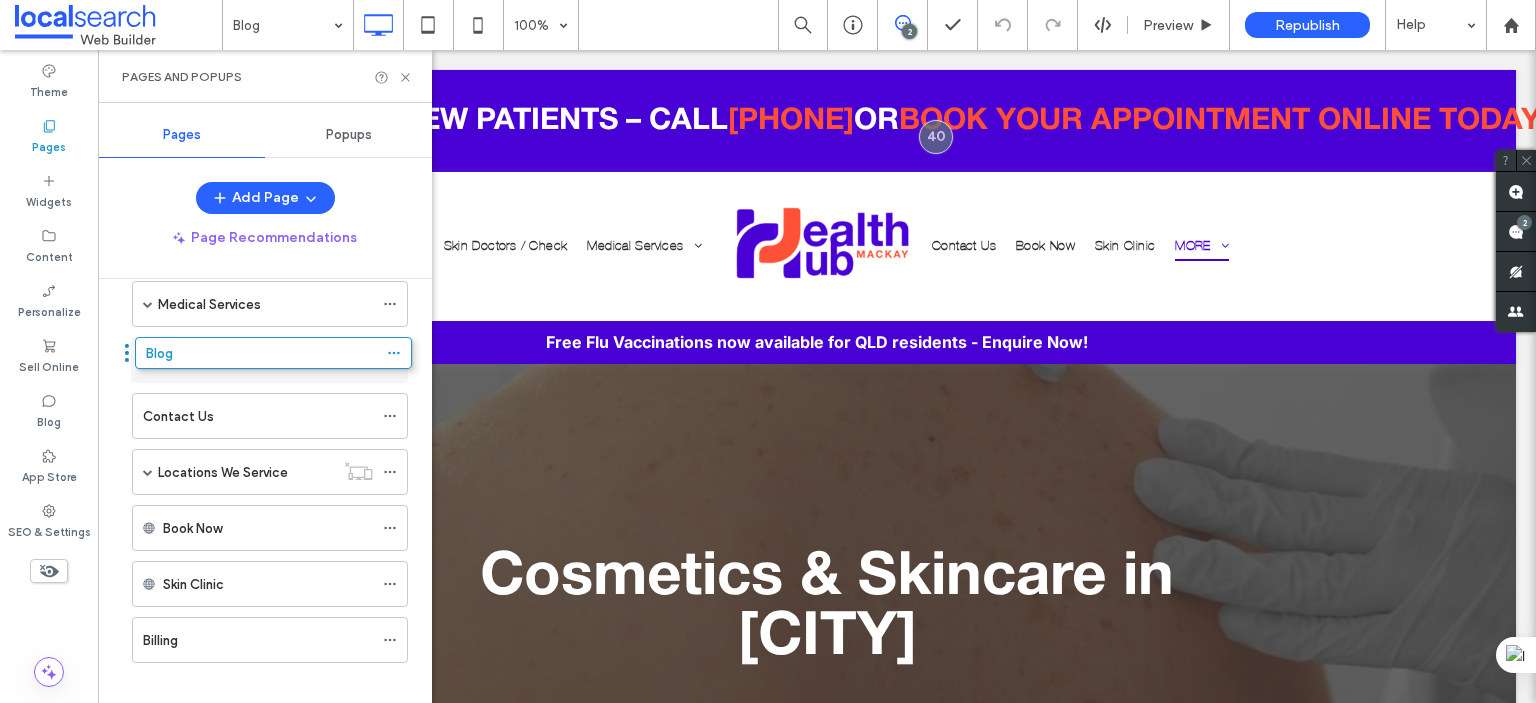 drag, startPoint x: 125, startPoint y: 635, endPoint x: 128, endPoint y: 359, distance: 276.0163 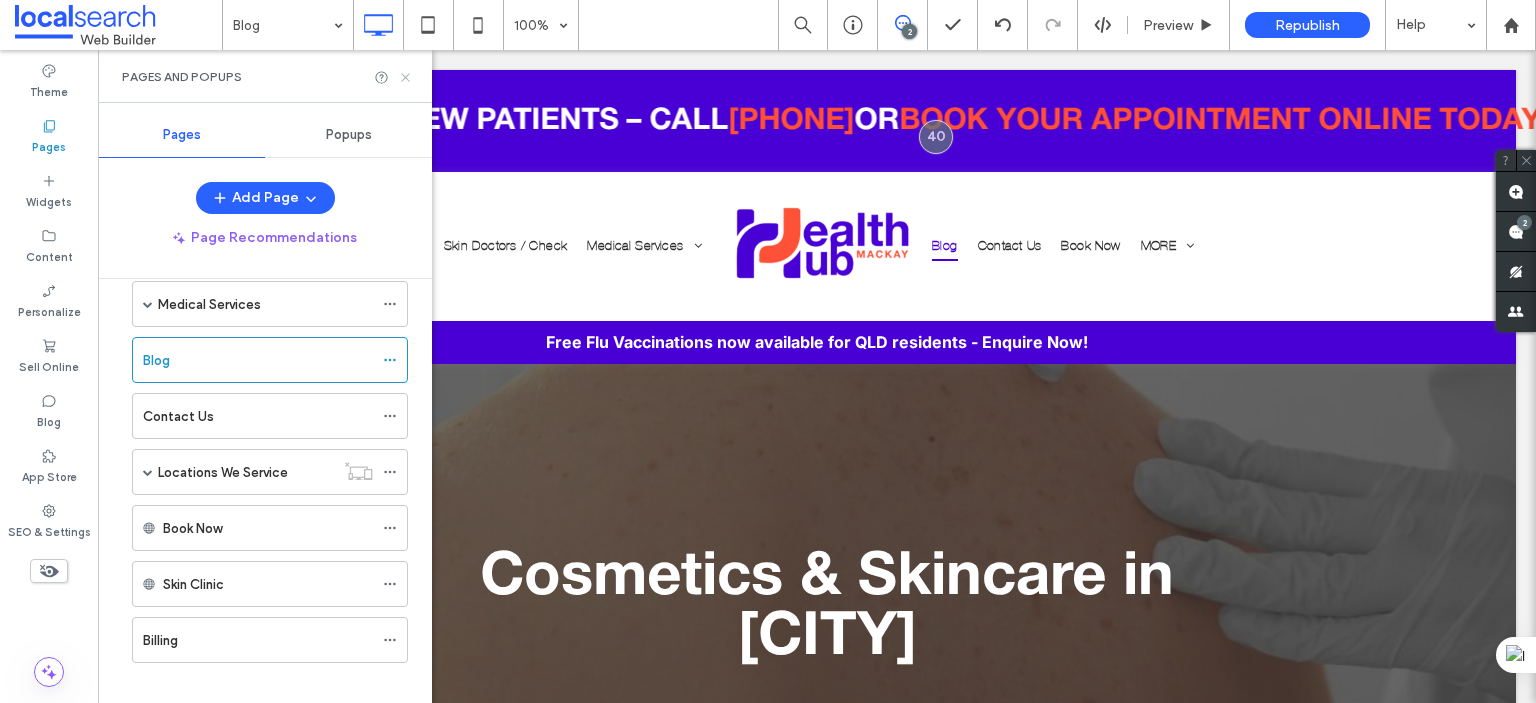 click 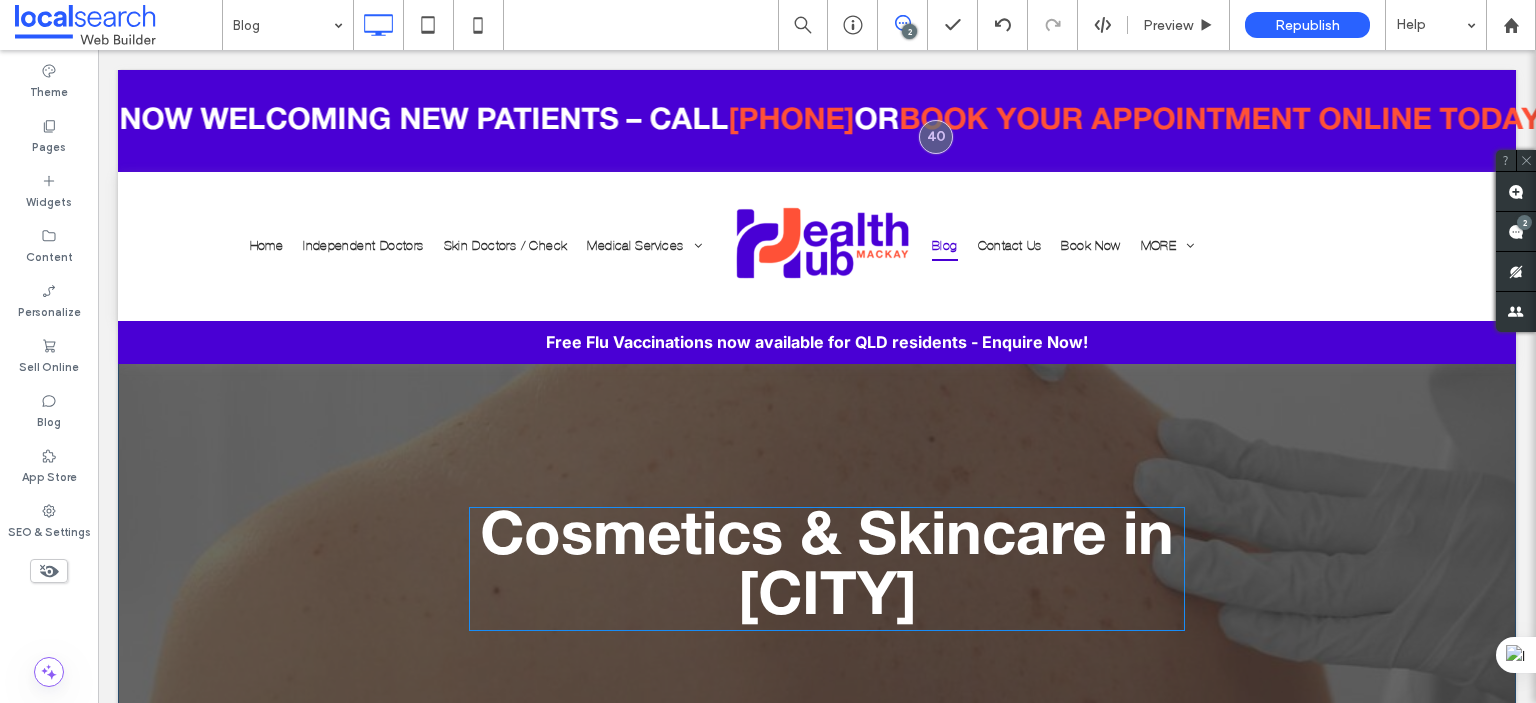 scroll, scrollTop: 200, scrollLeft: 0, axis: vertical 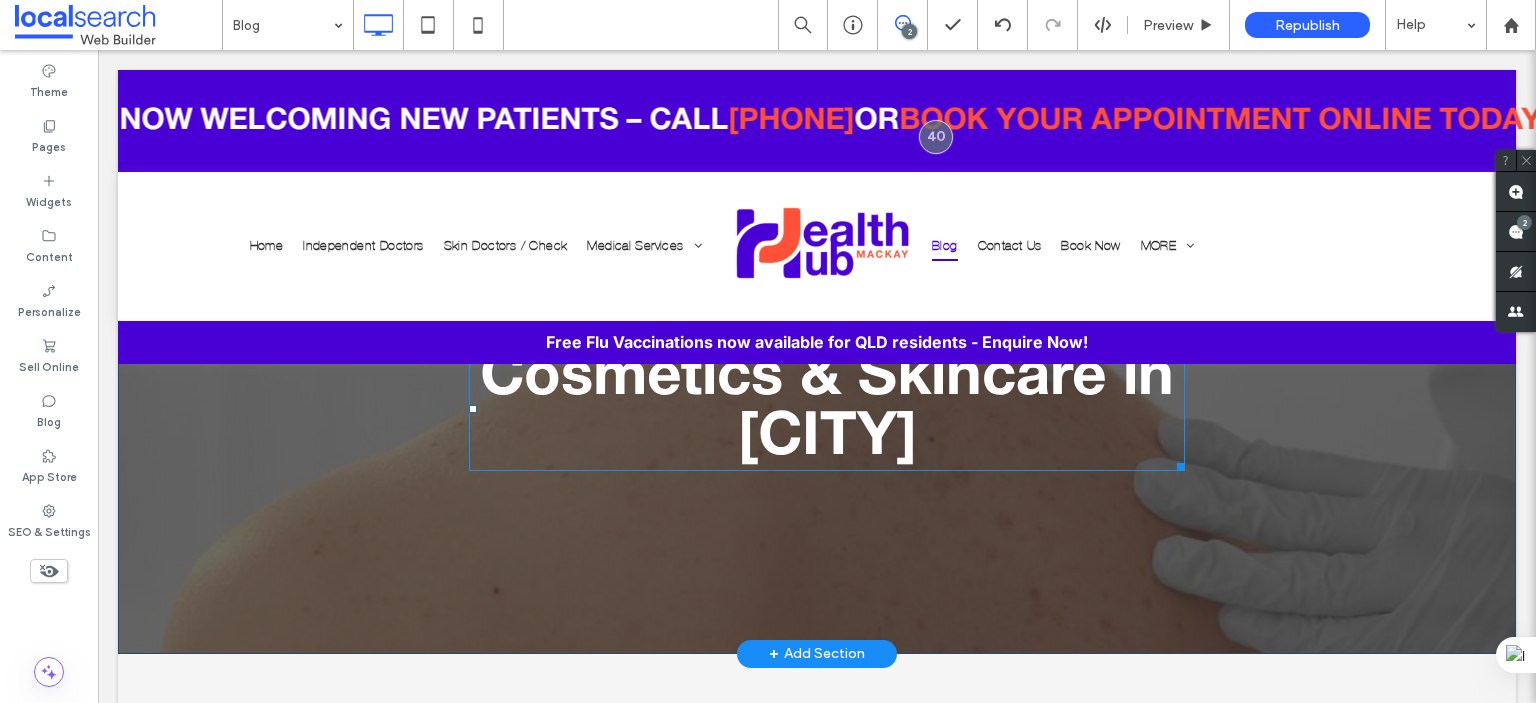 click on "Cosmetics & Skincare in Mackay" at bounding box center [827, 408] 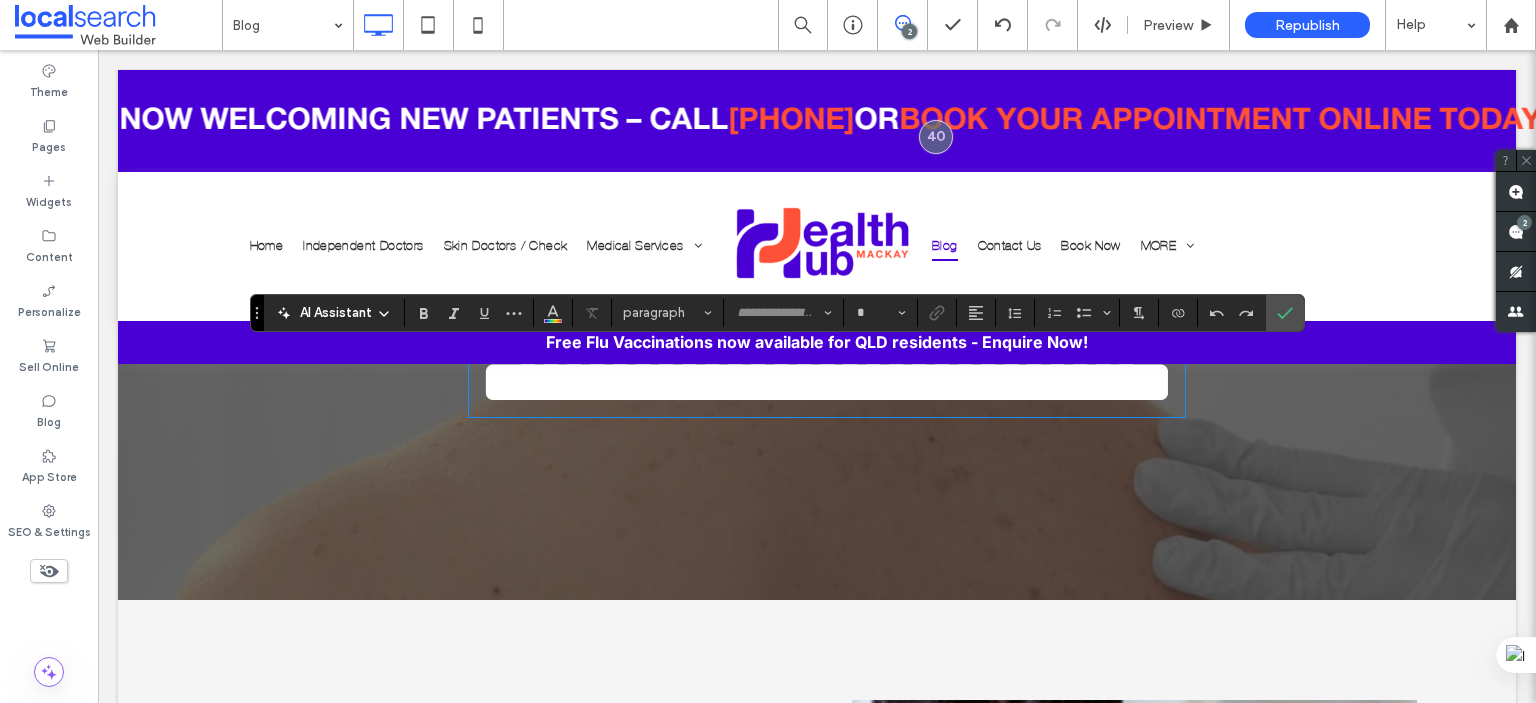 type on "**********" 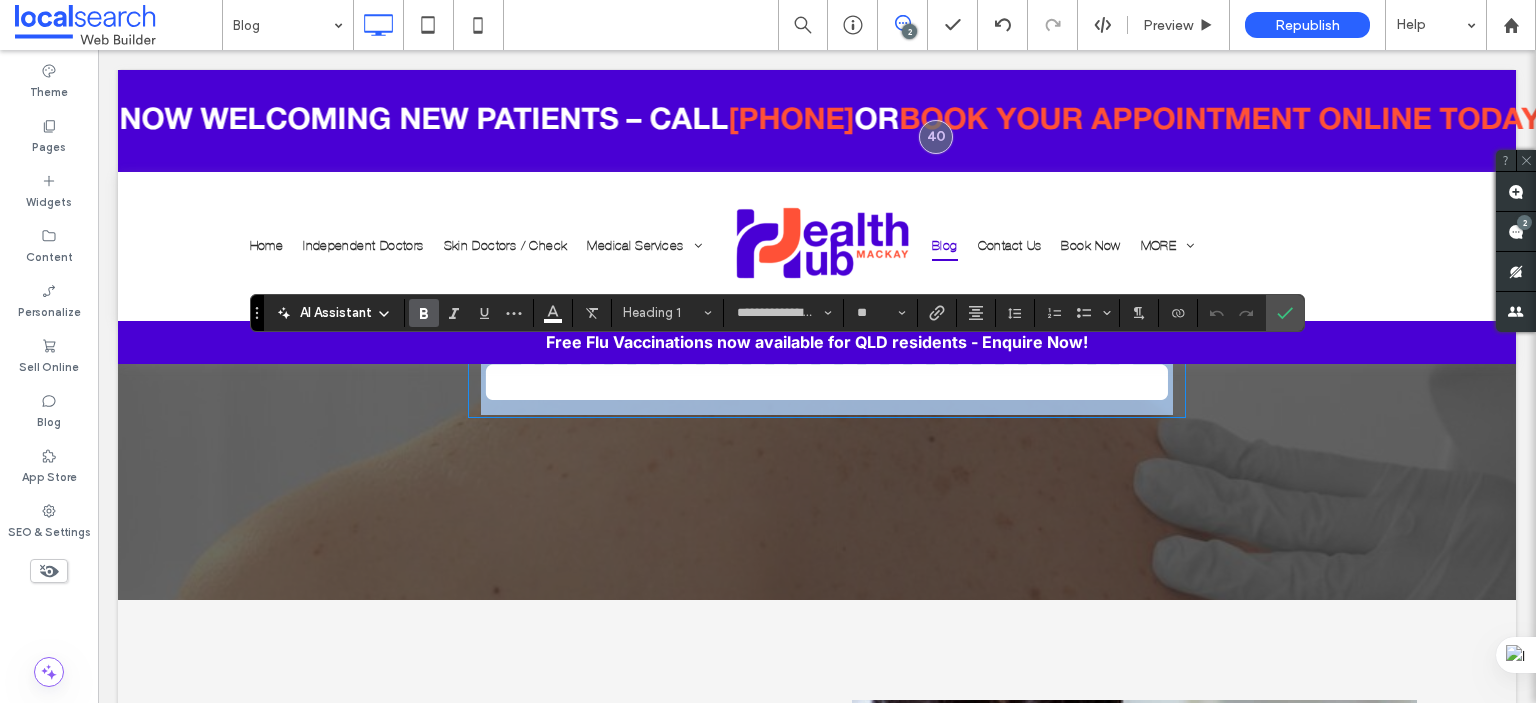 type 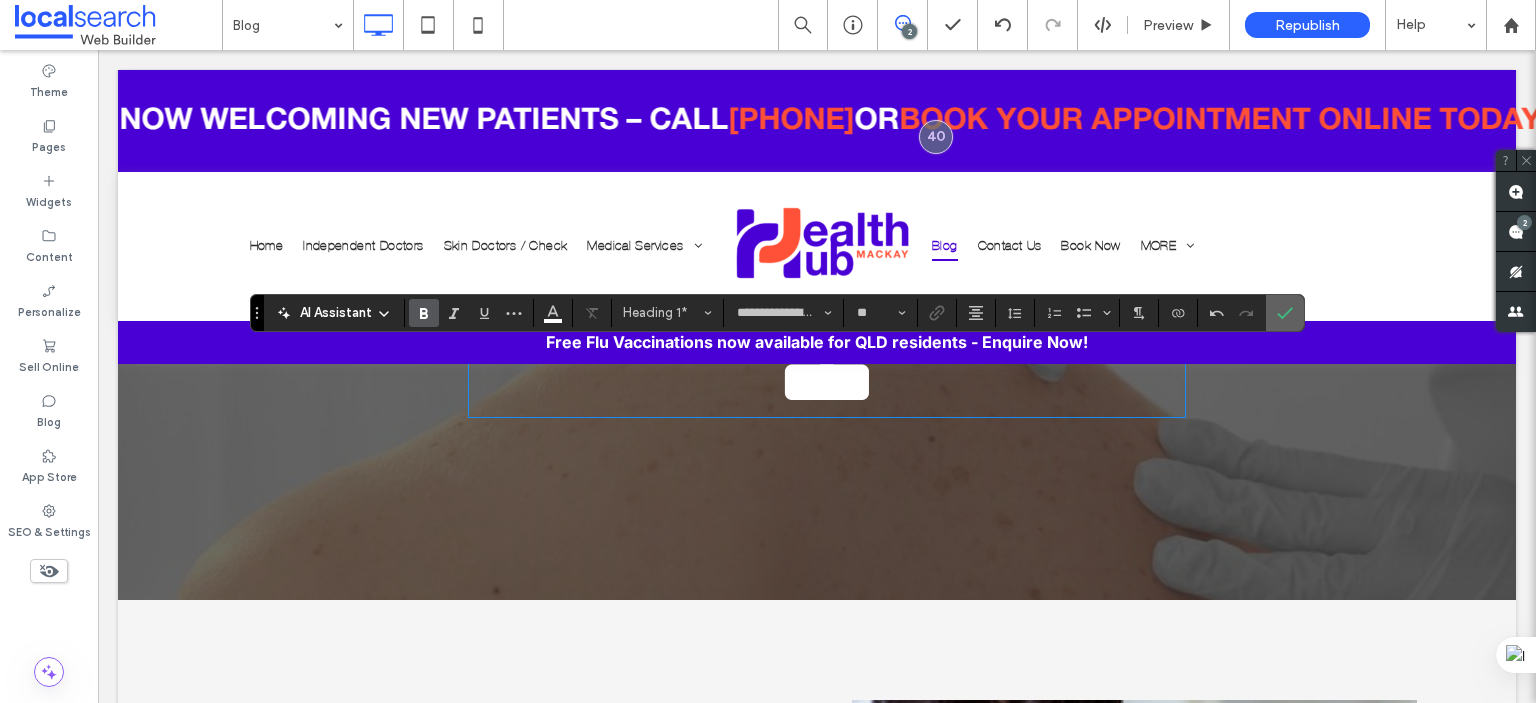 click at bounding box center (1285, 313) 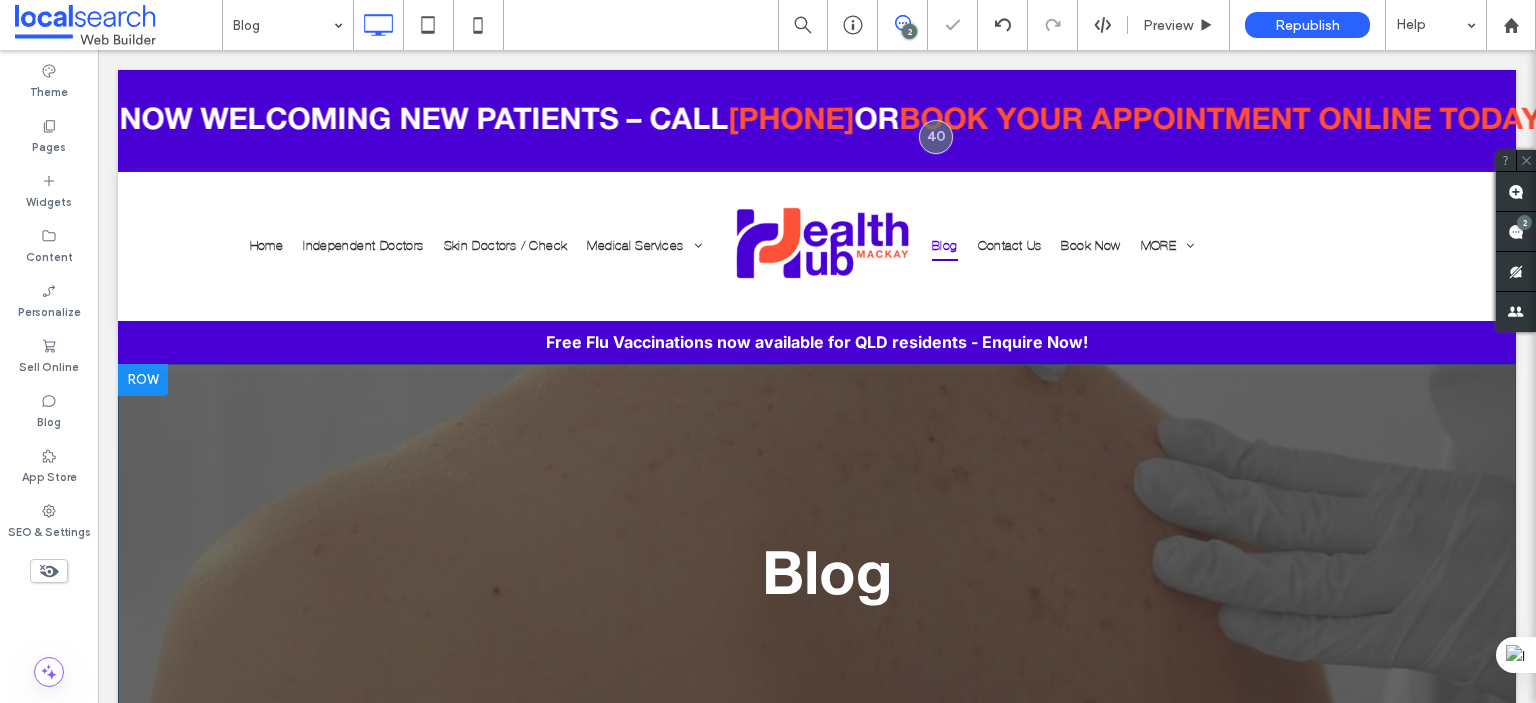 scroll, scrollTop: 200, scrollLeft: 0, axis: vertical 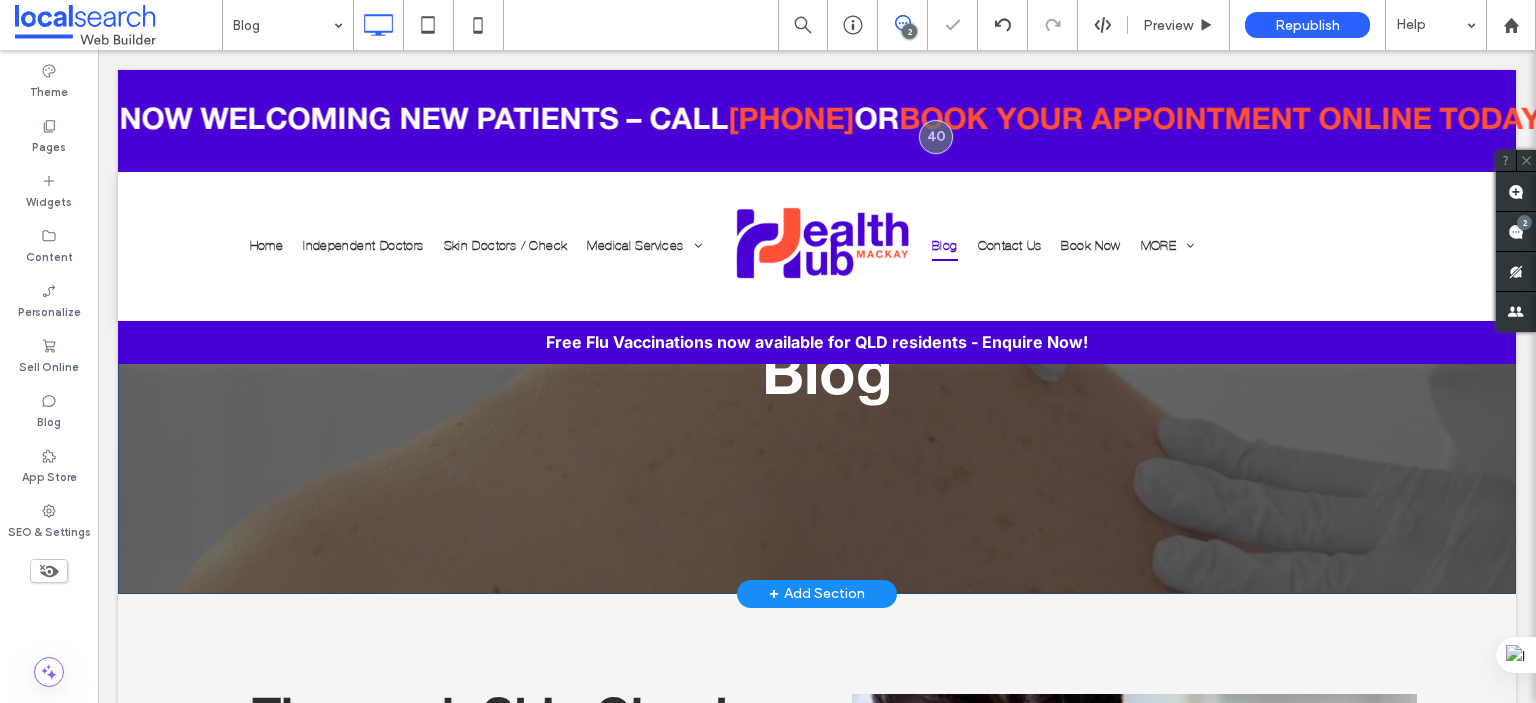 click on "Blog Click To Paste
Row + Add Section" at bounding box center (817, 379) 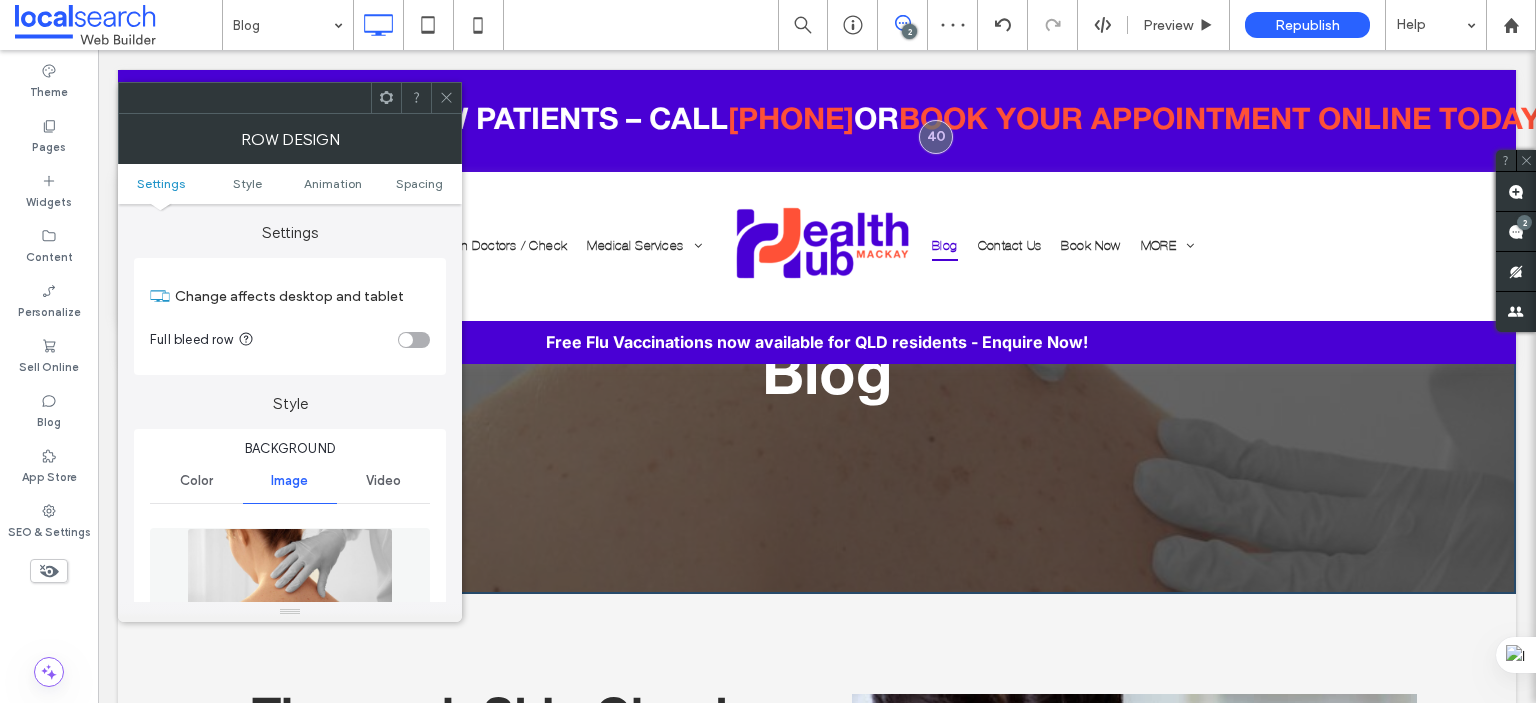 scroll, scrollTop: 200, scrollLeft: 0, axis: vertical 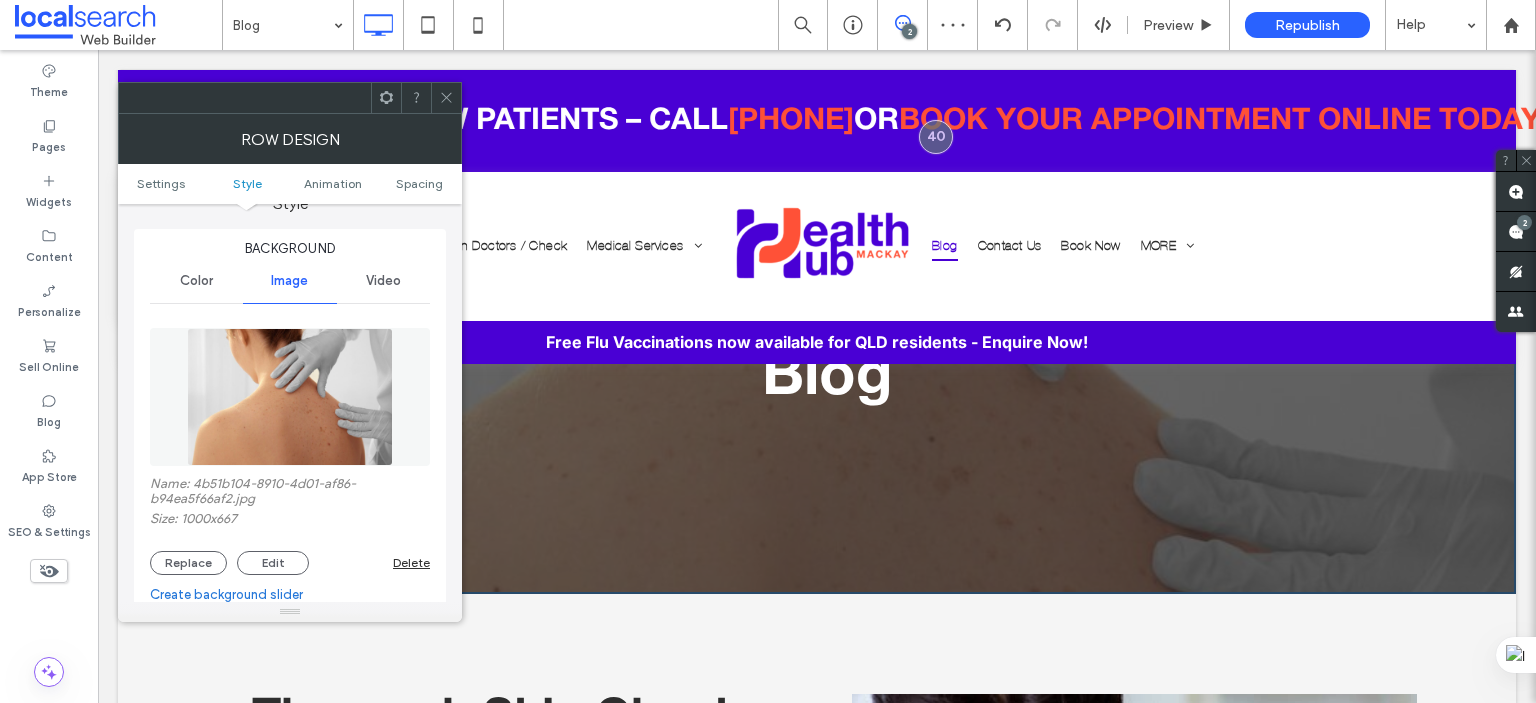 click at bounding box center [290, 397] 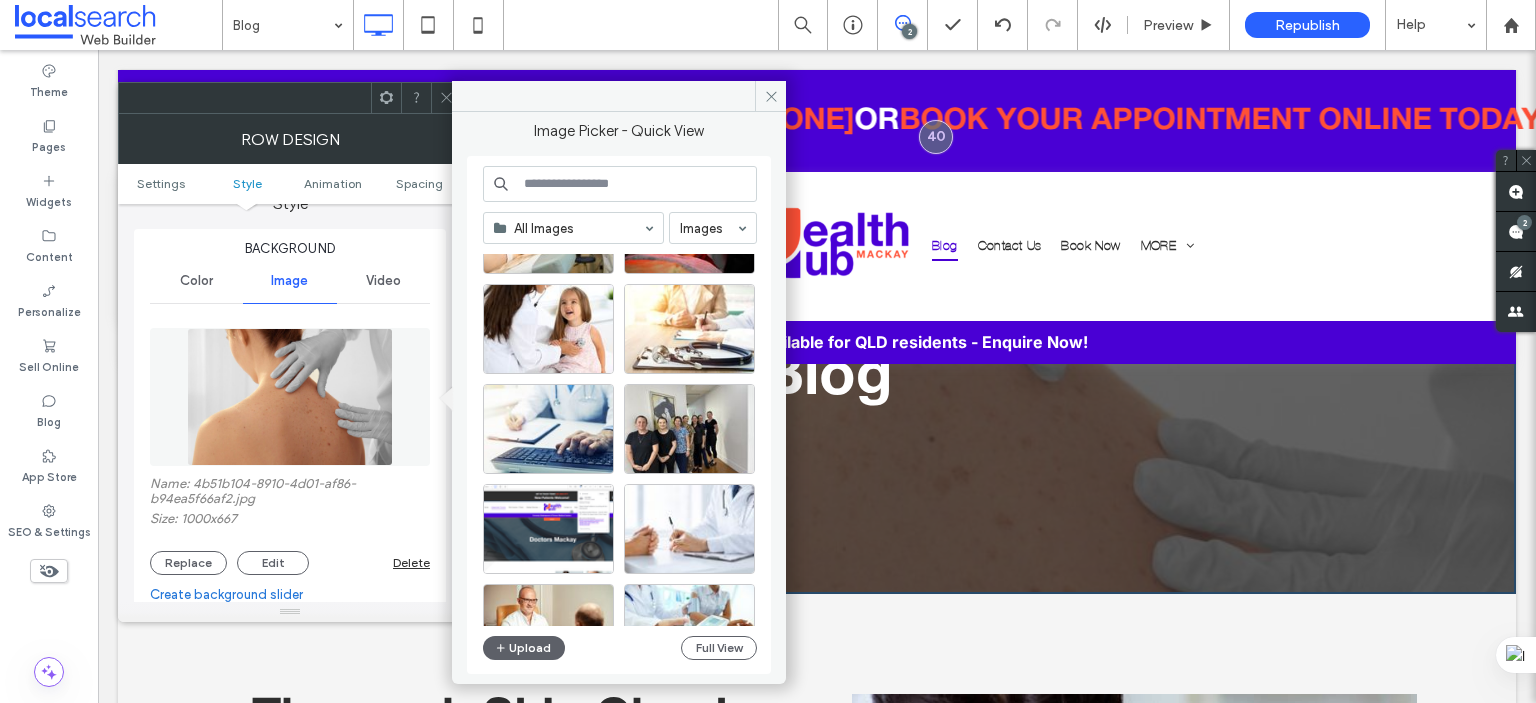 scroll, scrollTop: 300, scrollLeft: 0, axis: vertical 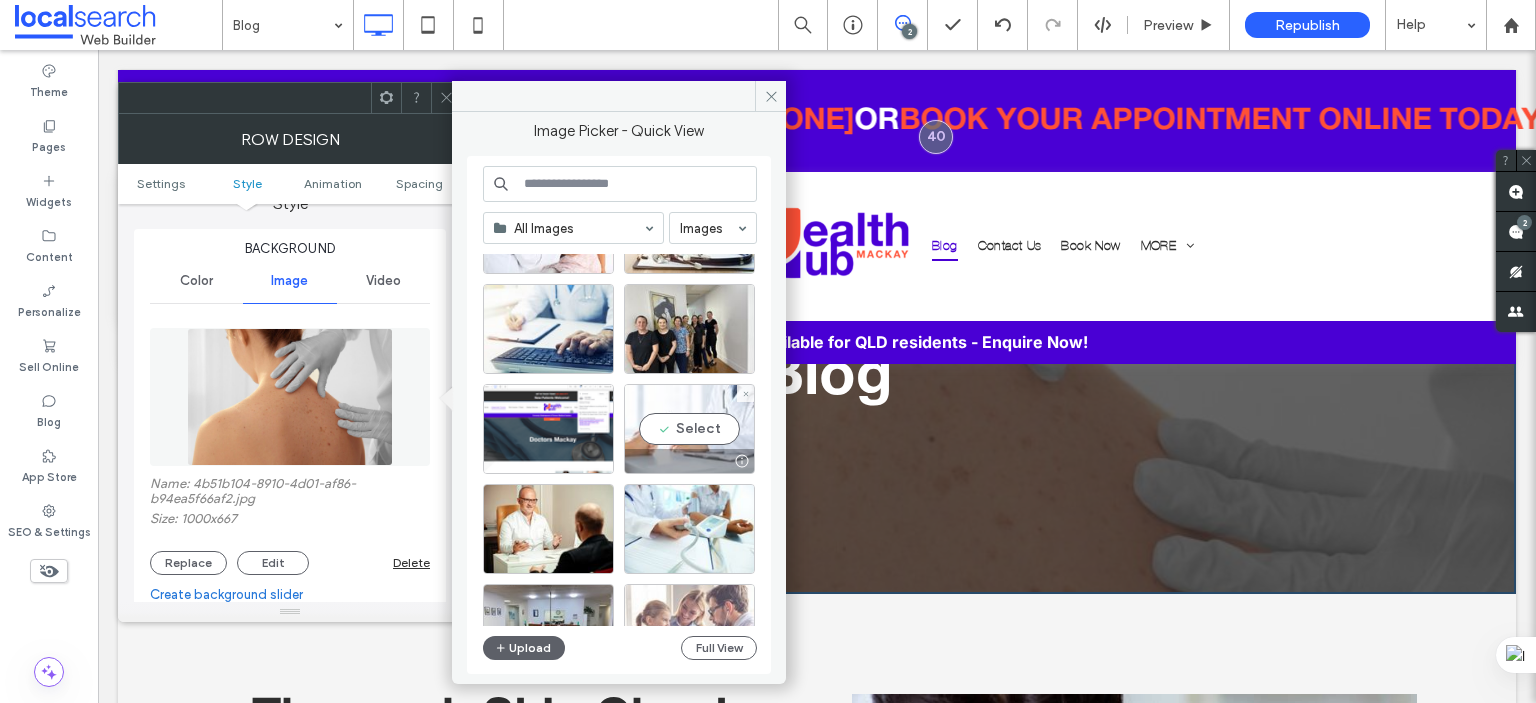 click on "Select" at bounding box center [689, 429] 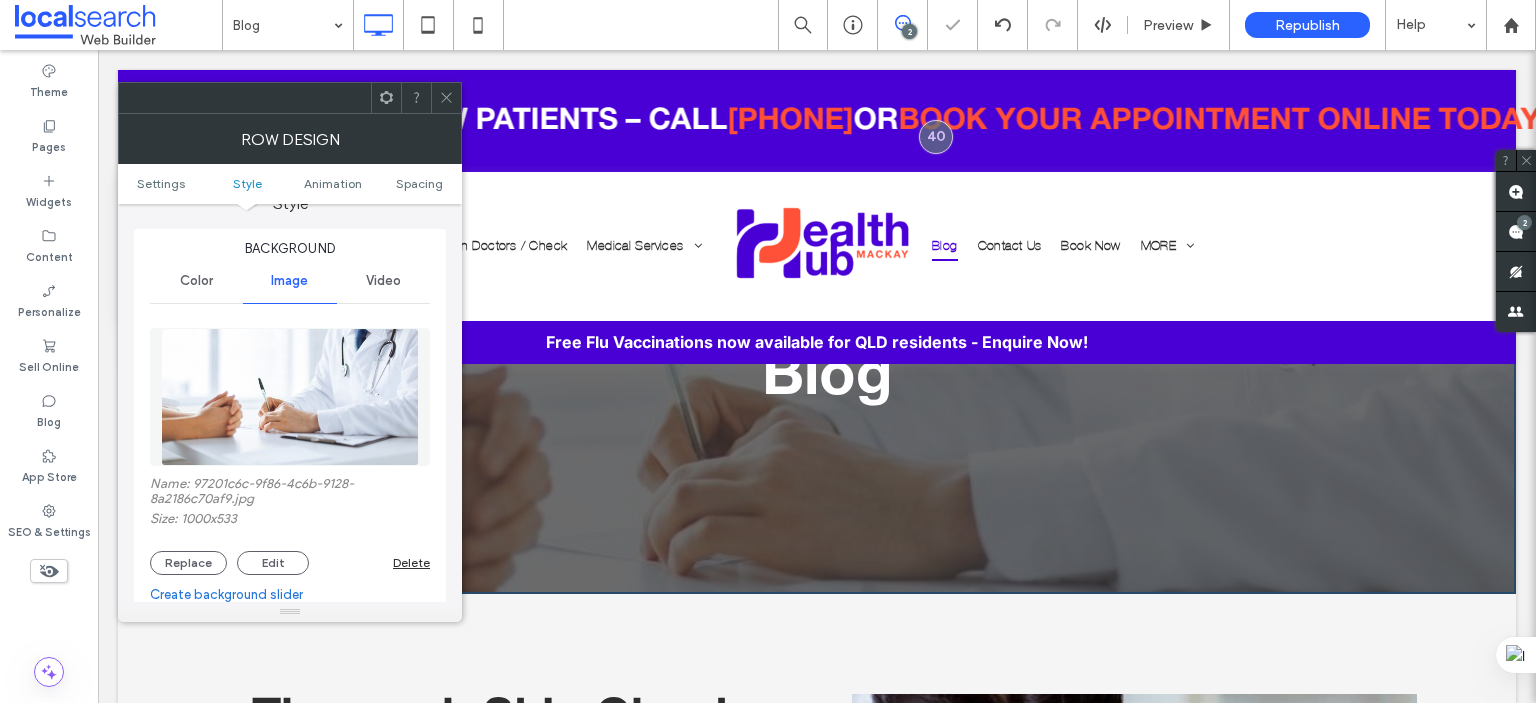 click 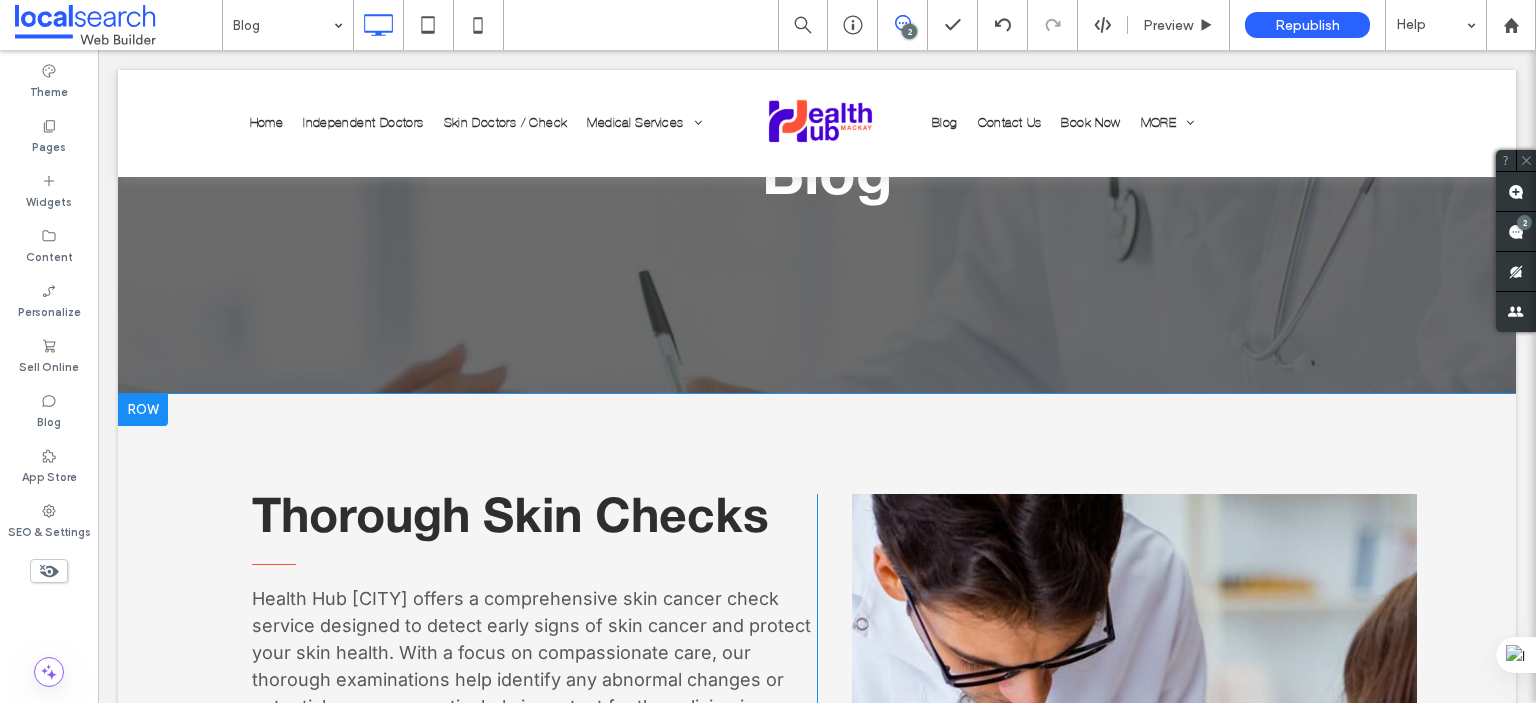 scroll, scrollTop: 600, scrollLeft: 0, axis: vertical 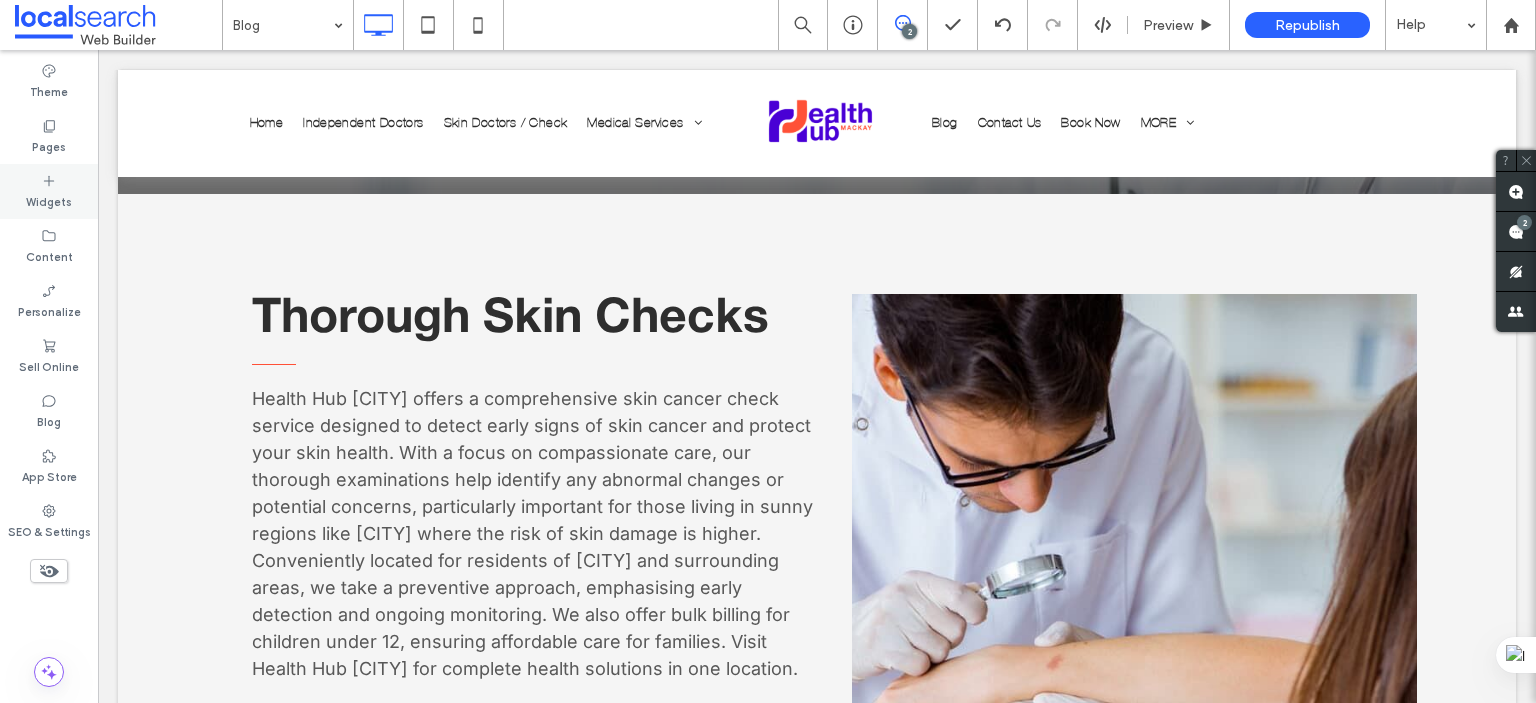 click on "Widgets" at bounding box center (49, 191) 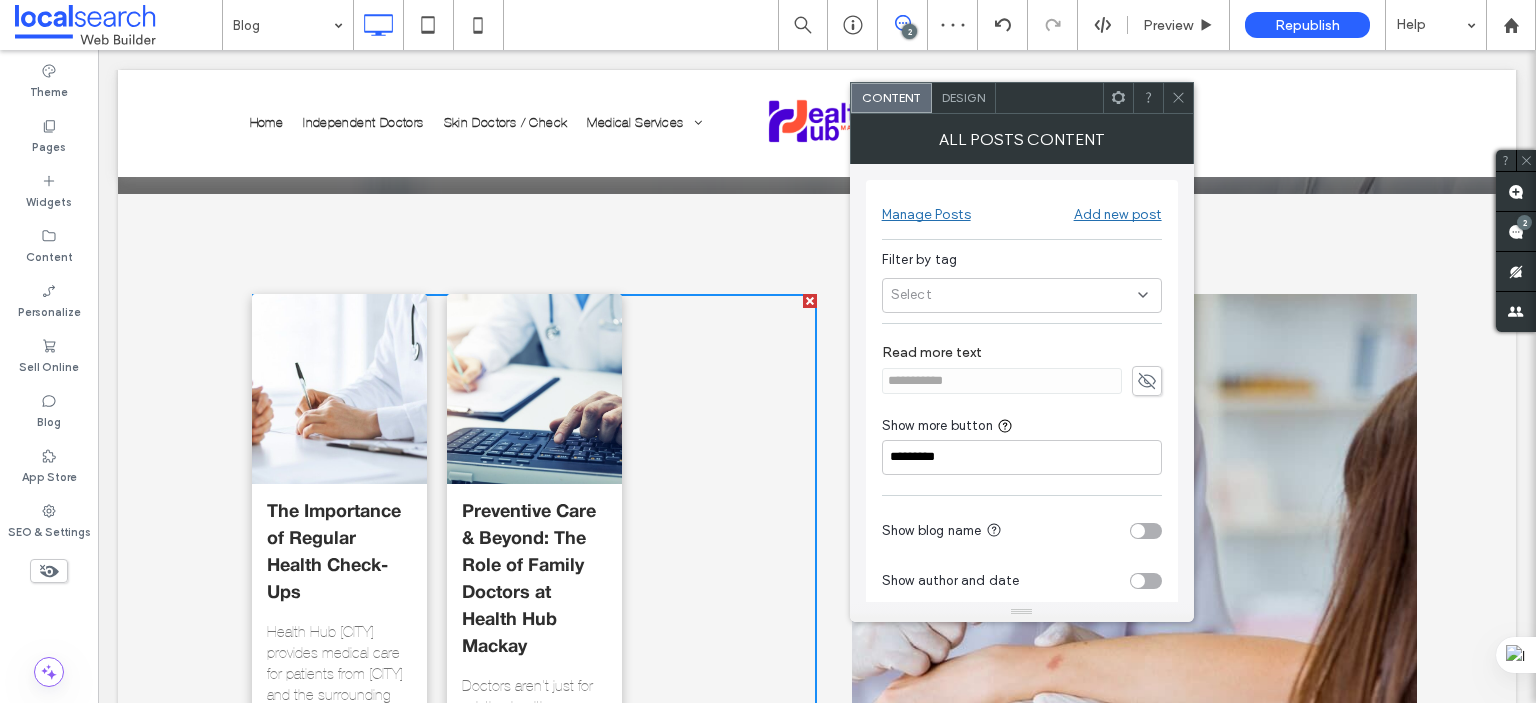click 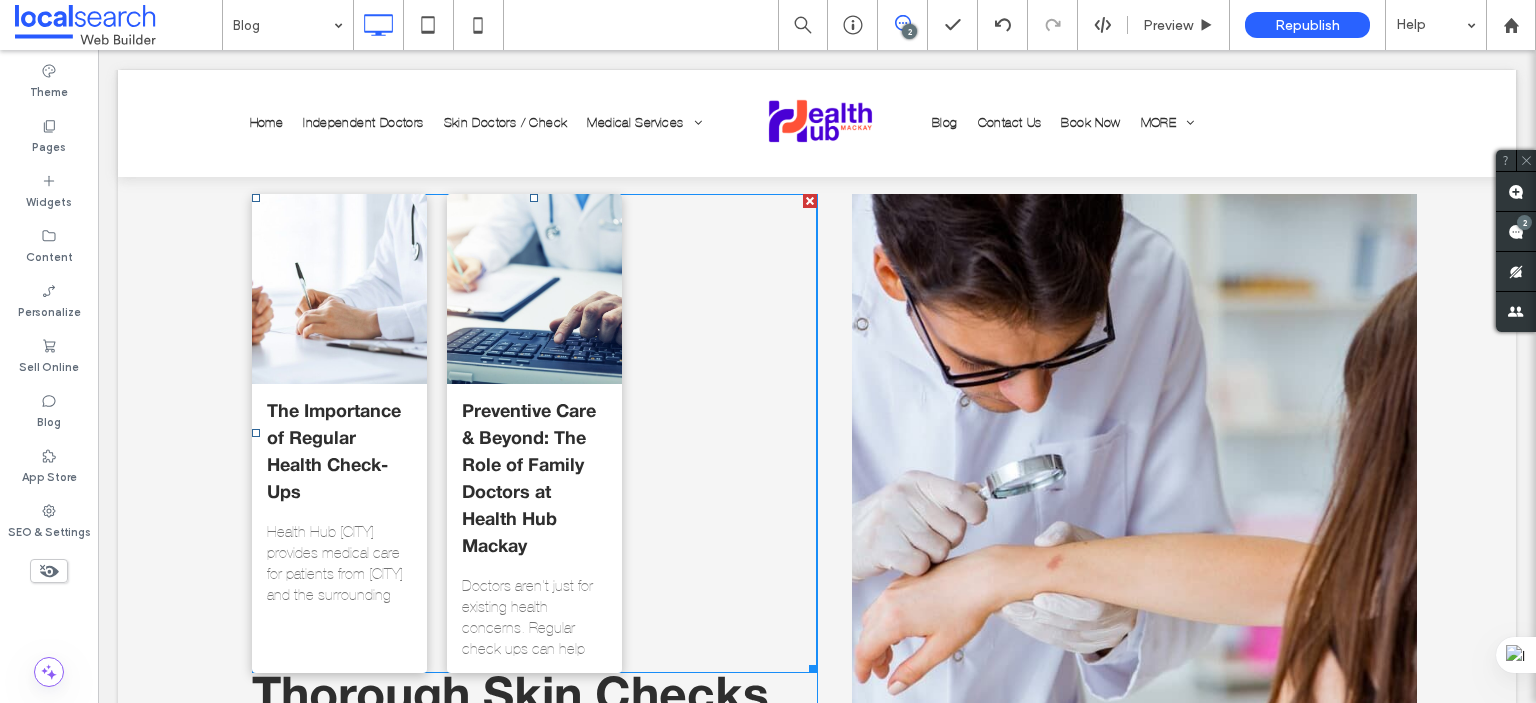 scroll, scrollTop: 900, scrollLeft: 0, axis: vertical 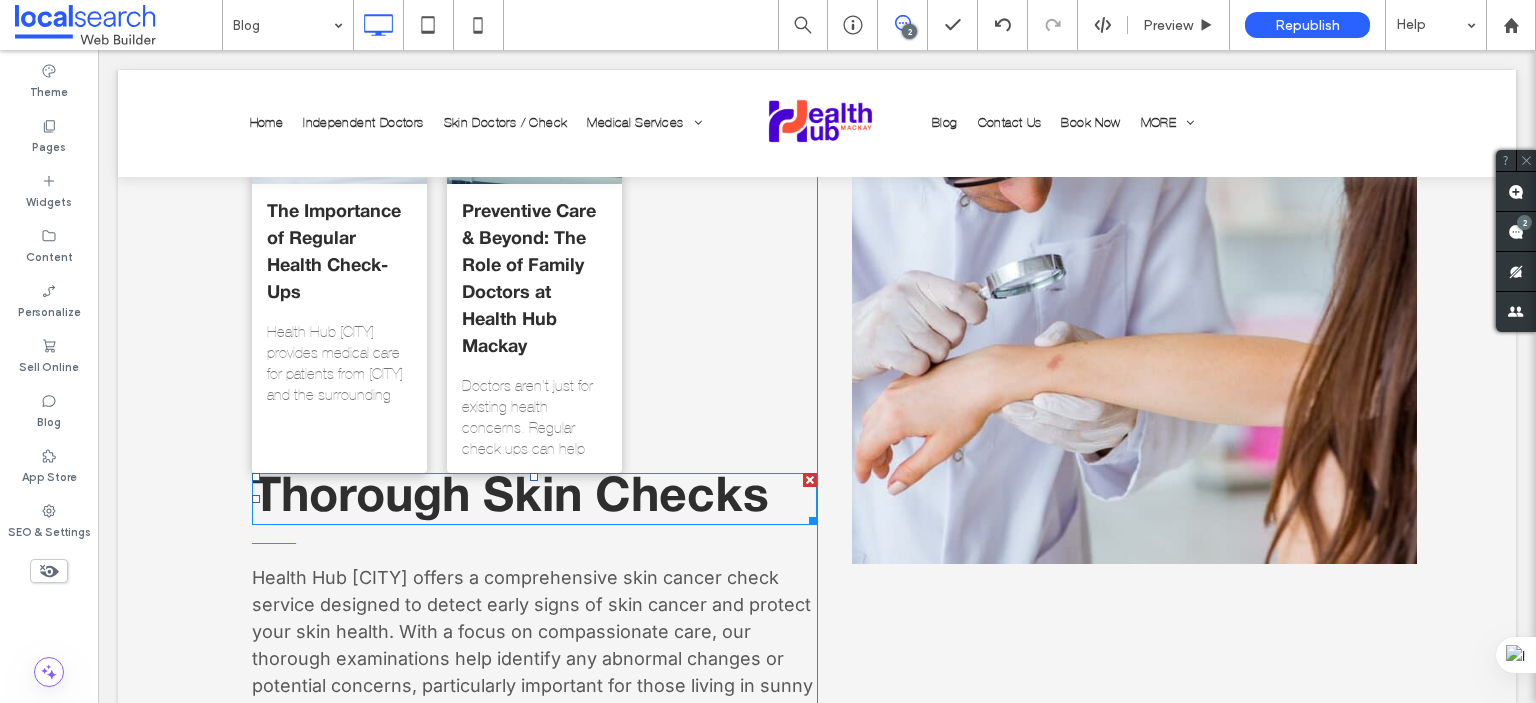 click at bounding box center [810, 480] 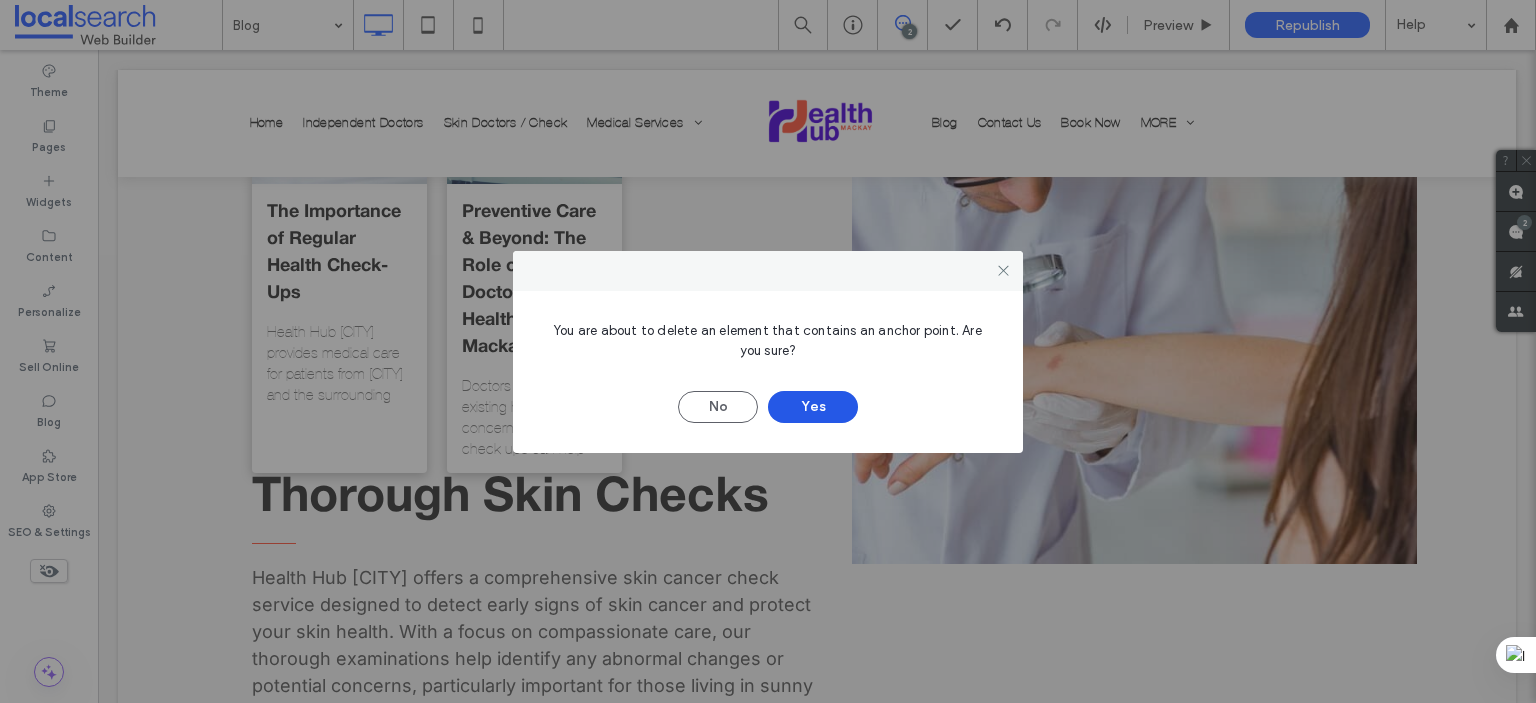 click on "Yes" at bounding box center [813, 407] 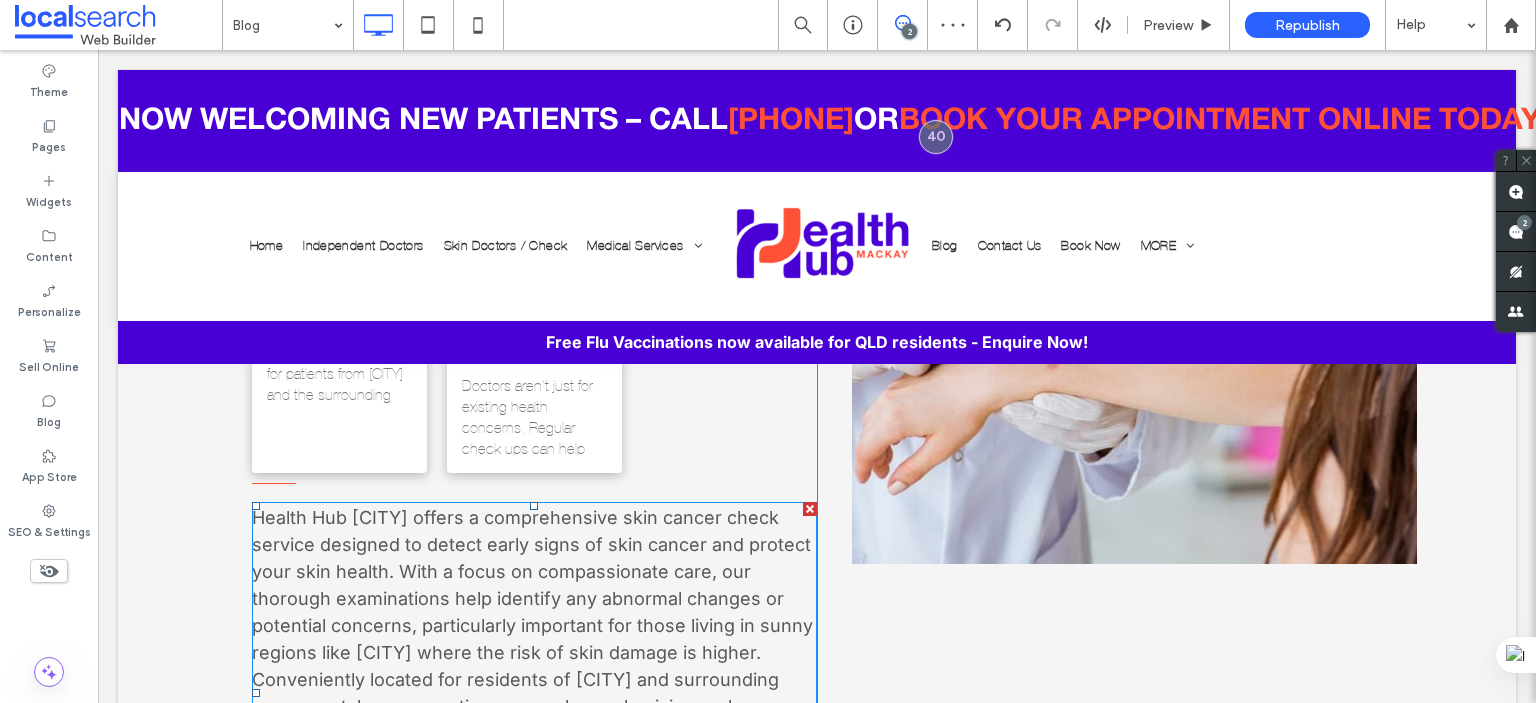 click at bounding box center (810, 509) 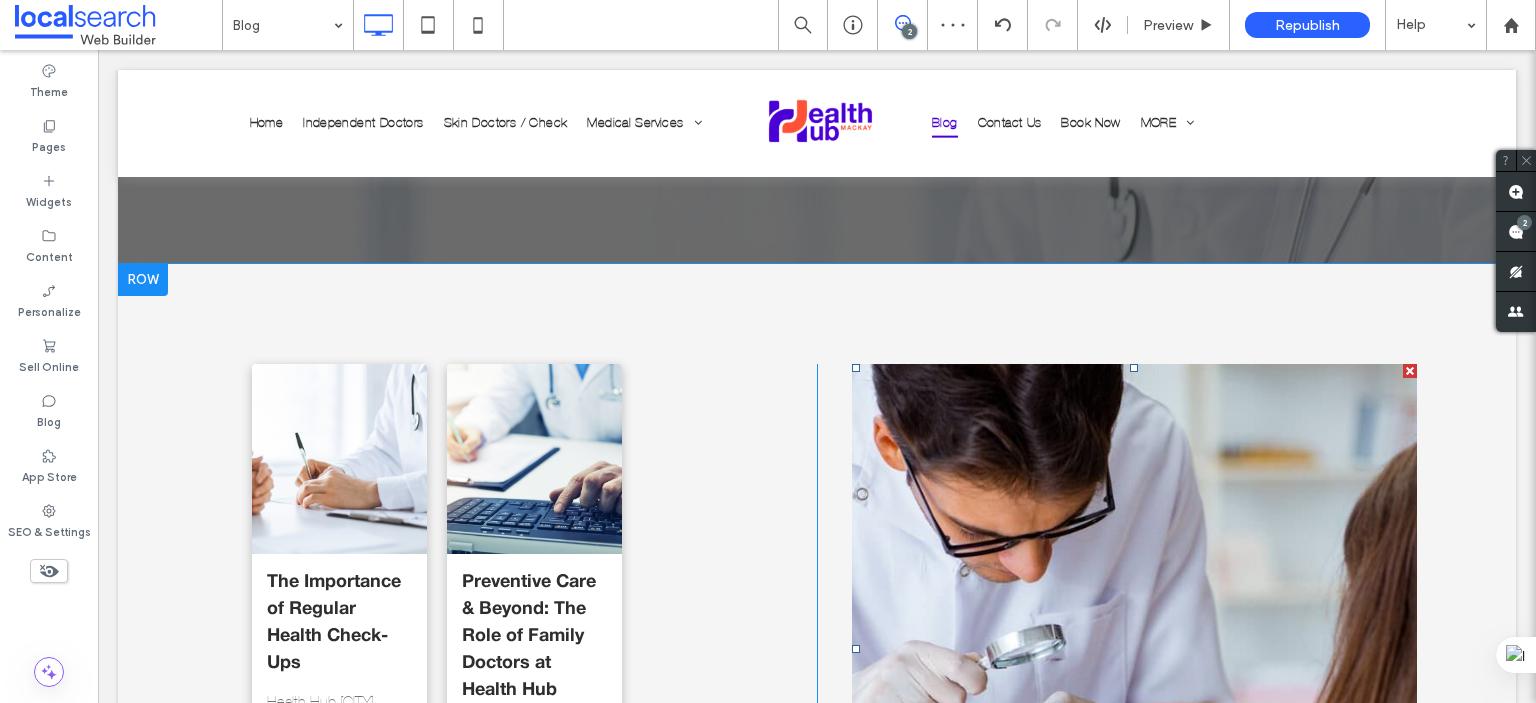 scroll, scrollTop: 500, scrollLeft: 0, axis: vertical 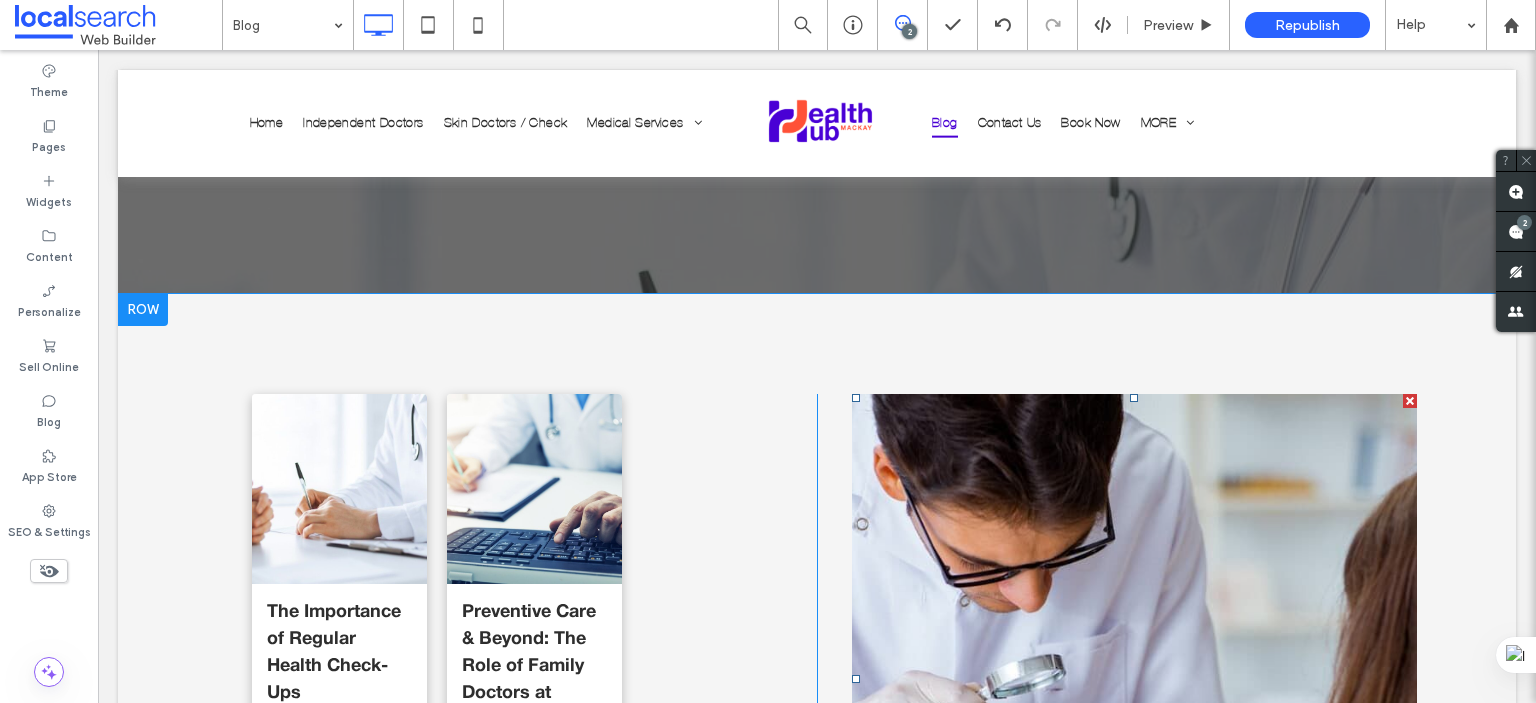 click at bounding box center (1410, 401) 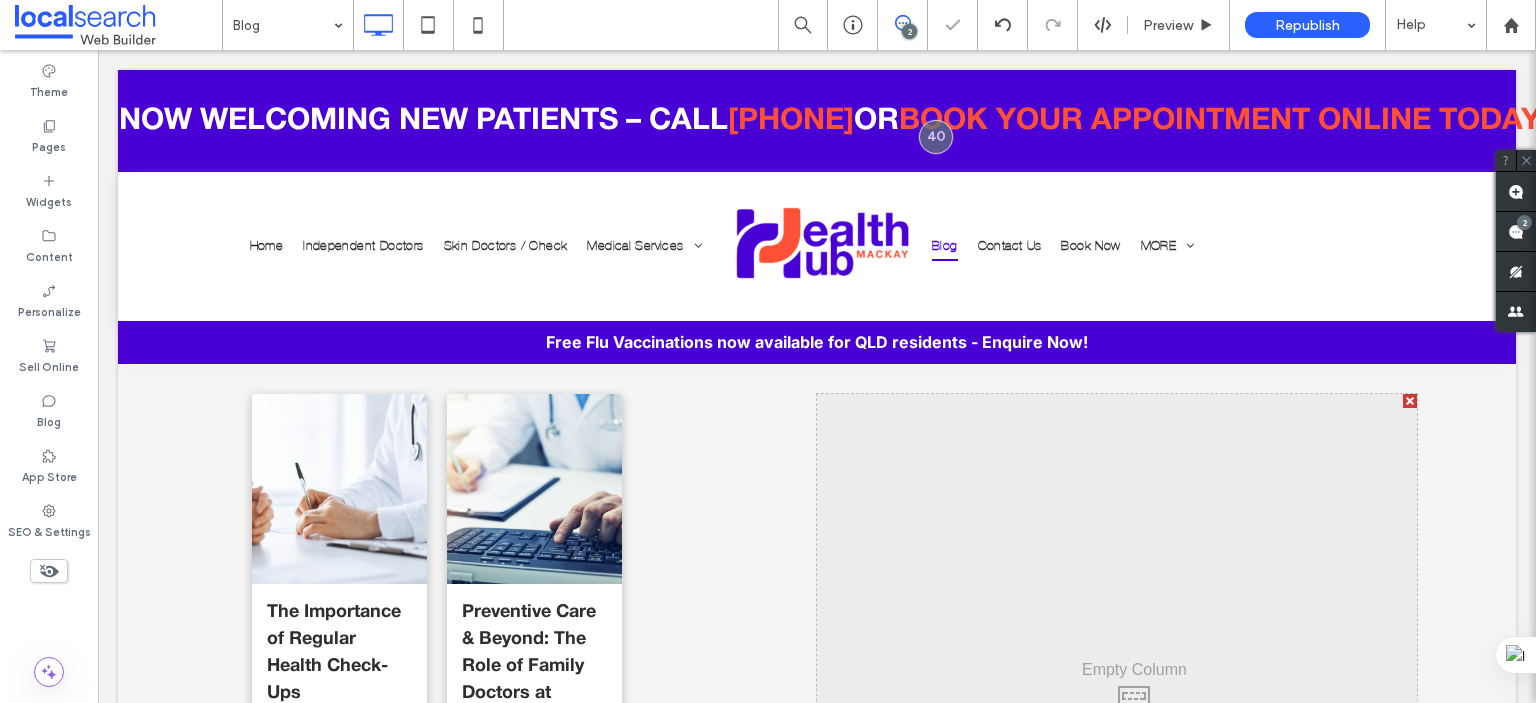 click at bounding box center [1410, 401] 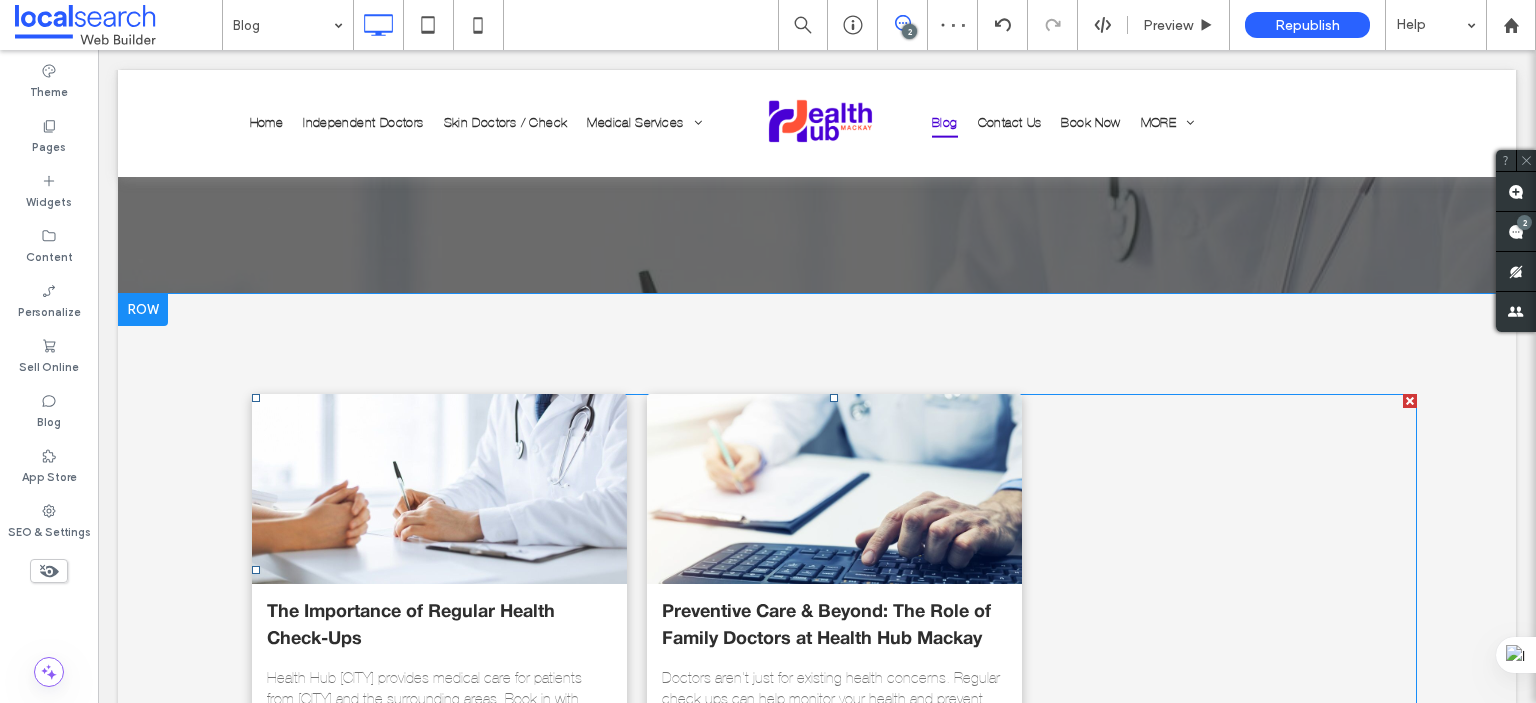 scroll, scrollTop: 800, scrollLeft: 0, axis: vertical 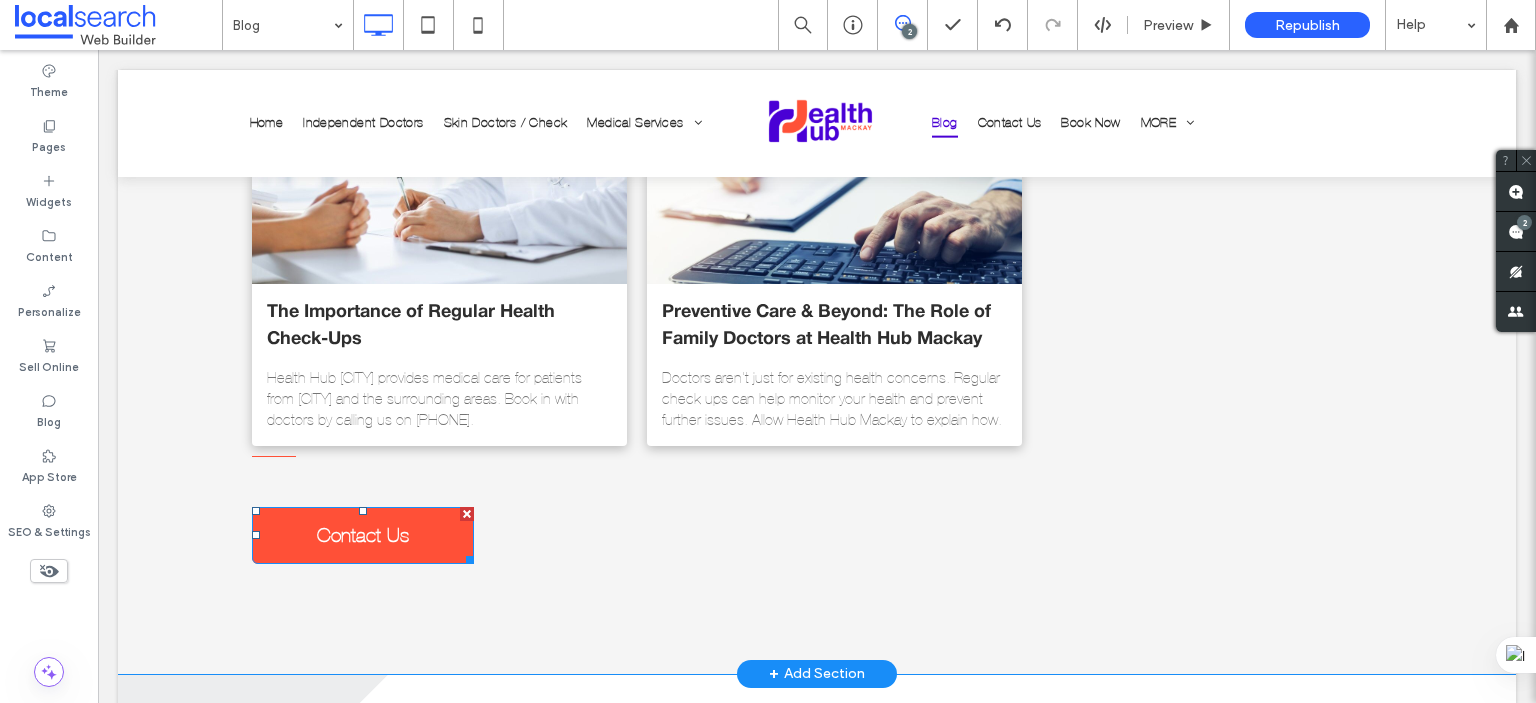 click at bounding box center [467, 514] 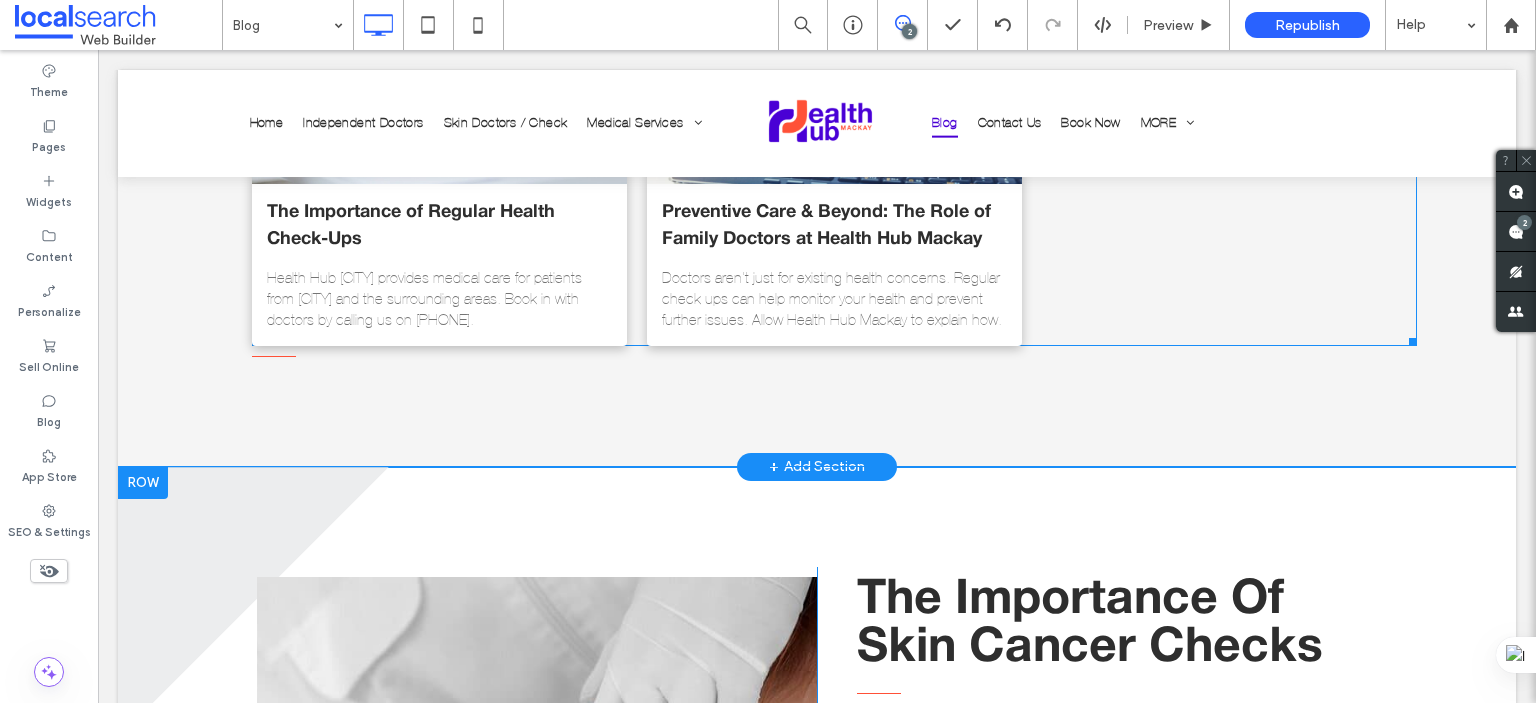 scroll, scrollTop: 800, scrollLeft: 0, axis: vertical 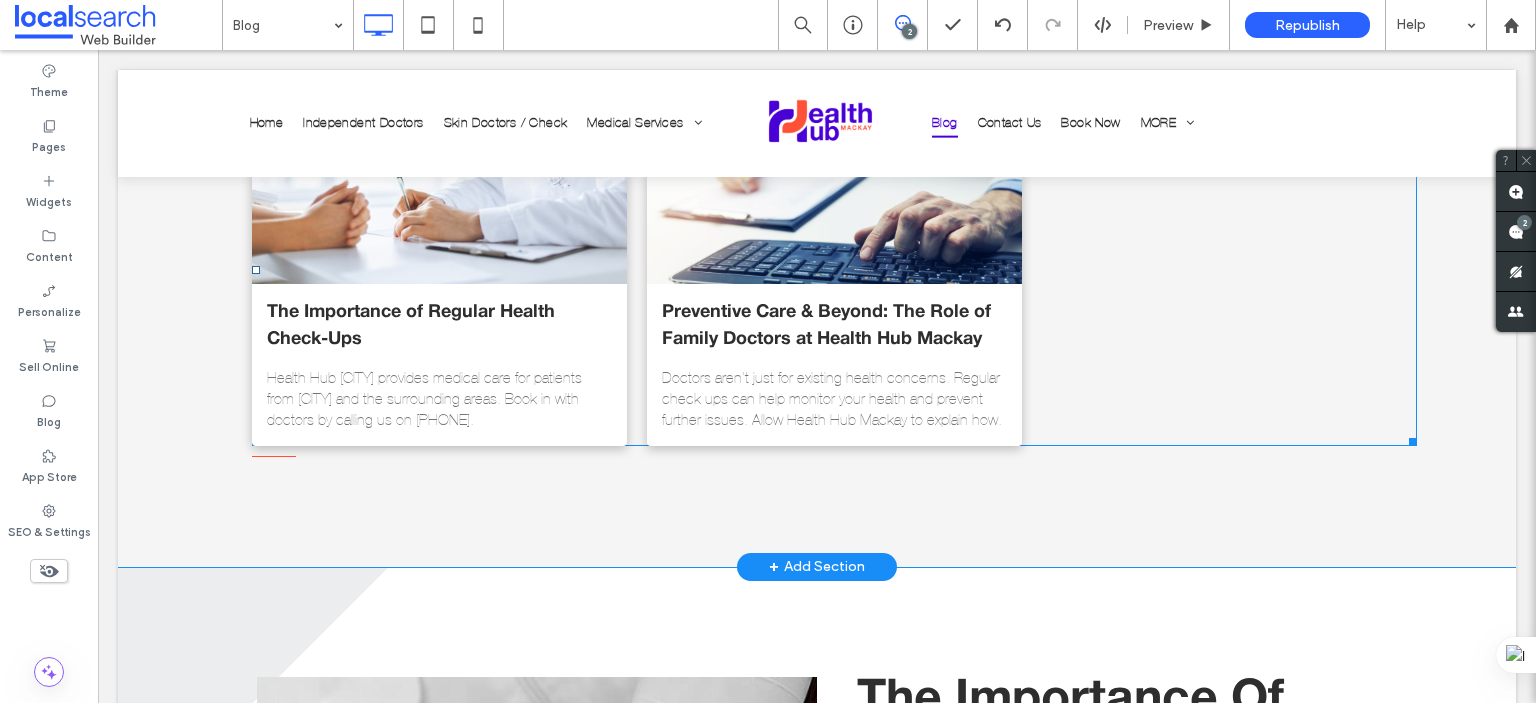 click on "The Importance of Regular Health Check-Ups
July 29, 2025
Health Hub Mackay provides medical care for patients from Mackay and the surrounding areas. Book in with doctors by calling us on (07) 4942 2777.
Preventive Care & Beyond: The Role of Family Doctors at Health Hub Mackay
By Health Hub Mackay
•
July 27, 2025
Doctors aren't just for existing health concerns. Regular check ups can help monitor your health and prevent further issues. Allow Health Hub Mackay to explain how." at bounding box center (834, 270) 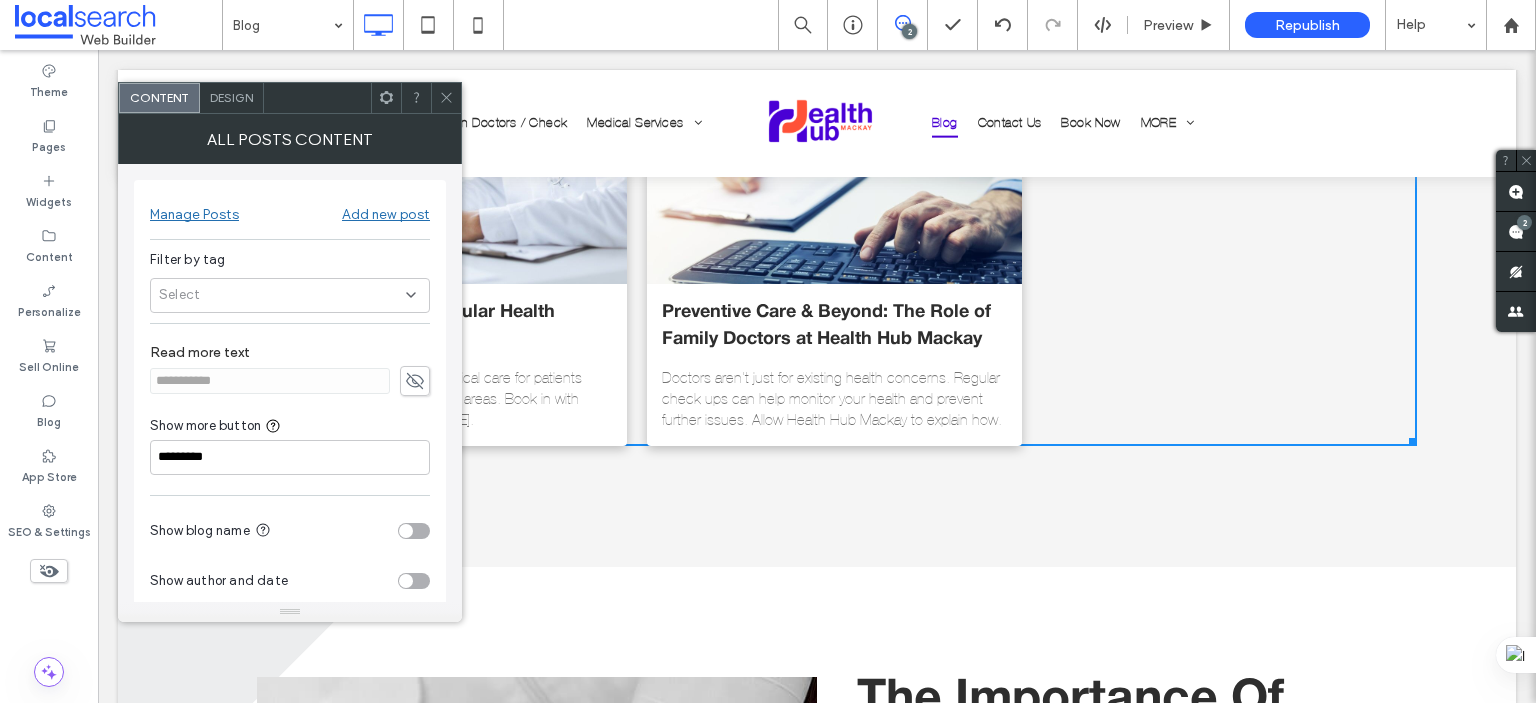 scroll, scrollTop: 122, scrollLeft: 0, axis: vertical 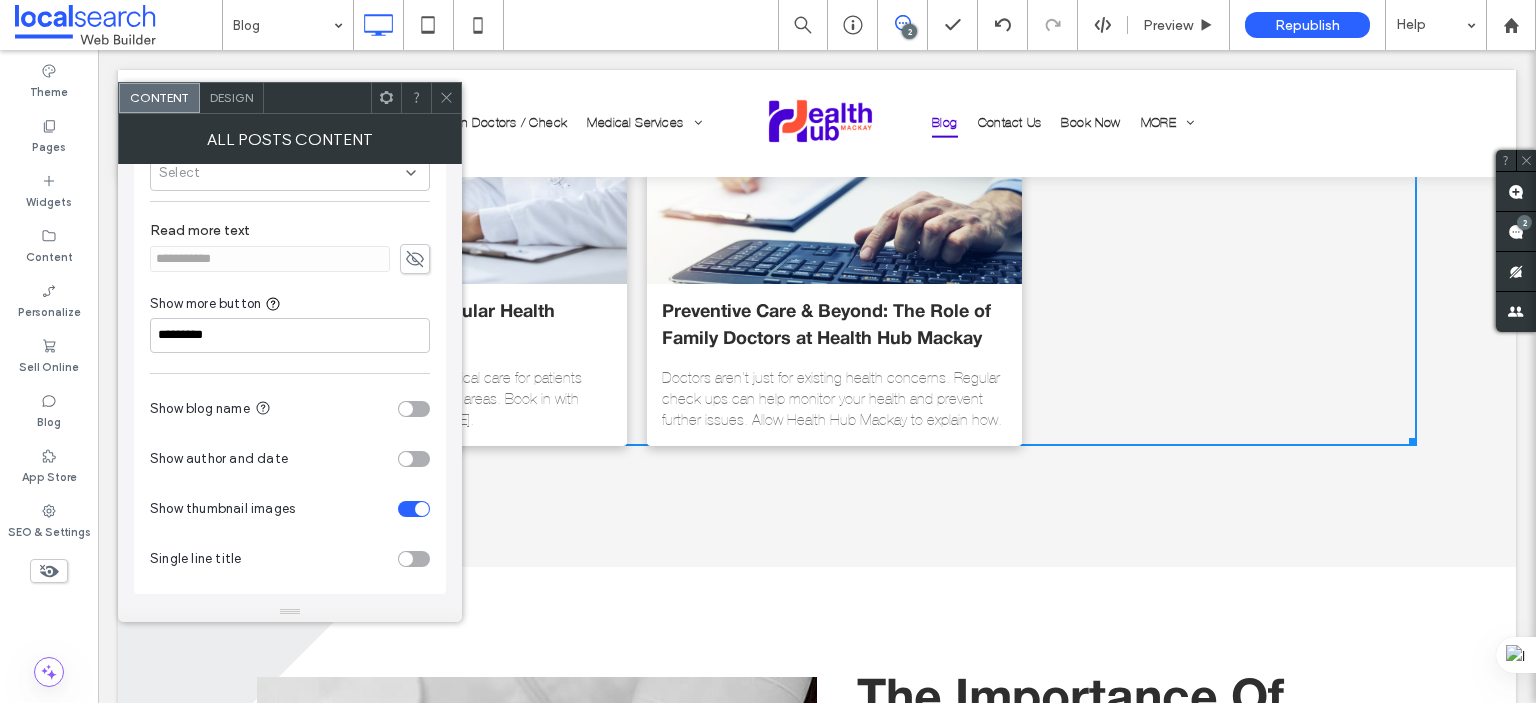 click at bounding box center [414, 459] 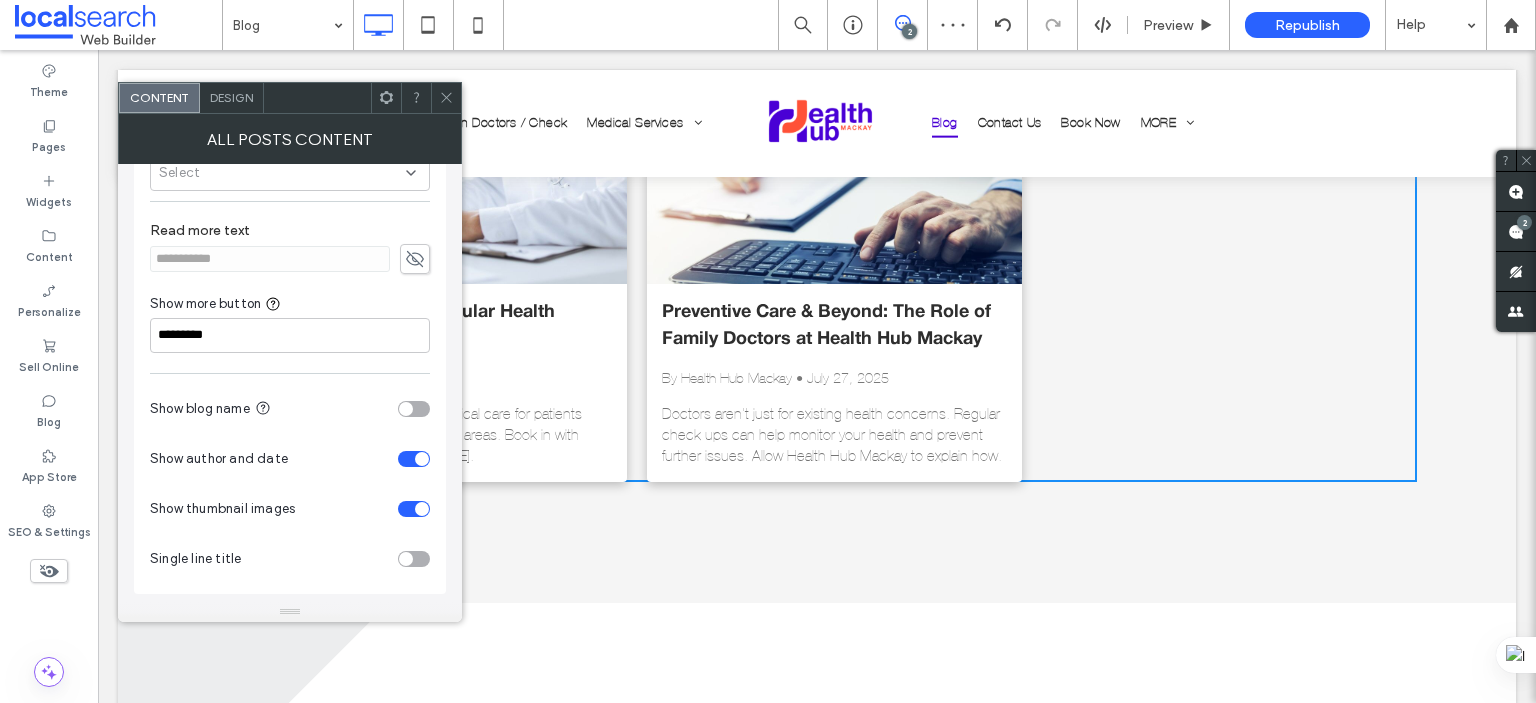 click on "Design" at bounding box center (231, 97) 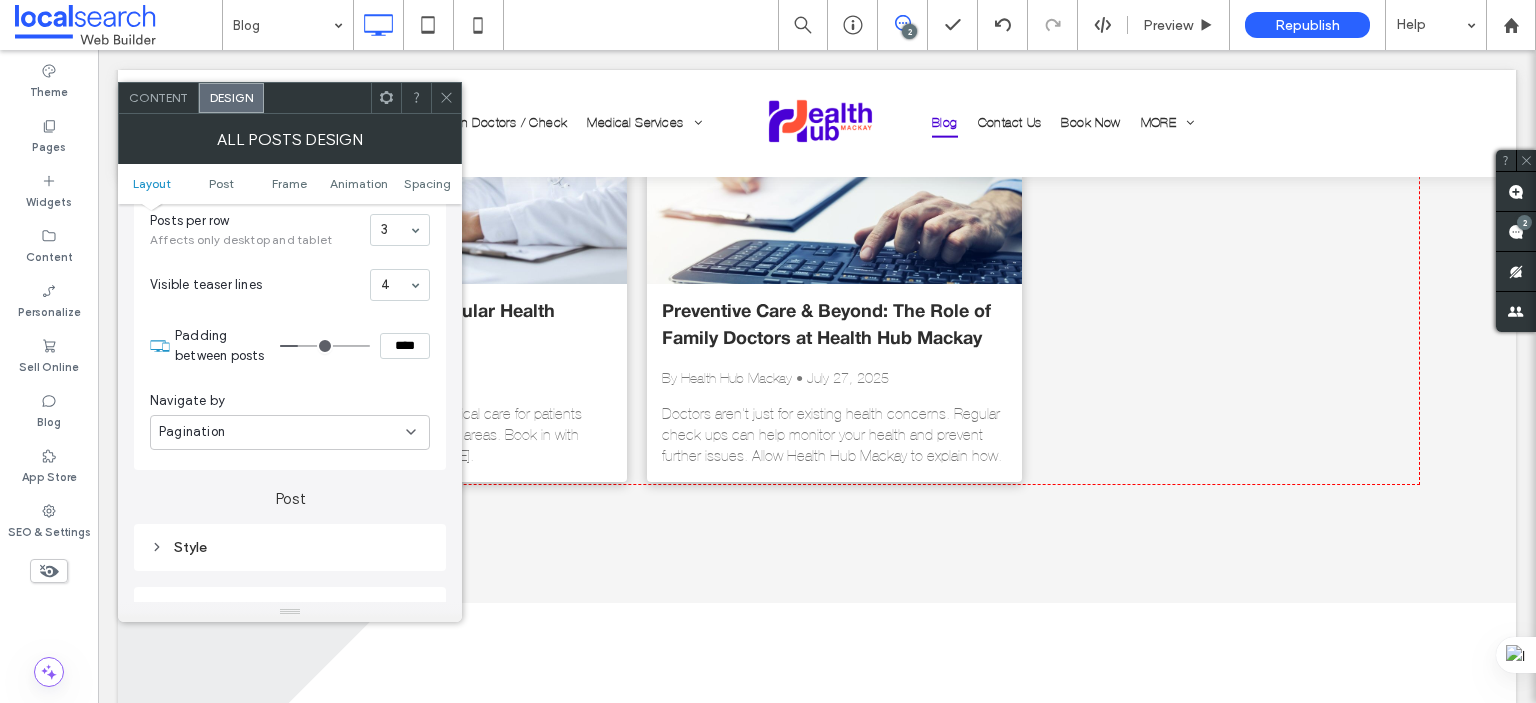 scroll, scrollTop: 600, scrollLeft: 0, axis: vertical 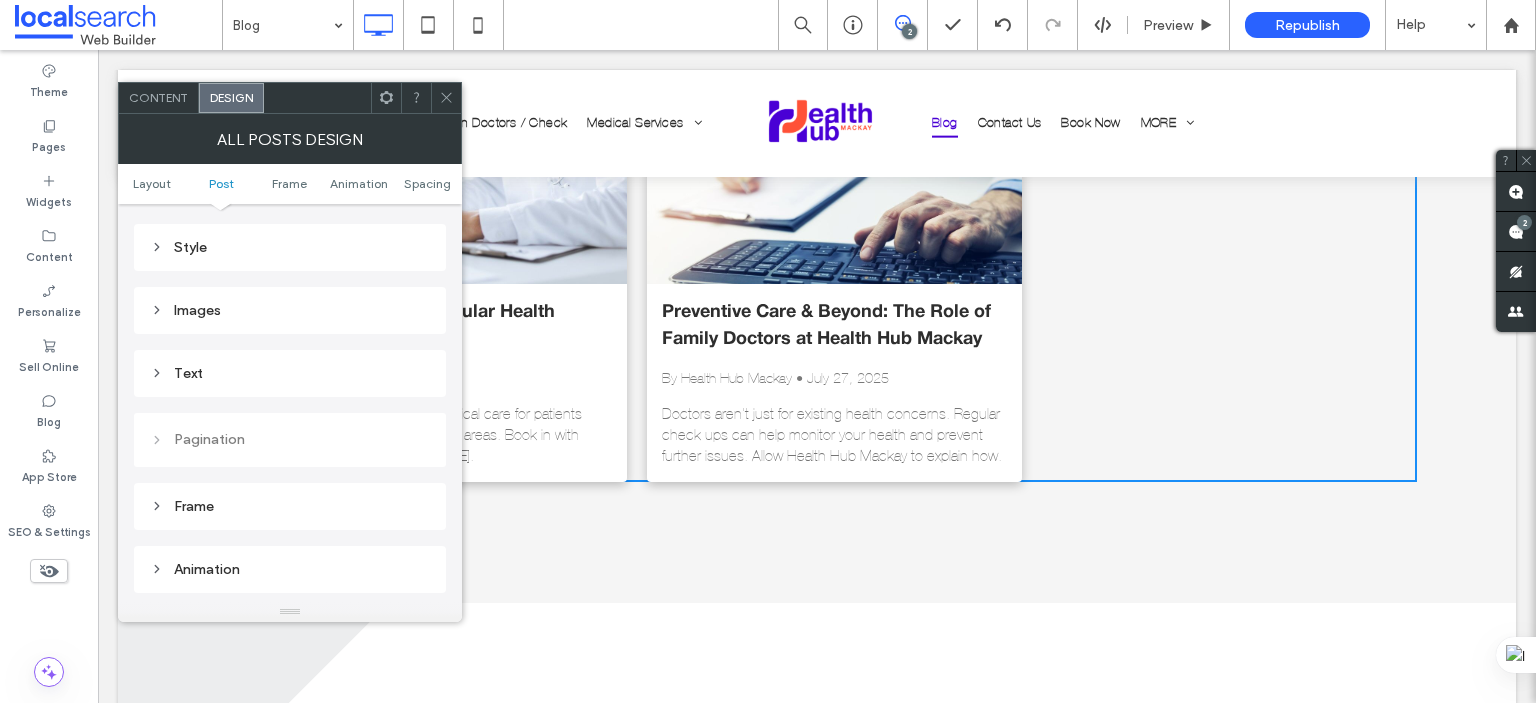 click on "Text" at bounding box center [290, 373] 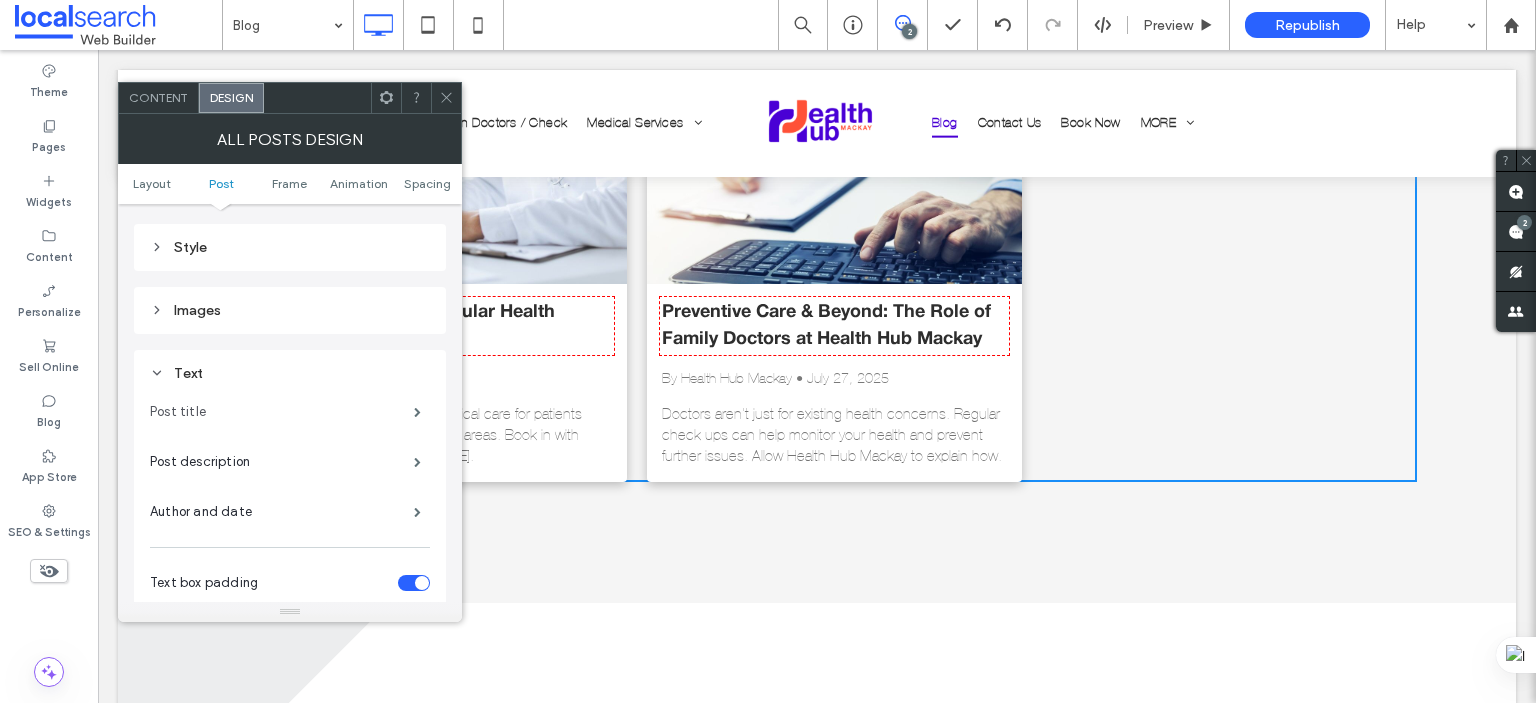 click on "Post title" at bounding box center (282, 412) 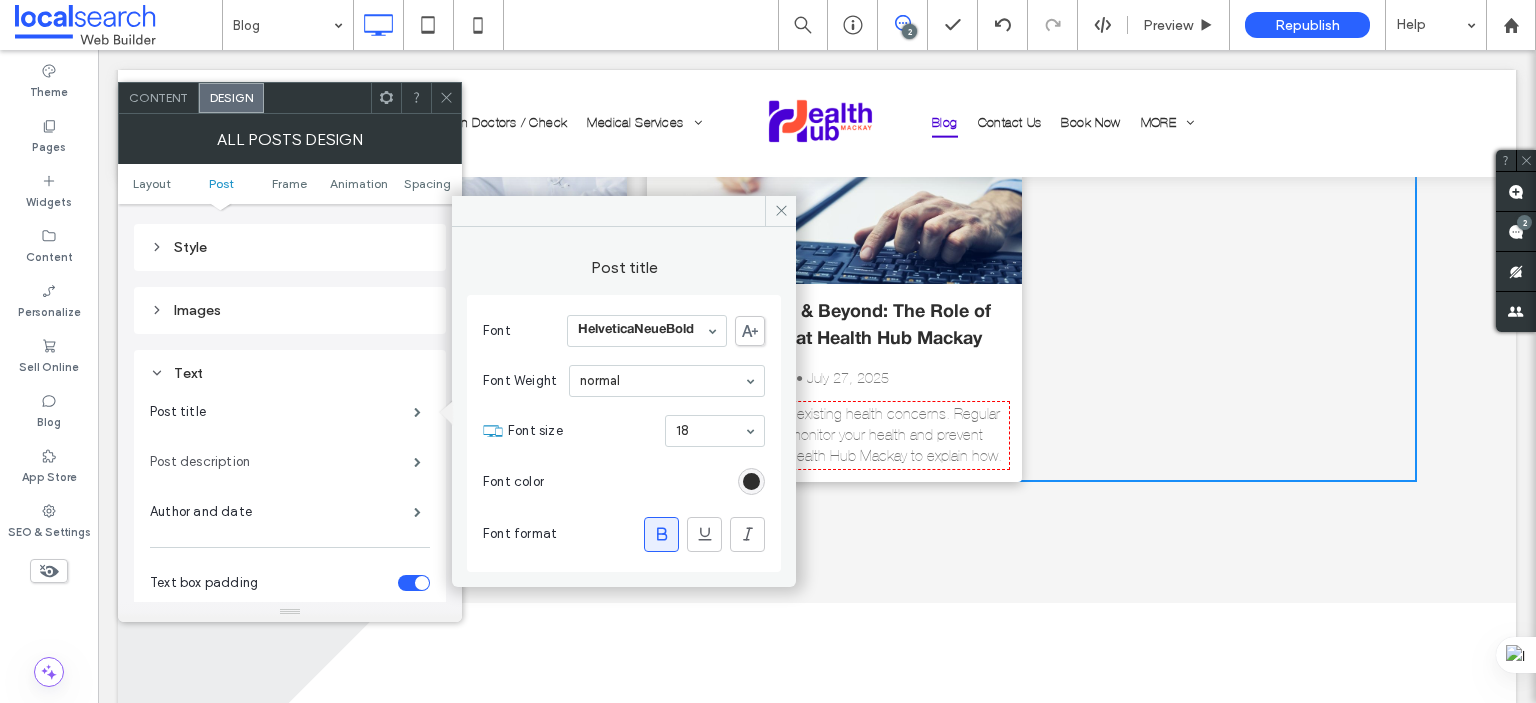 click on "Post description" at bounding box center (282, 462) 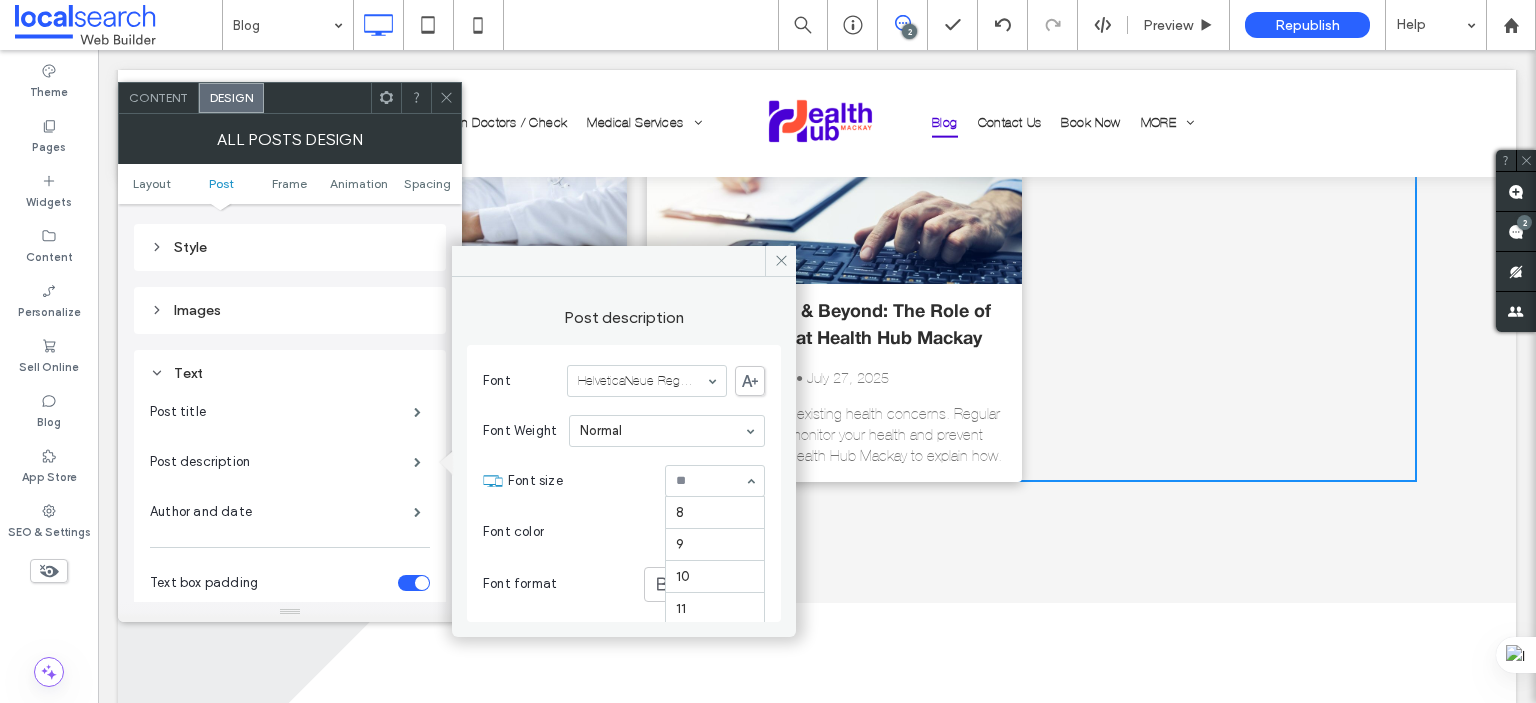 scroll, scrollTop: 196, scrollLeft: 0, axis: vertical 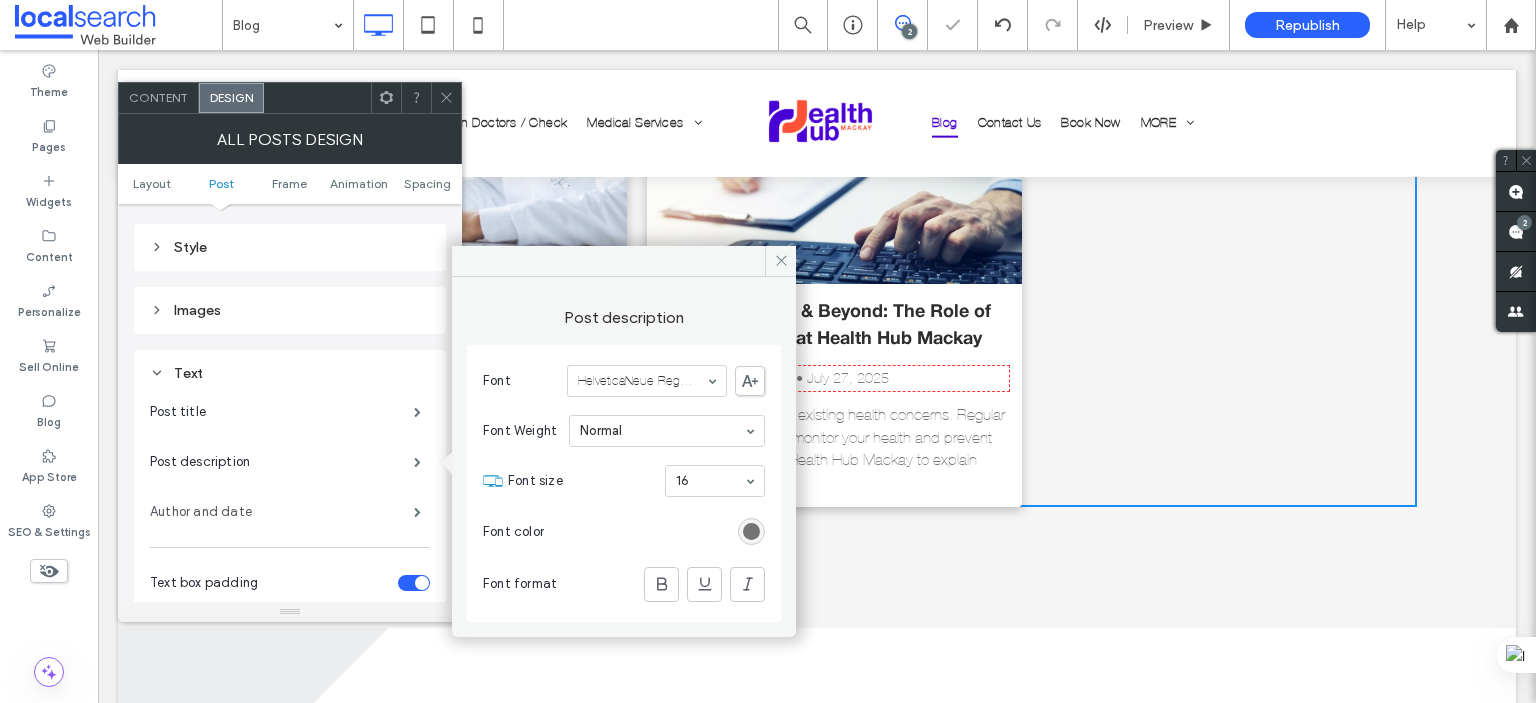 click on "Author and date" at bounding box center [282, 512] 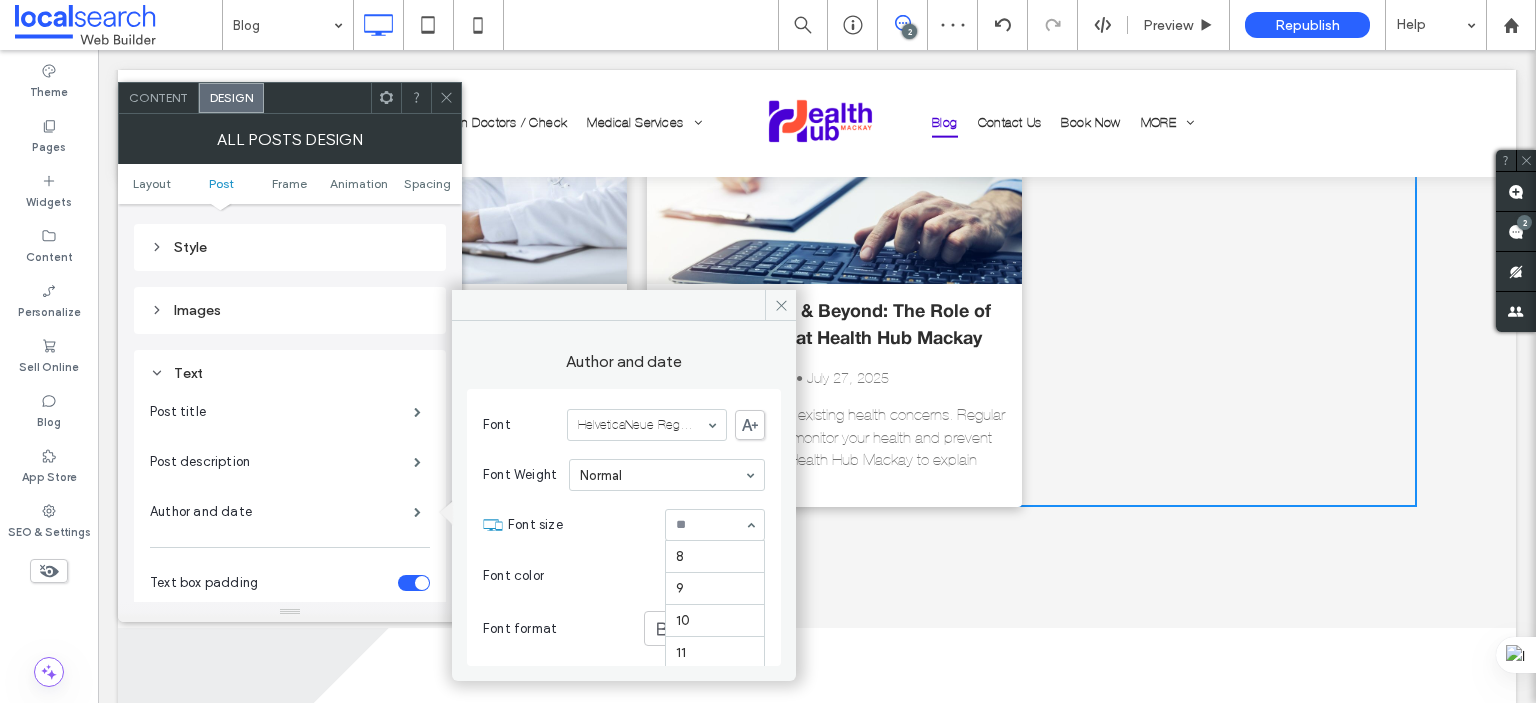 scroll, scrollTop: 164, scrollLeft: 0, axis: vertical 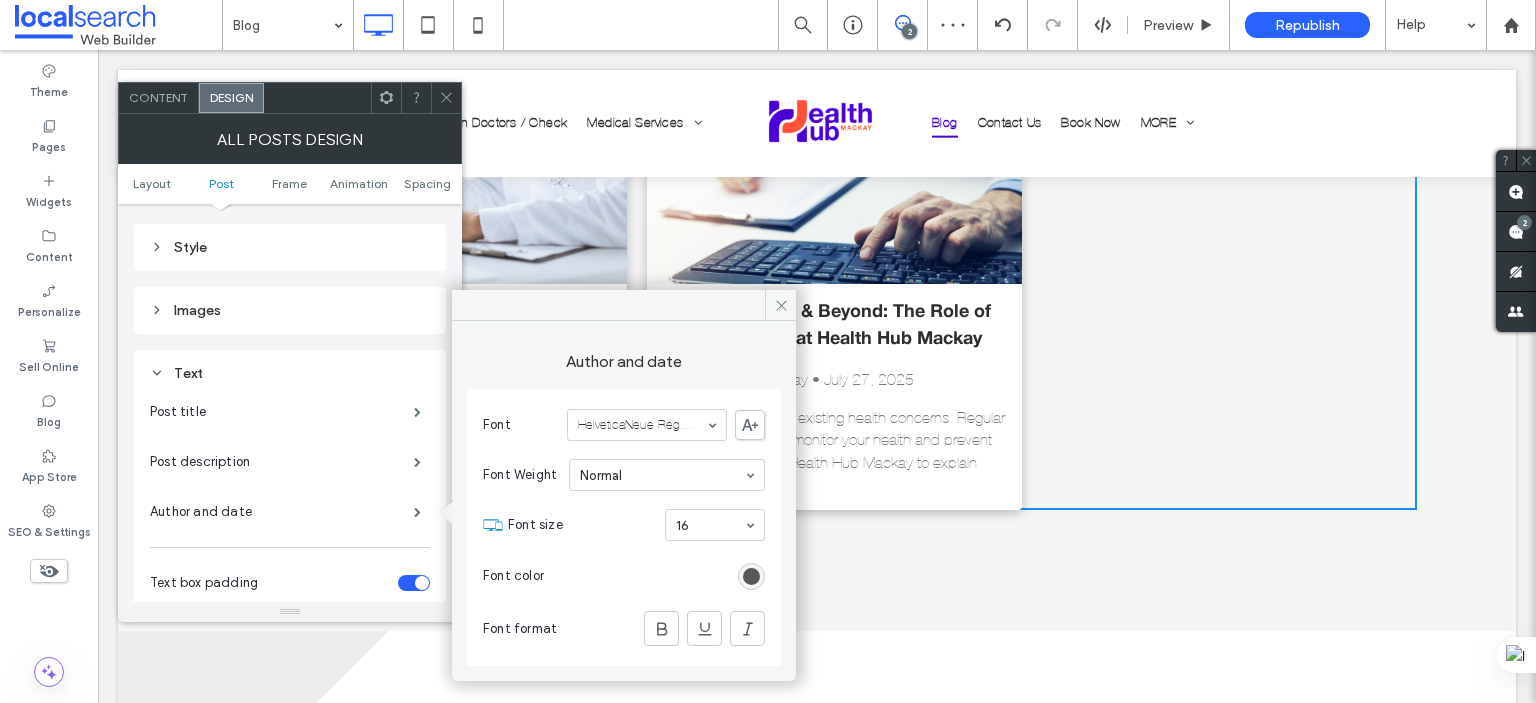 click 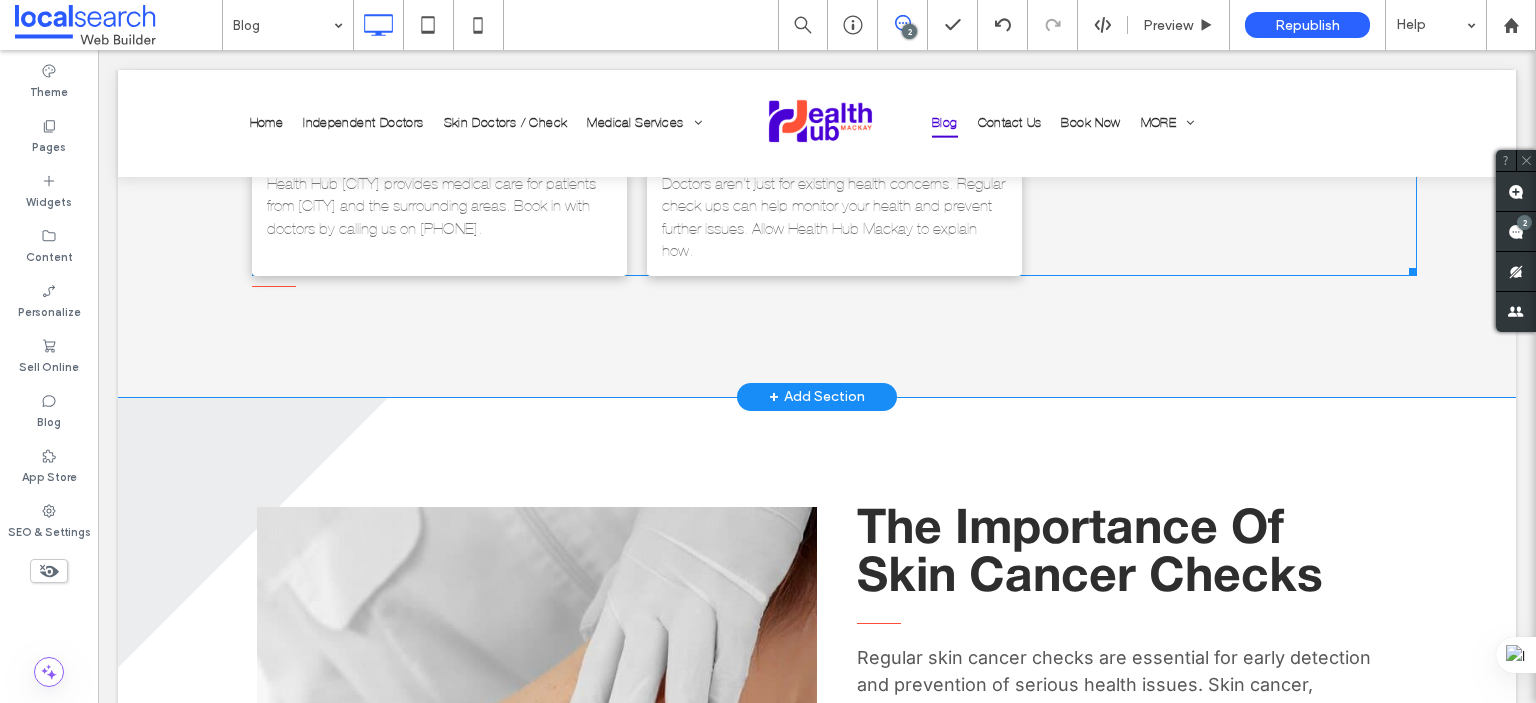 scroll, scrollTop: 1200, scrollLeft: 0, axis: vertical 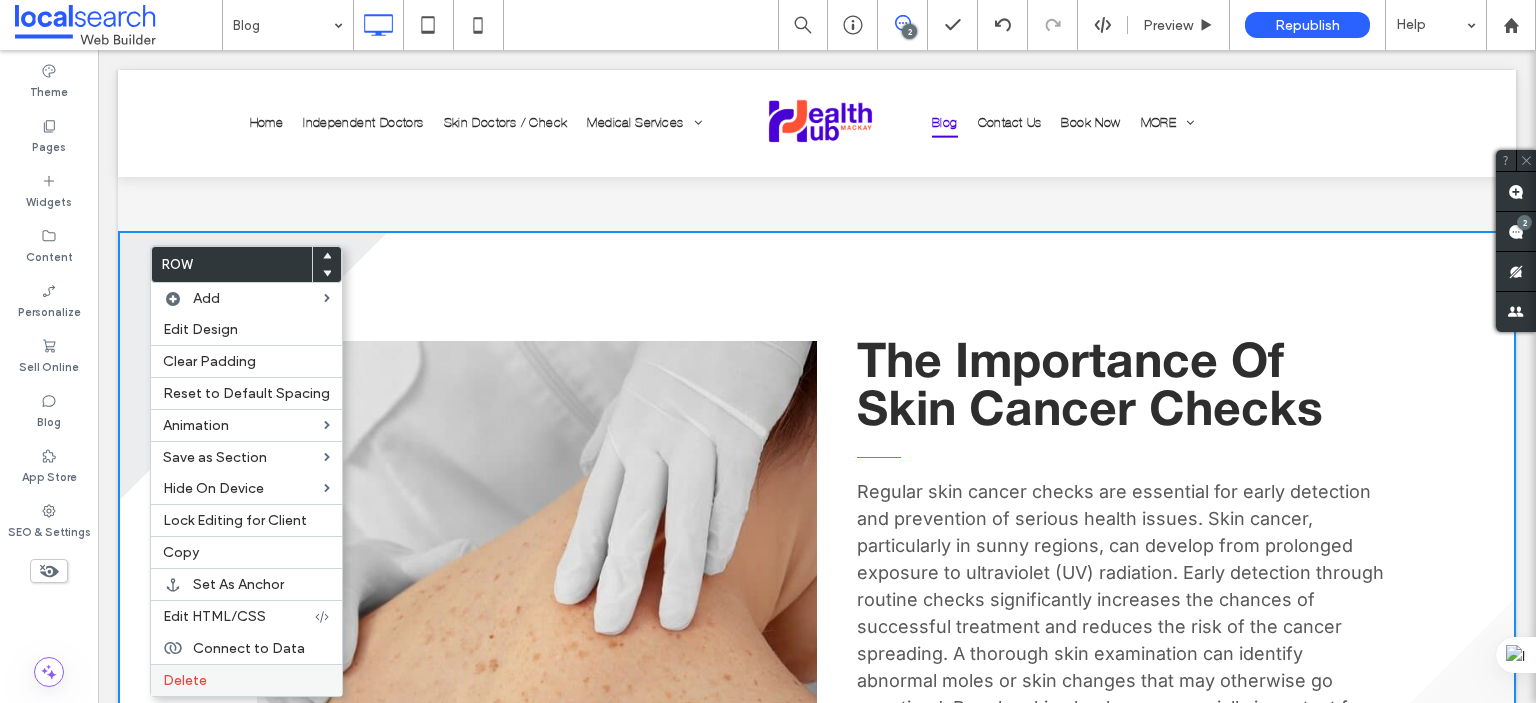 click on "Delete" at bounding box center (185, 680) 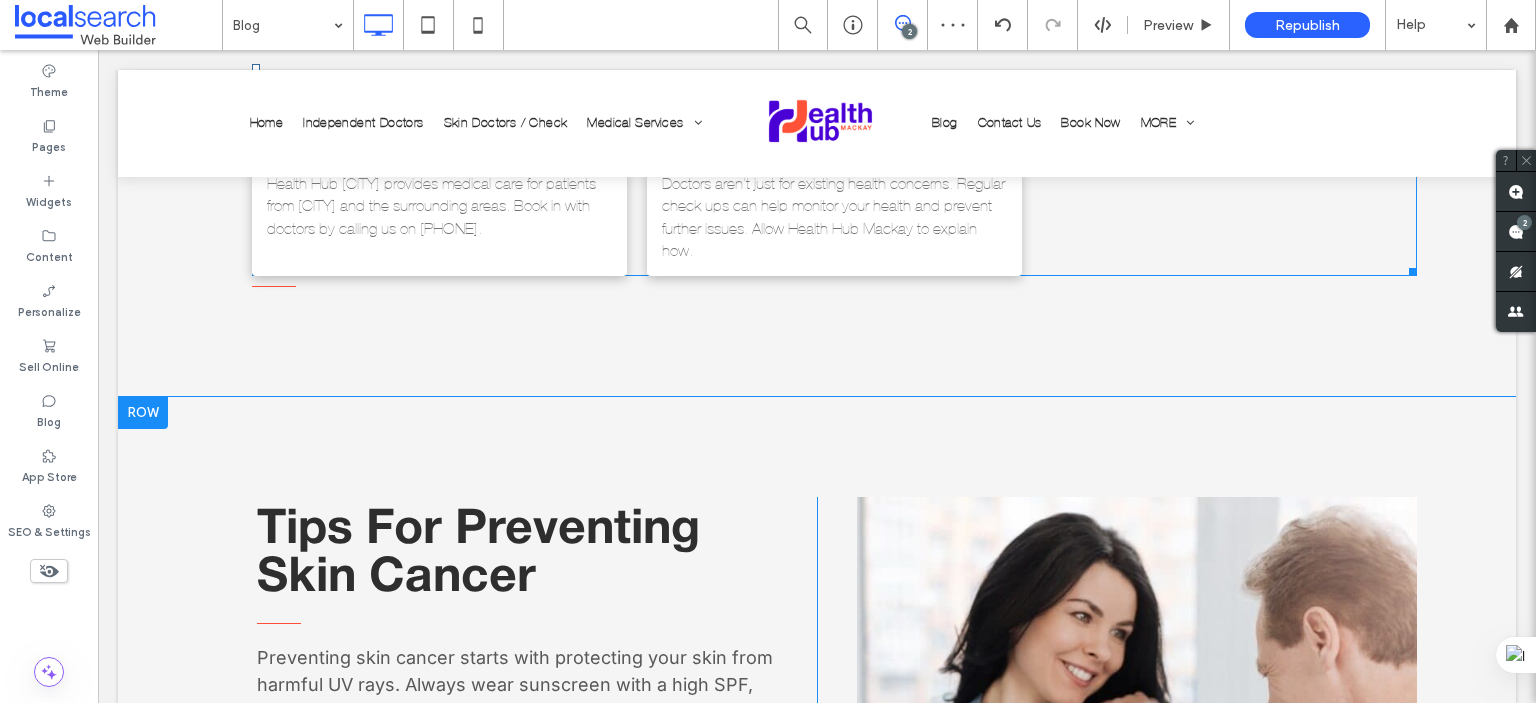 scroll, scrollTop: 1200, scrollLeft: 0, axis: vertical 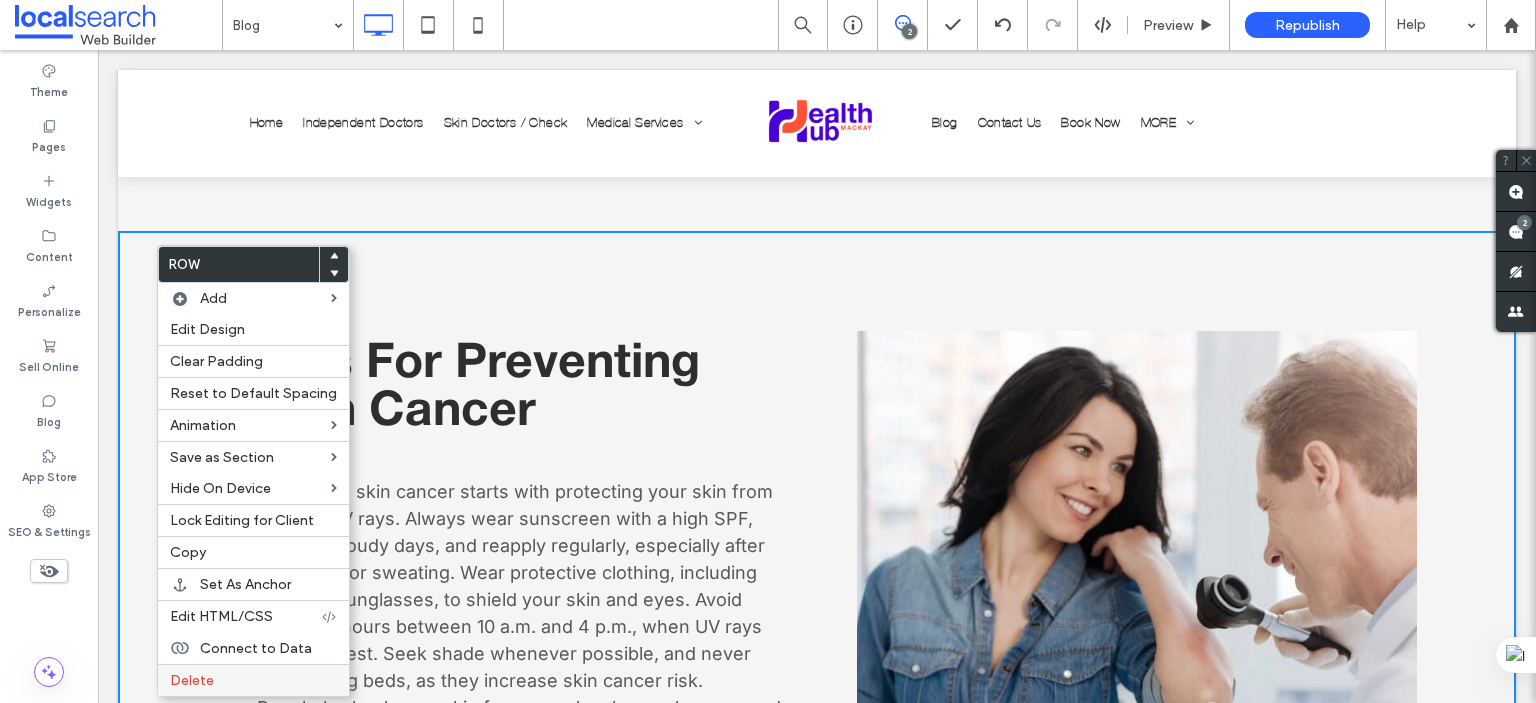 click on "Delete" at bounding box center (253, 680) 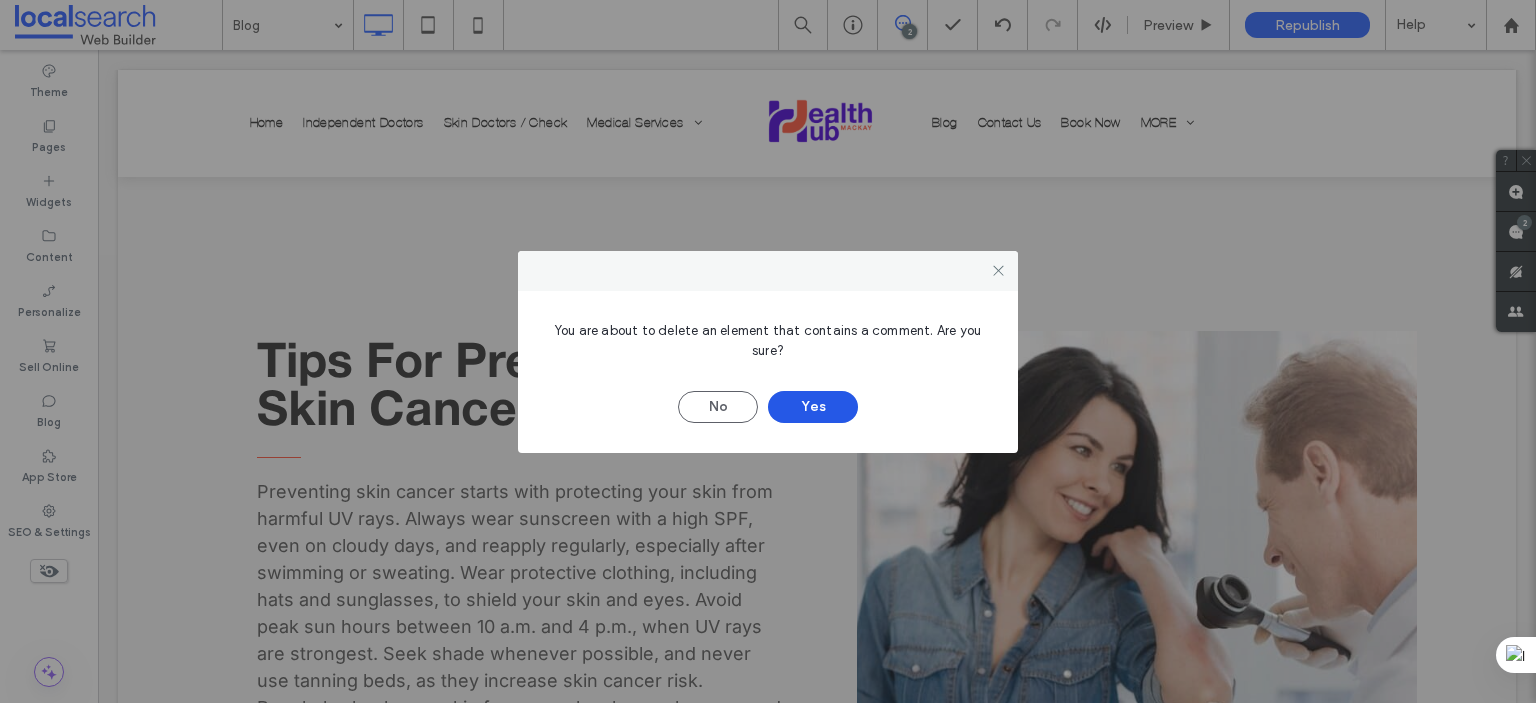 click on "Yes" at bounding box center (813, 407) 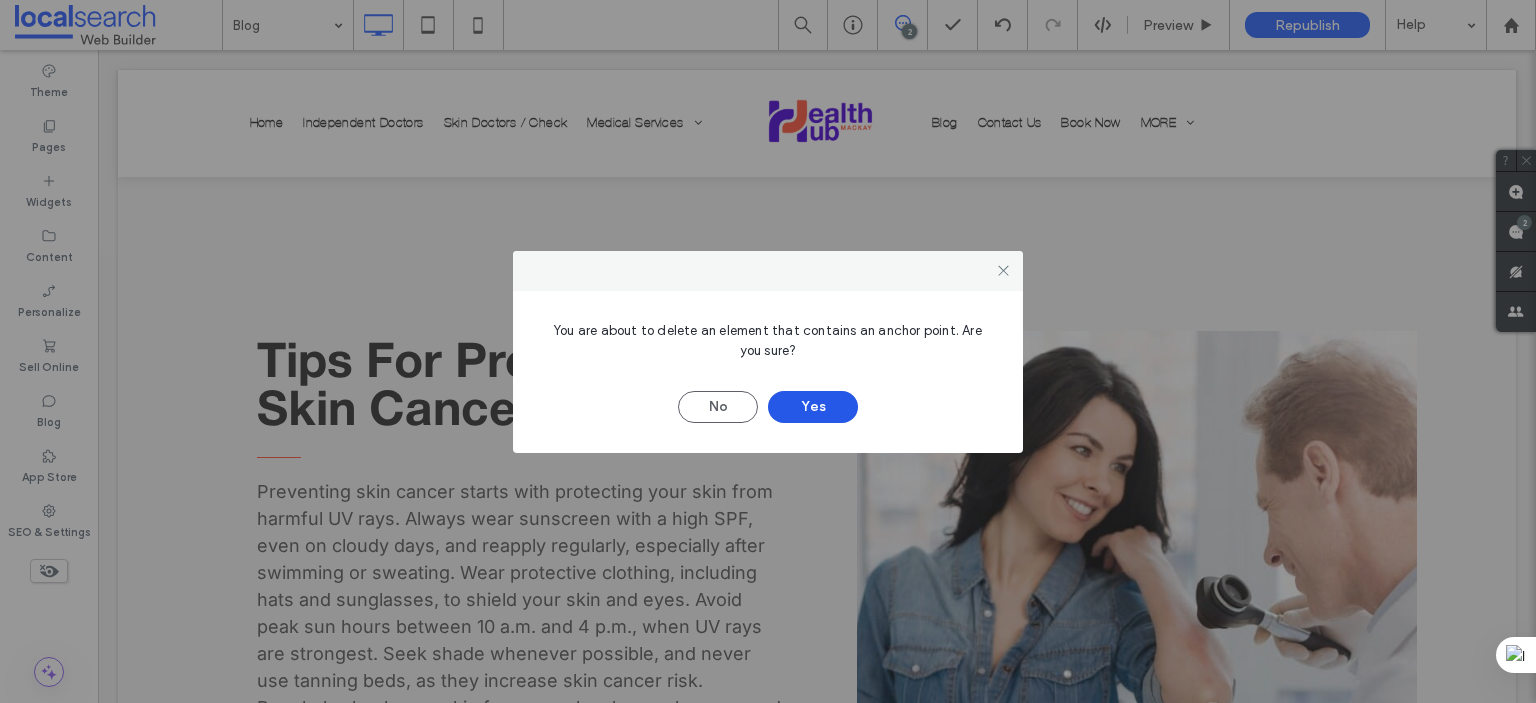 click on "Yes" at bounding box center [813, 407] 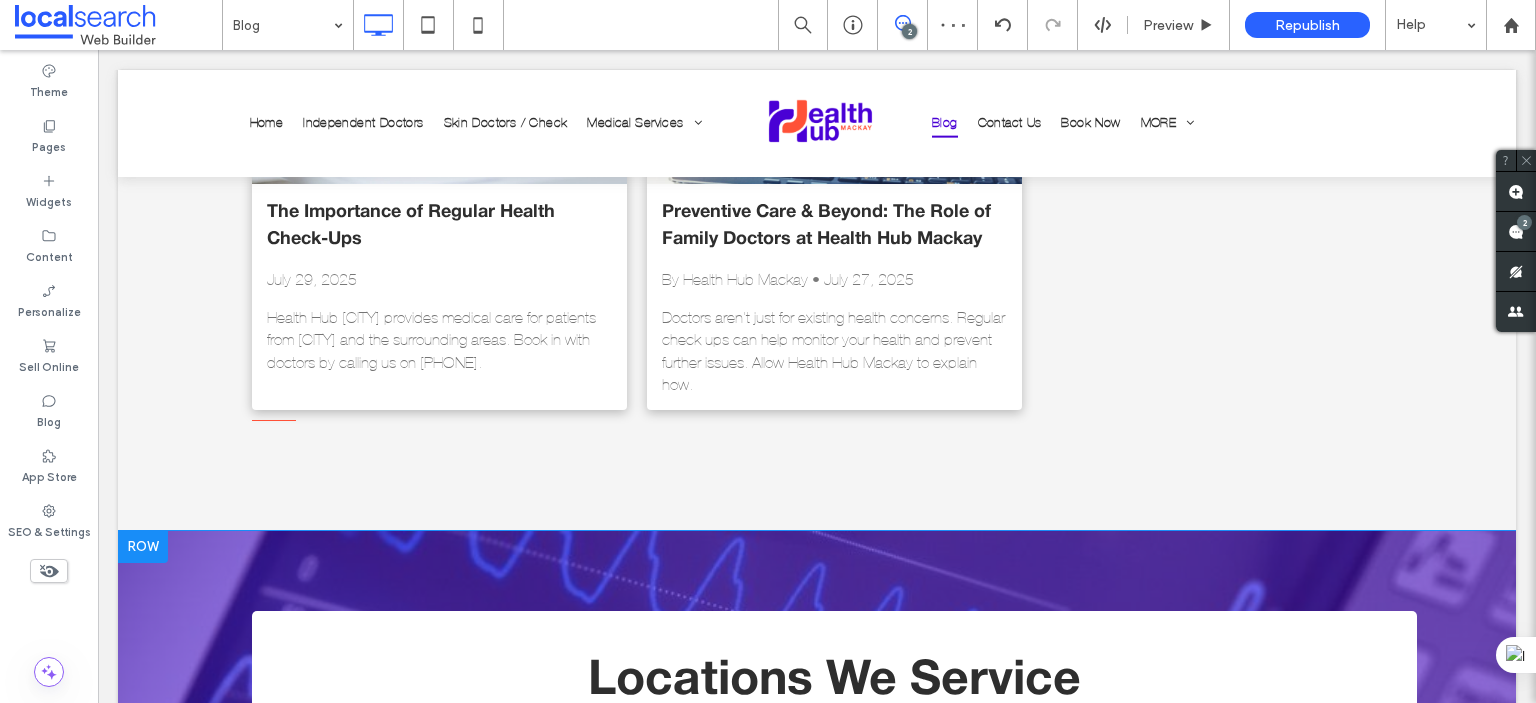 scroll, scrollTop: 1200, scrollLeft: 0, axis: vertical 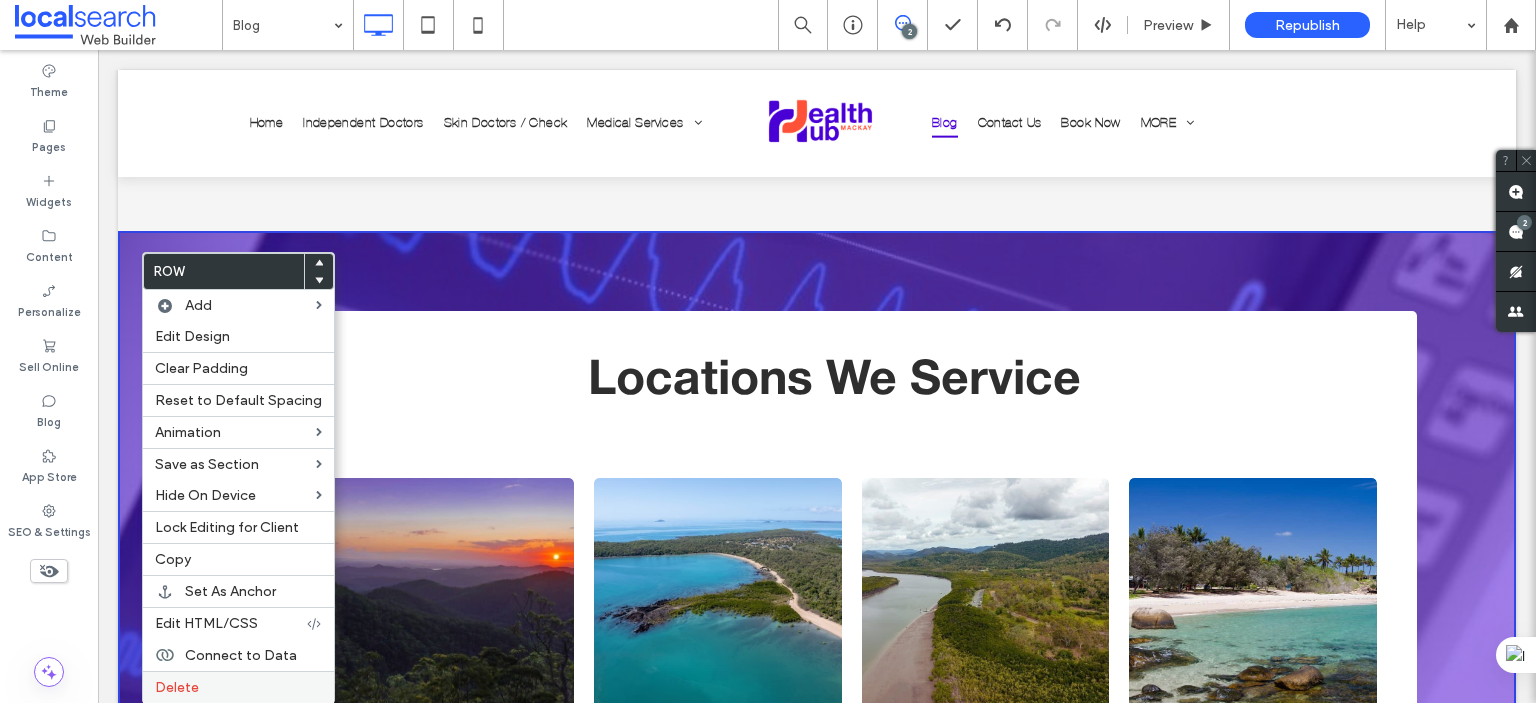 click on "Delete" at bounding box center (177, 687) 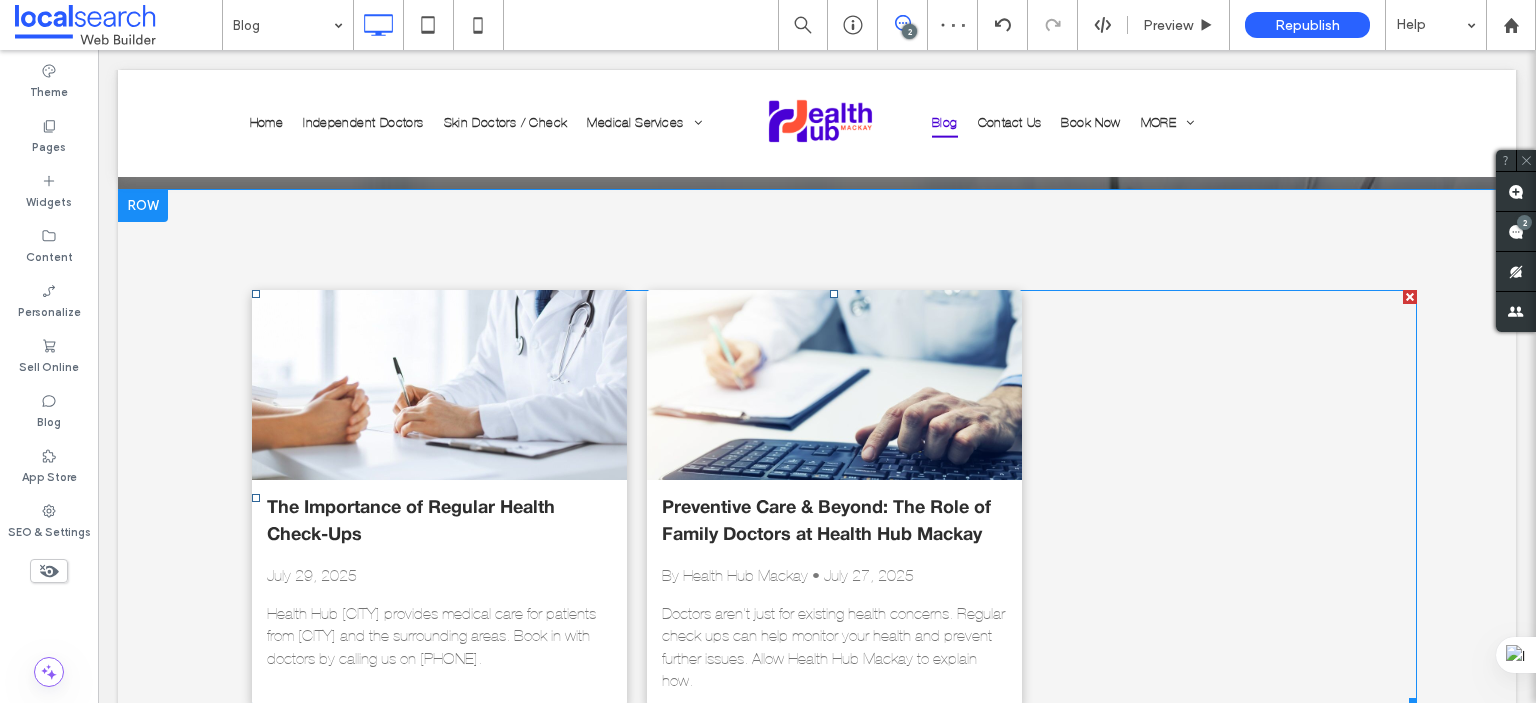 scroll, scrollTop: 600, scrollLeft: 0, axis: vertical 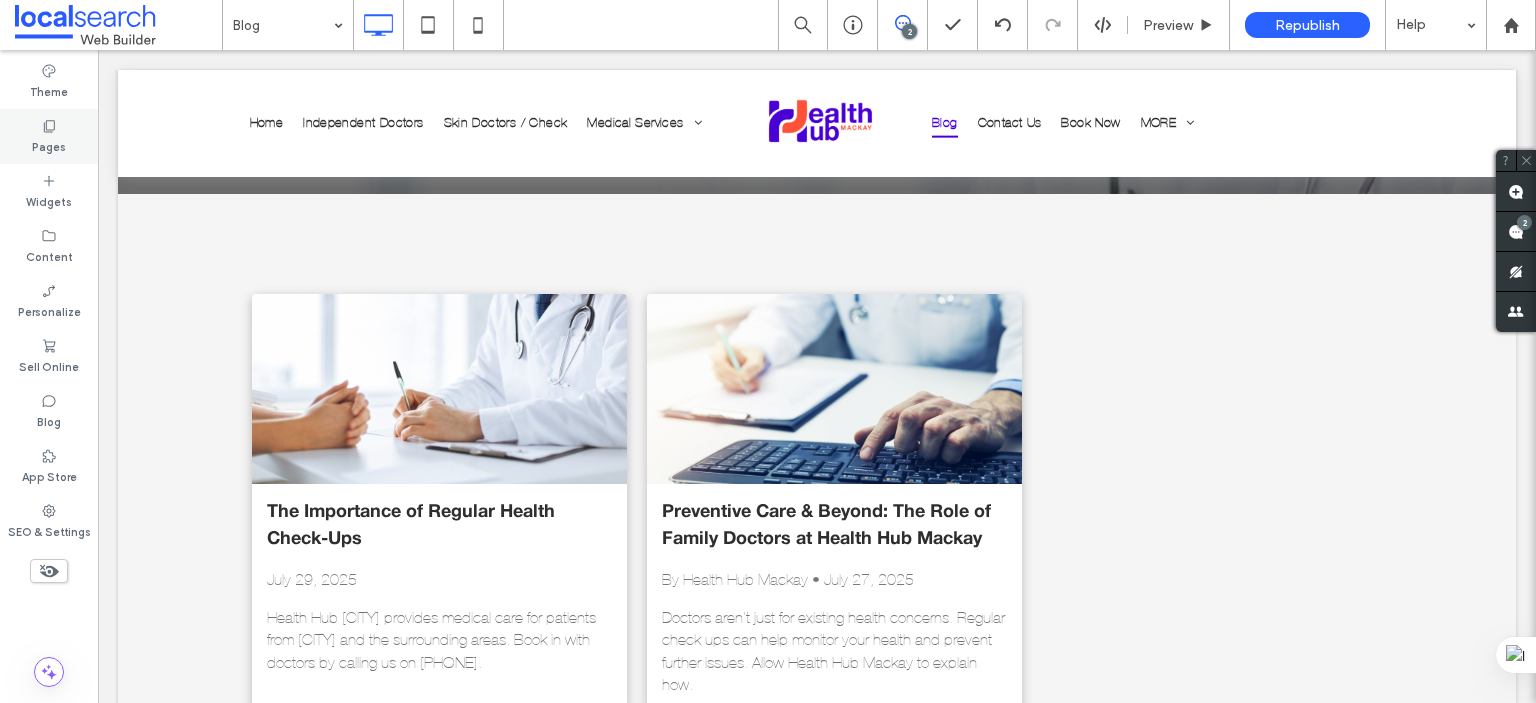 click 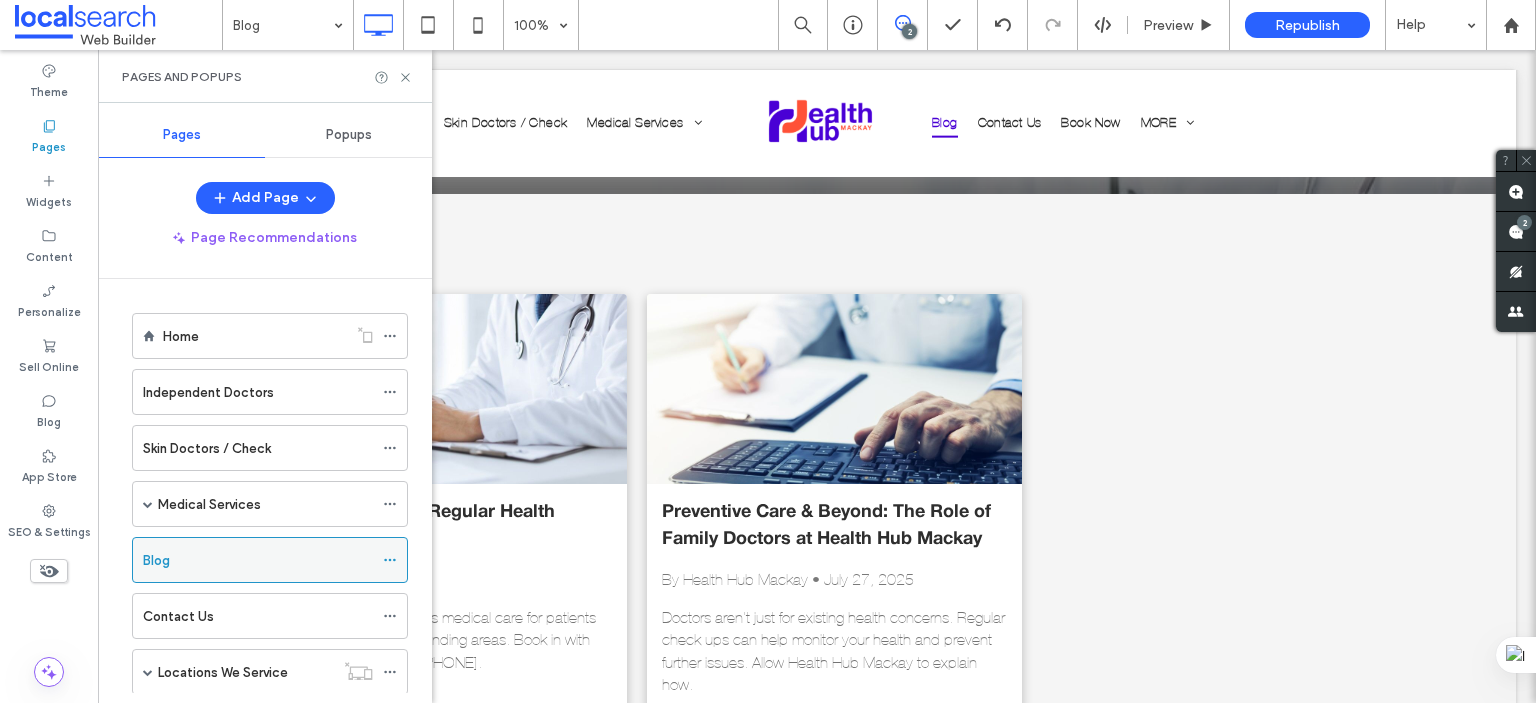 scroll, scrollTop: 200, scrollLeft: 0, axis: vertical 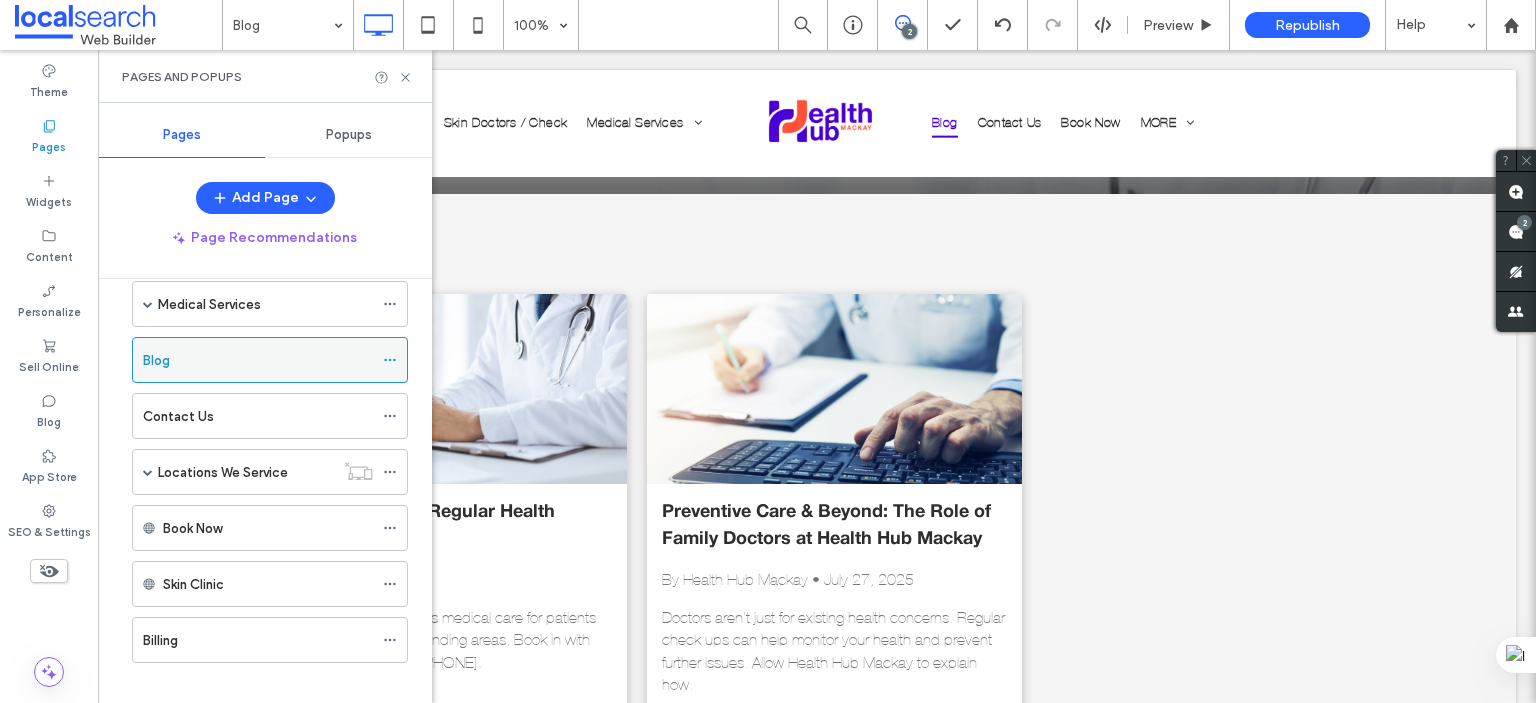 click 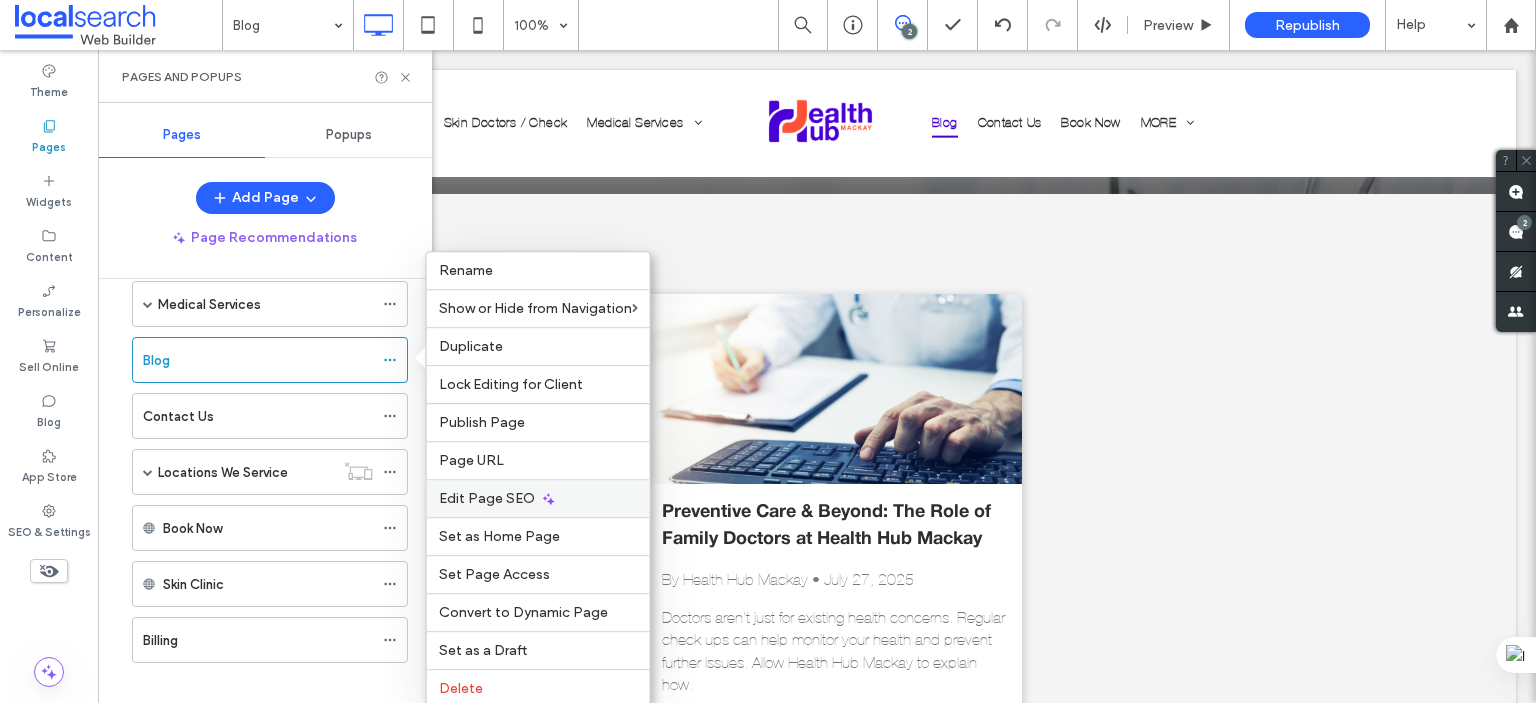 click on "Edit Page SEO" at bounding box center (487, 498) 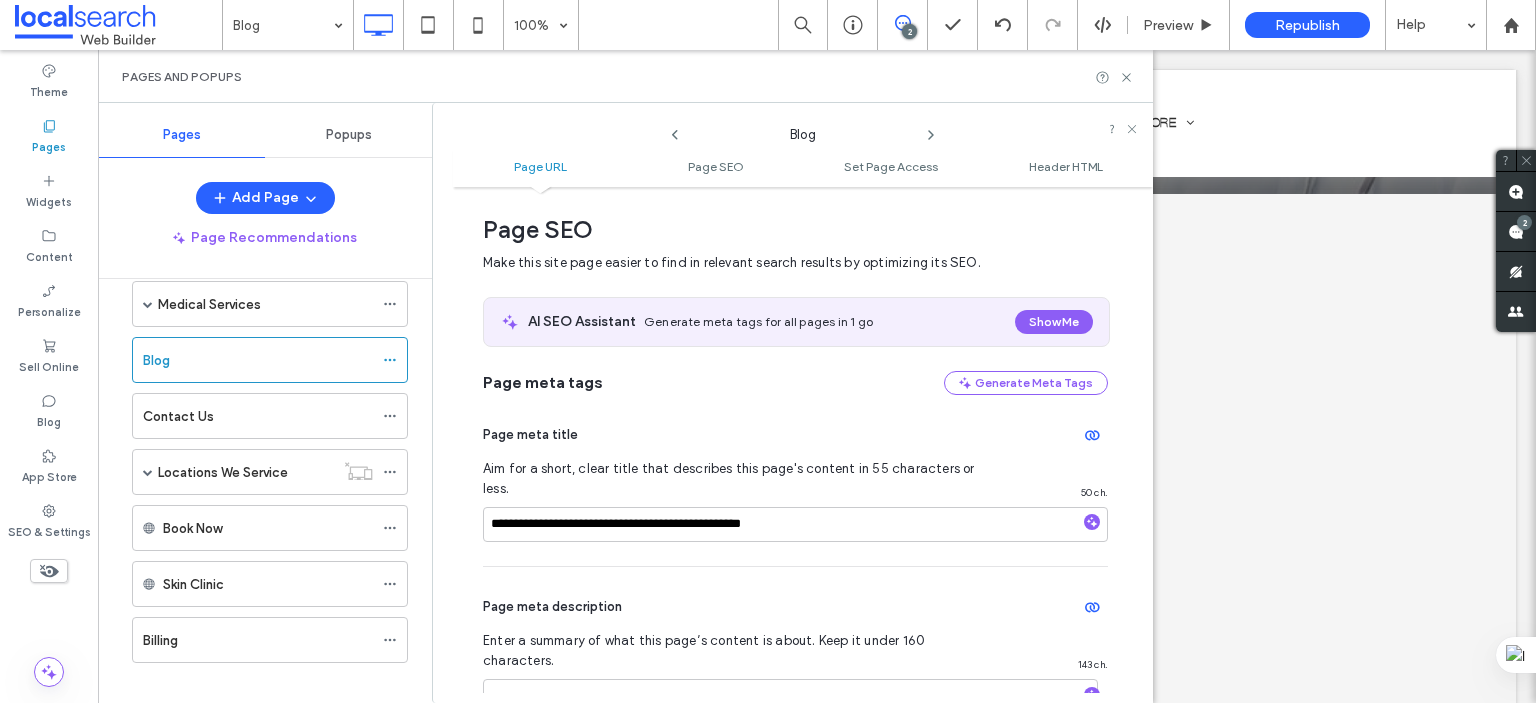 scroll, scrollTop: 274, scrollLeft: 0, axis: vertical 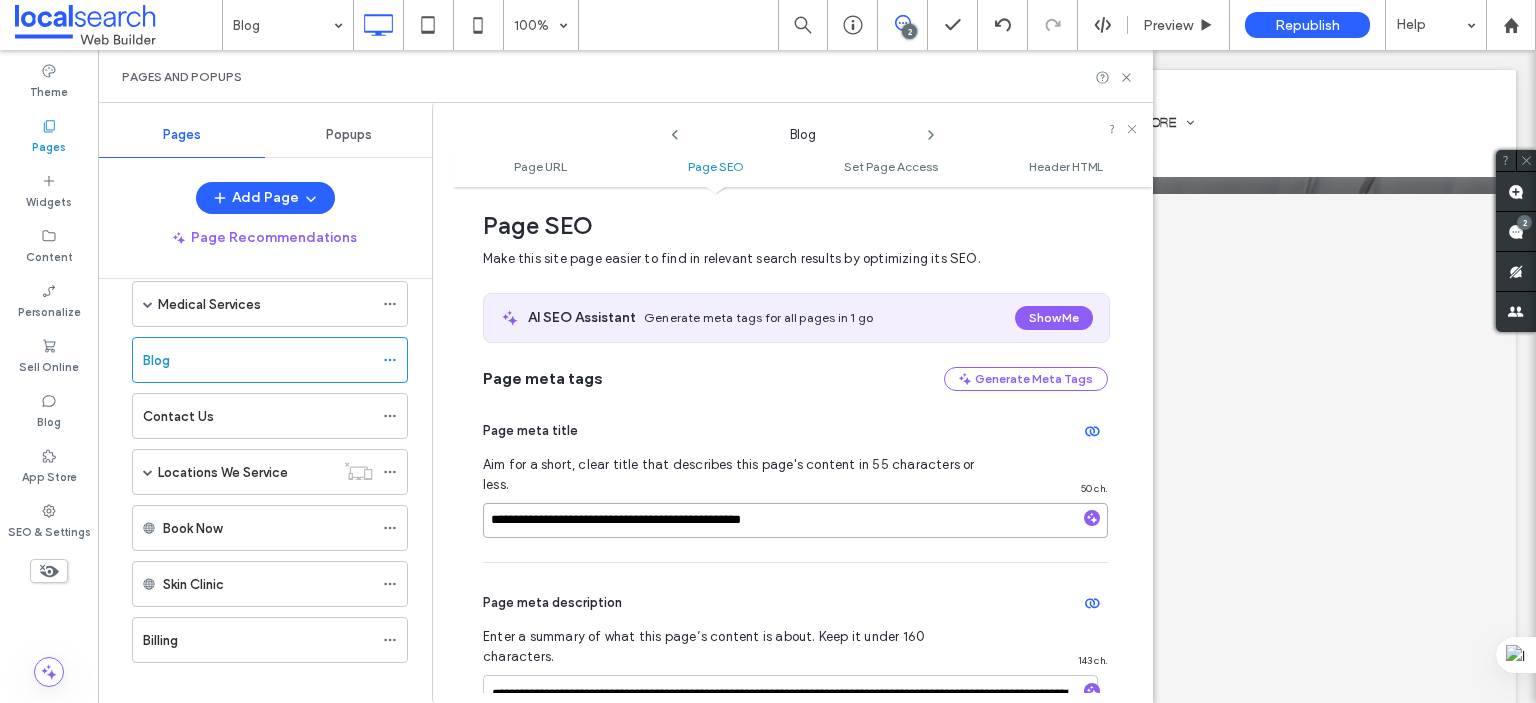 click on "**********" at bounding box center [795, 520] 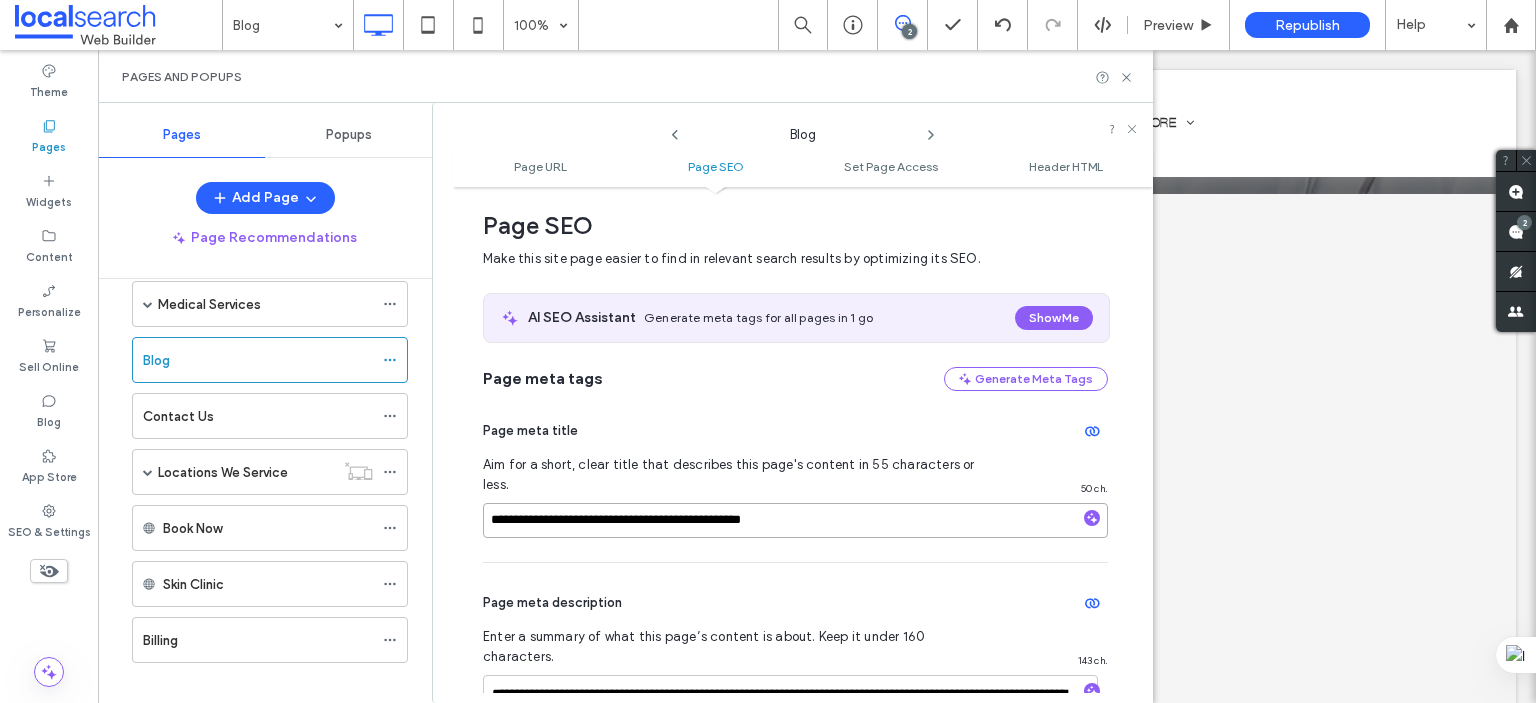 click on "**********" at bounding box center (795, 520) 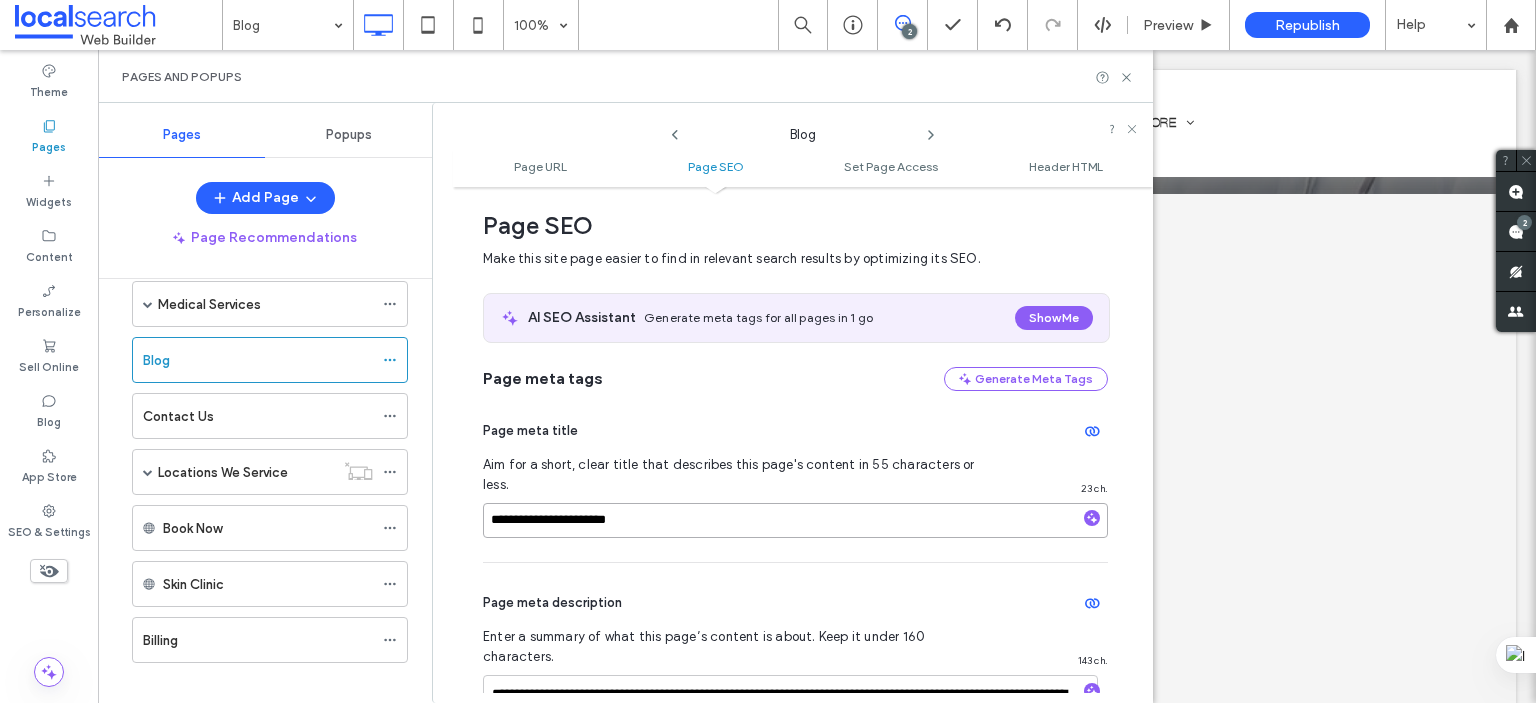 type on "**********" 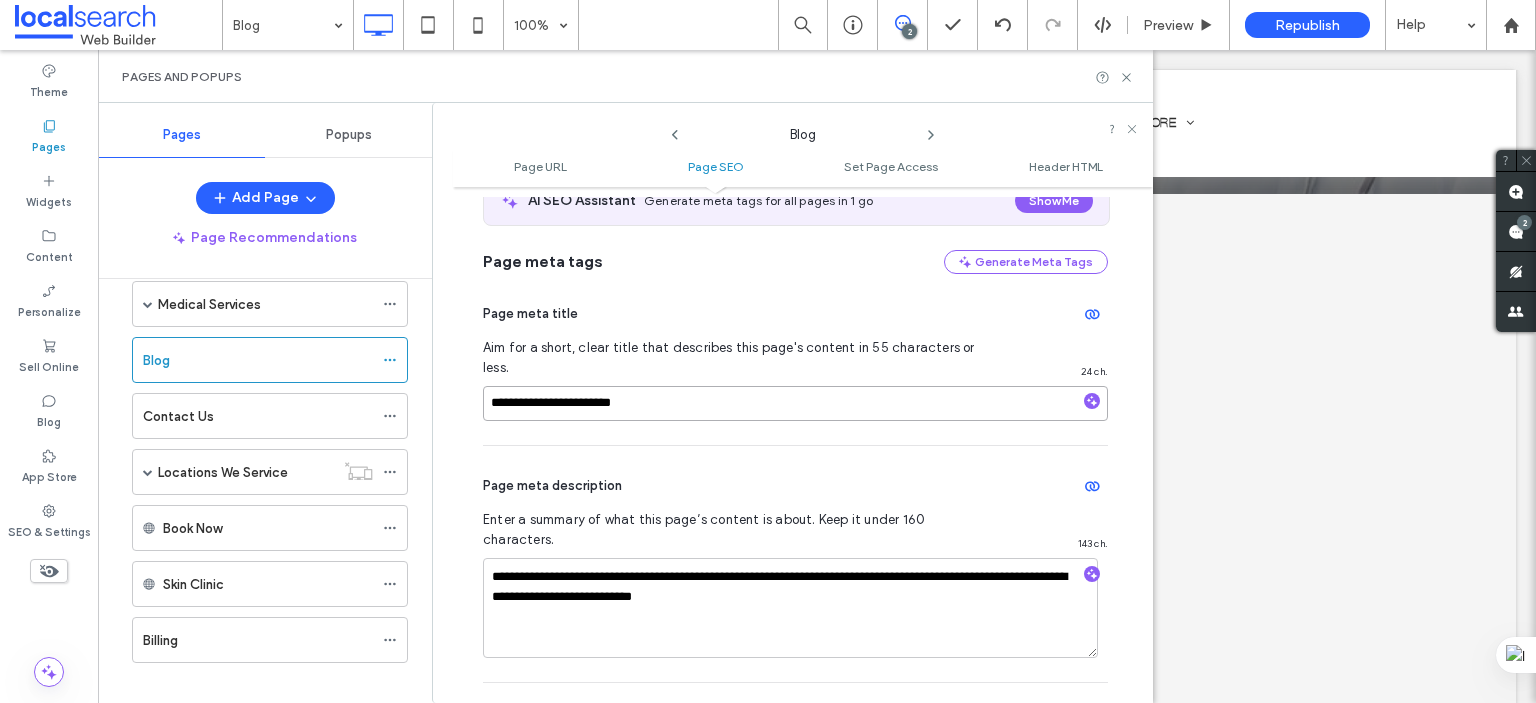scroll, scrollTop: 474, scrollLeft: 0, axis: vertical 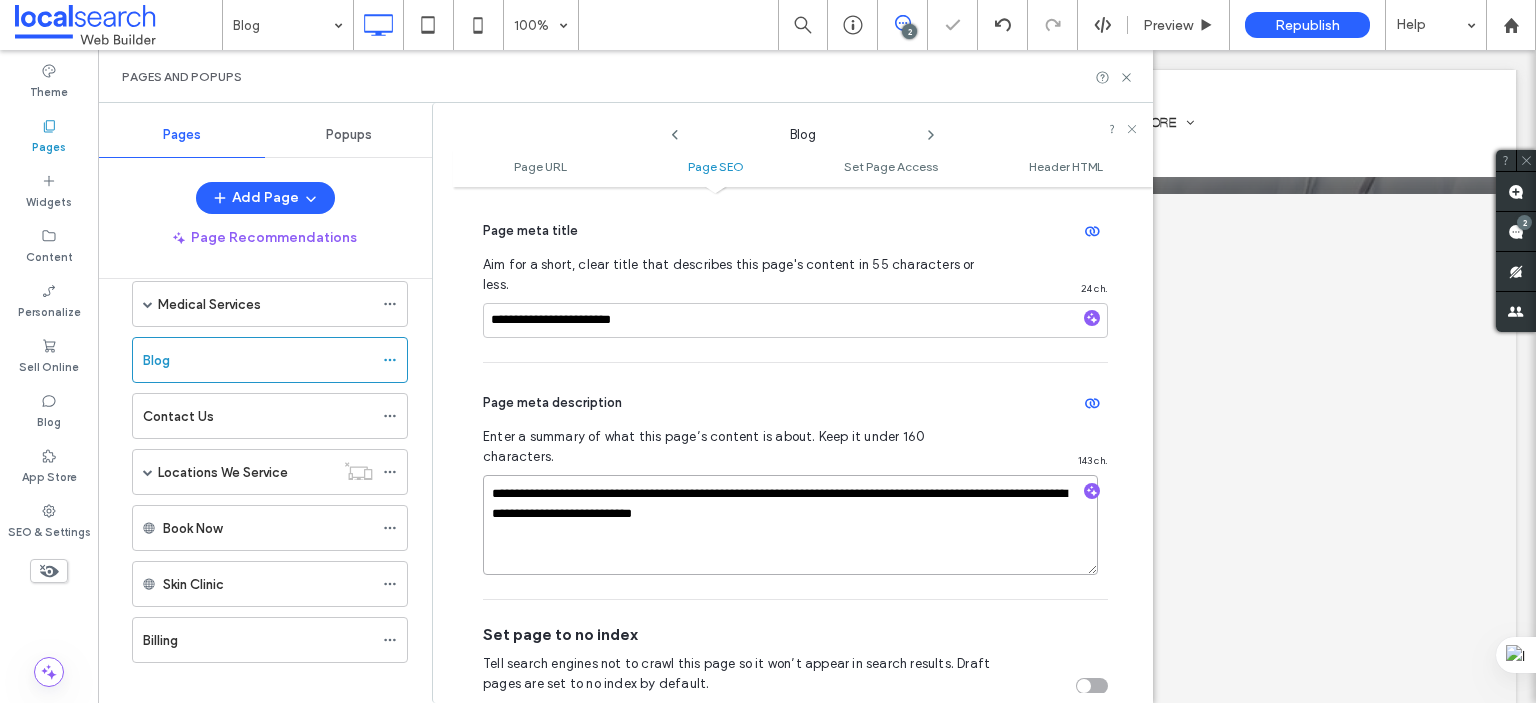 click on "**********" at bounding box center (790, 525) 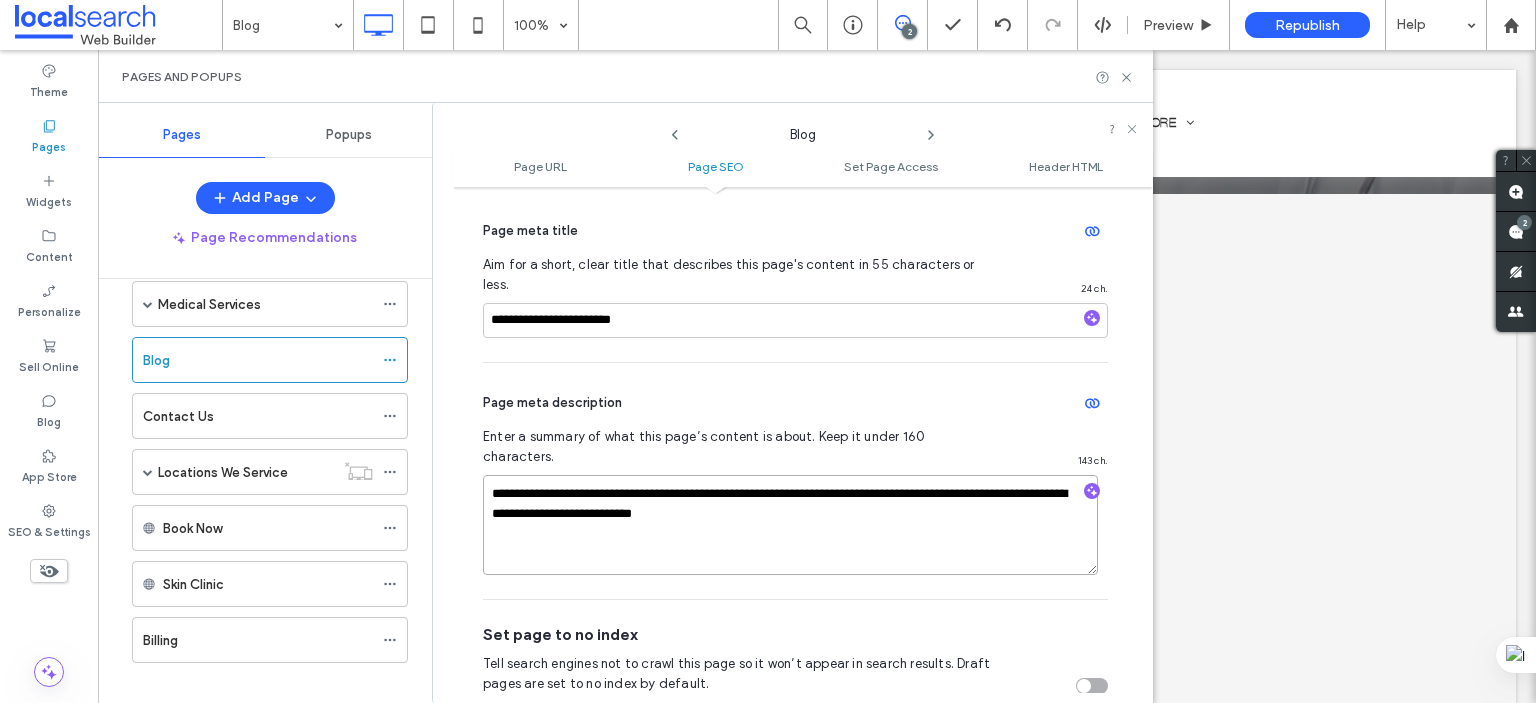 click on "**********" at bounding box center (790, 525) 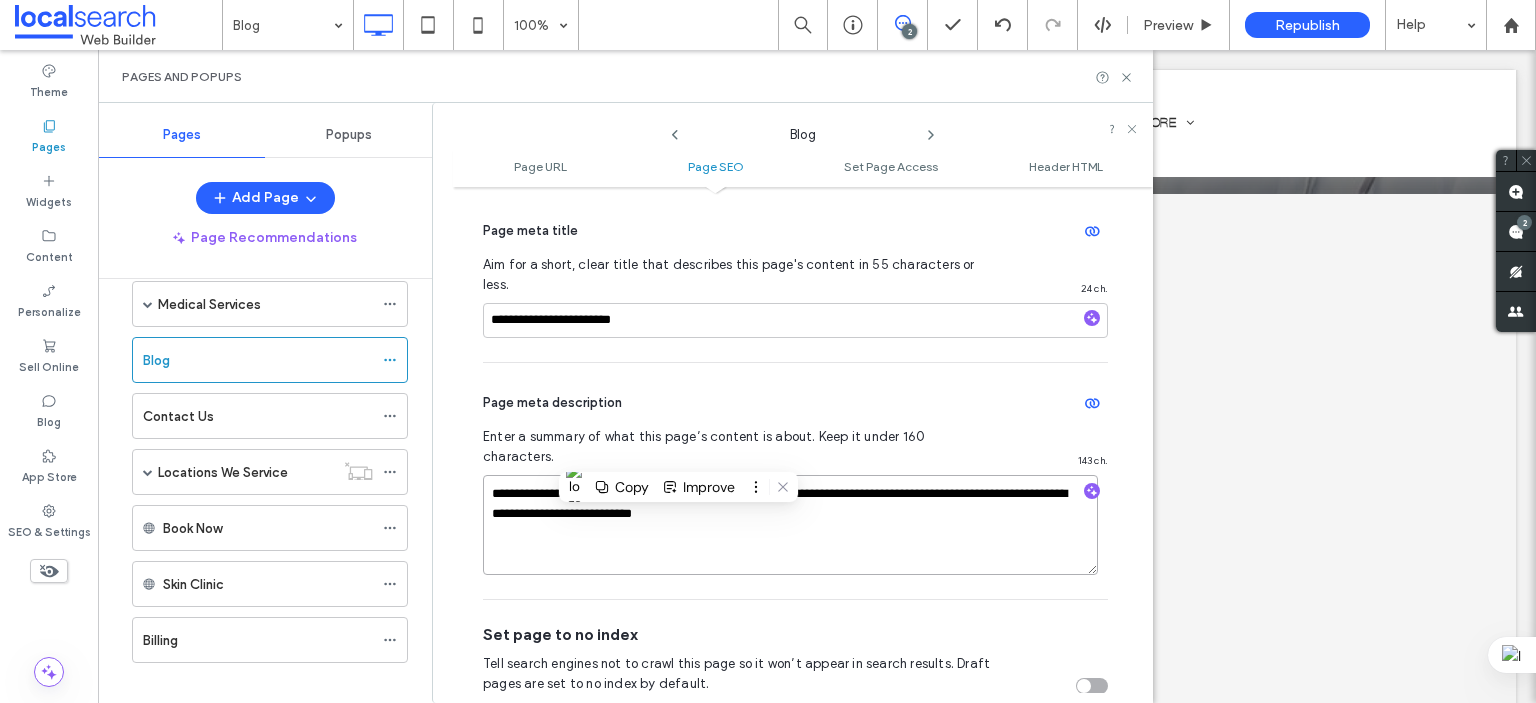paste on "*****" 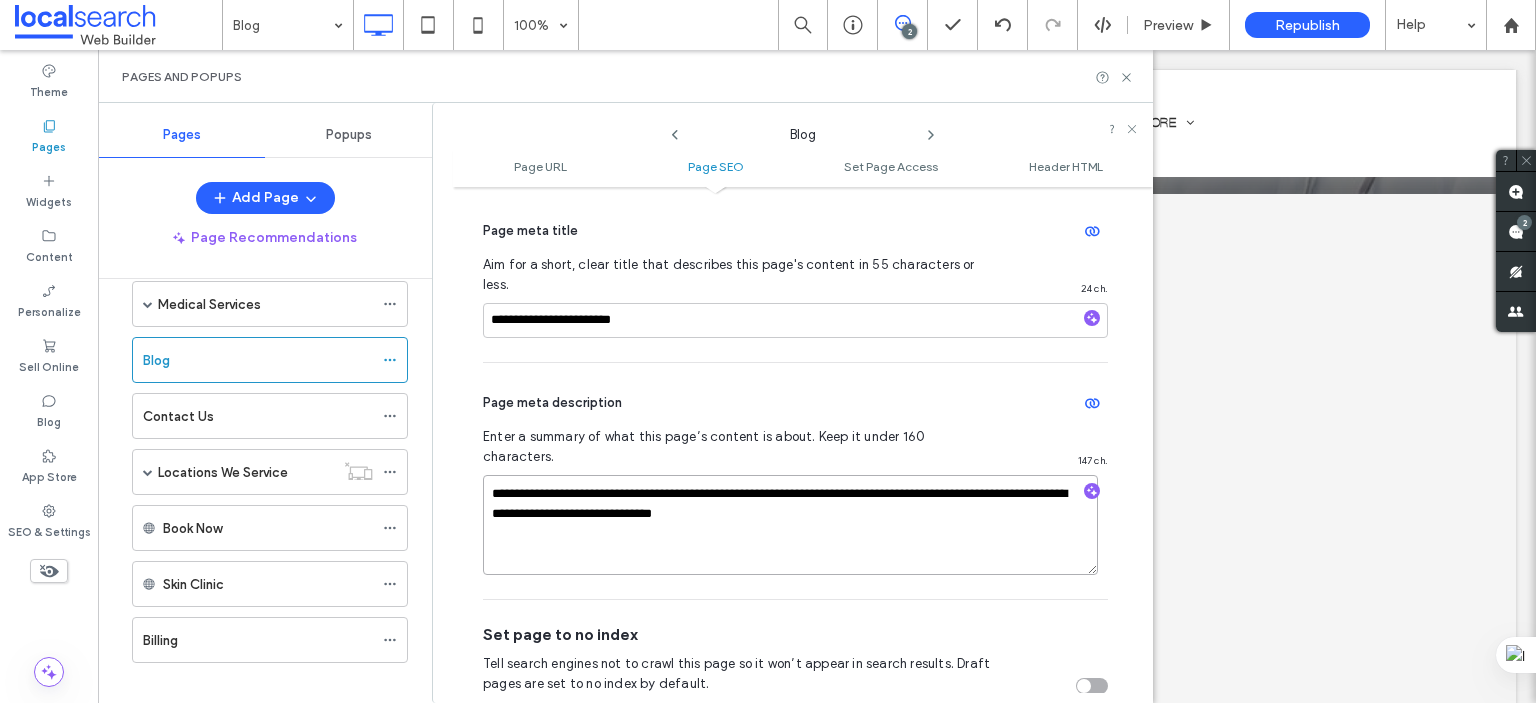 drag, startPoint x: 771, startPoint y: 453, endPoint x: 793, endPoint y: 450, distance: 22.203604 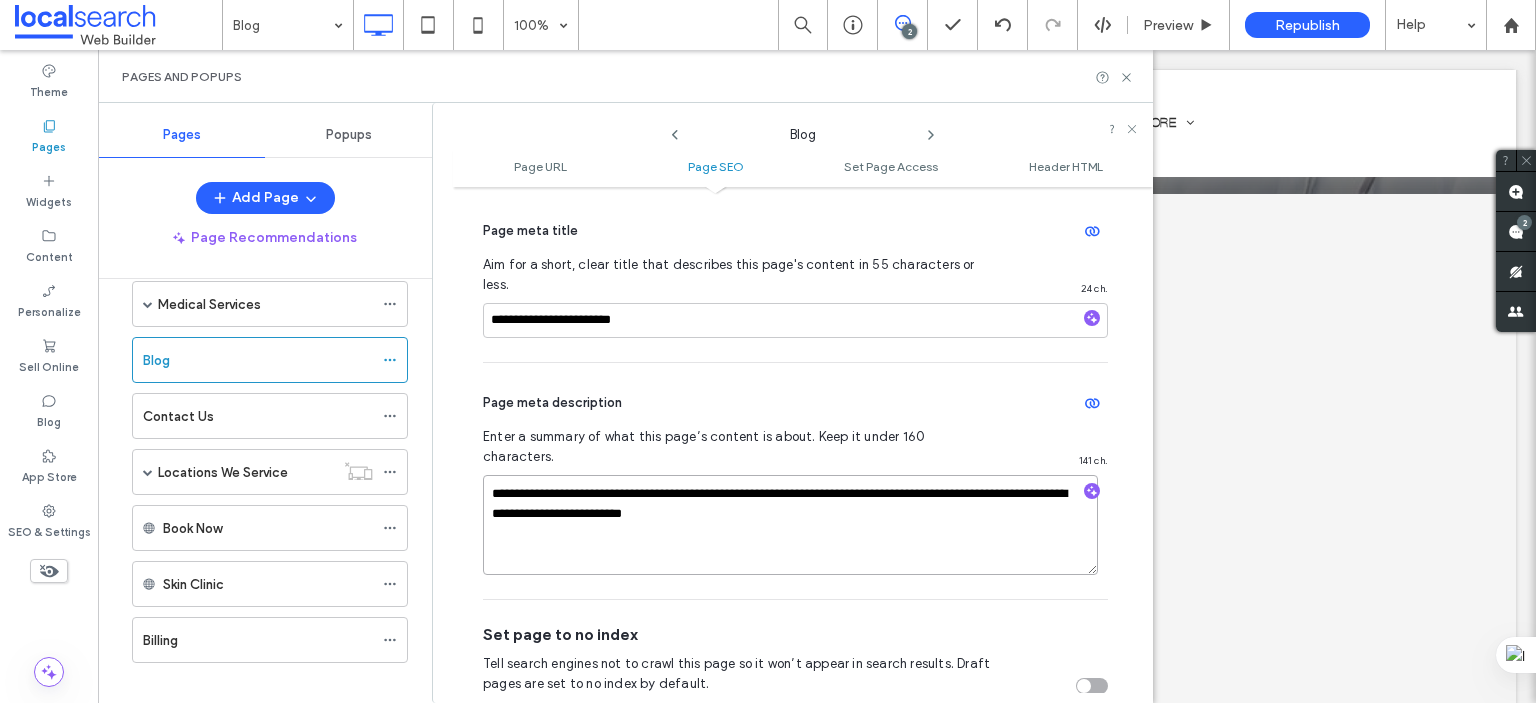 type on "**********" 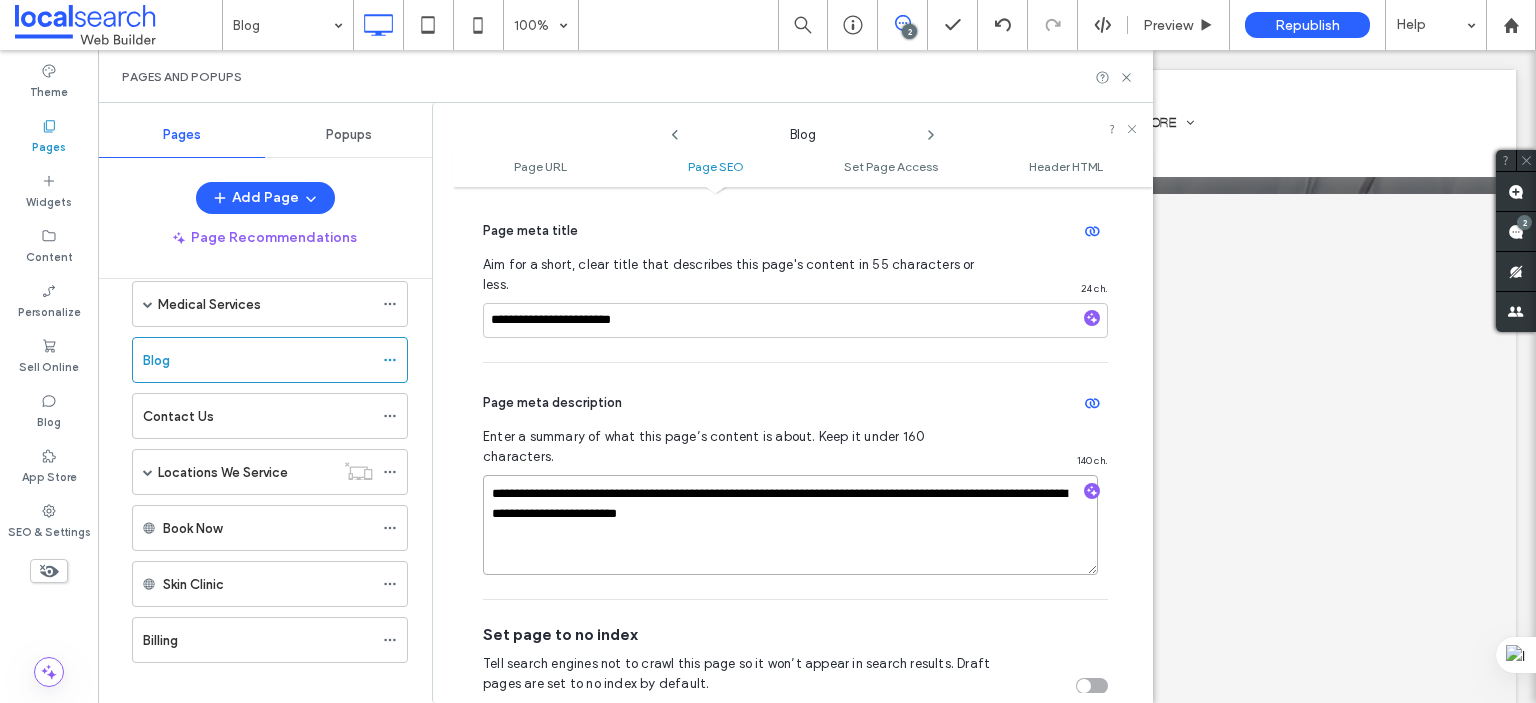 click on "**********" at bounding box center [790, 525] 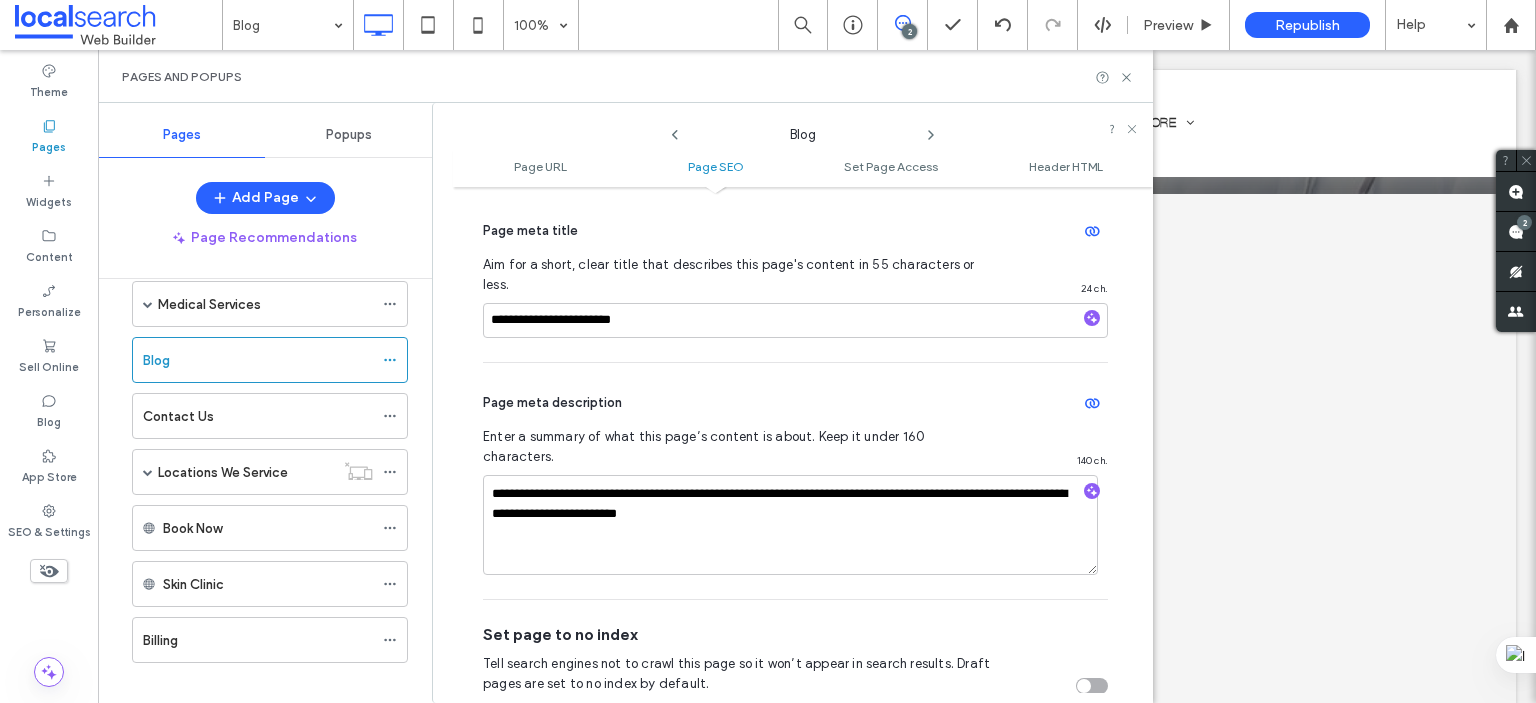 click on "**********" at bounding box center (803, 445) 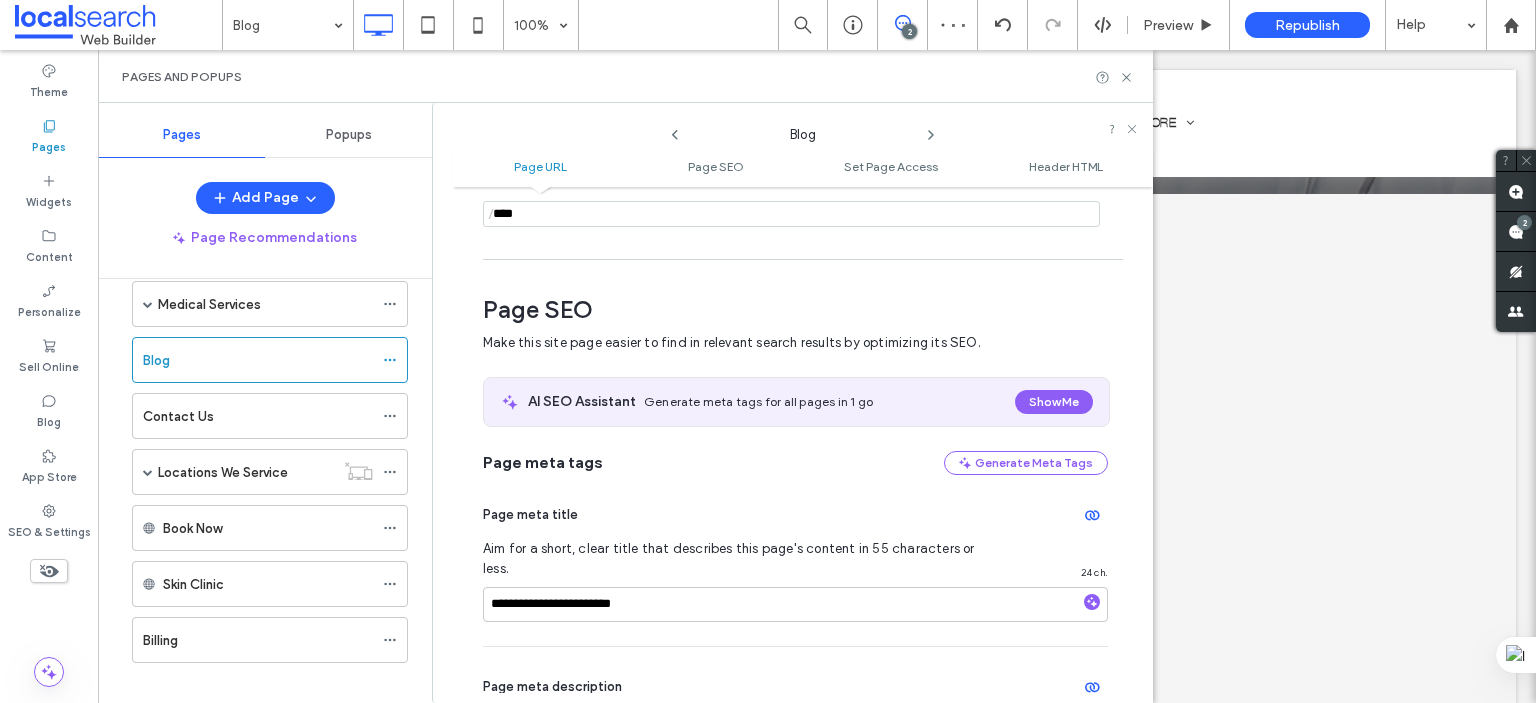 scroll, scrollTop: 0, scrollLeft: 0, axis: both 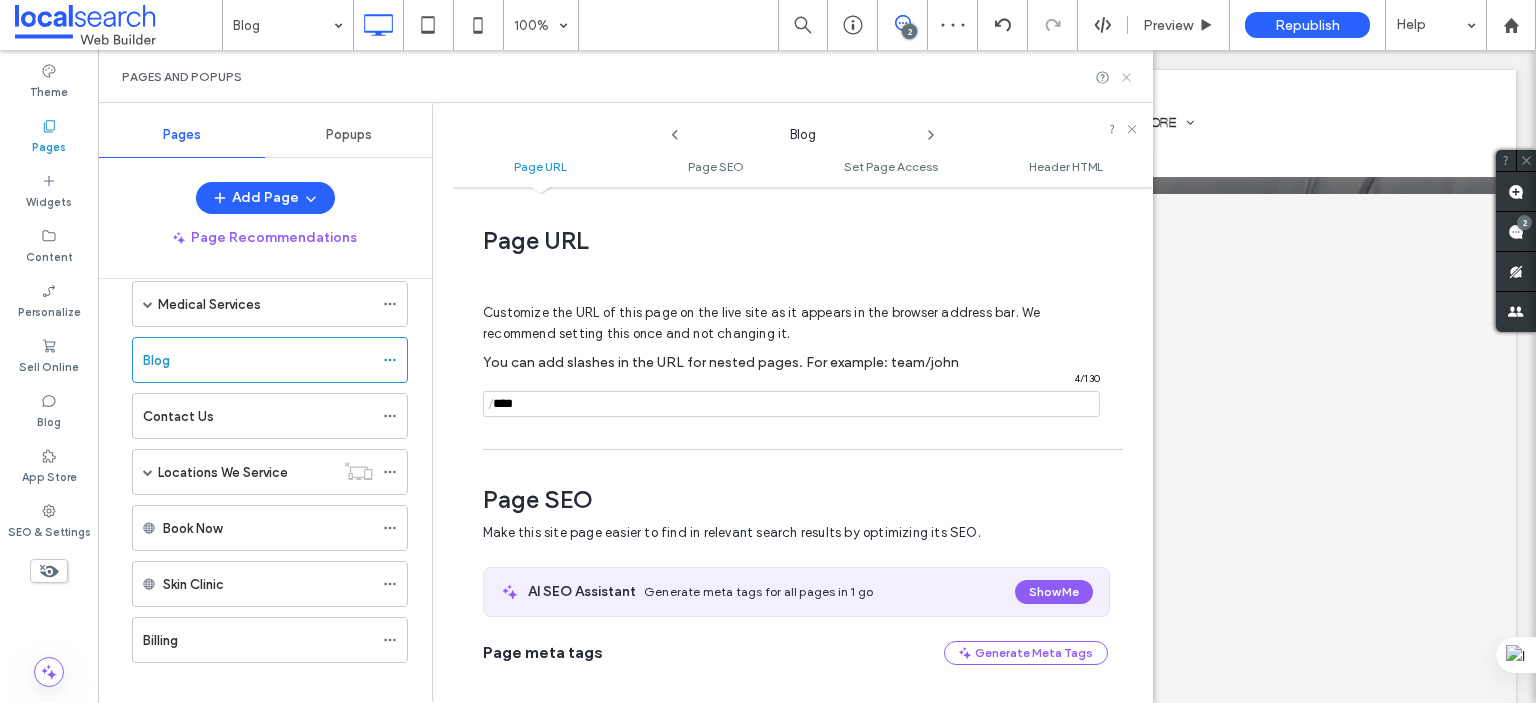 click 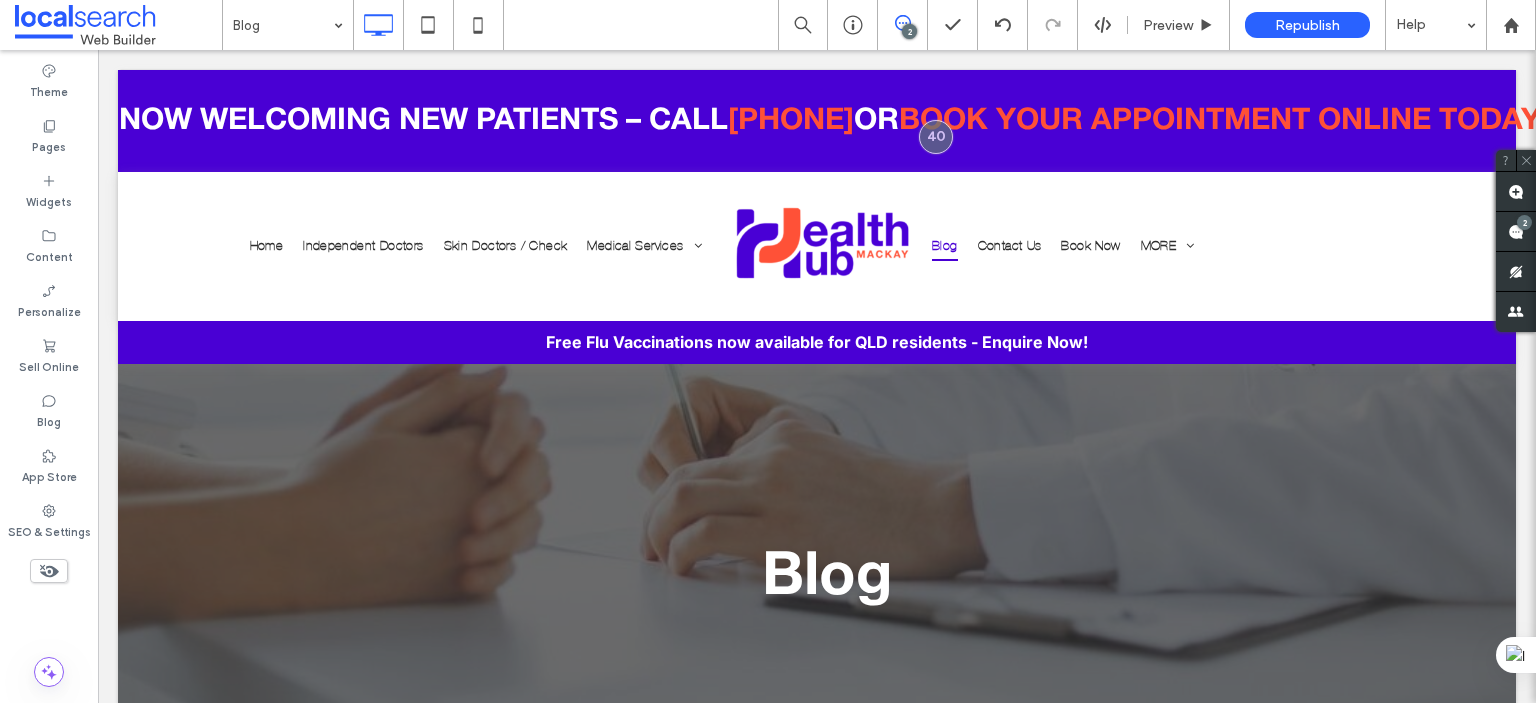 scroll, scrollTop: 0, scrollLeft: 0, axis: both 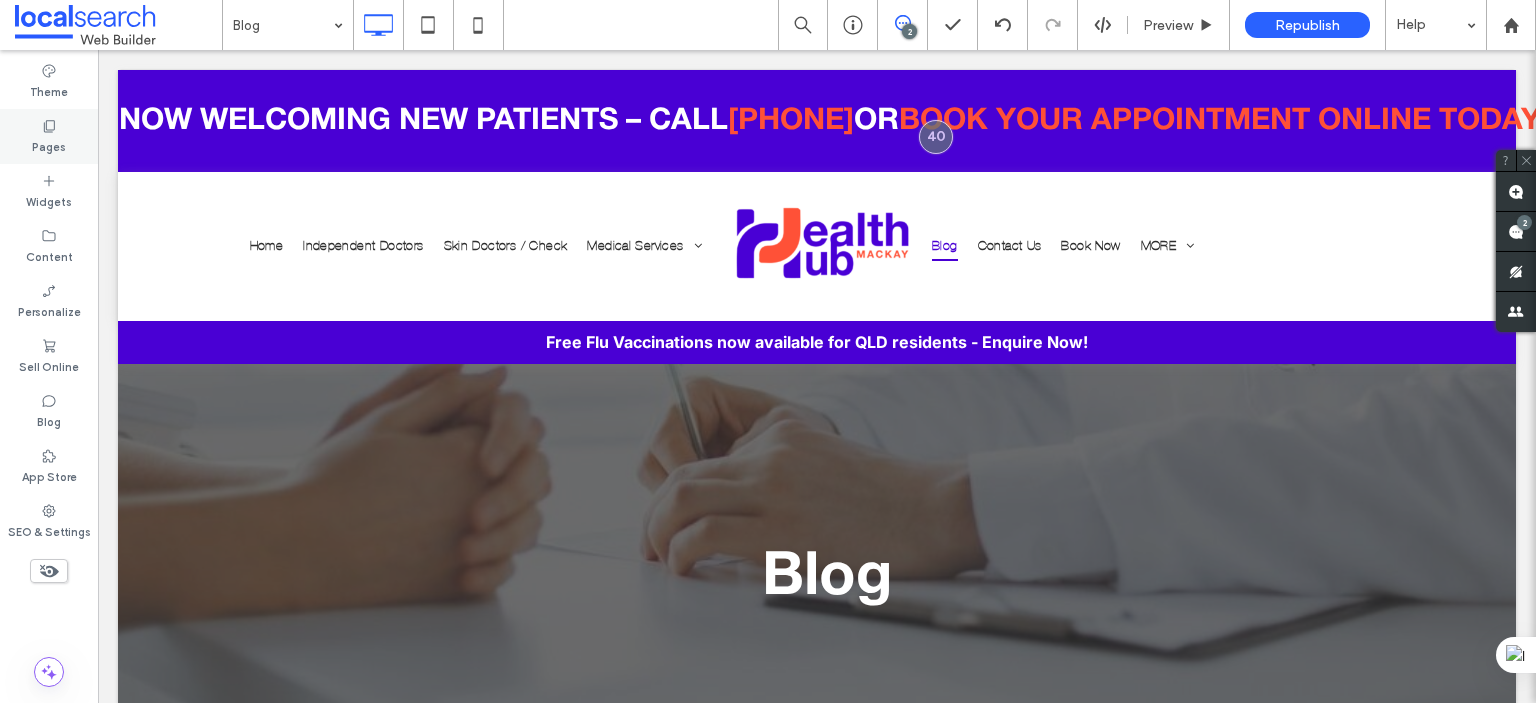 click 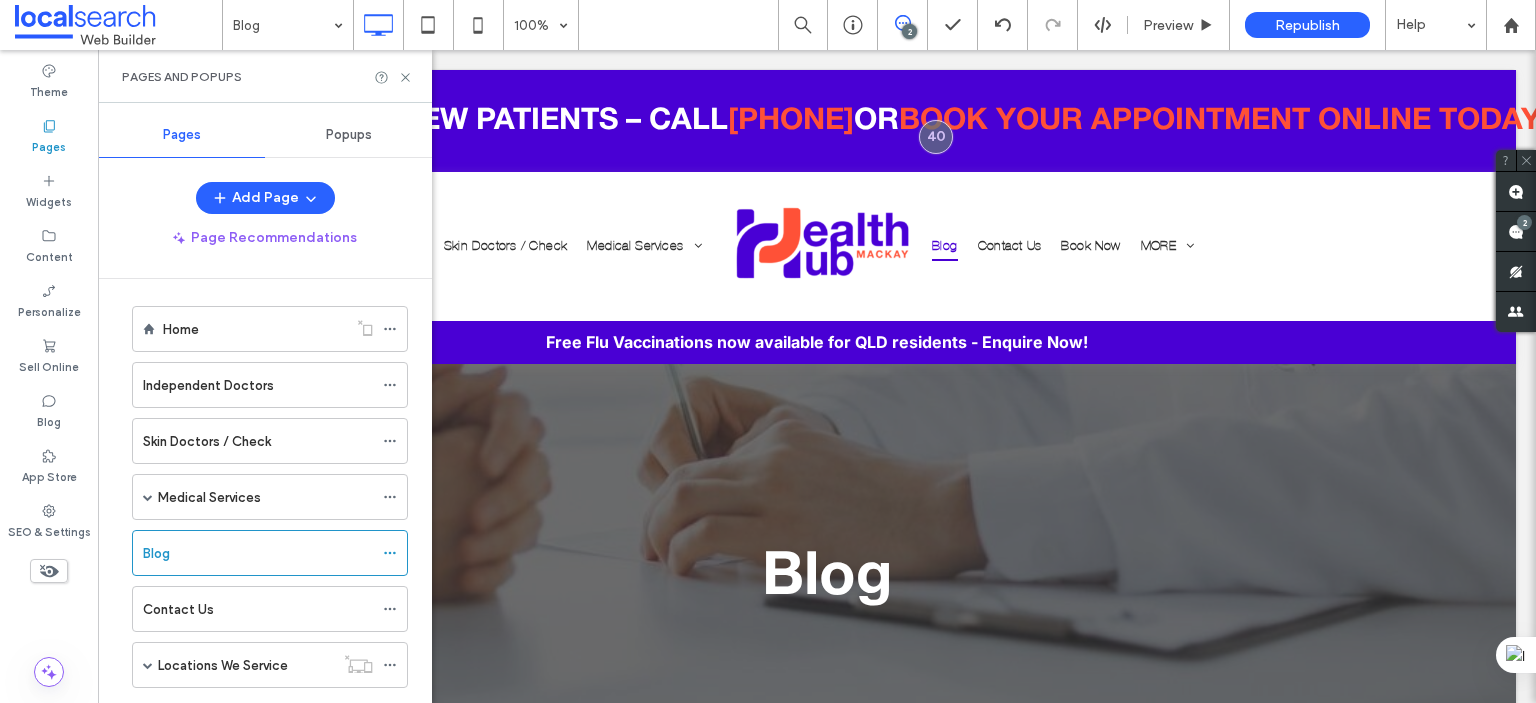 scroll, scrollTop: 0, scrollLeft: 0, axis: both 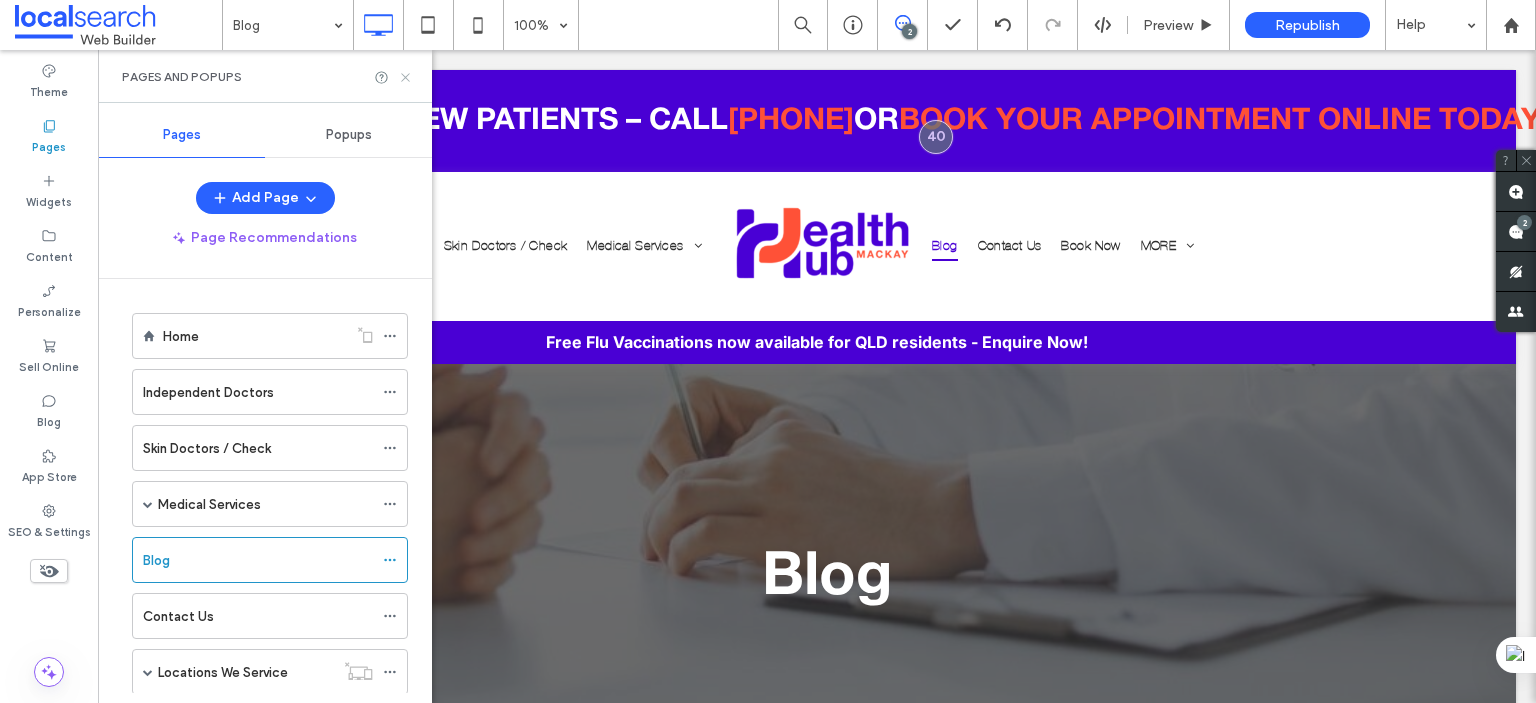 click 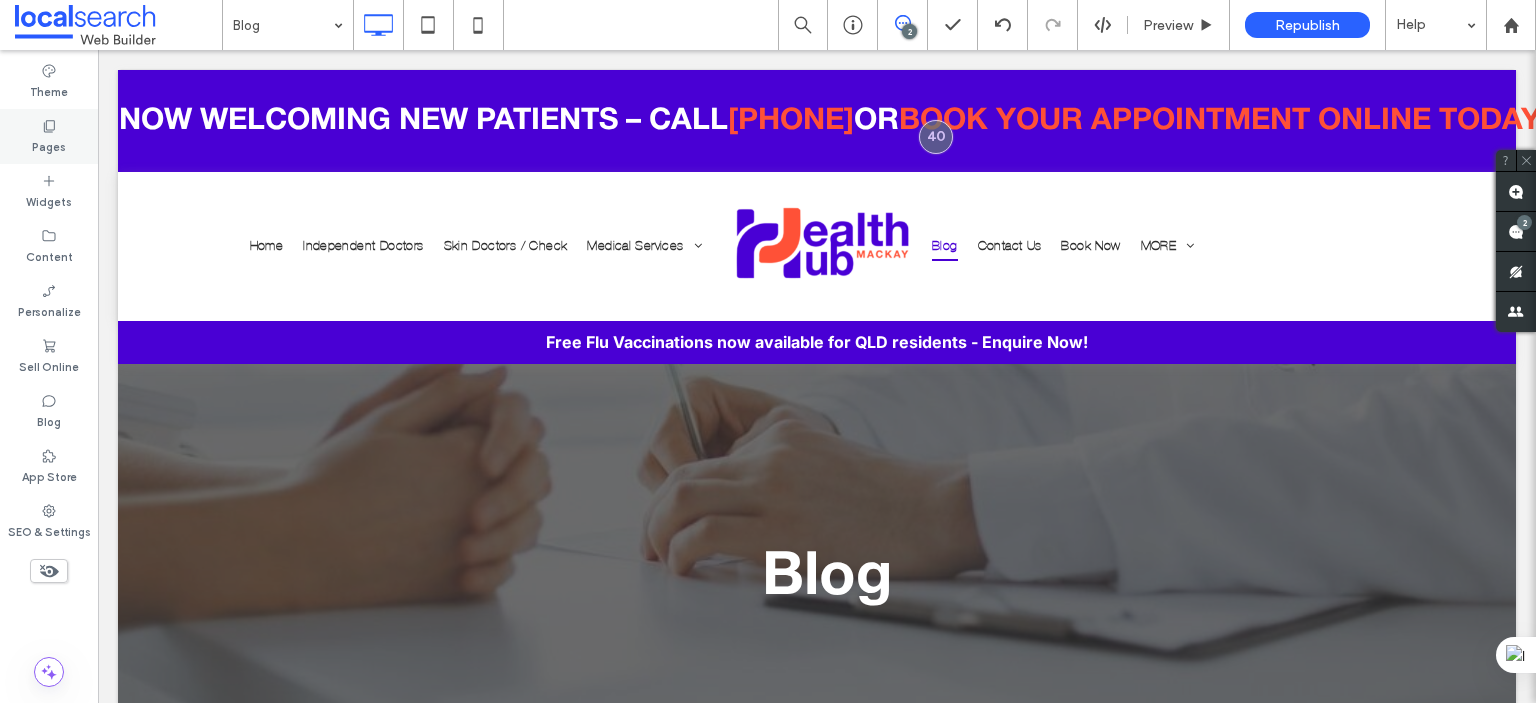 click 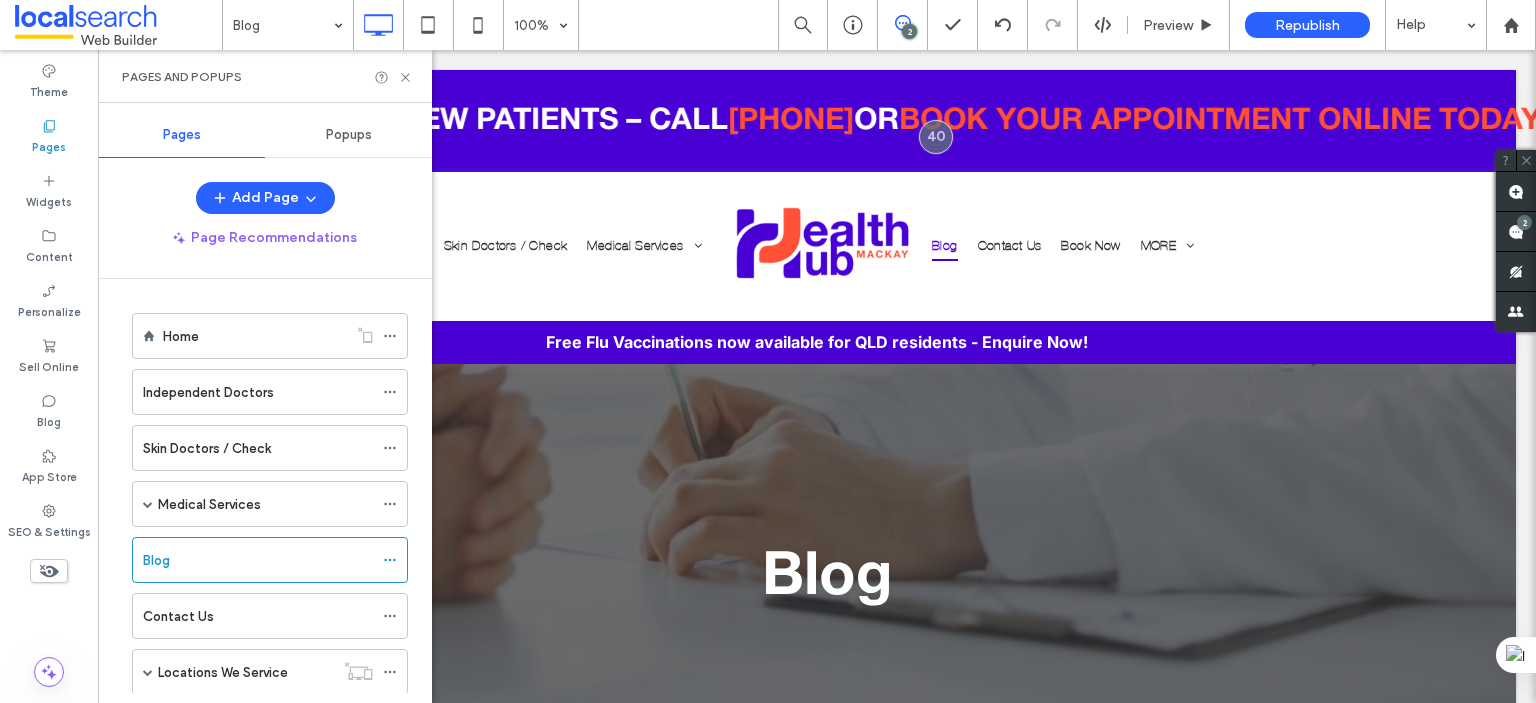 scroll, scrollTop: 0, scrollLeft: 0, axis: both 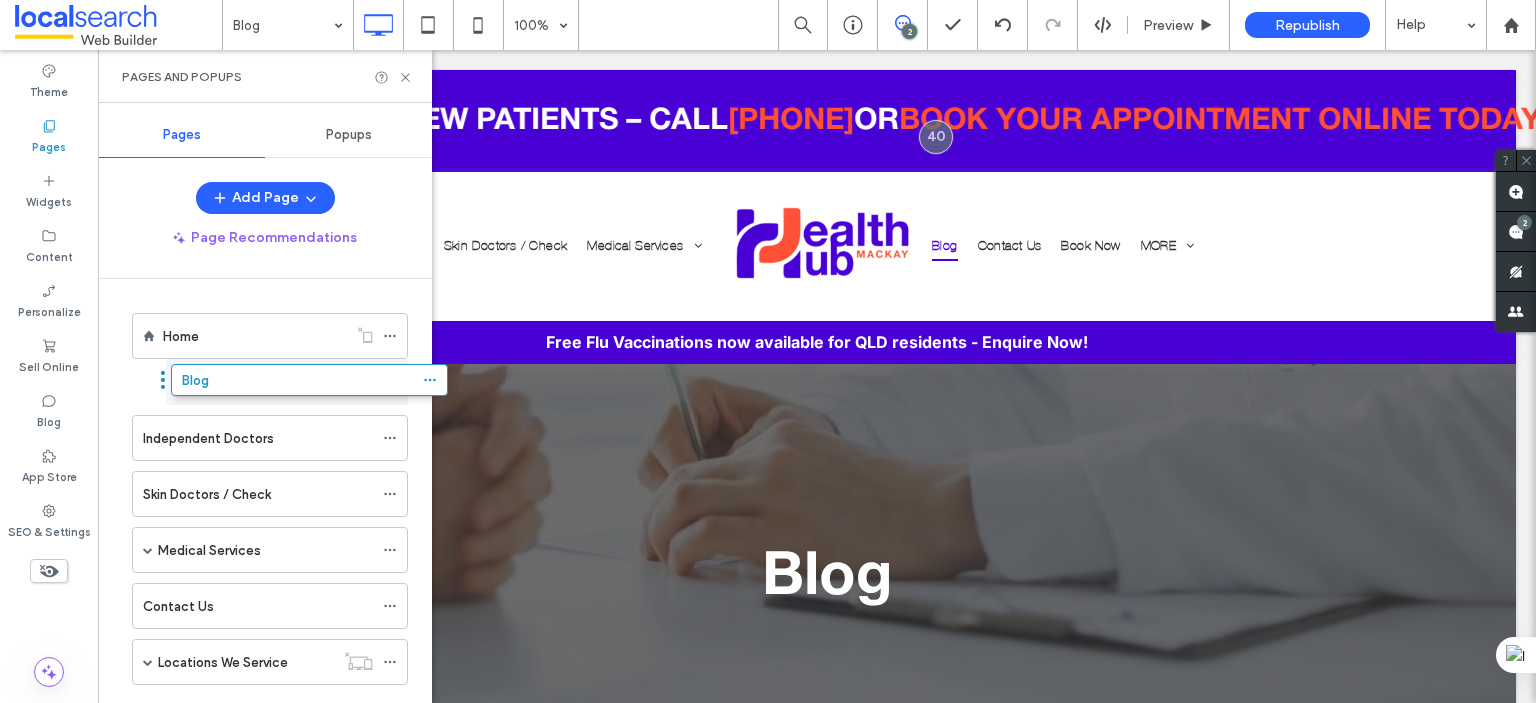 drag, startPoint x: 124, startPoint y: 557, endPoint x: 163, endPoint y: 386, distance: 175.39099 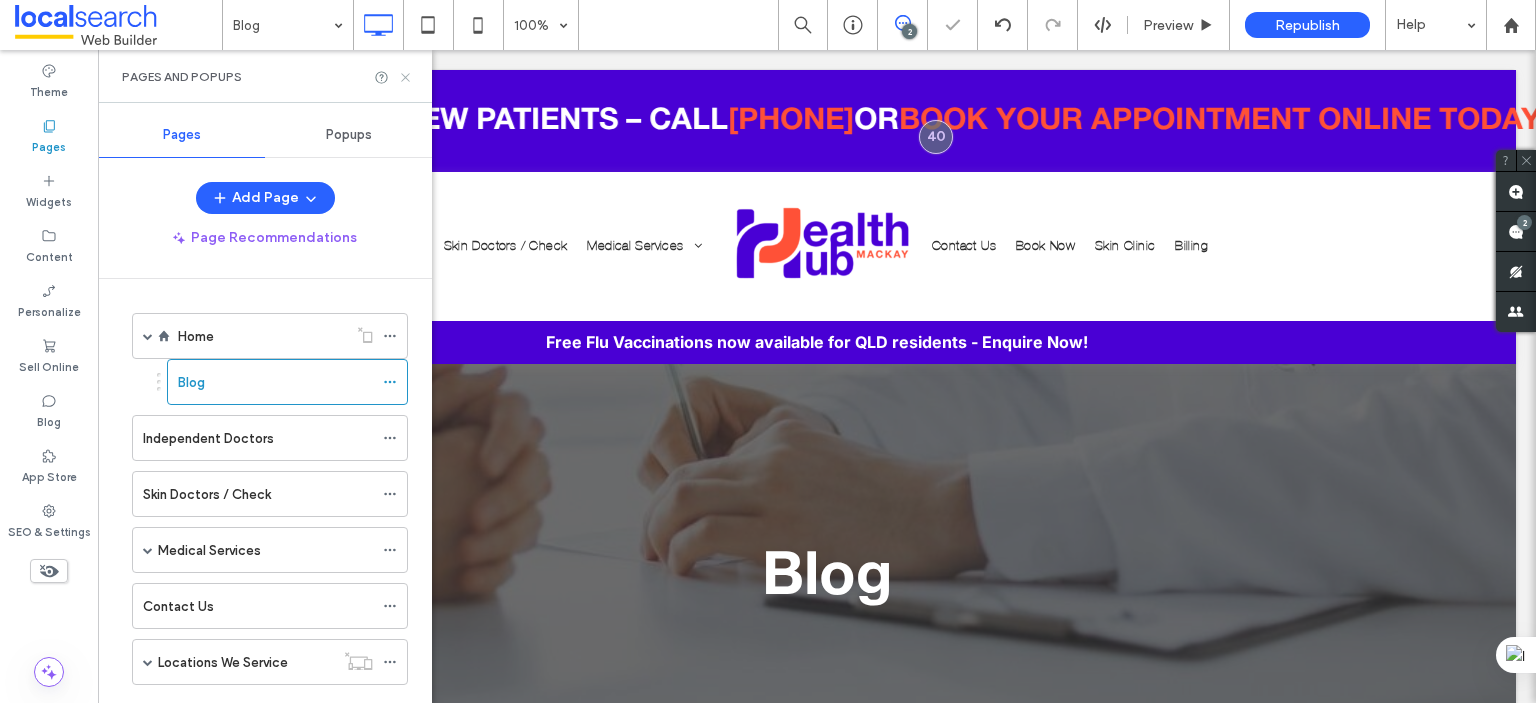 click 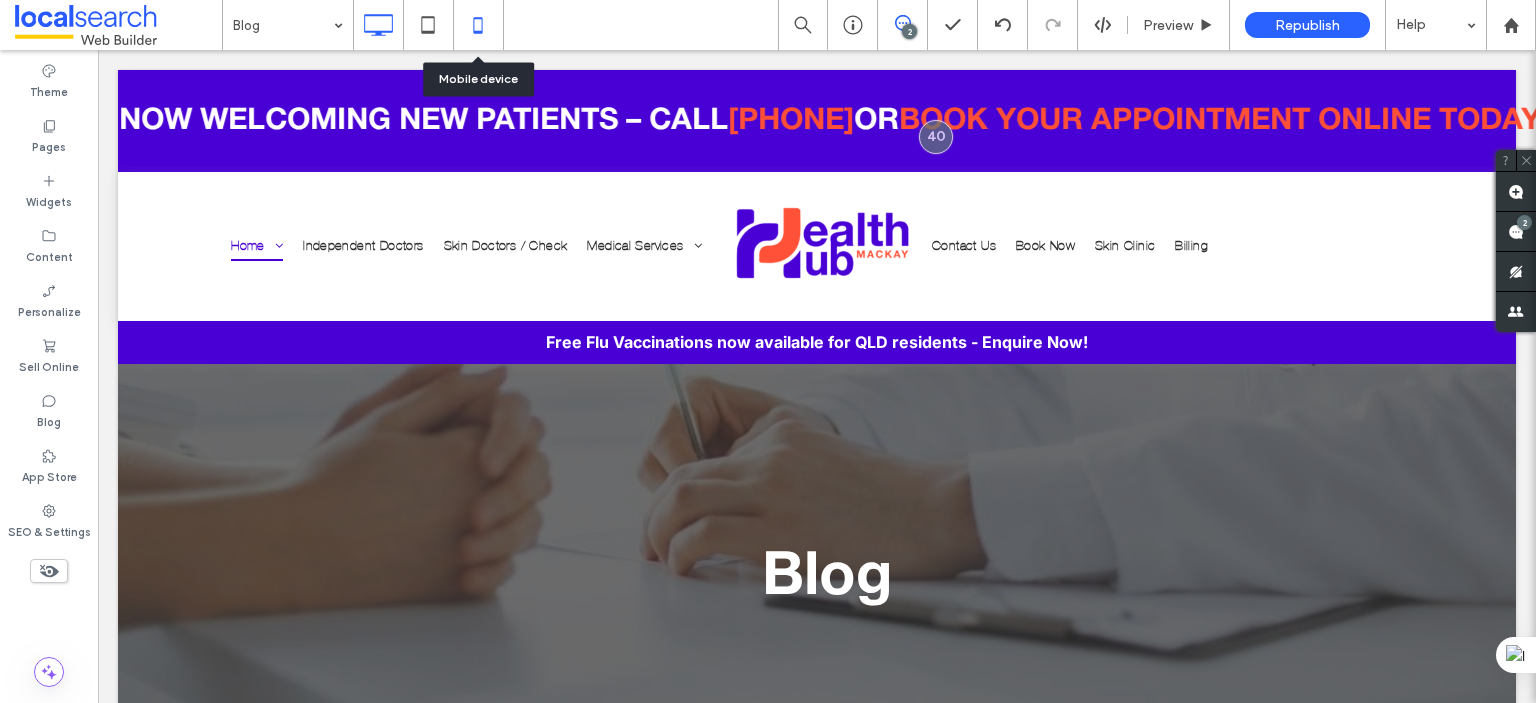 click 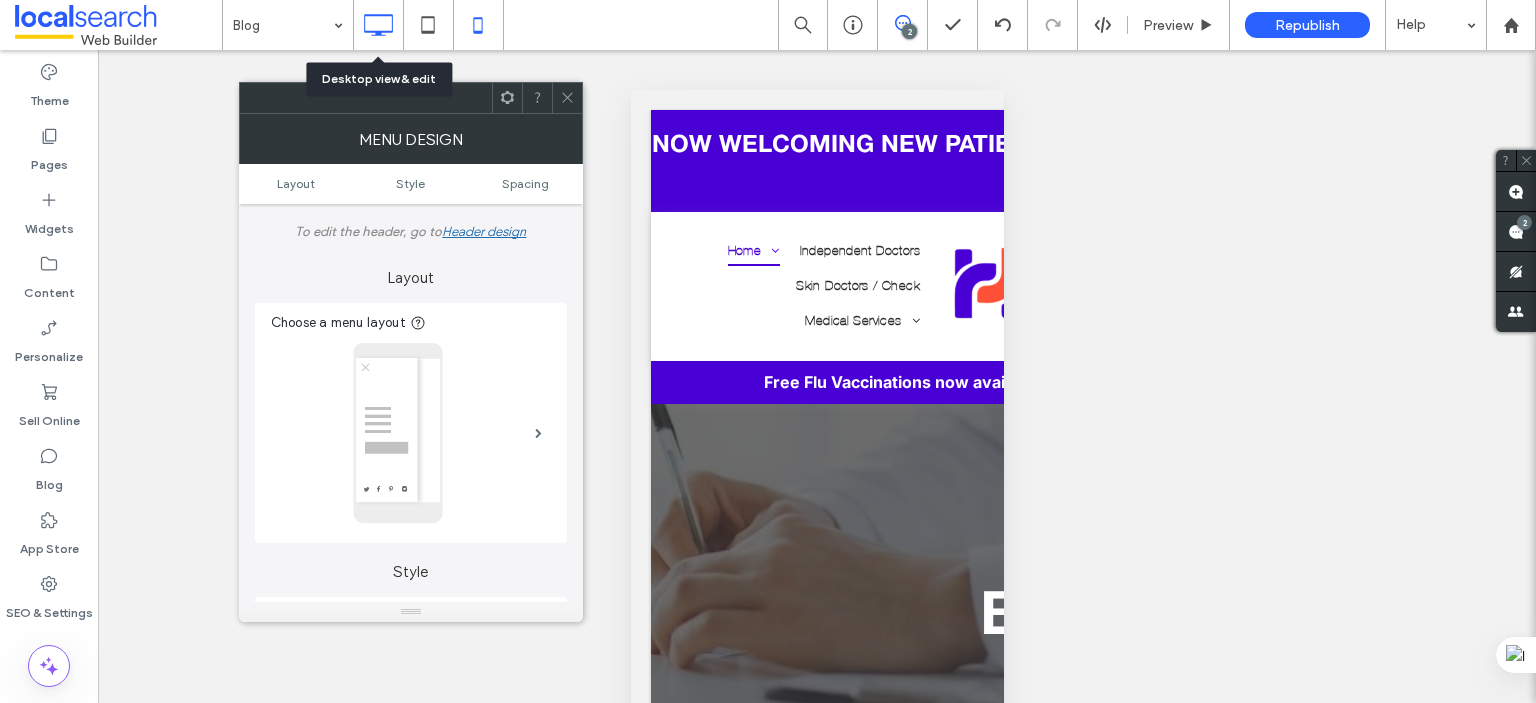 click 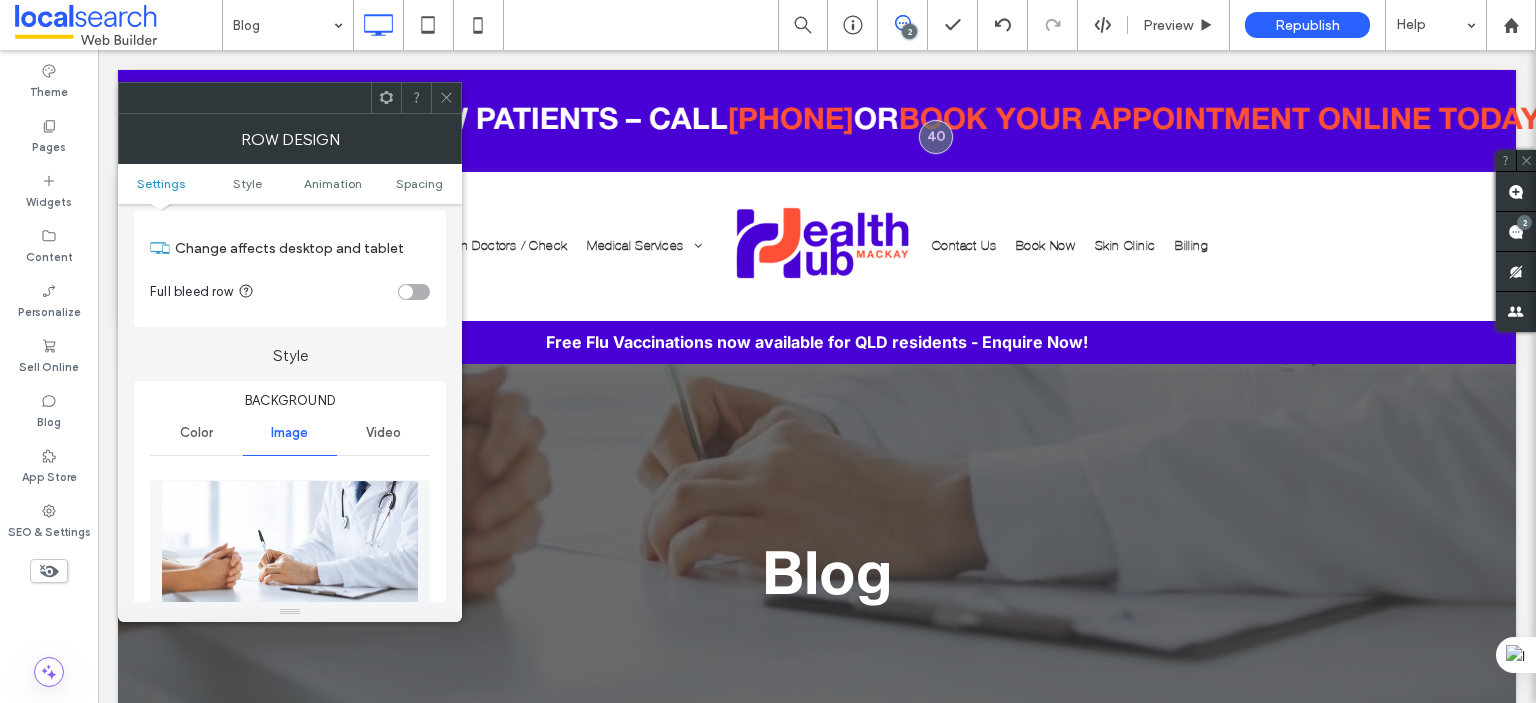 scroll, scrollTop: 200, scrollLeft: 0, axis: vertical 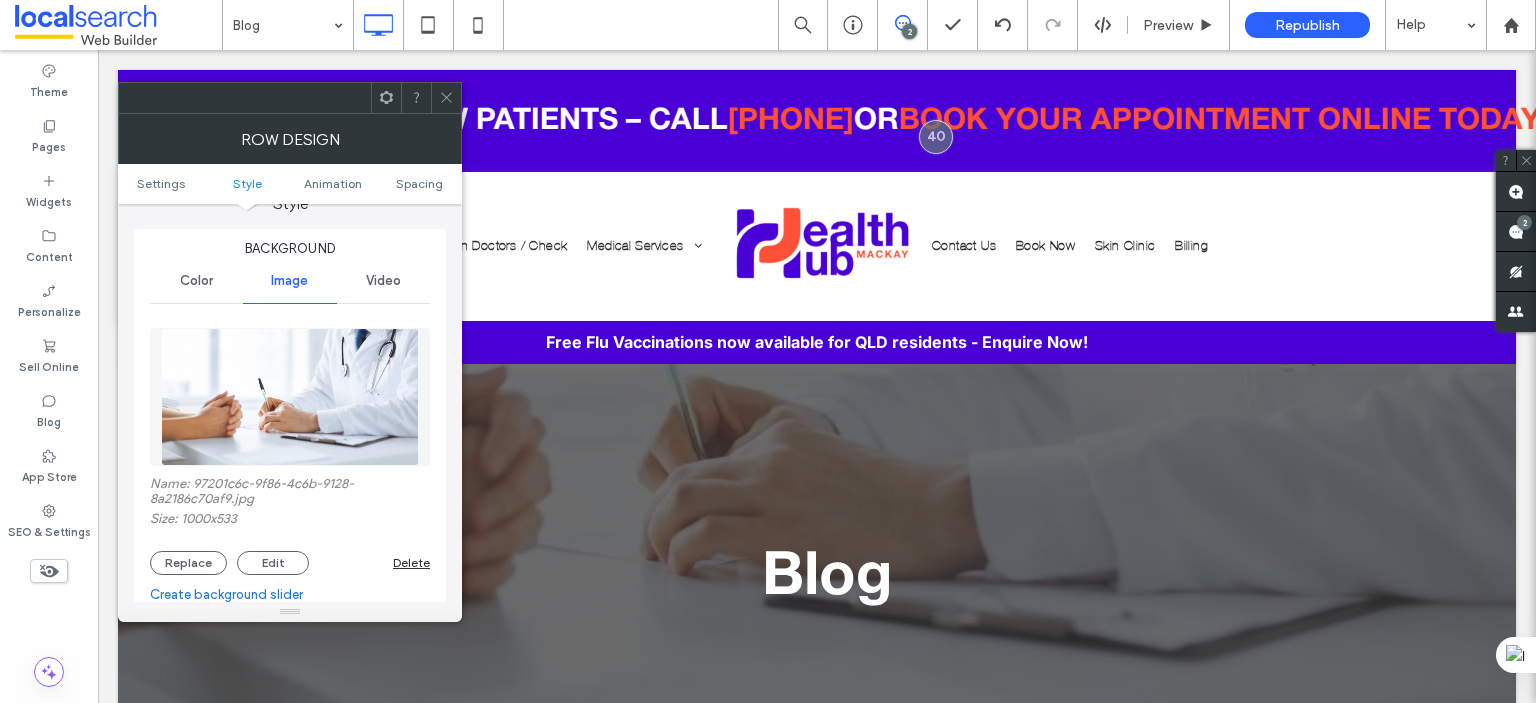click at bounding box center [289, 397] 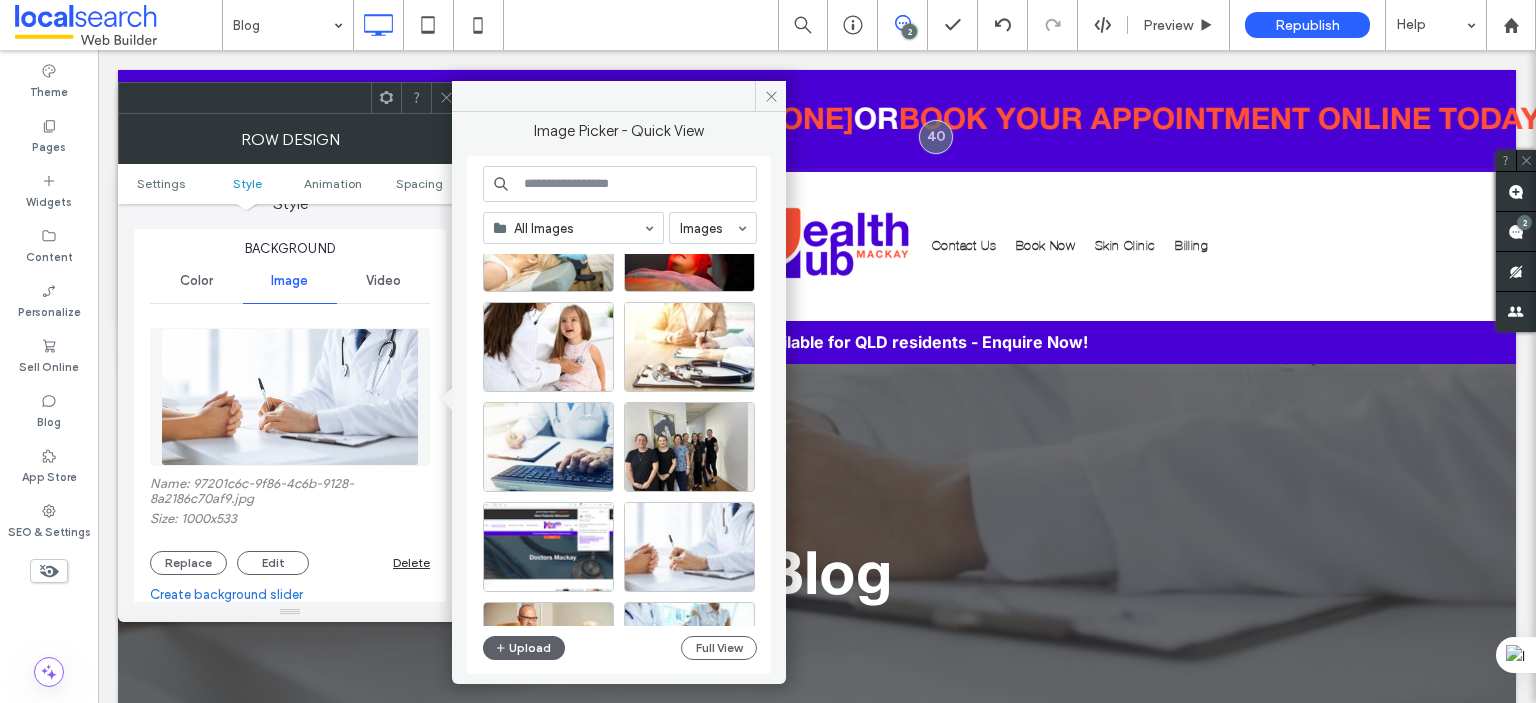 scroll, scrollTop: 200, scrollLeft: 0, axis: vertical 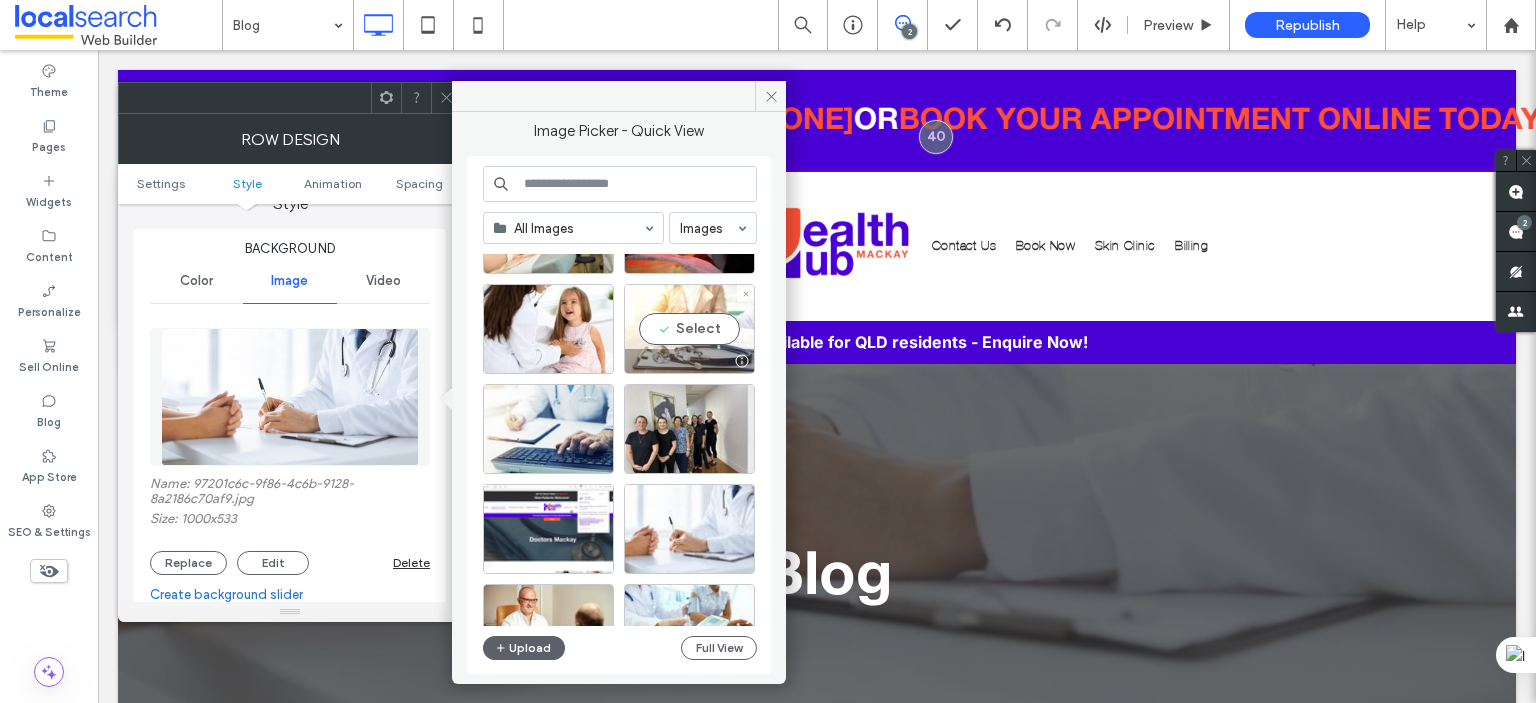 click on "Select" at bounding box center [689, 329] 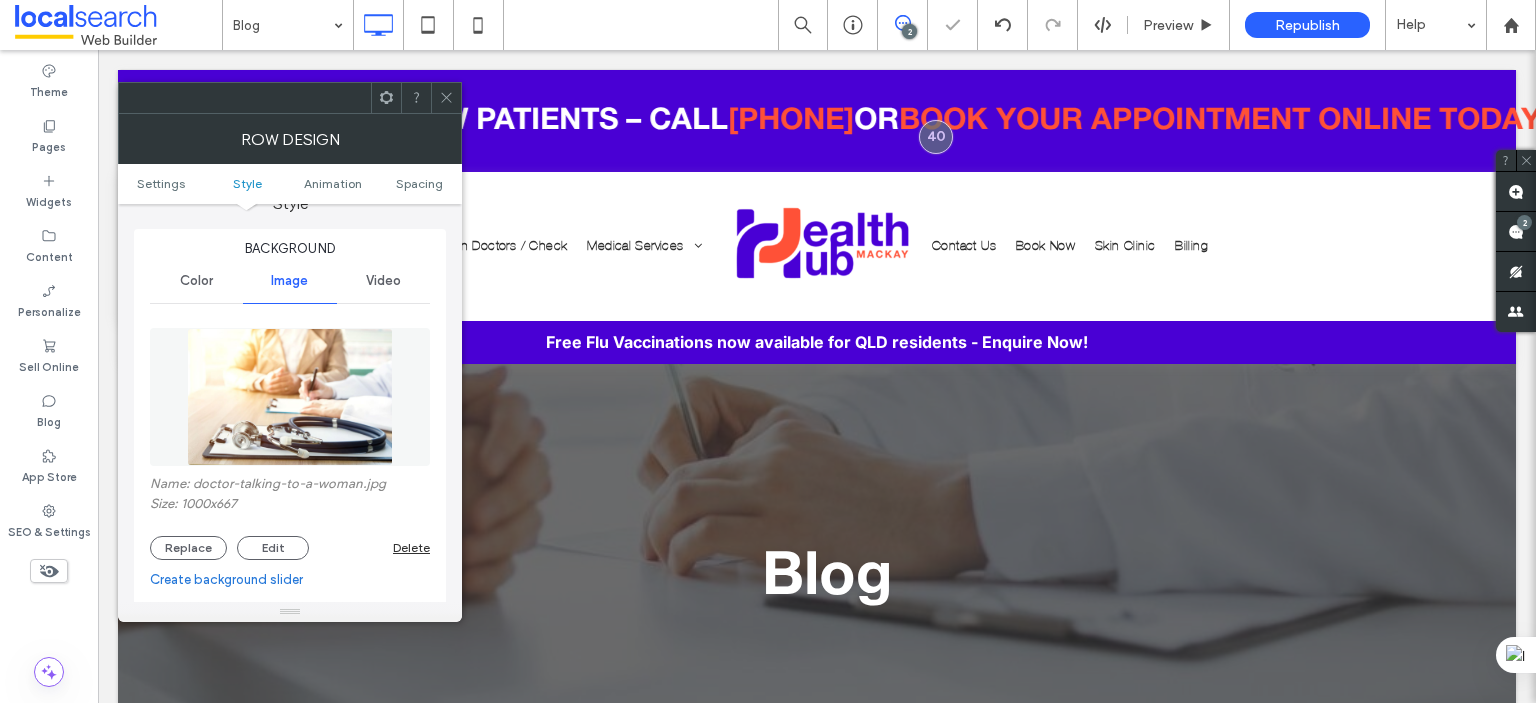 click 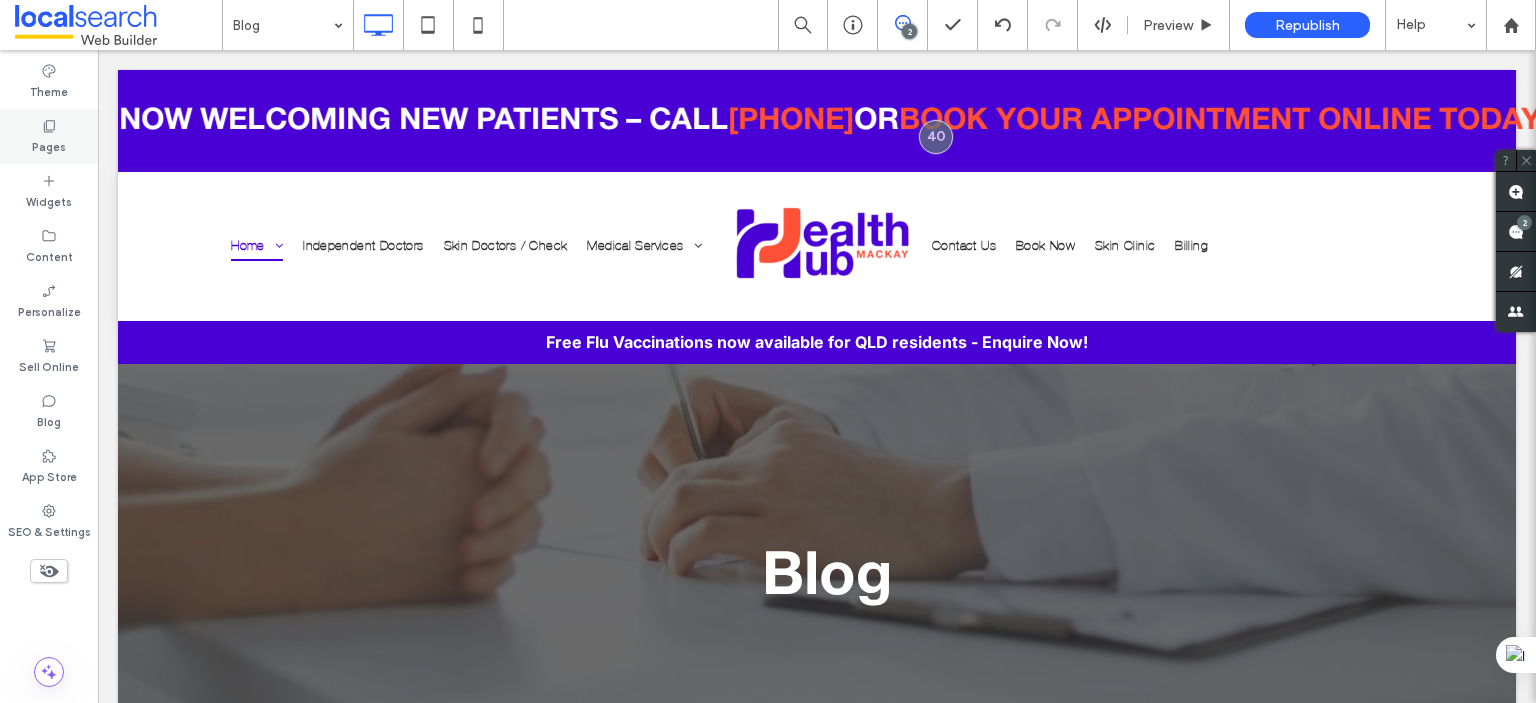 click 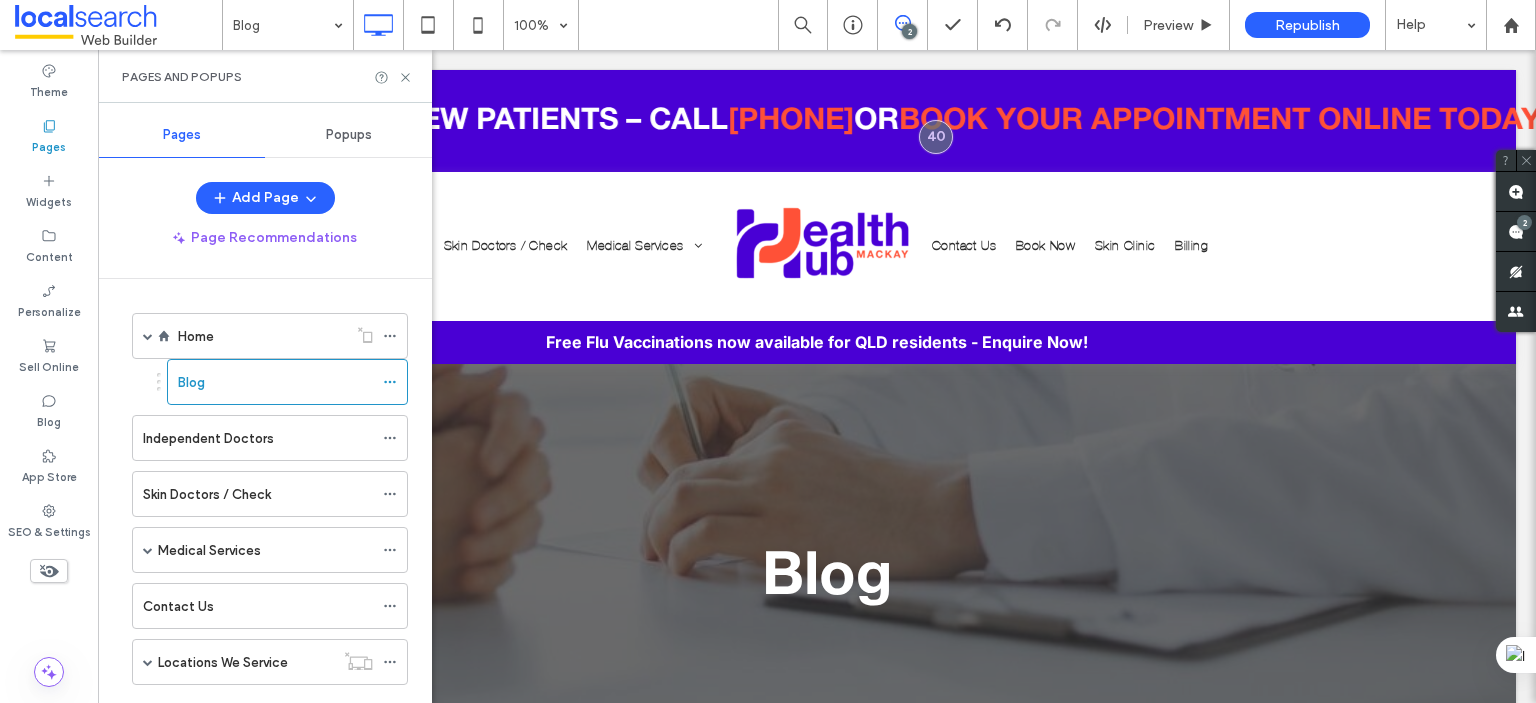 click on "Pages" at bounding box center [49, 136] 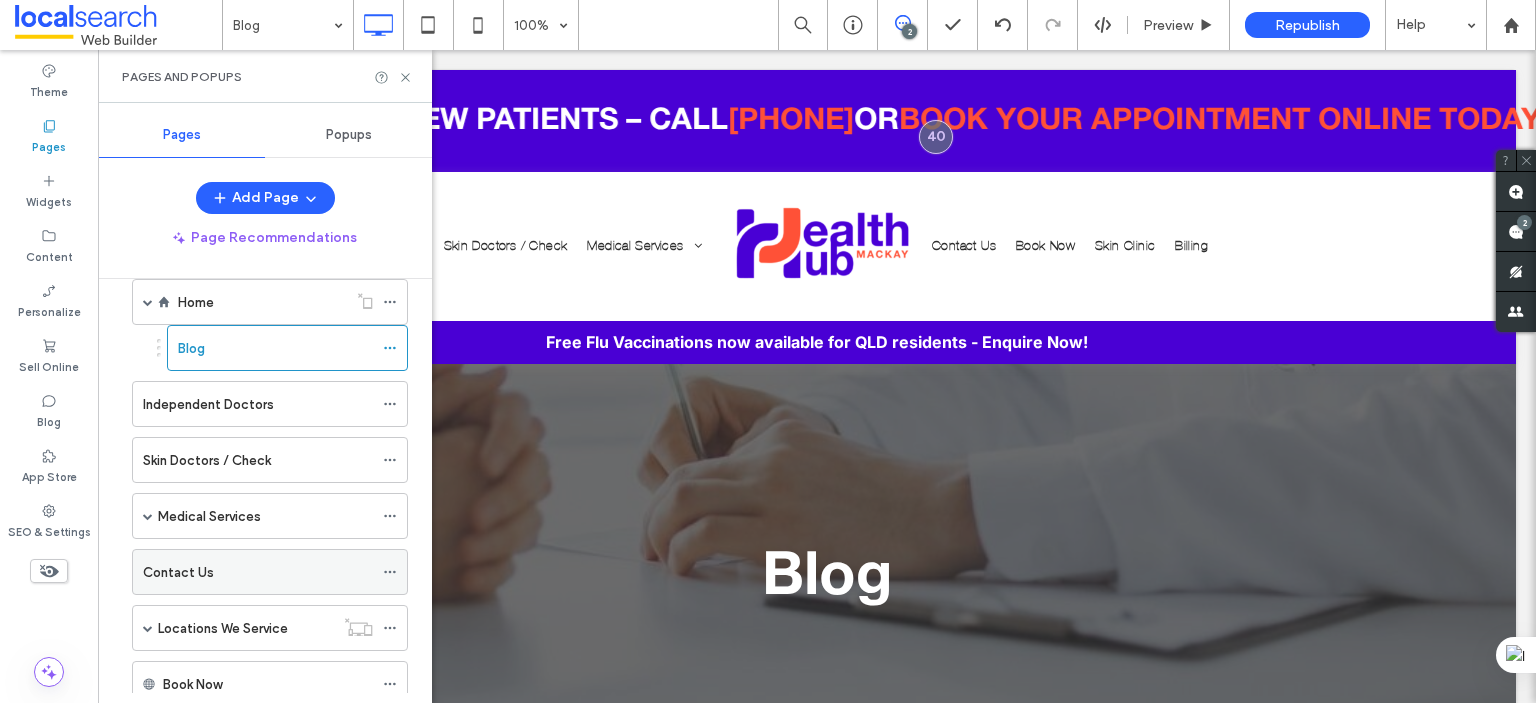 scroll, scrollTop: 0, scrollLeft: 0, axis: both 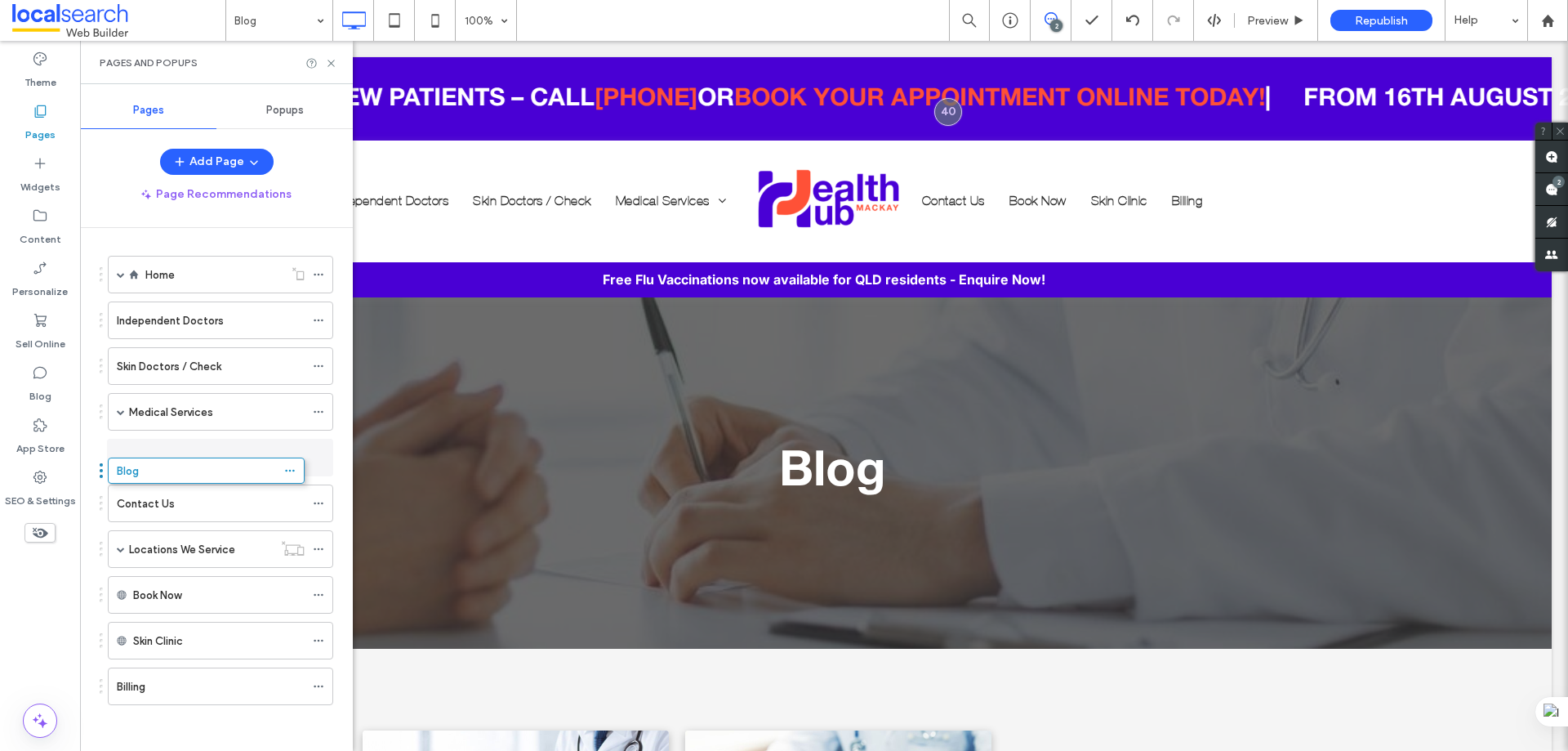 drag, startPoint x: 128, startPoint y: 317, endPoint x: 101, endPoint y: 472, distance: 157.334 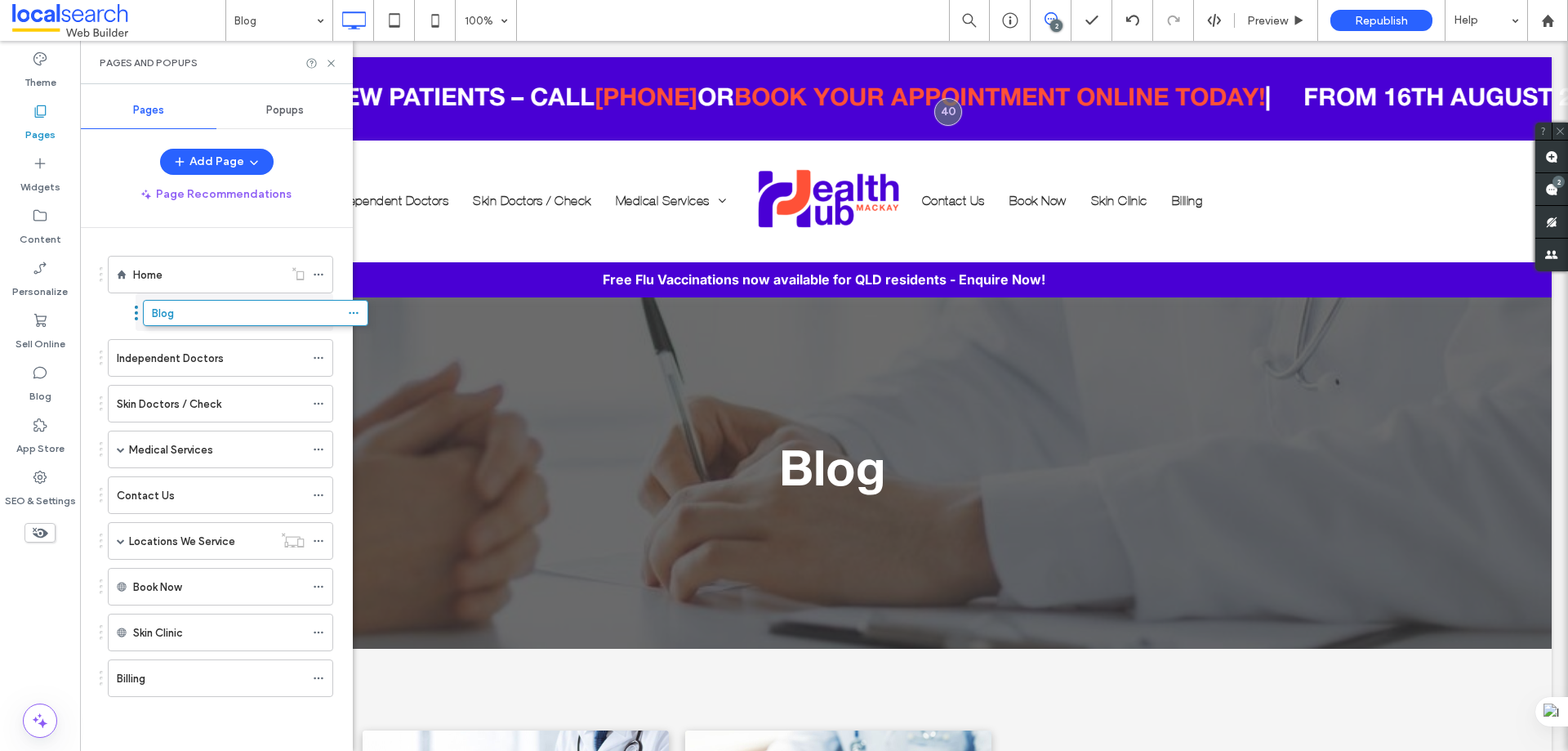 drag, startPoint x: 100, startPoint y: 463, endPoint x: 135, endPoint y: 324, distance: 143.33876 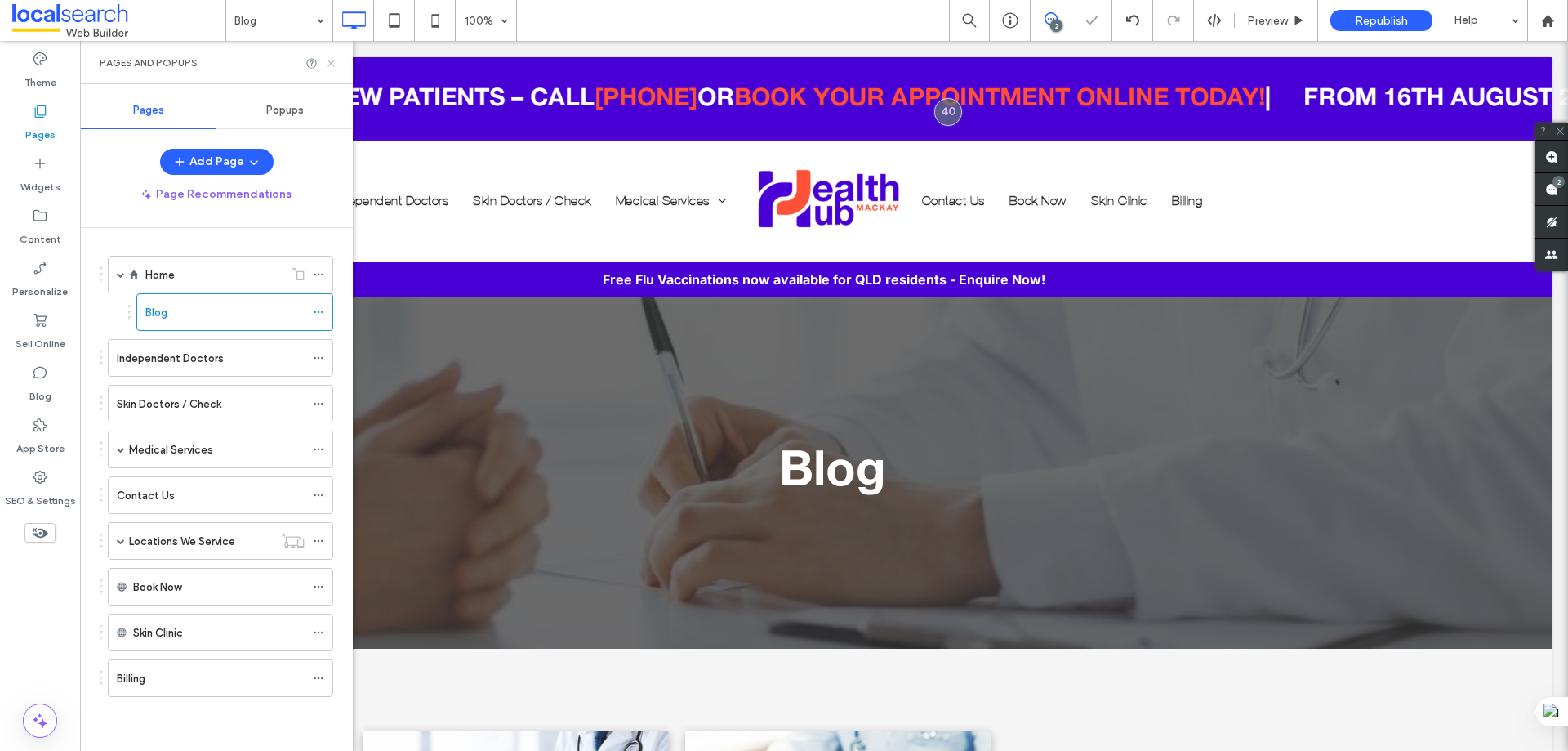 click 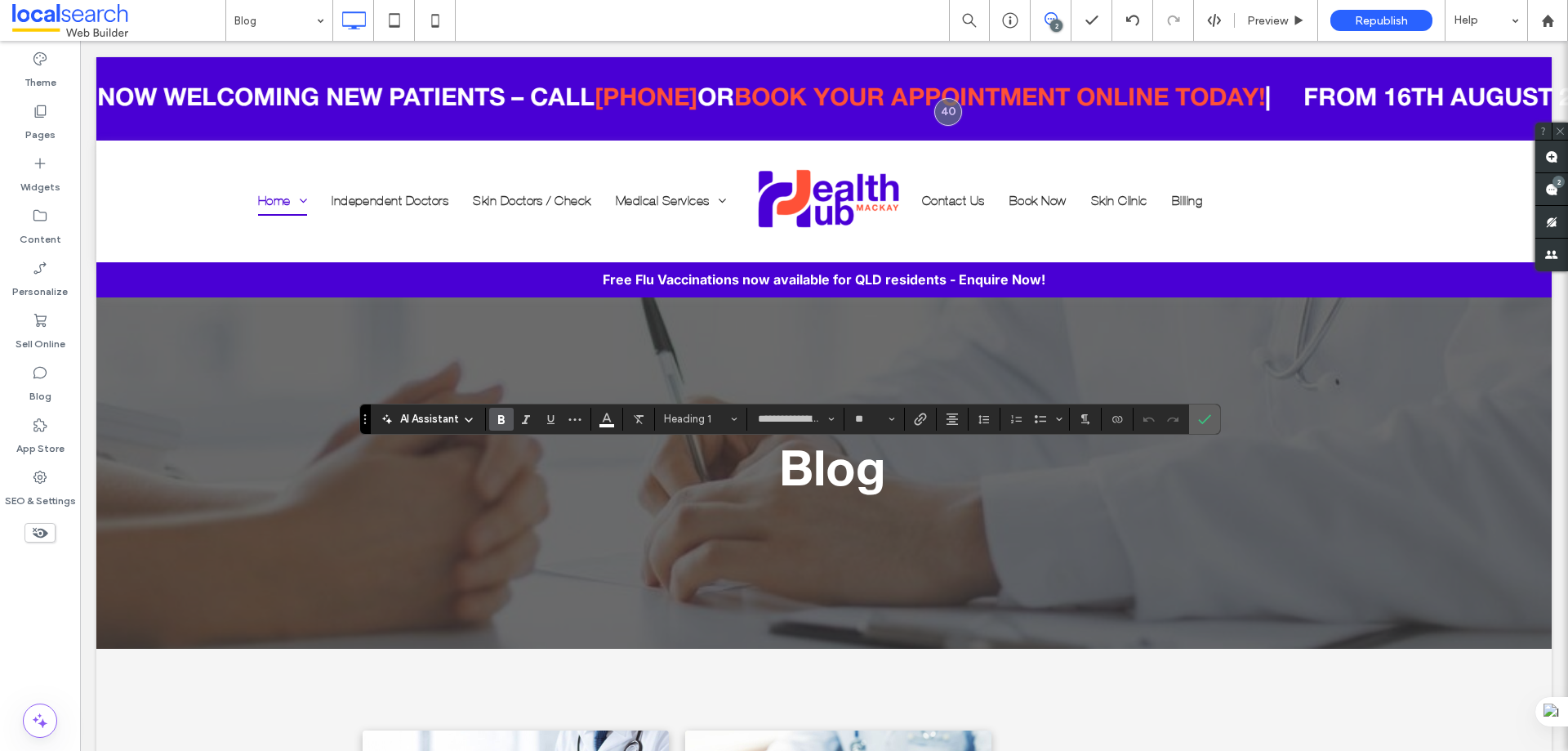 click 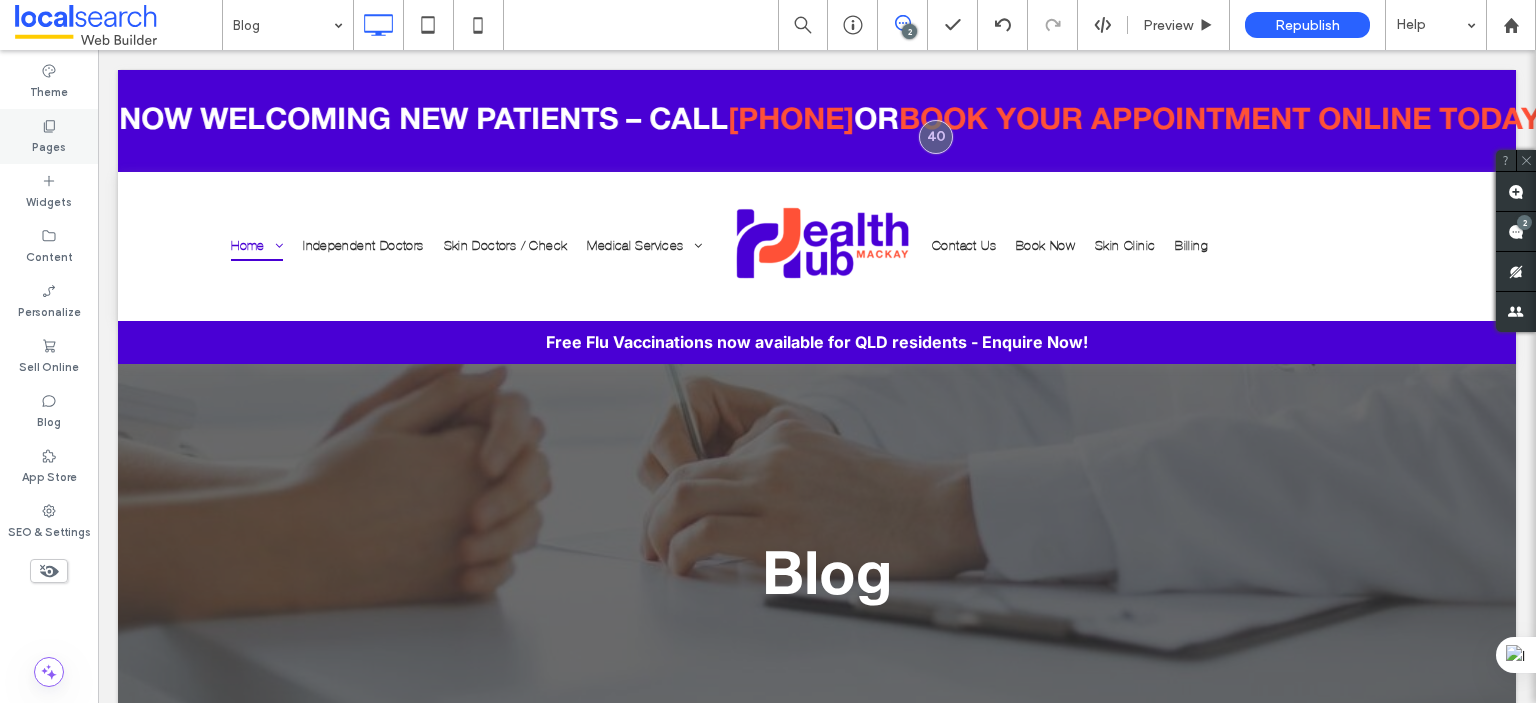 click on "Pages" at bounding box center [49, 145] 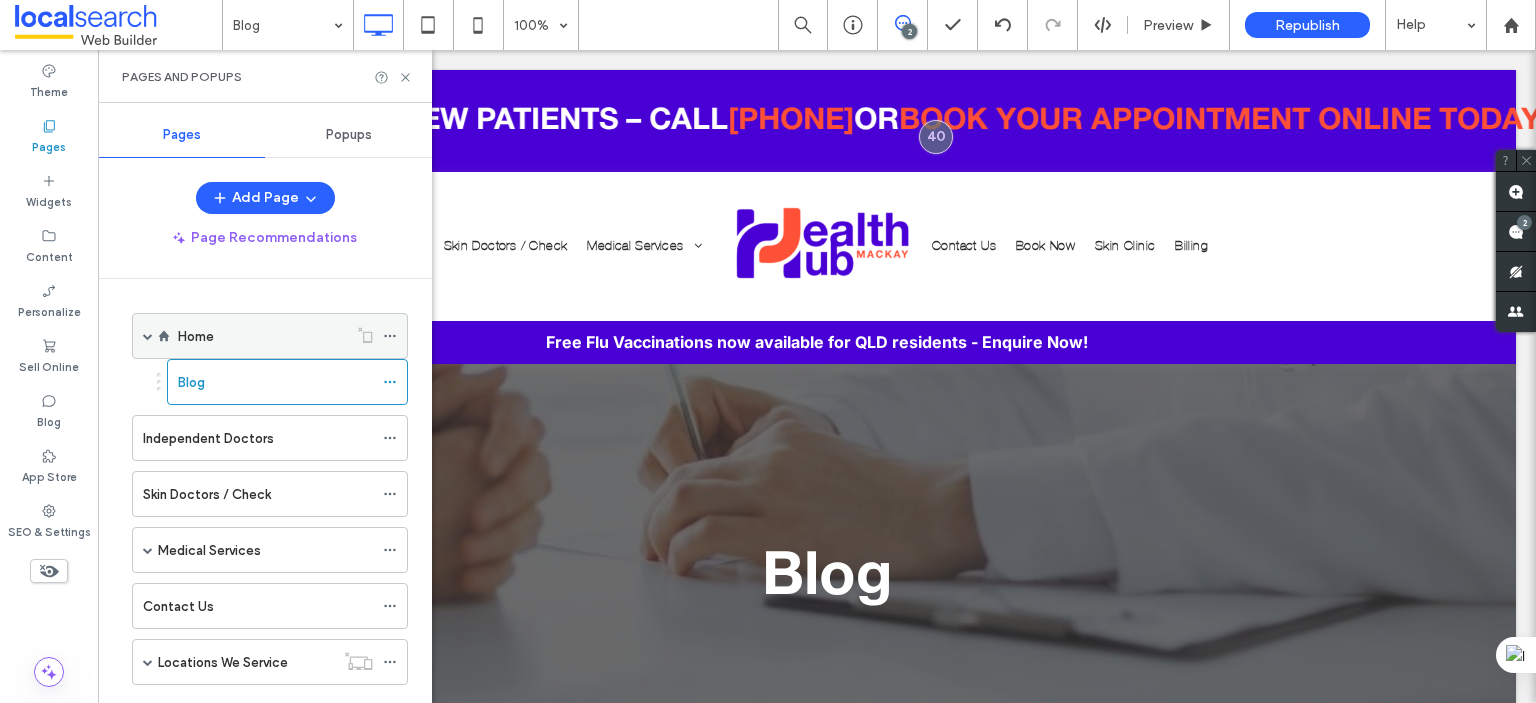 click on "Home" at bounding box center (196, 336) 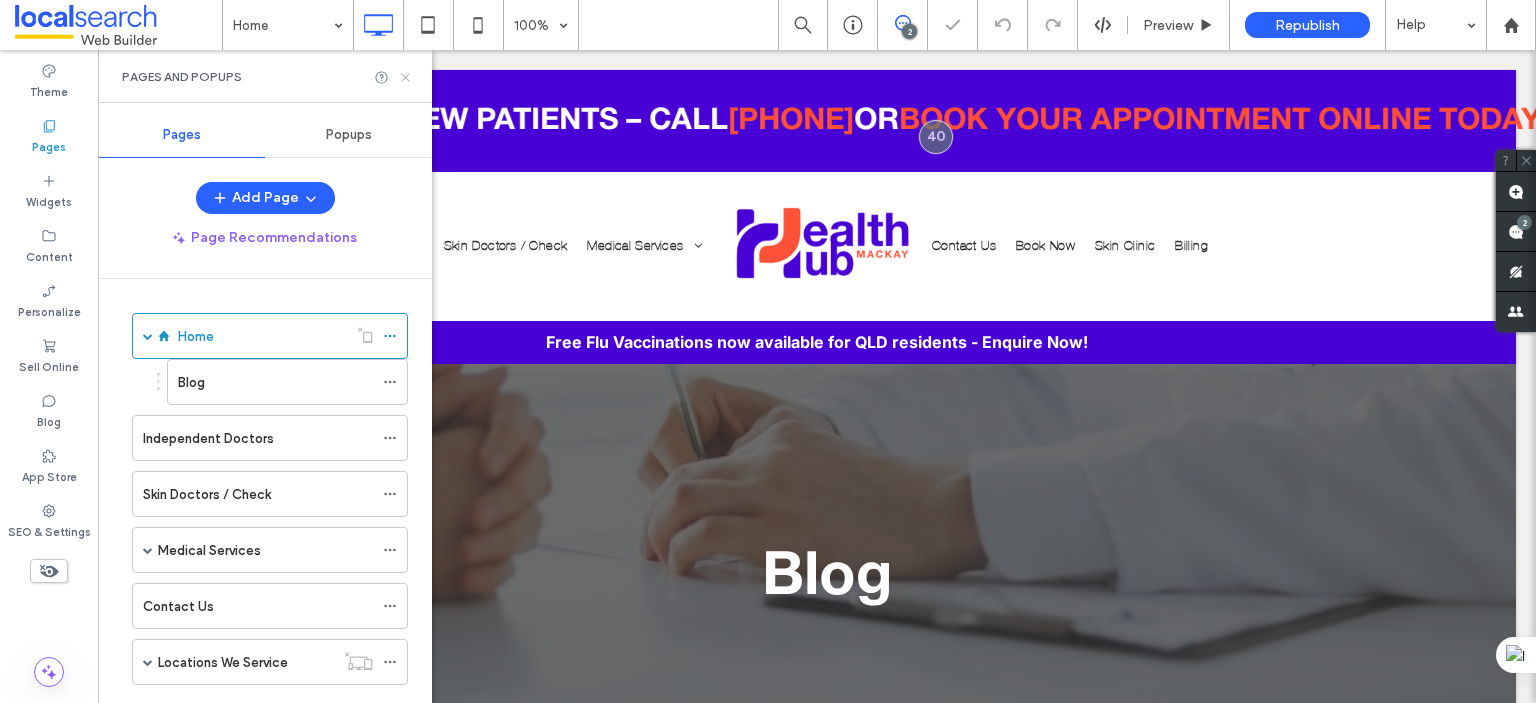 click 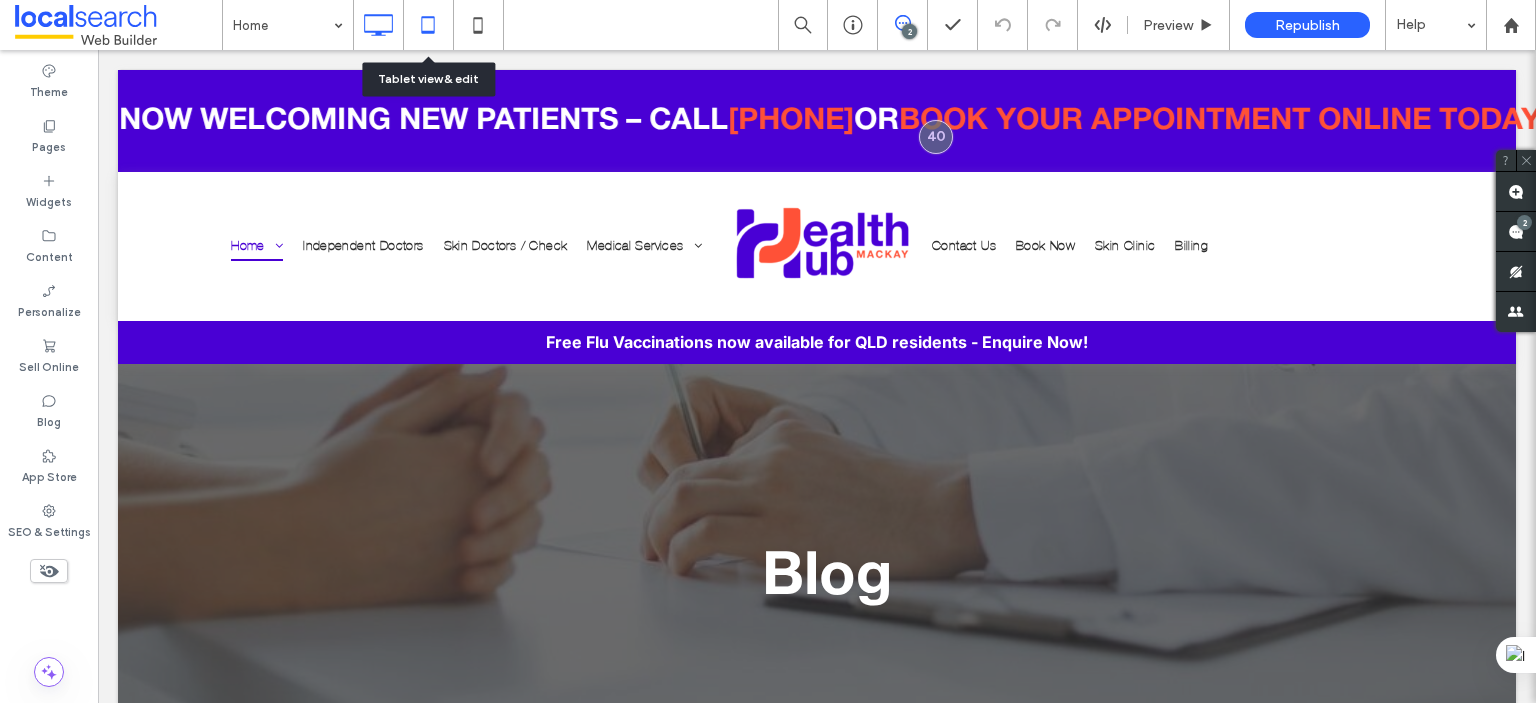 click 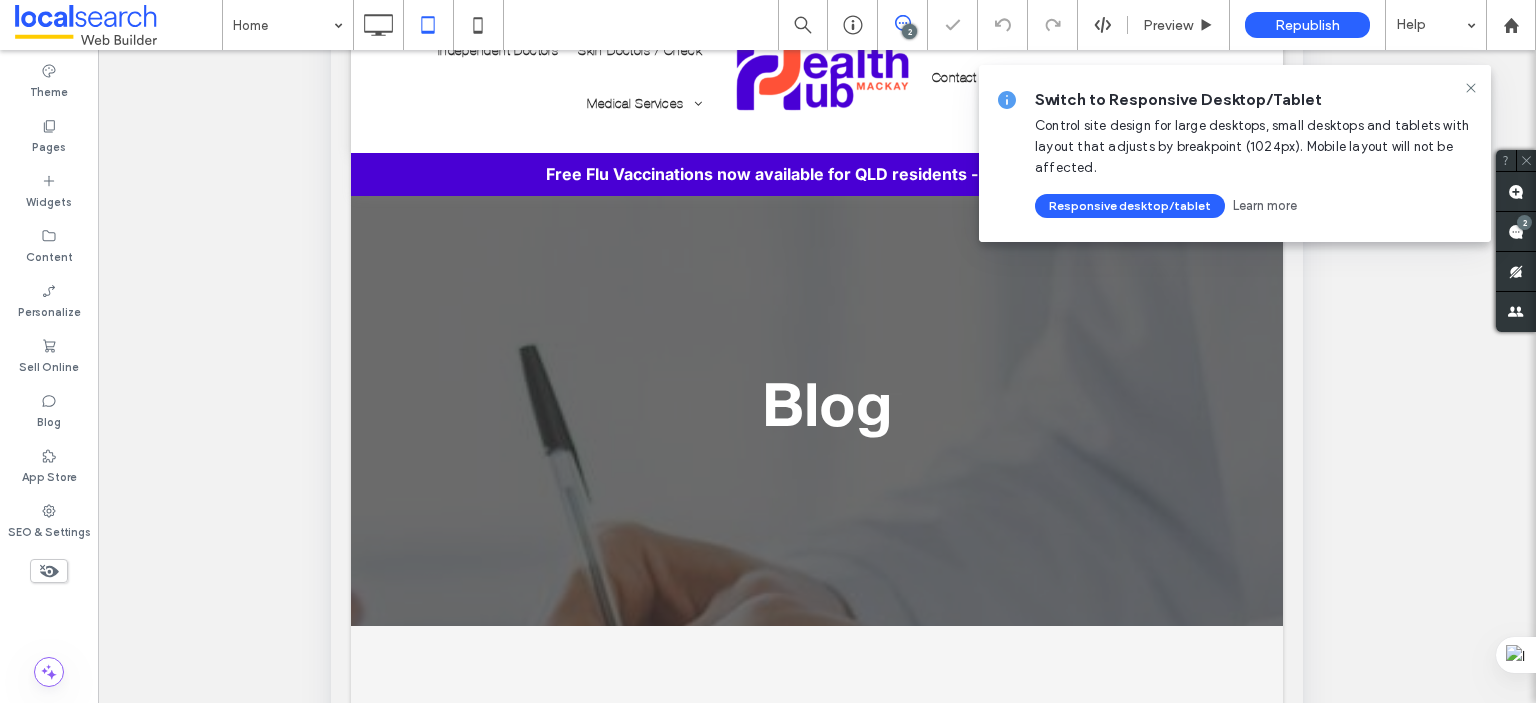 scroll, scrollTop: 0, scrollLeft: 0, axis: both 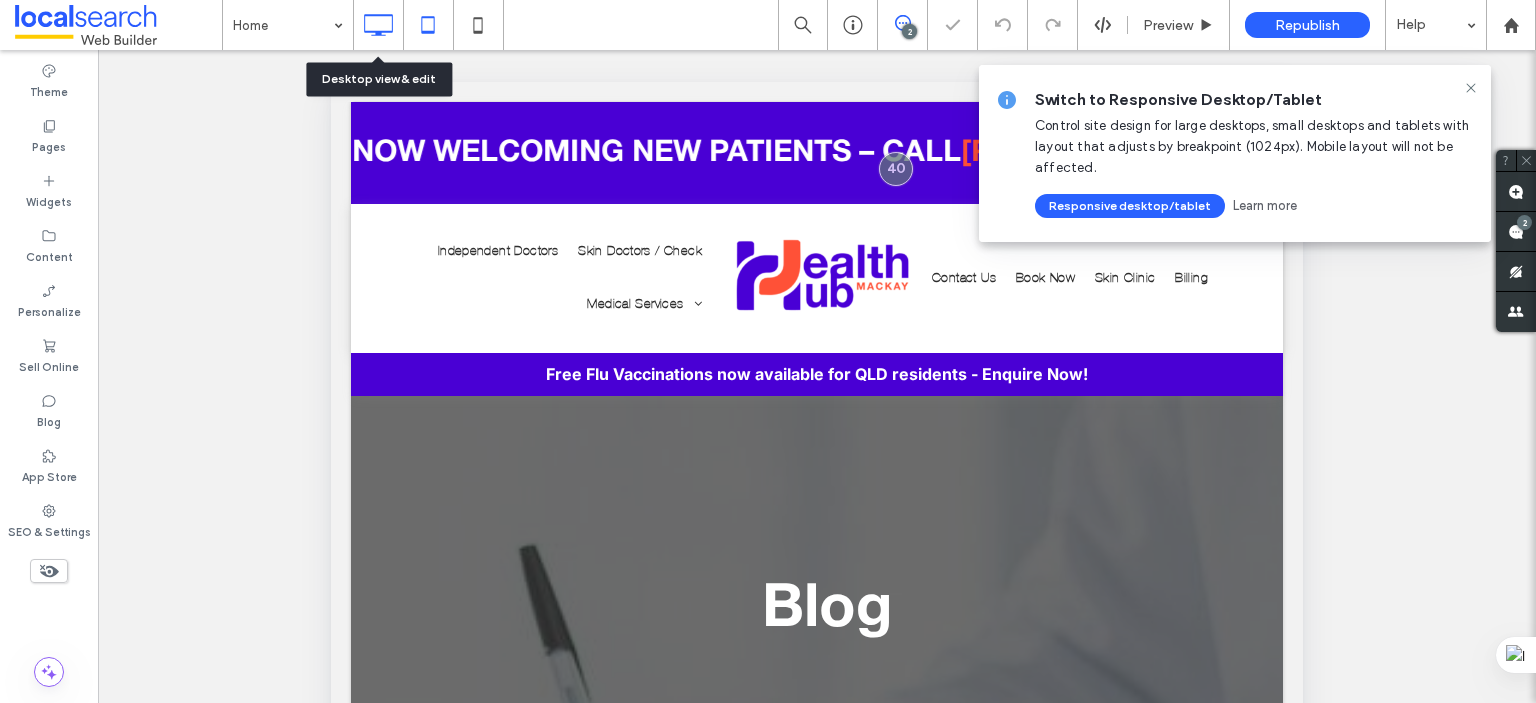 click 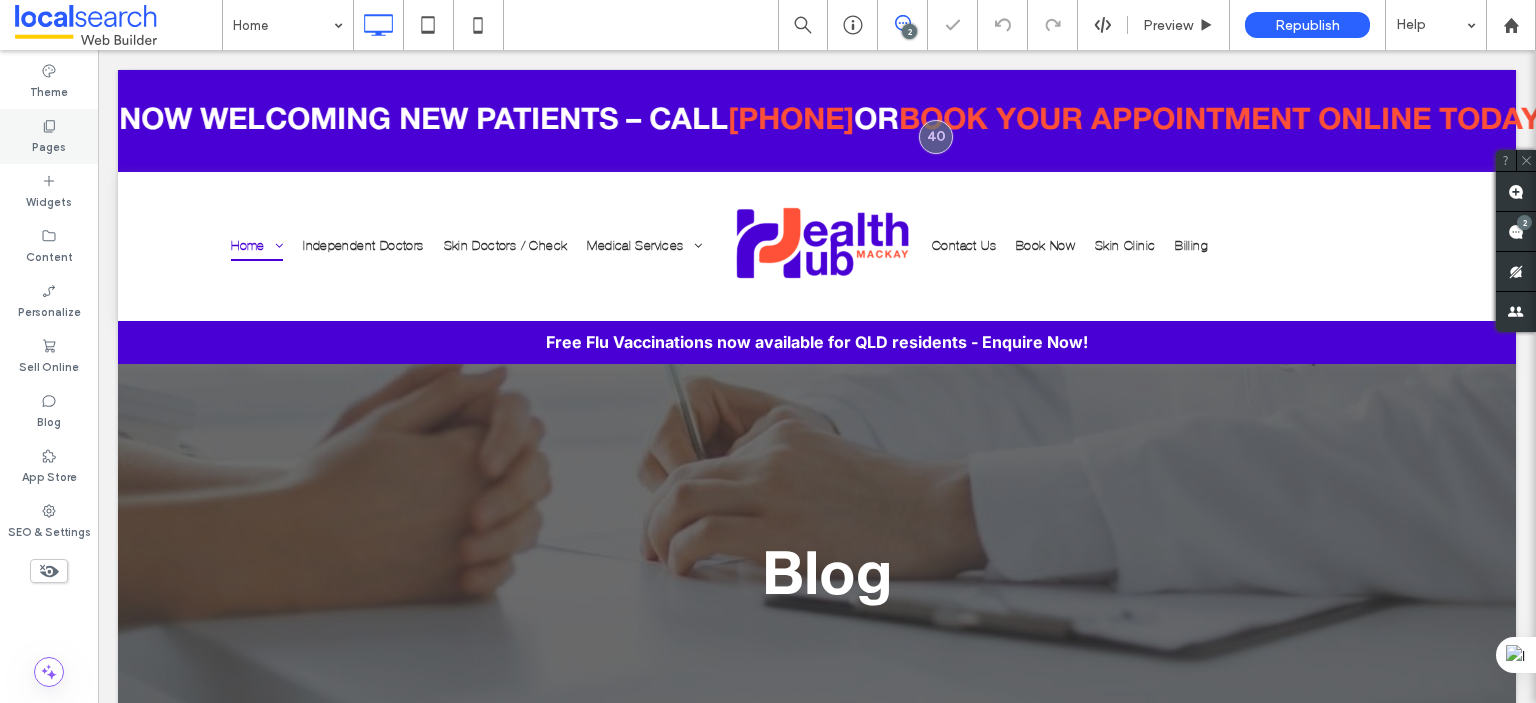 click 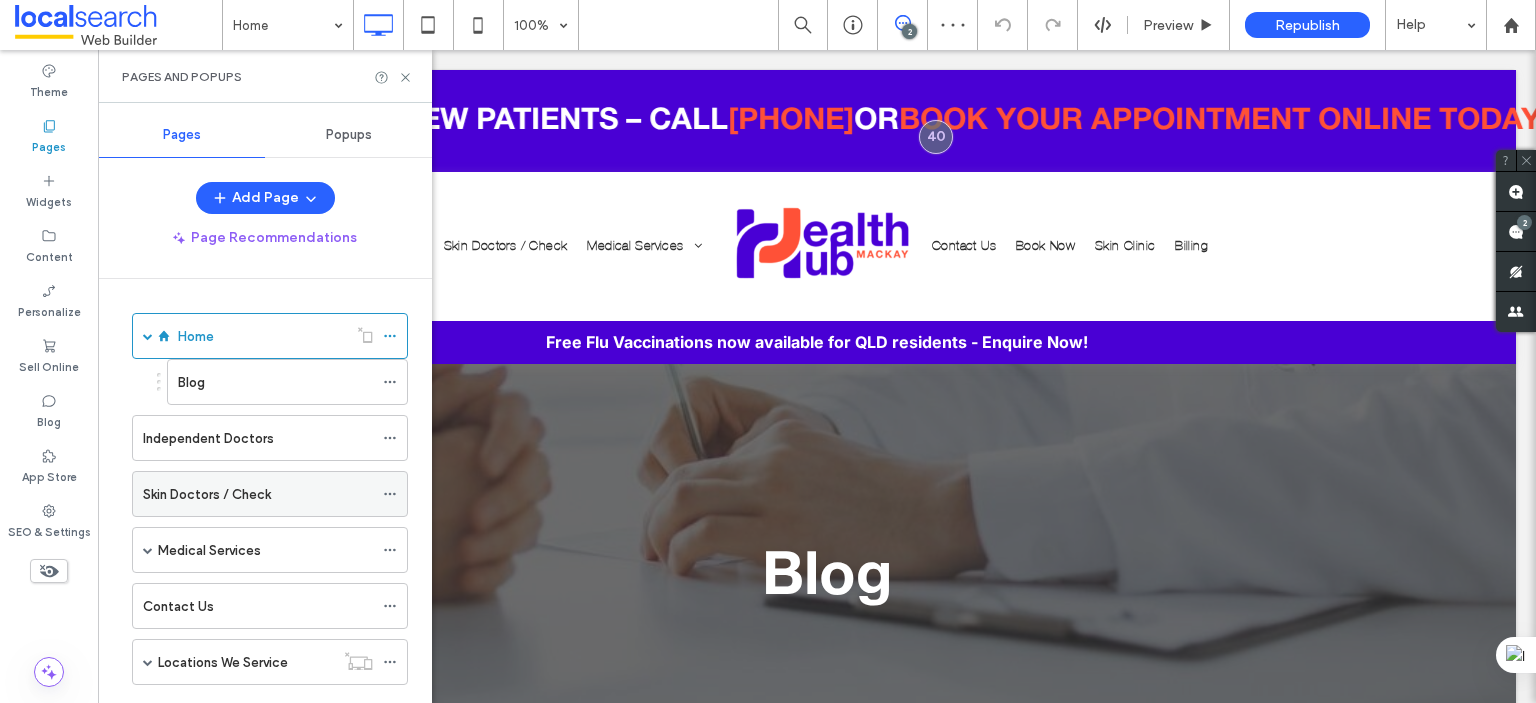 click on "Skin Doctors / Check" at bounding box center (207, 494) 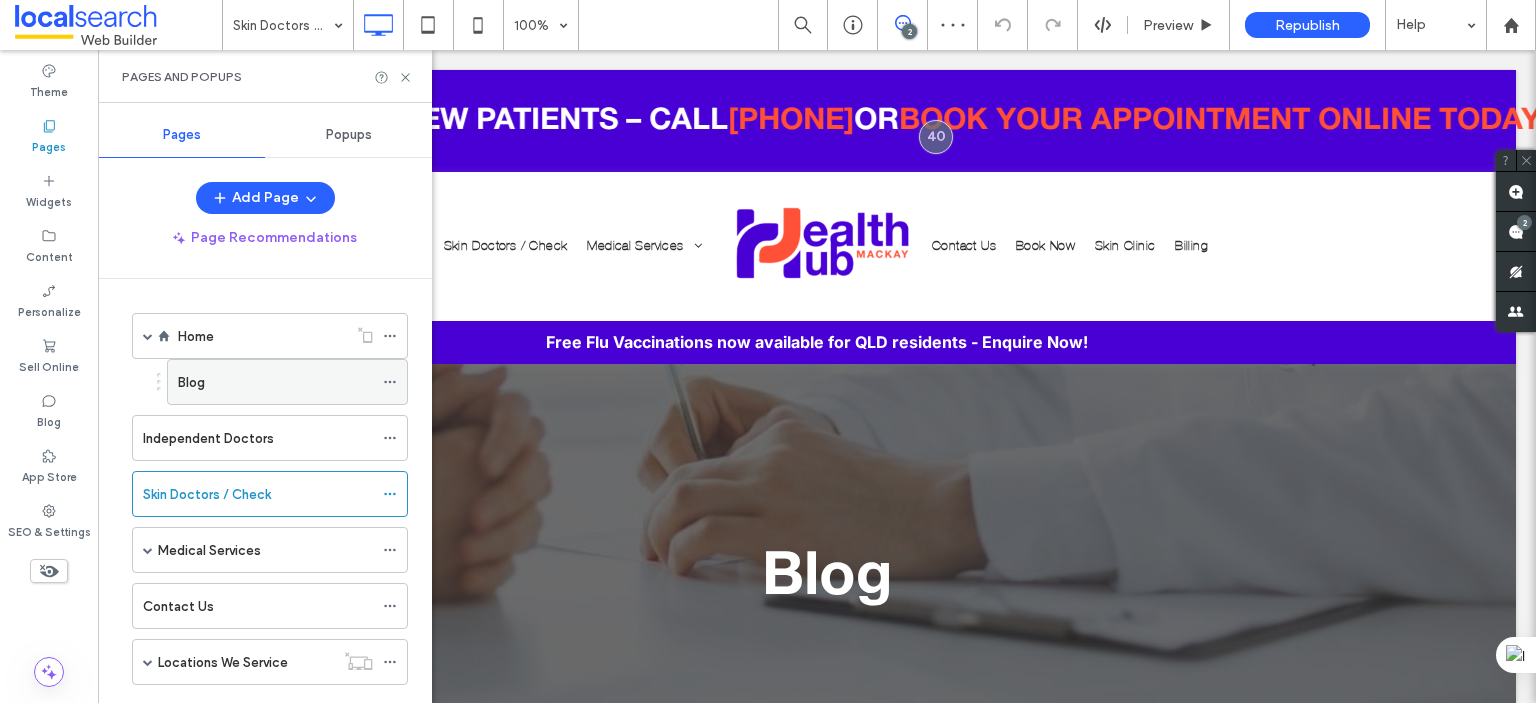 click on "Blog" at bounding box center [191, 382] 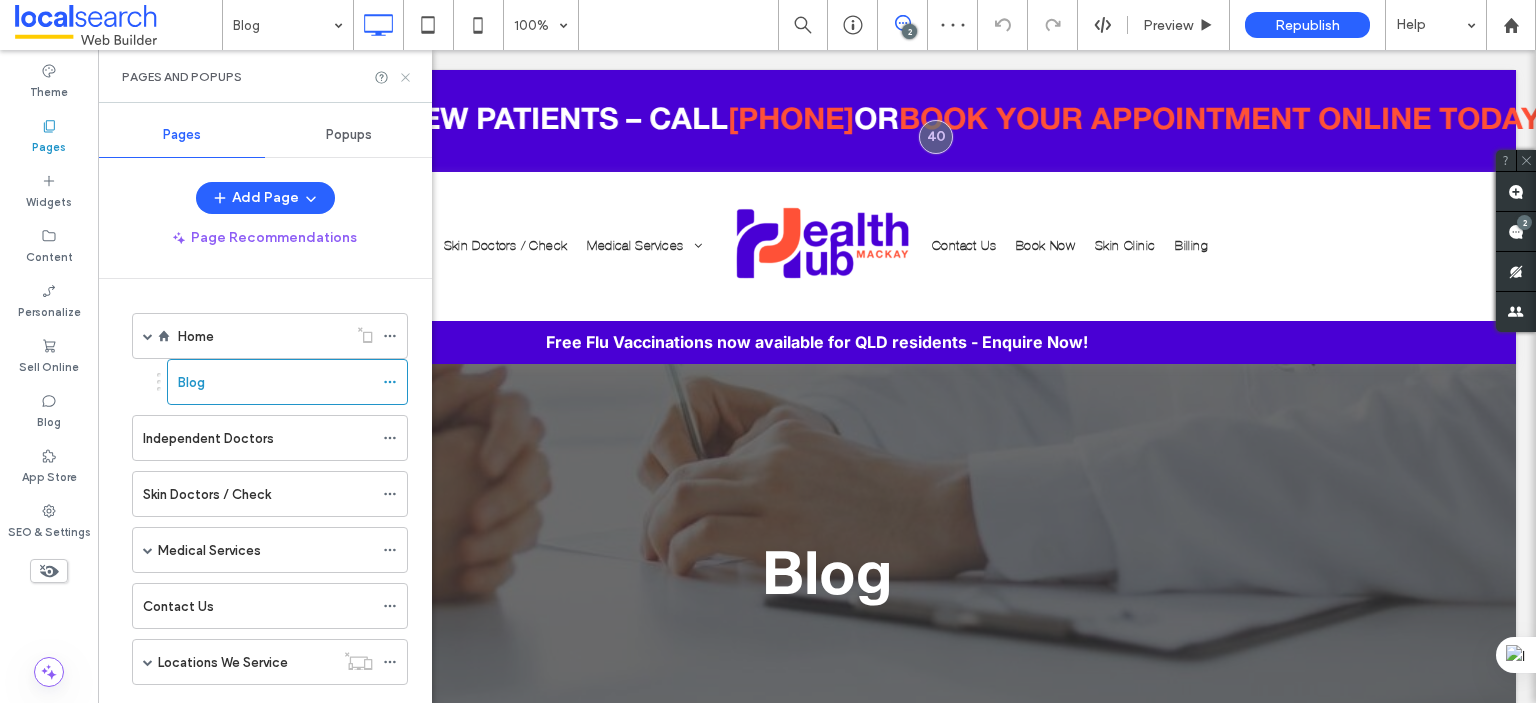 click 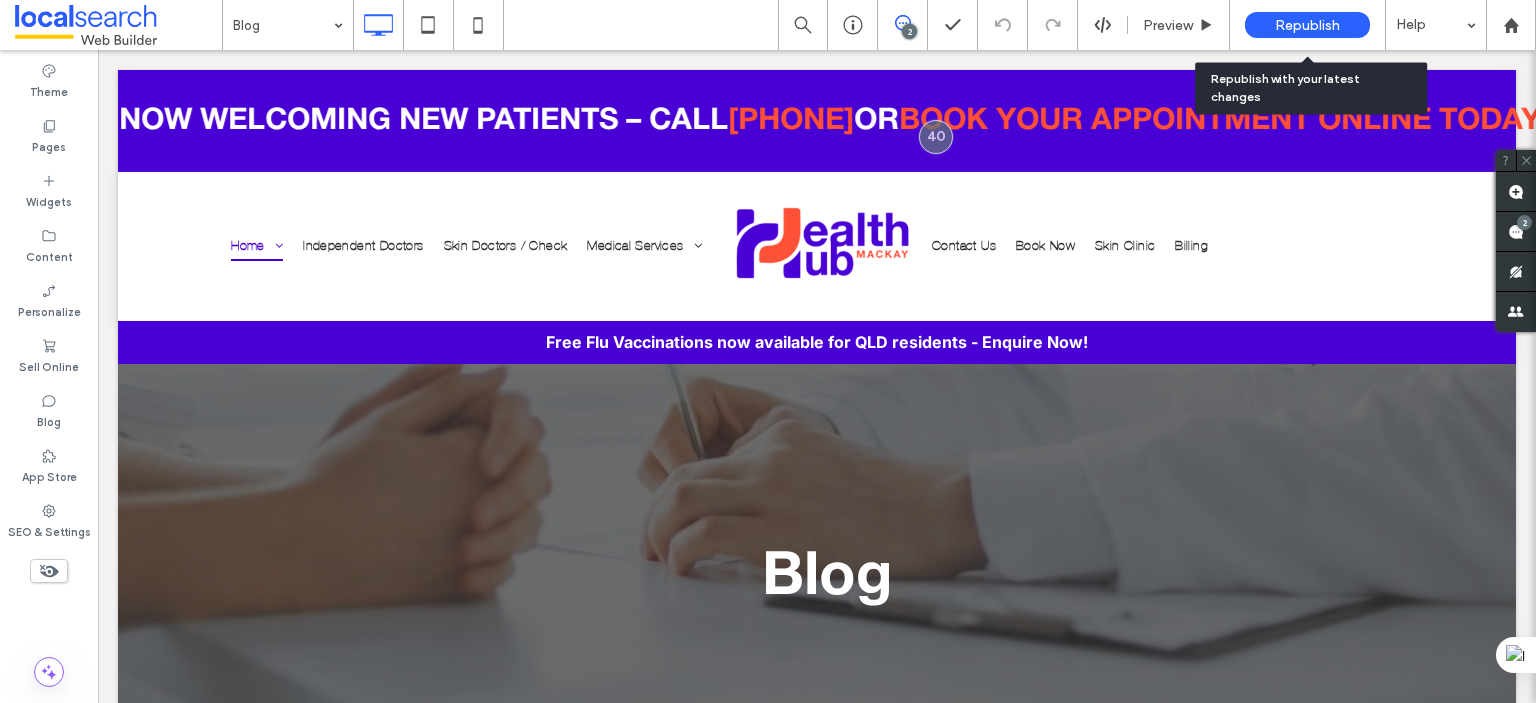 click on "Republish" at bounding box center [1307, 25] 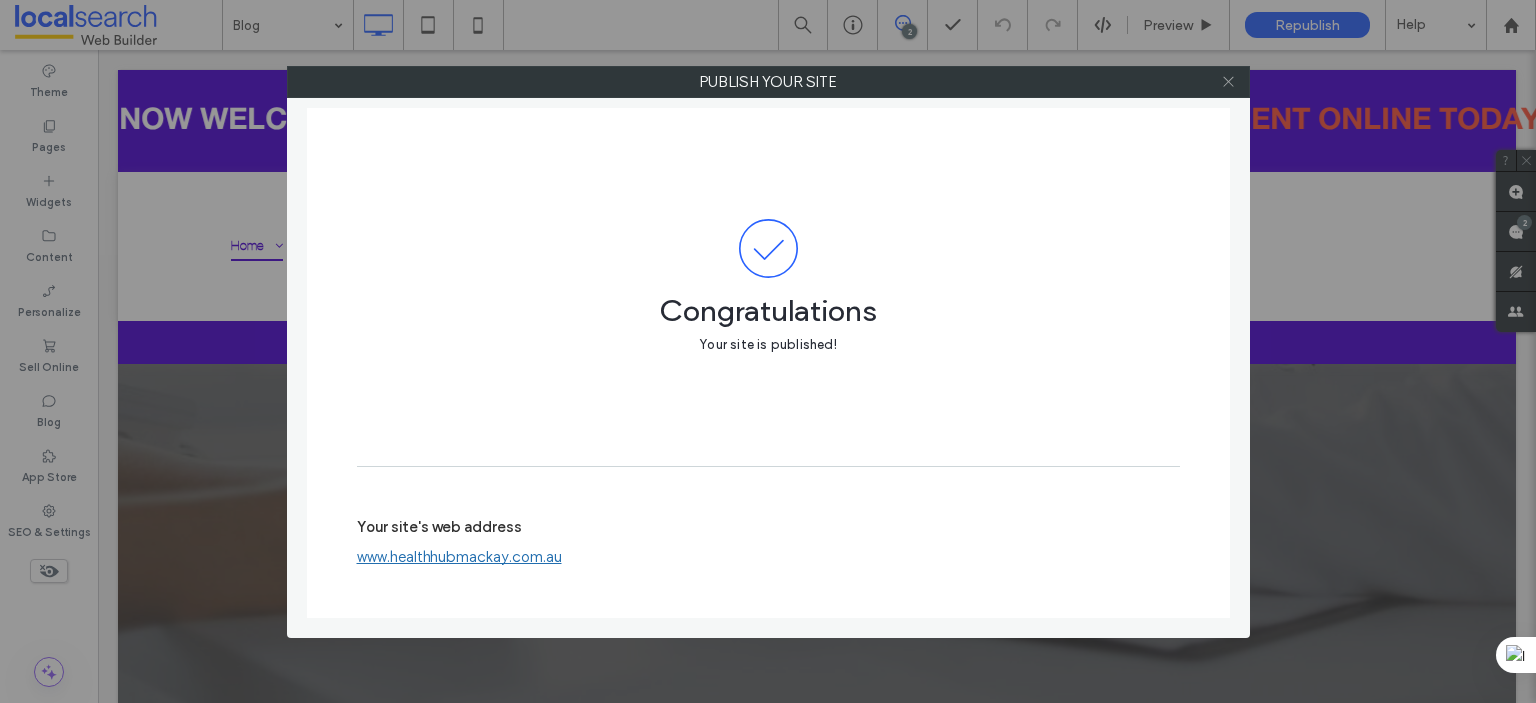 click 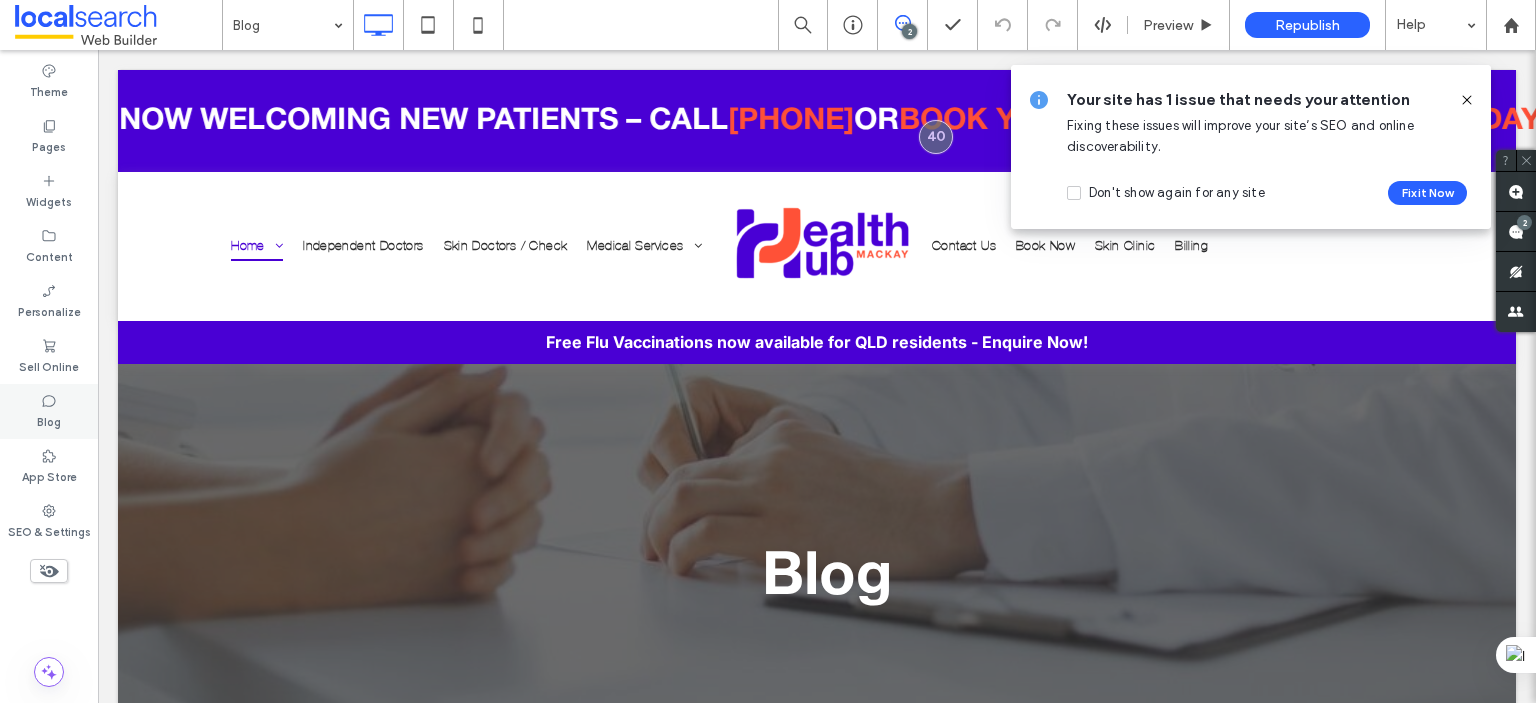 click 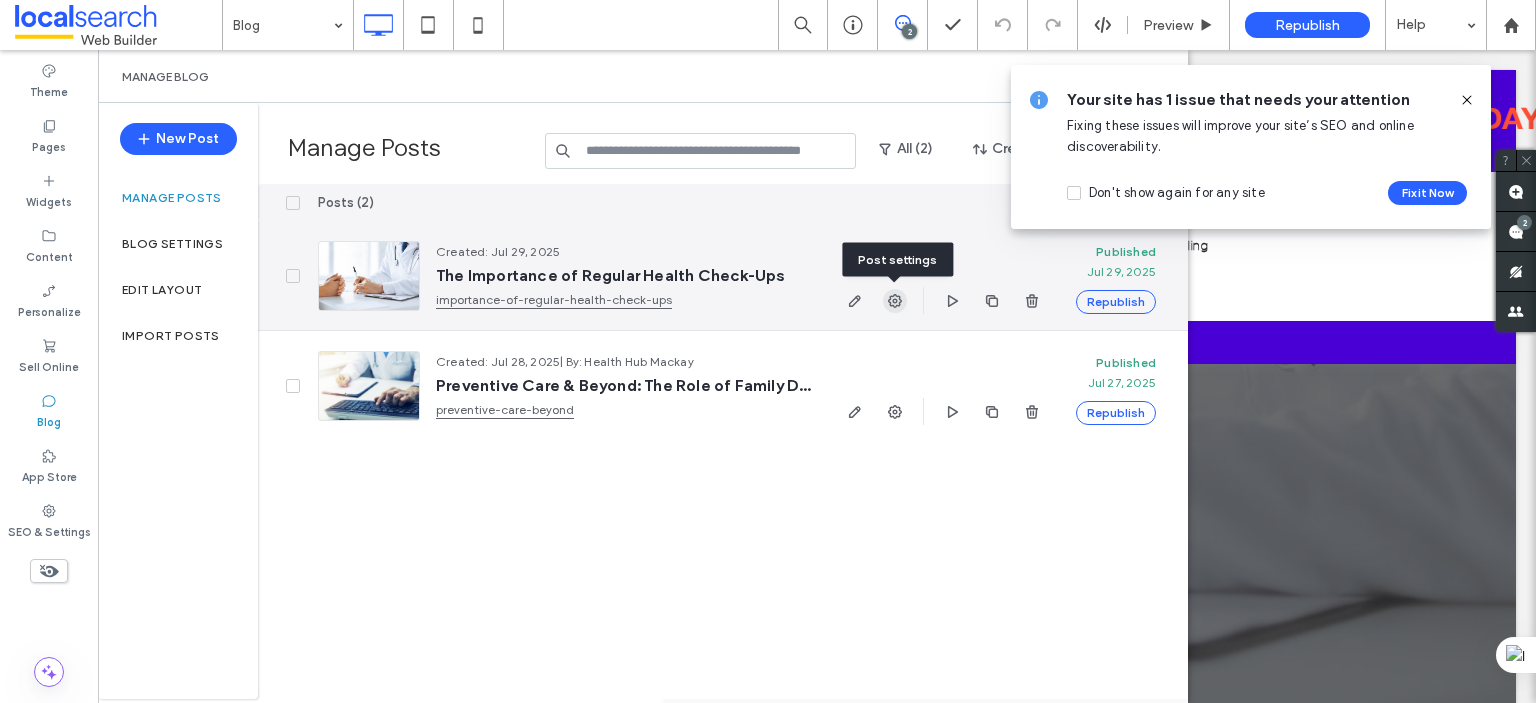 click 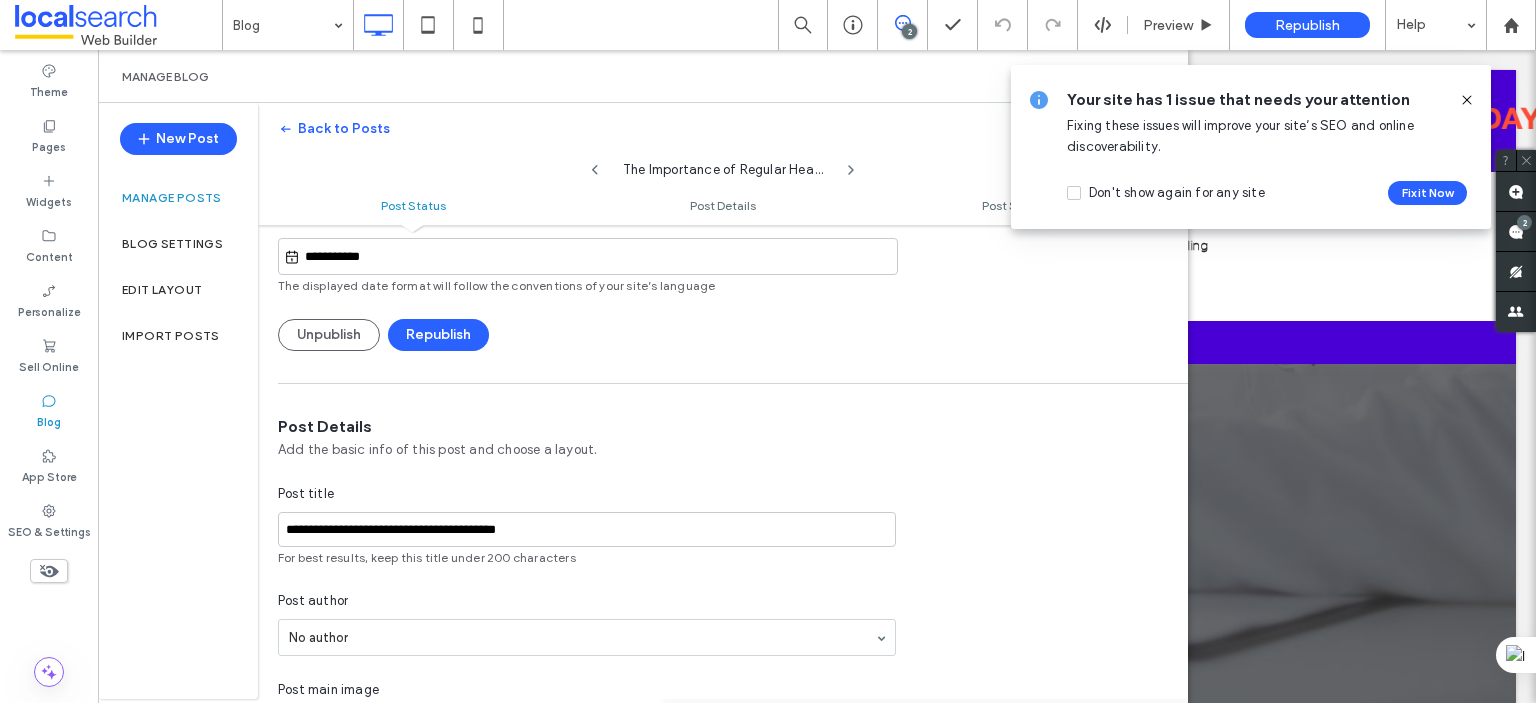 scroll, scrollTop: 400, scrollLeft: 0, axis: vertical 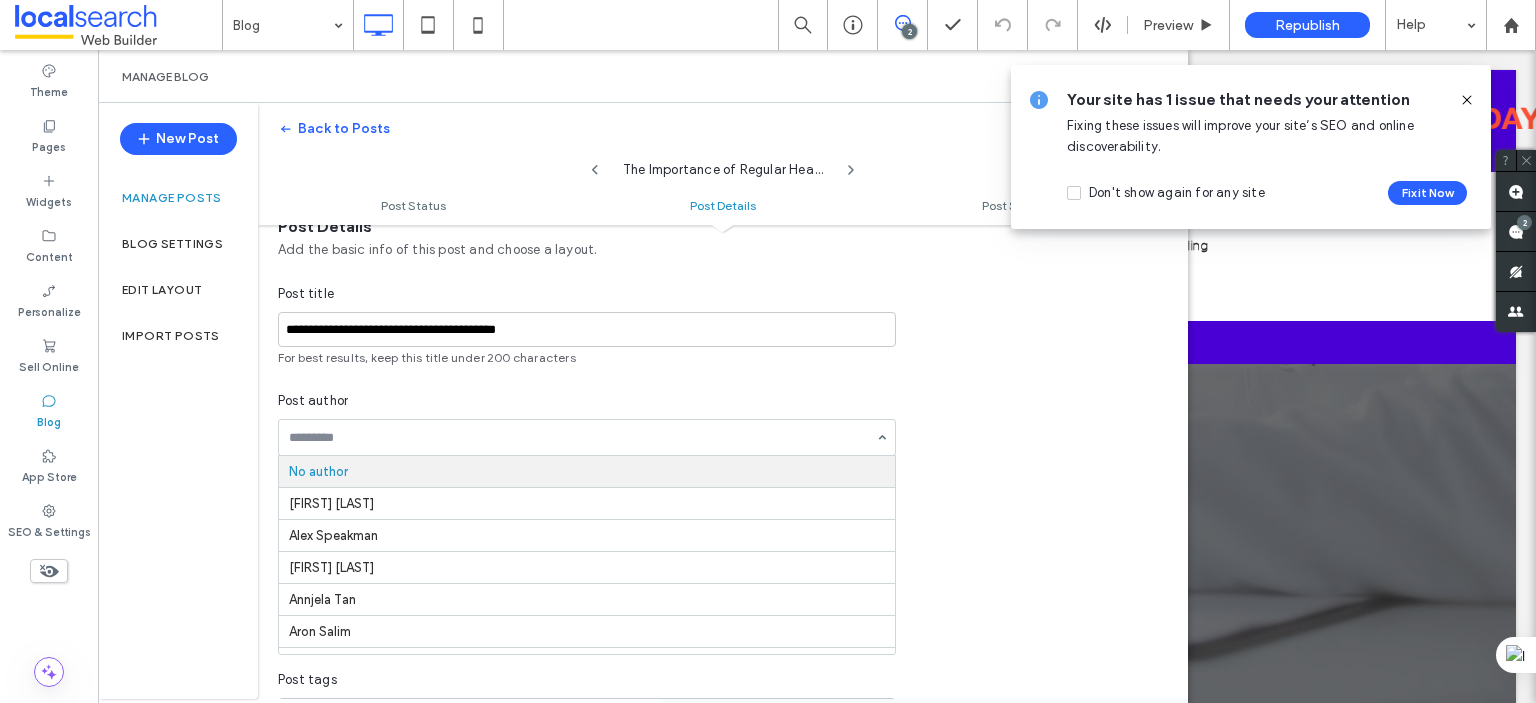 paste on "**********" 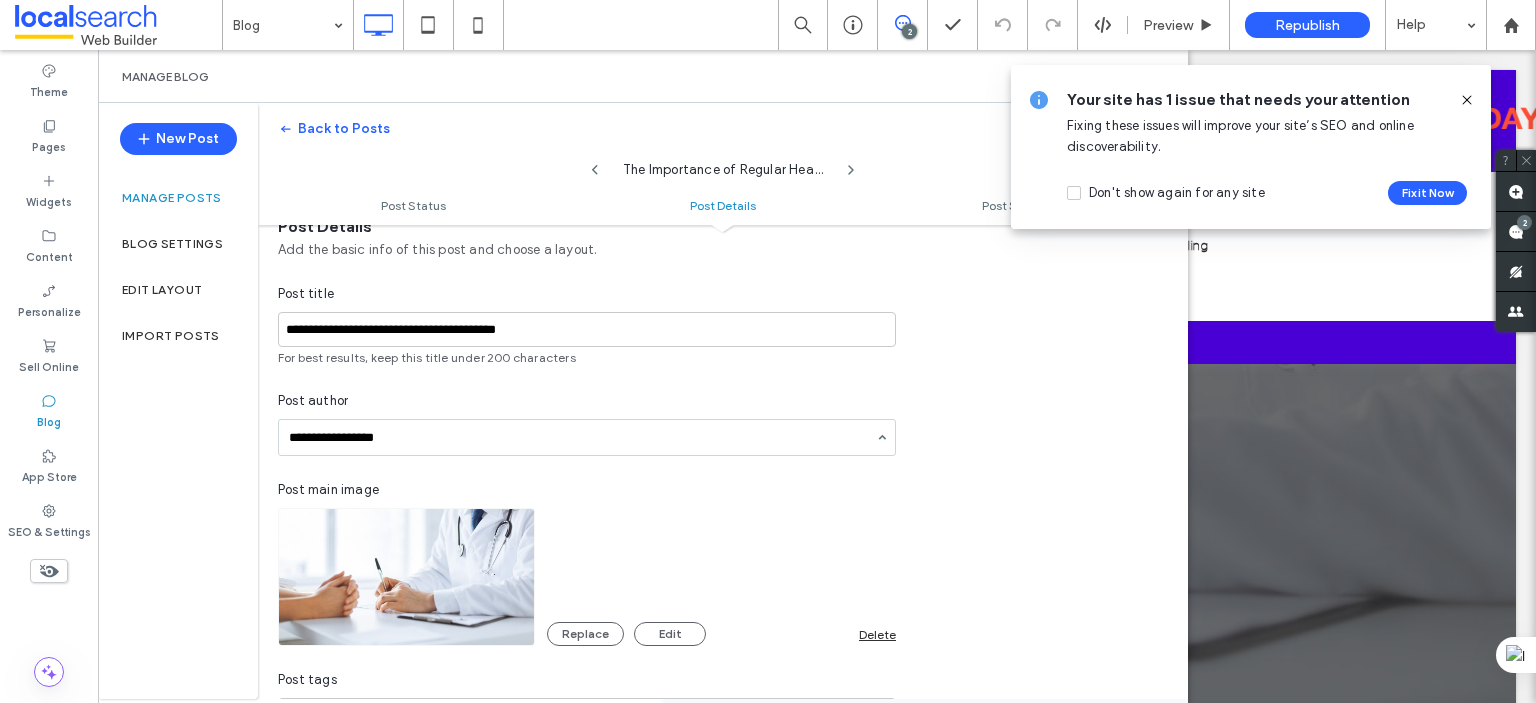 type on "**********" 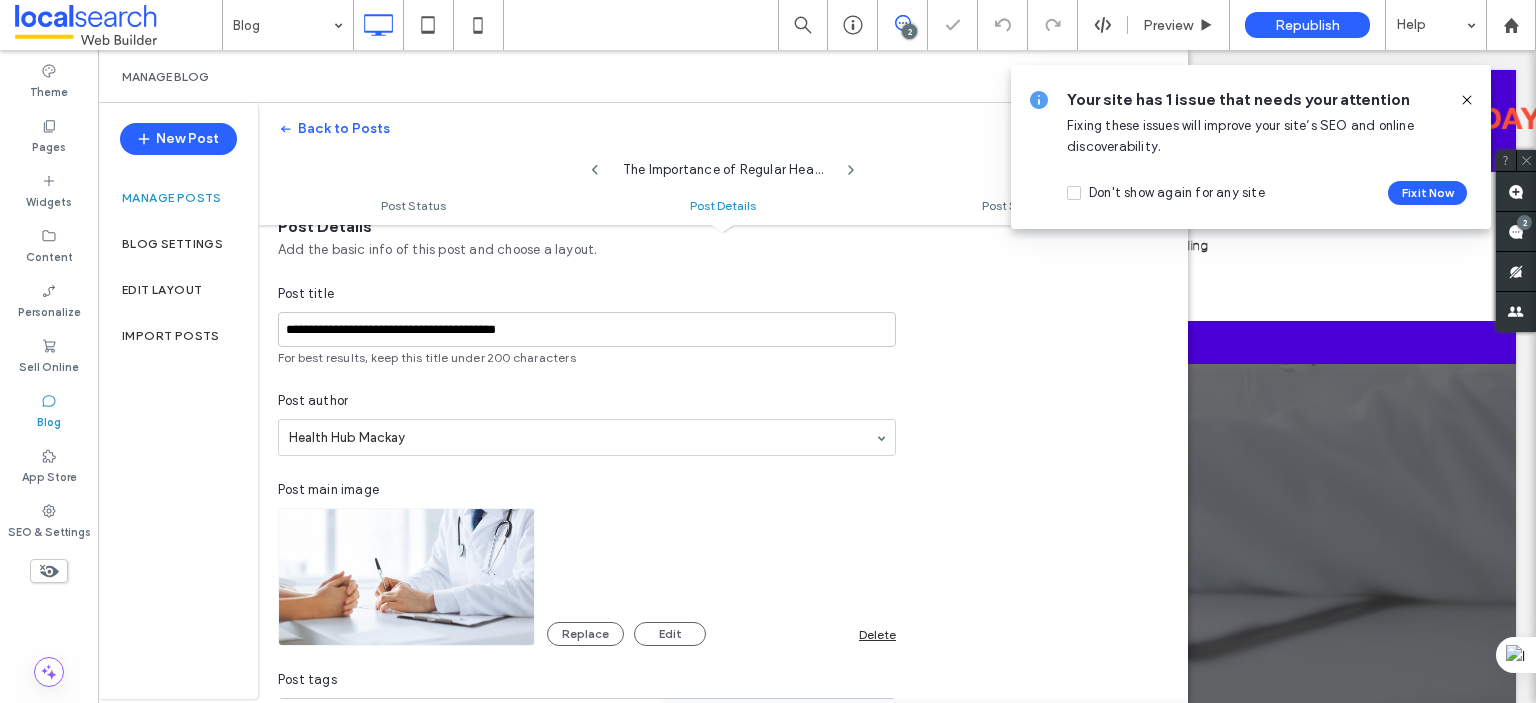 click on "Post author" at bounding box center [587, 401] 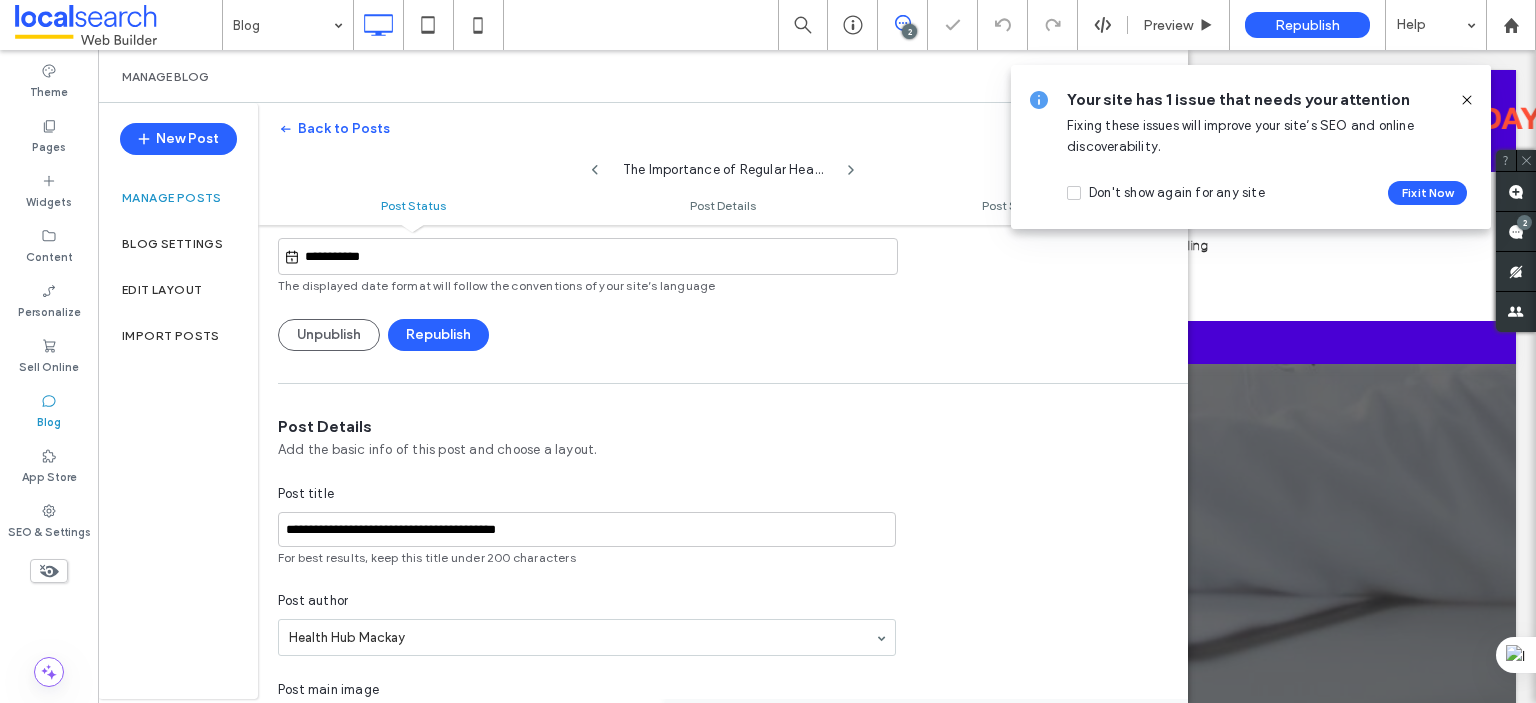 scroll, scrollTop: 0, scrollLeft: 0, axis: both 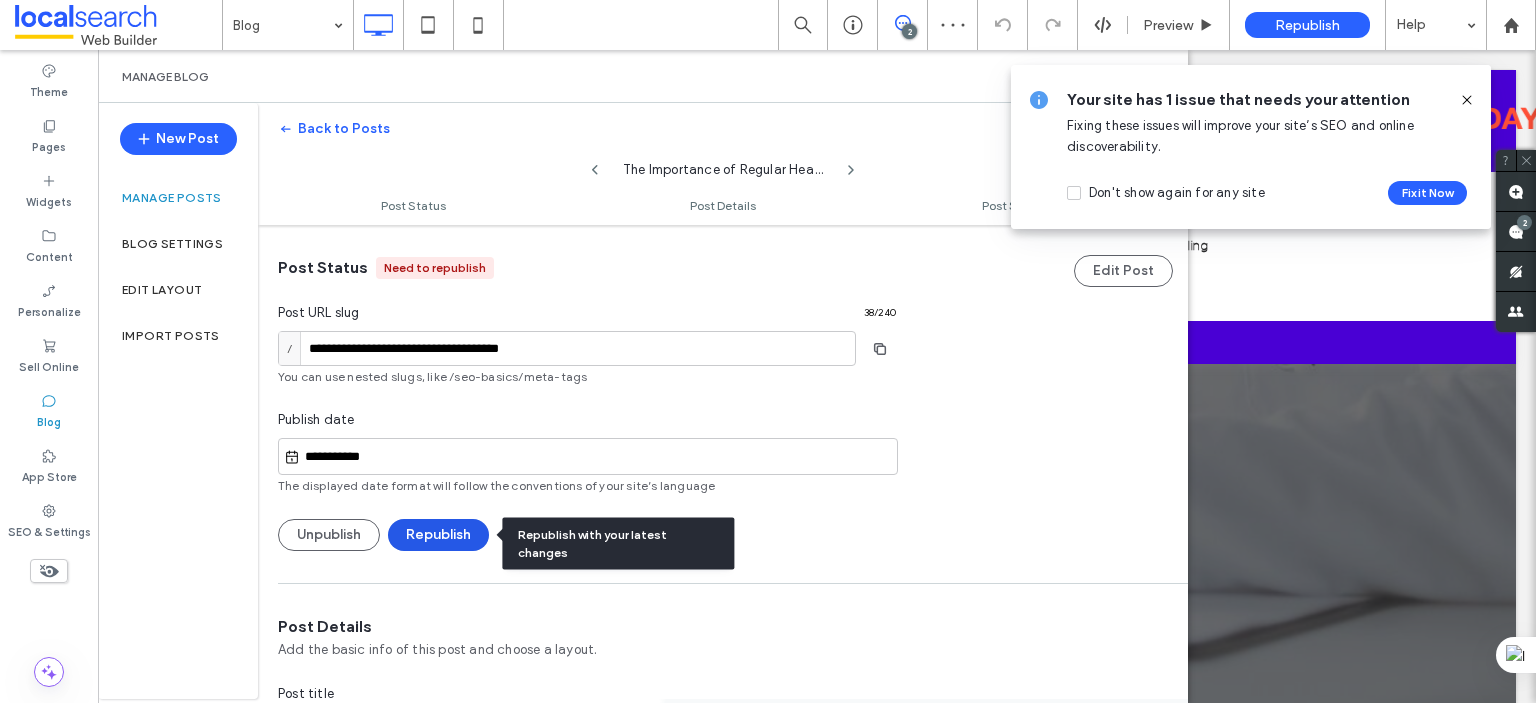 click on "Republish" at bounding box center [438, 535] 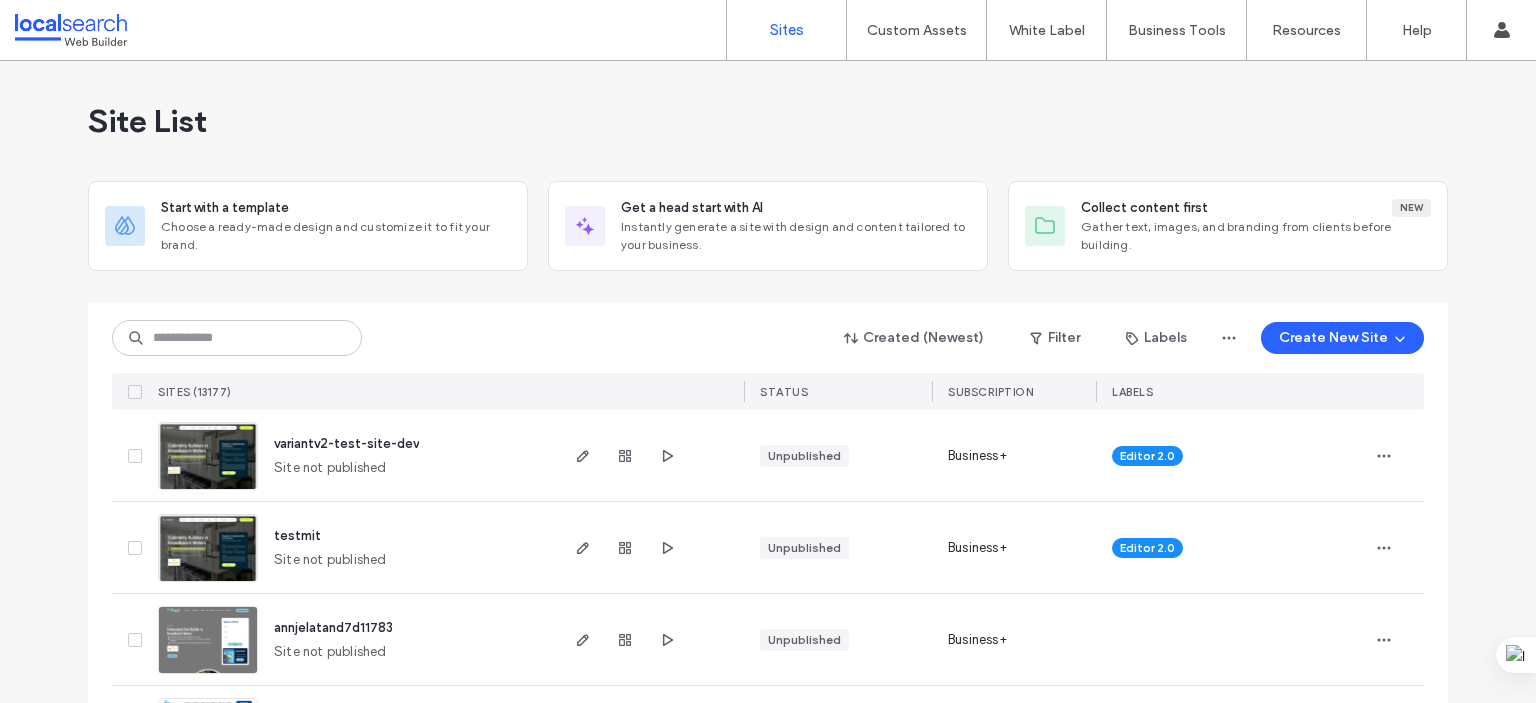 scroll, scrollTop: 0, scrollLeft: 0, axis: both 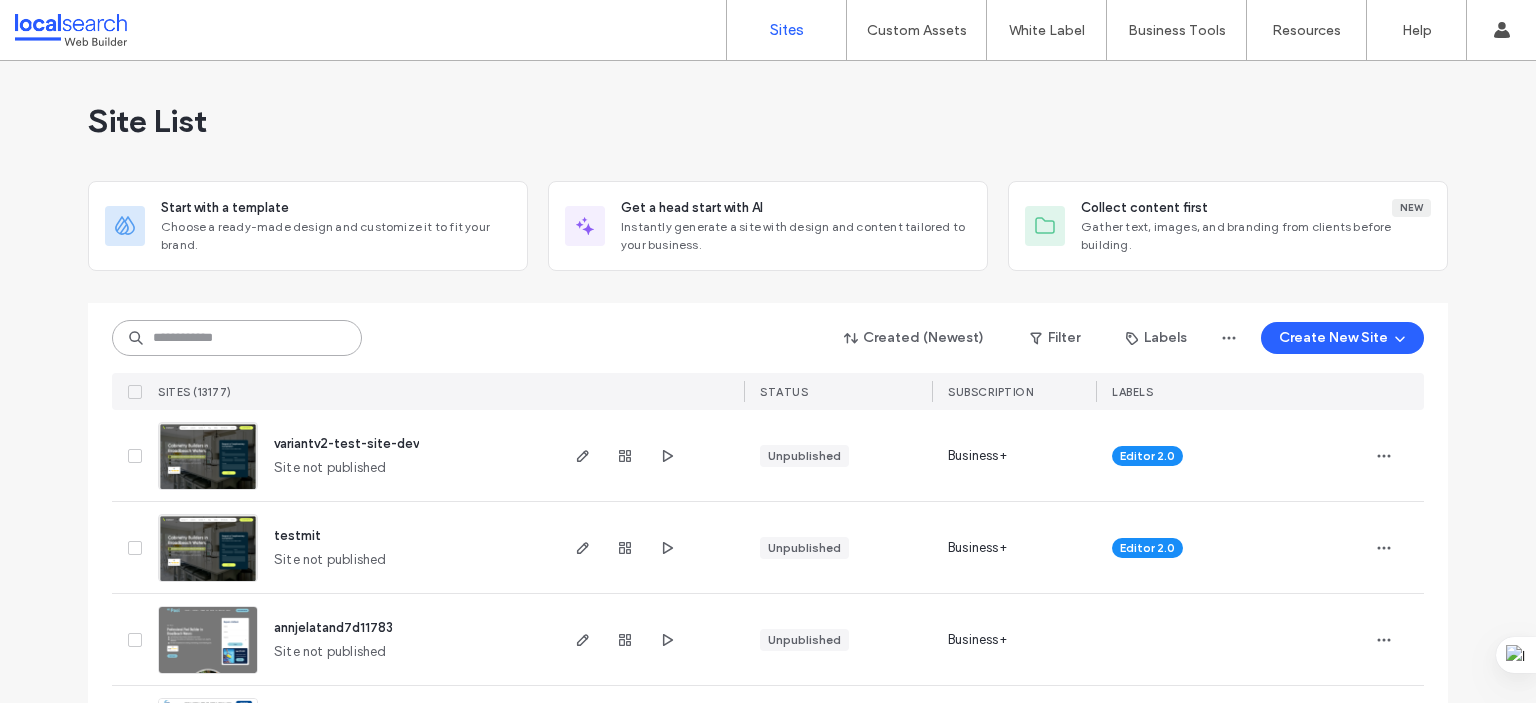 click at bounding box center (237, 338) 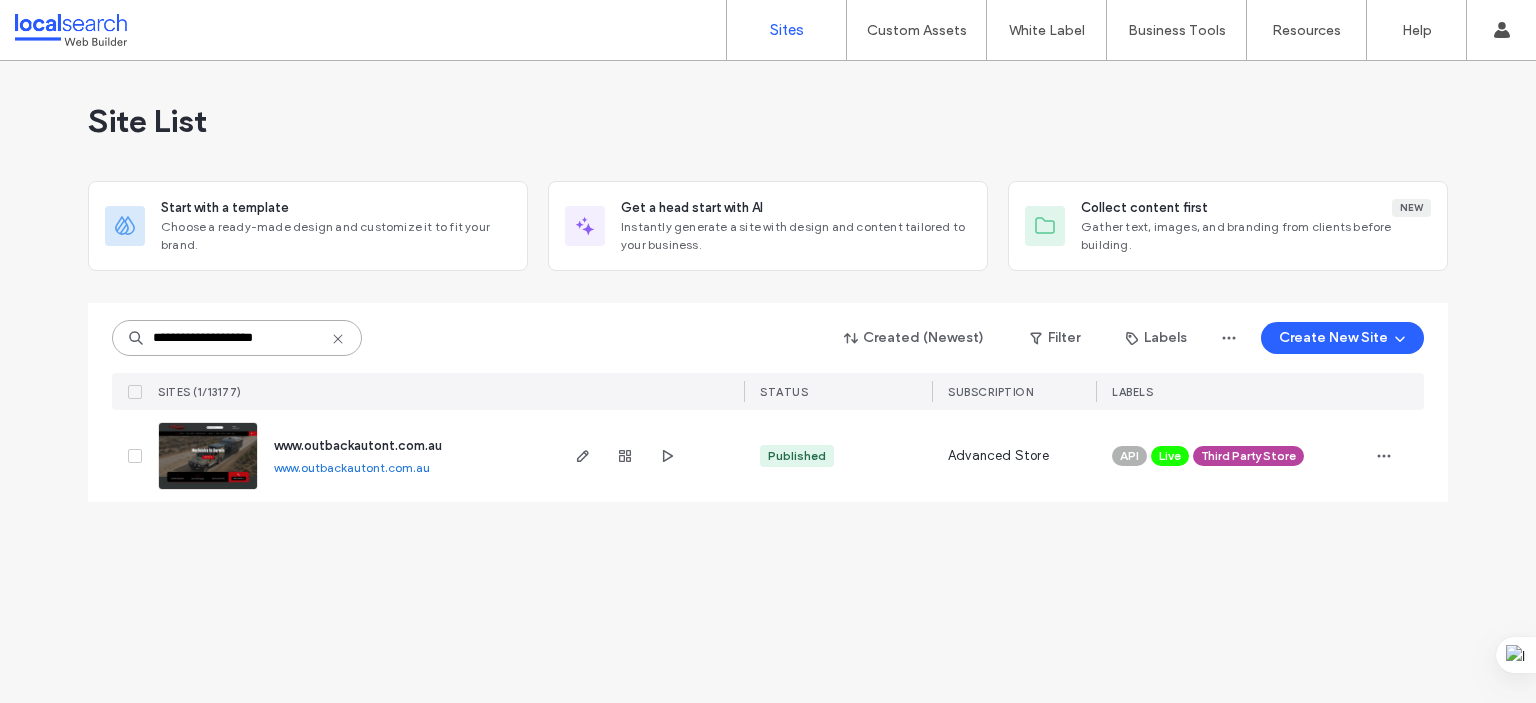 type on "**********" 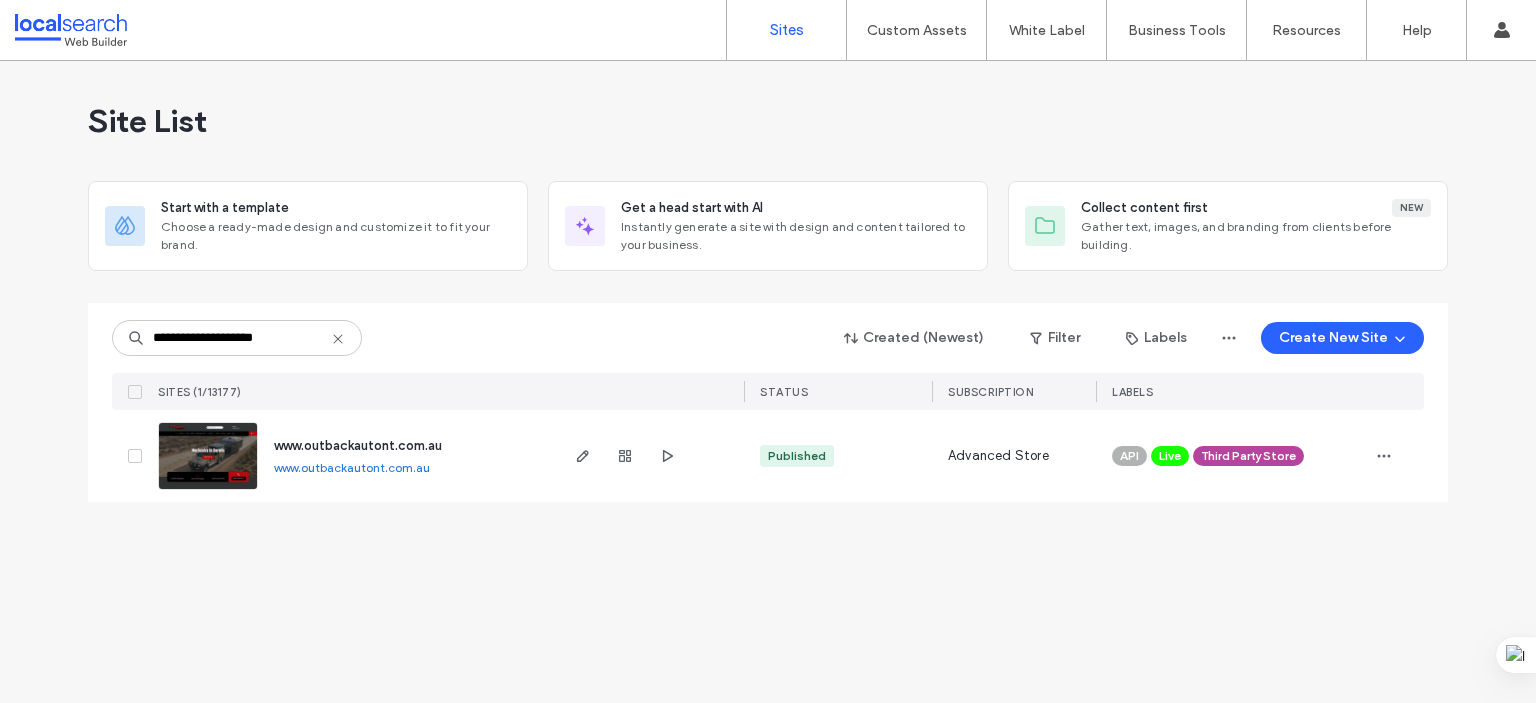 click on "www.outbackautont.com.au" at bounding box center [358, 445] 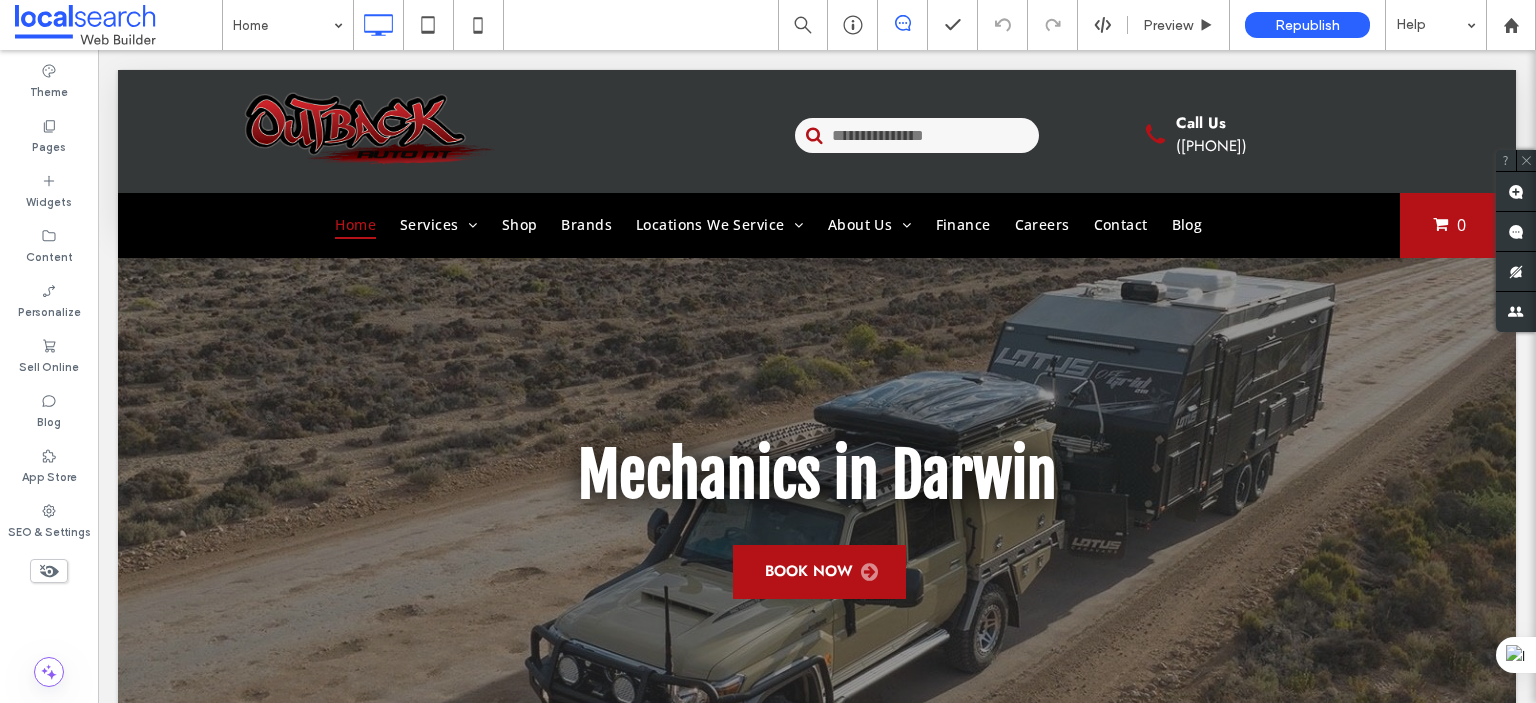scroll, scrollTop: 0, scrollLeft: 0, axis: both 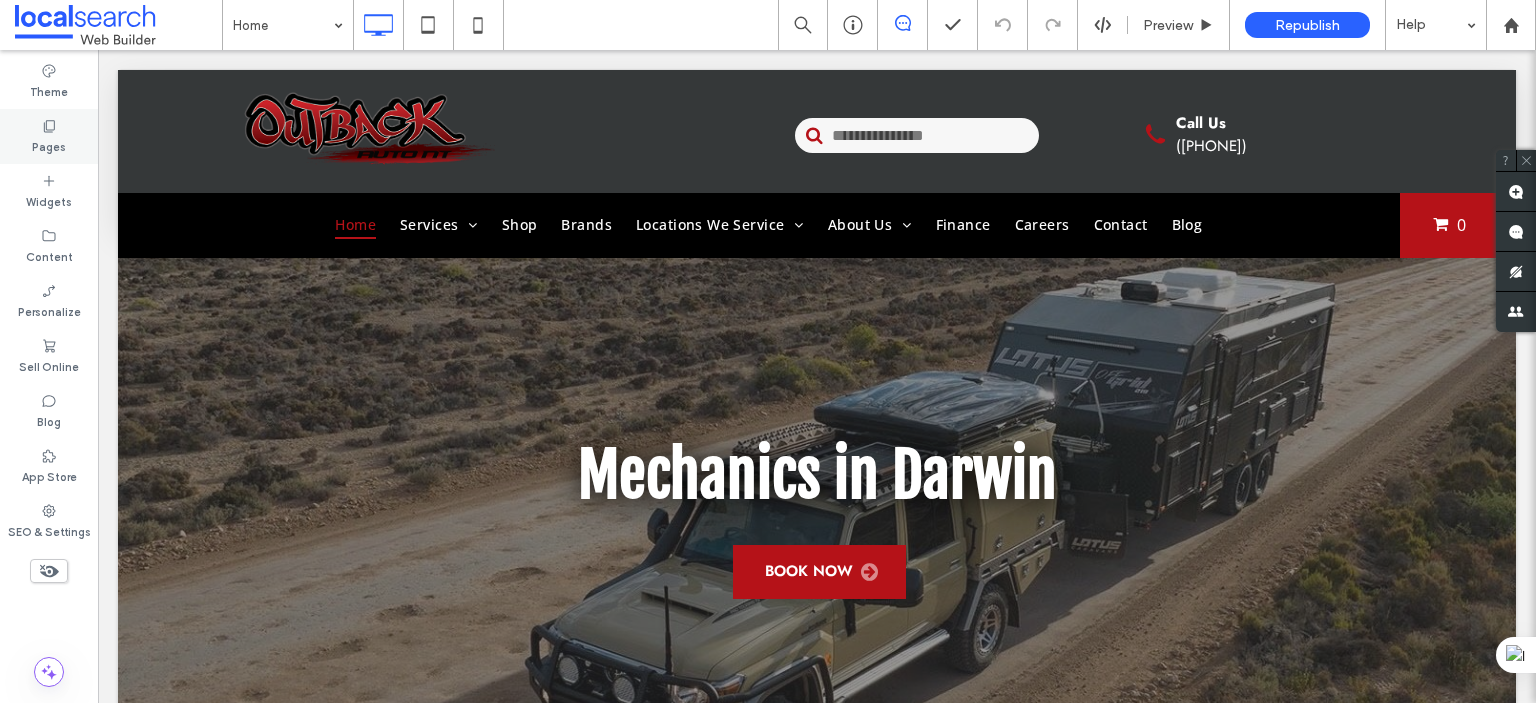 click 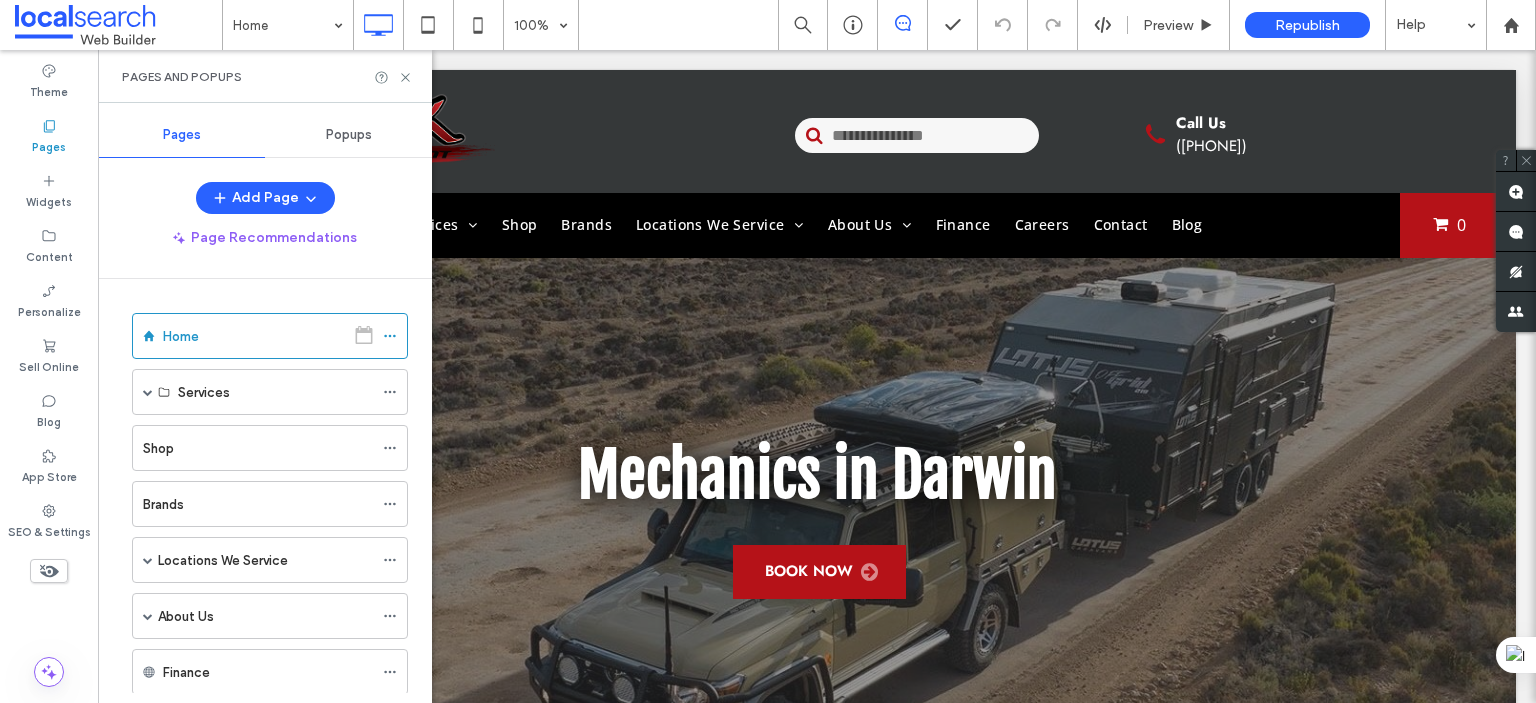 scroll, scrollTop: 215, scrollLeft: 0, axis: vertical 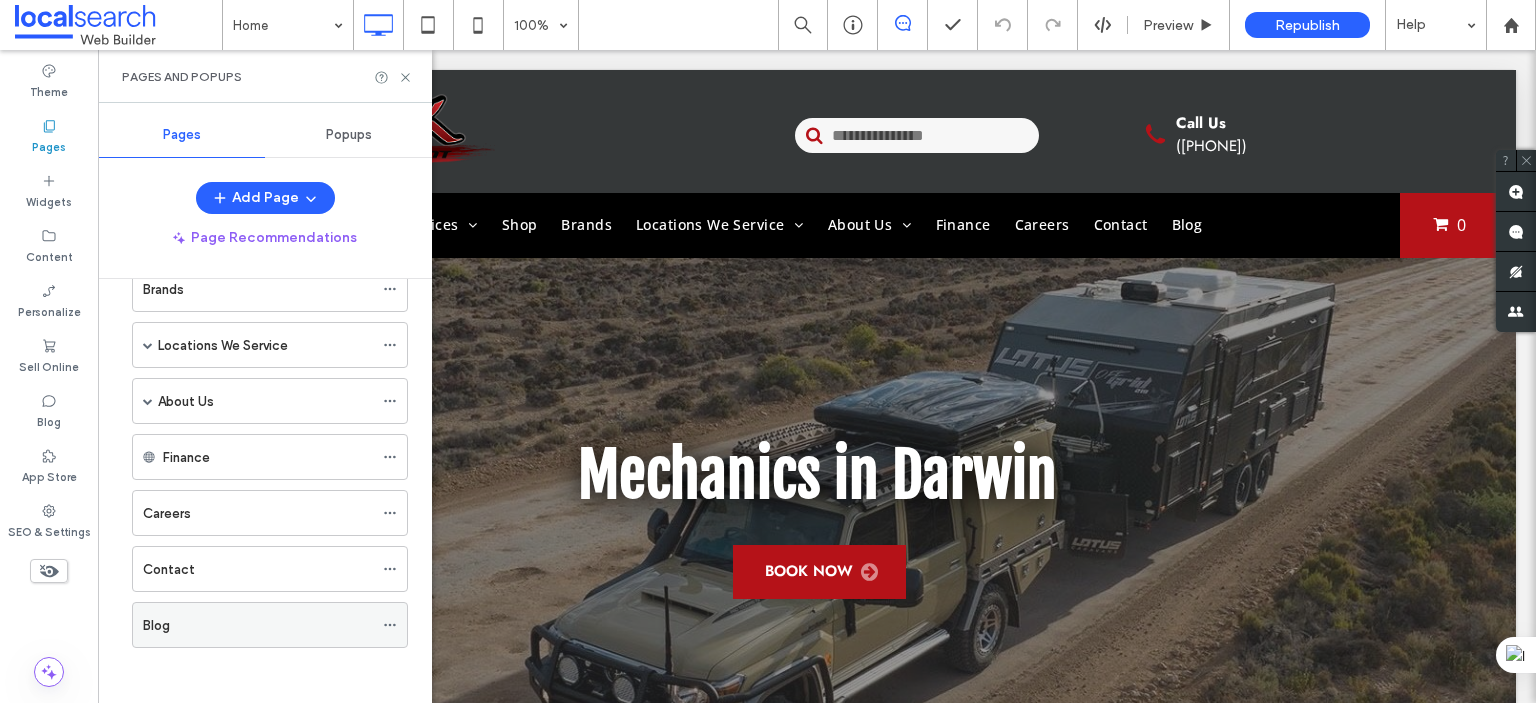 click on "Blog" at bounding box center [258, 625] 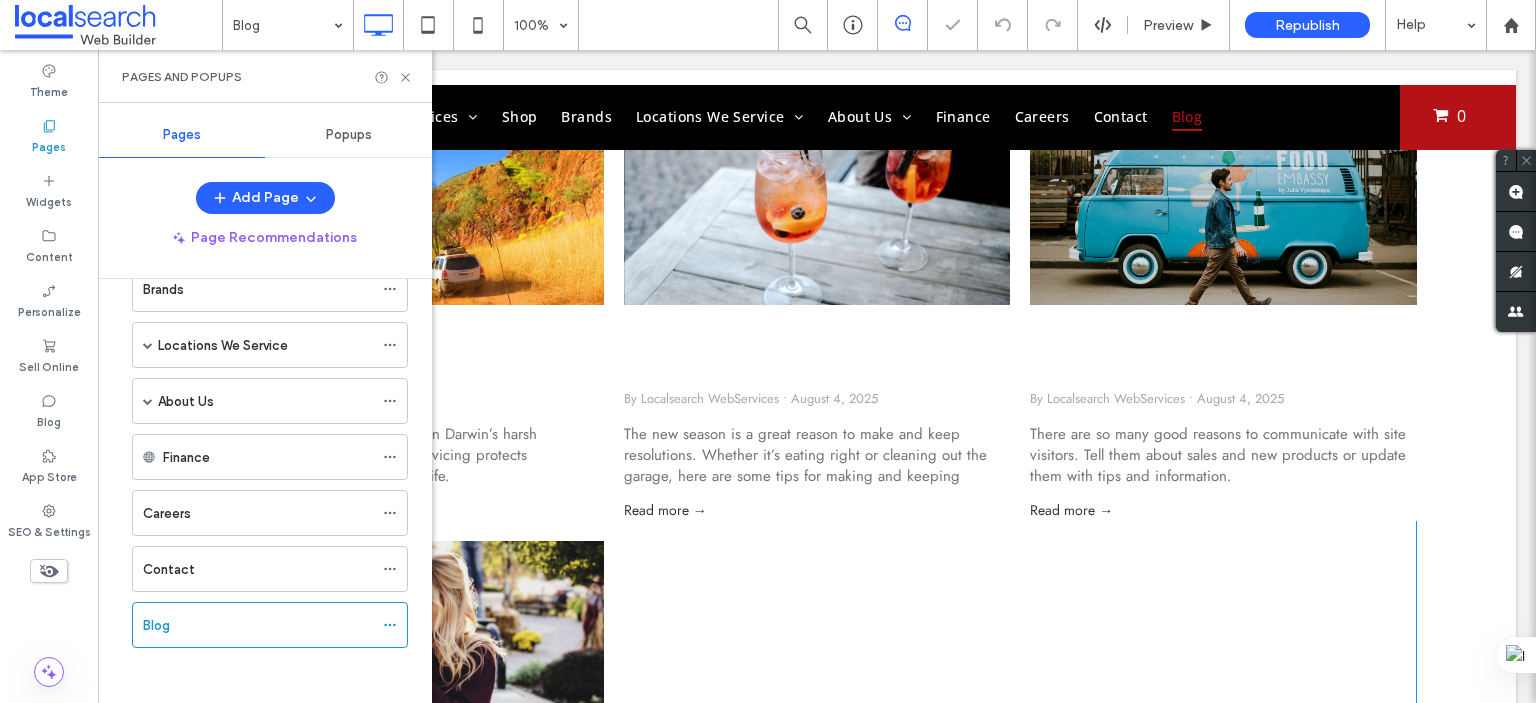 scroll, scrollTop: 300, scrollLeft: 0, axis: vertical 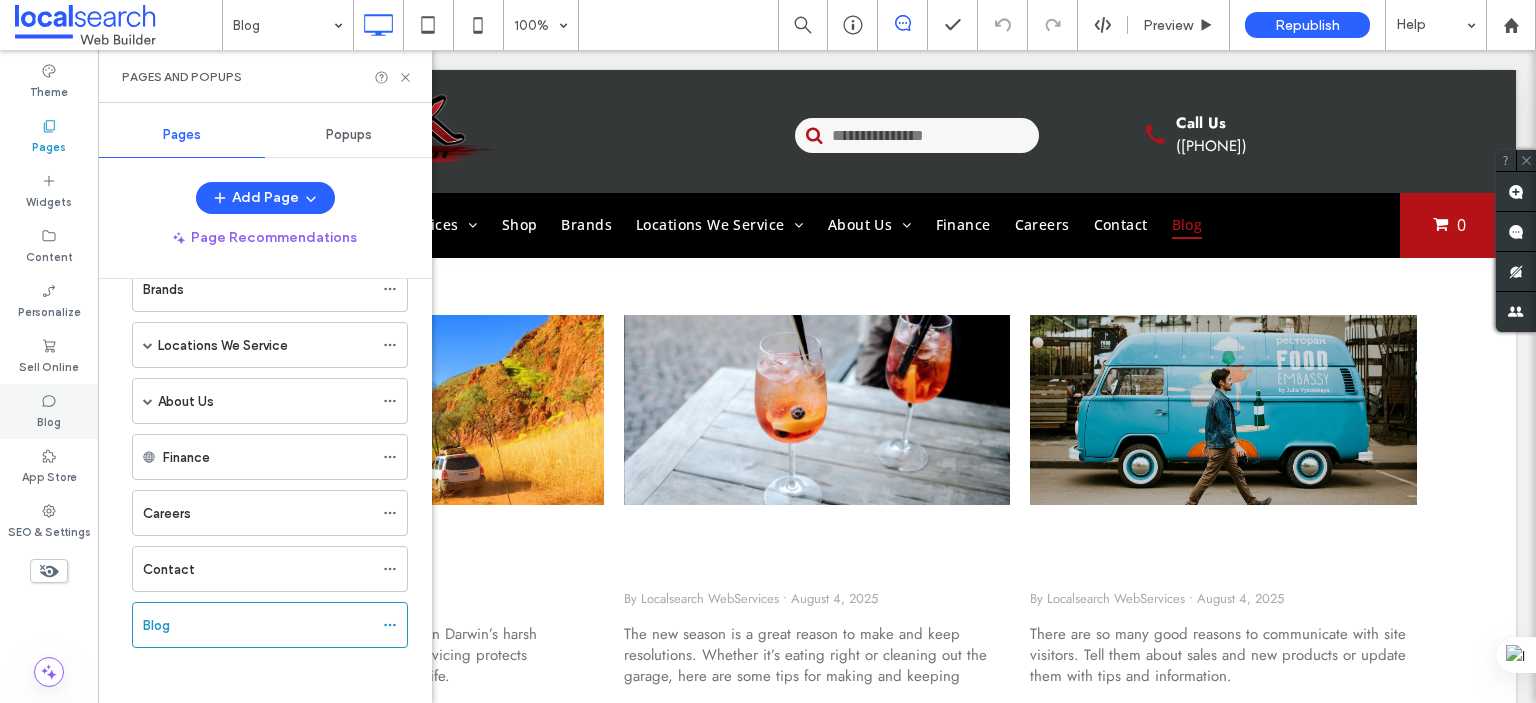 click on "Blog" at bounding box center [49, 420] 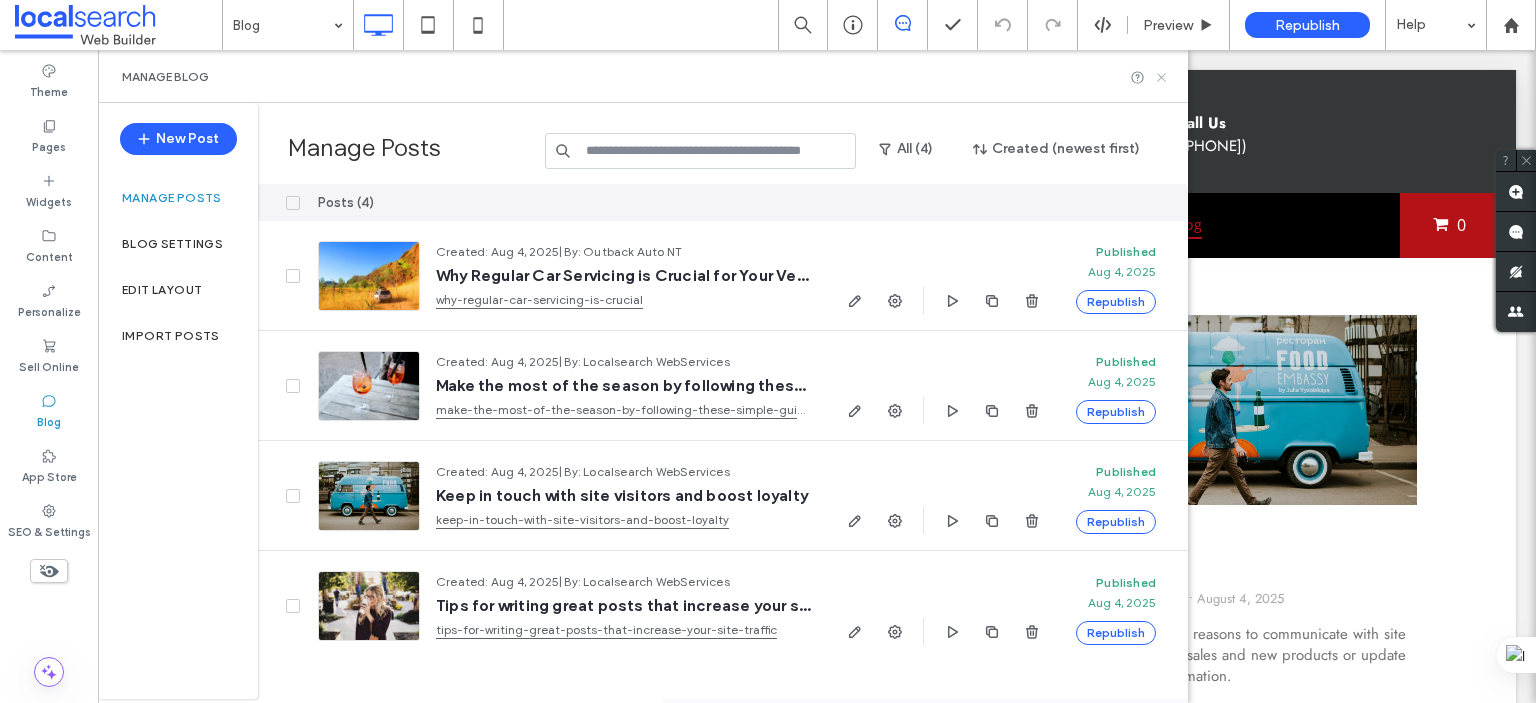 click 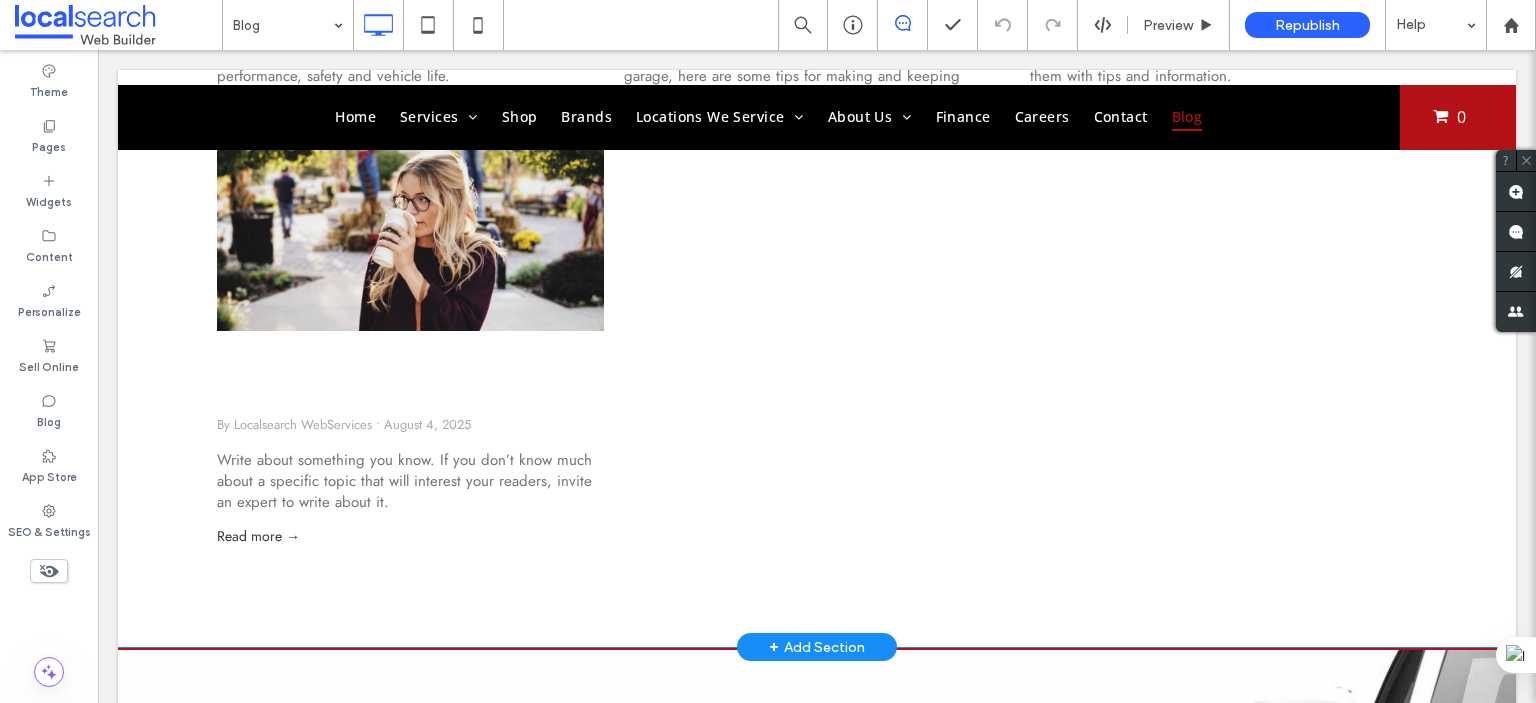 scroll, scrollTop: 500, scrollLeft: 0, axis: vertical 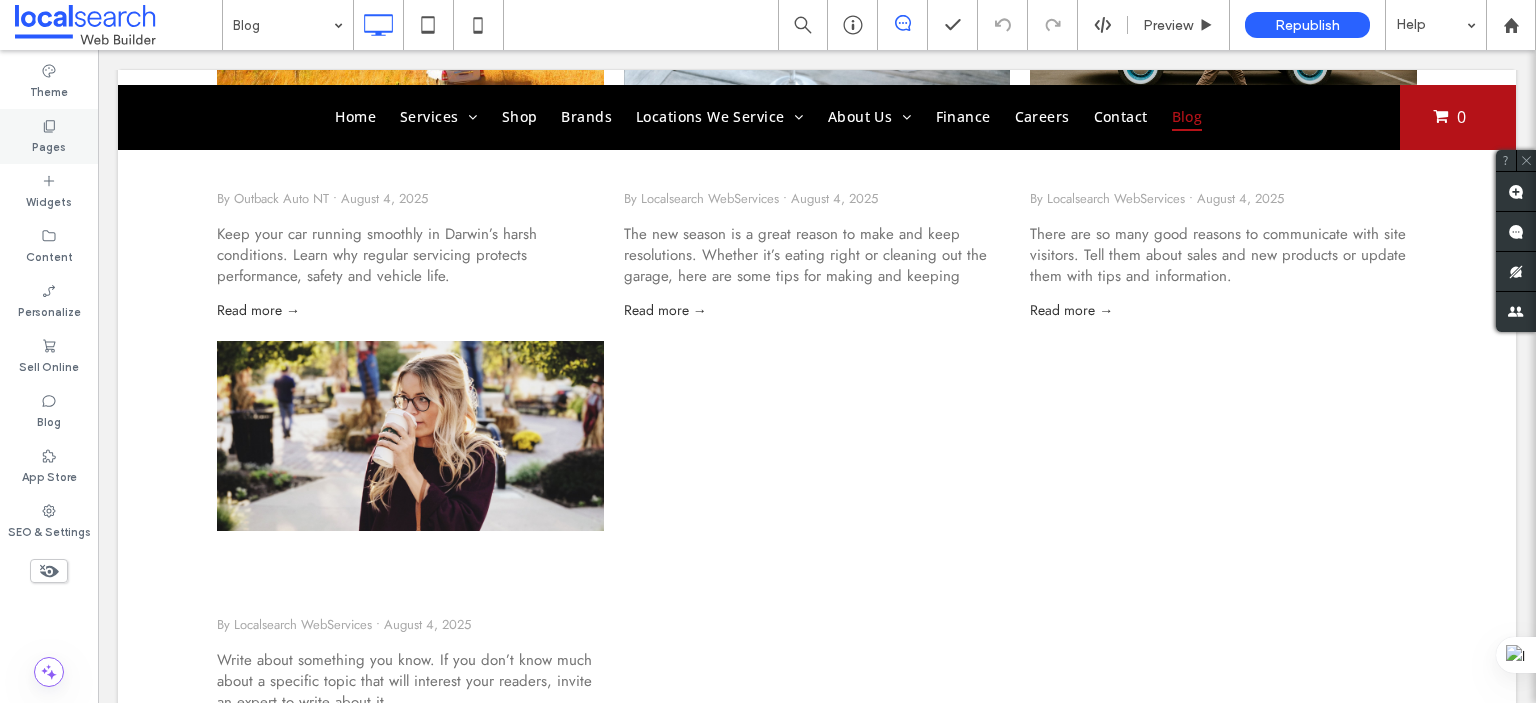click on "Pages" at bounding box center [49, 136] 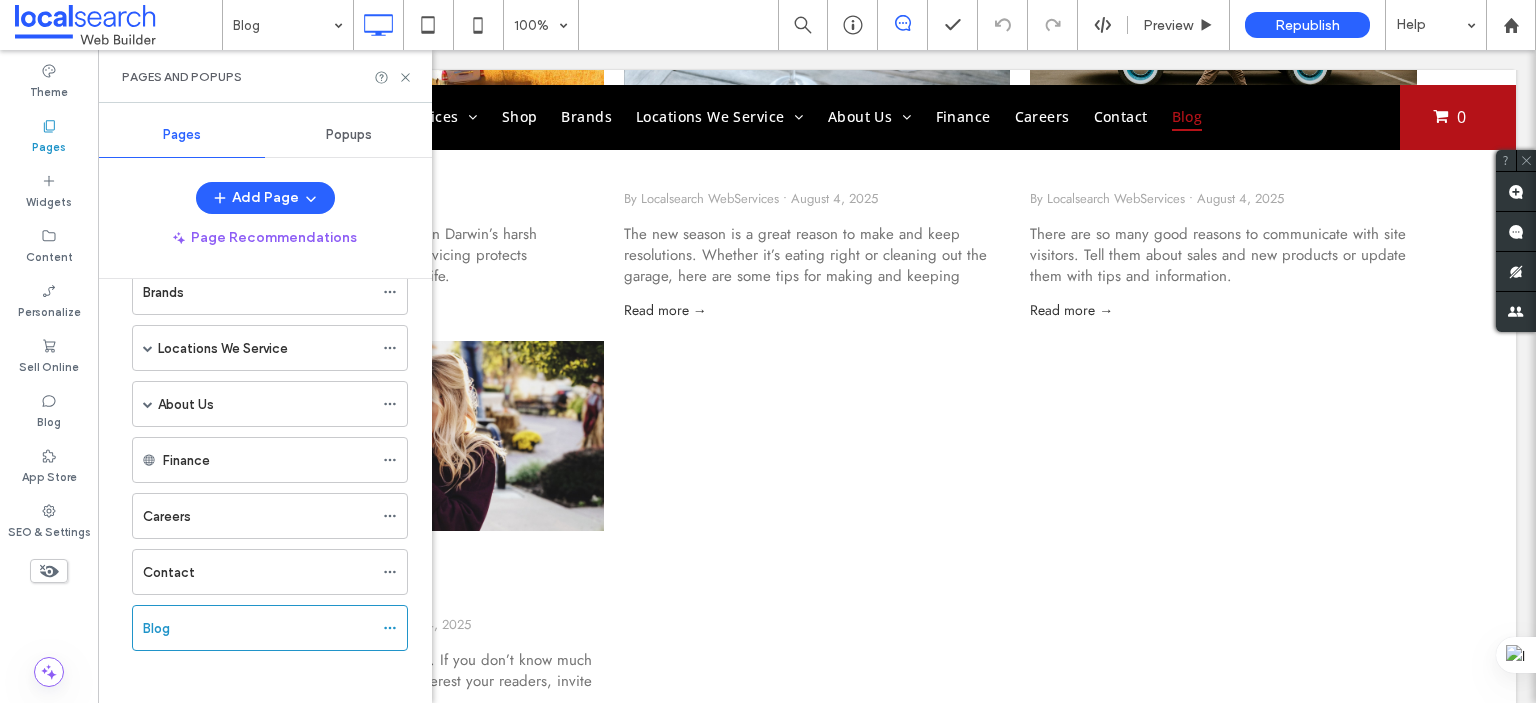 scroll, scrollTop: 215, scrollLeft: 0, axis: vertical 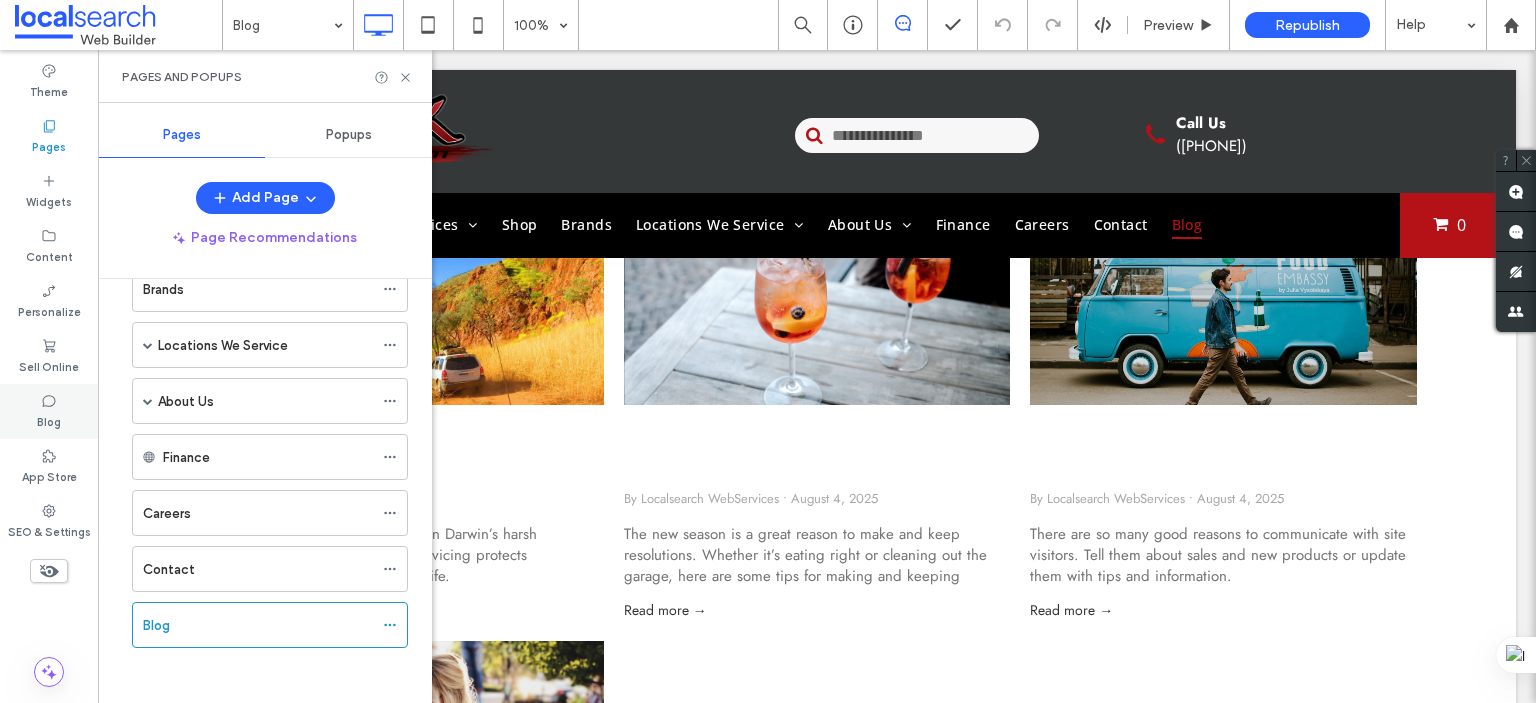 click on "Blog" at bounding box center (49, 411) 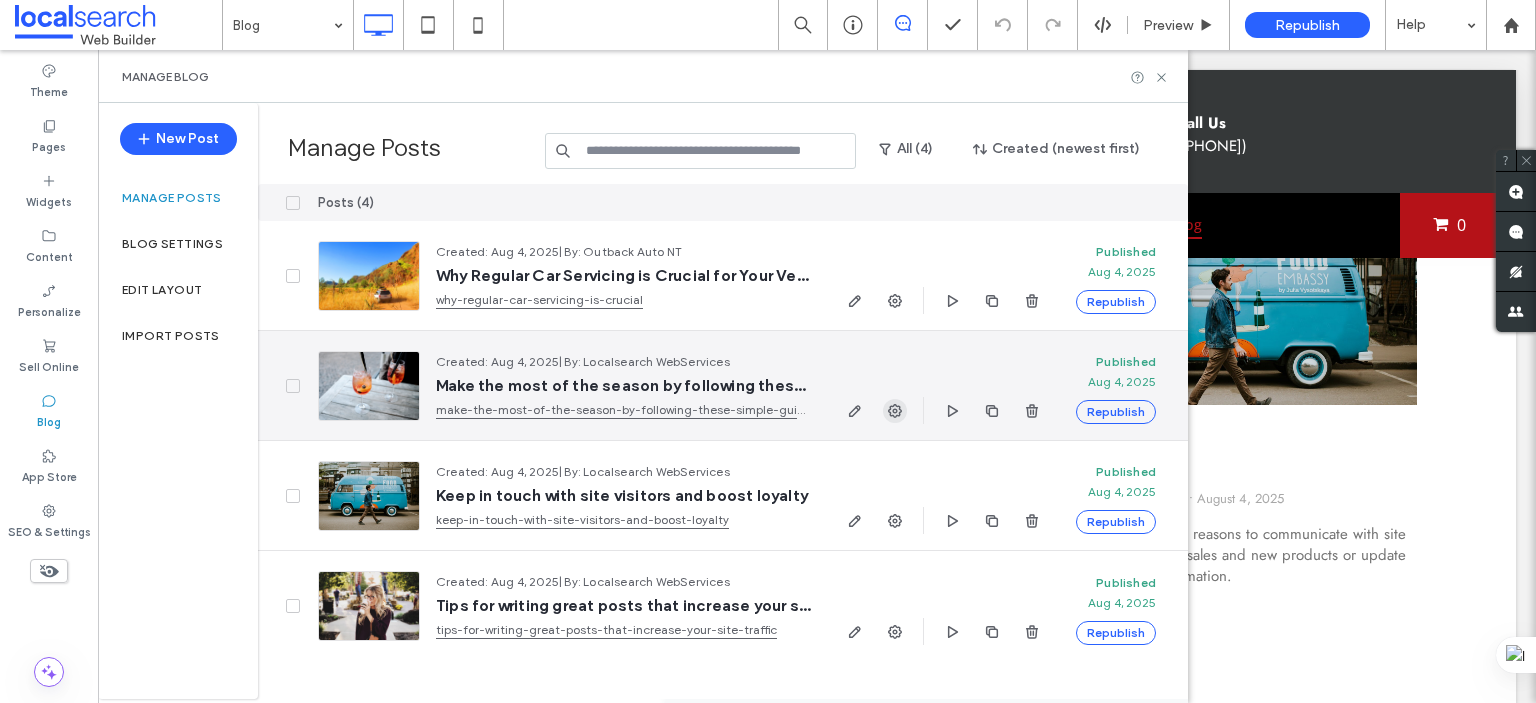 click 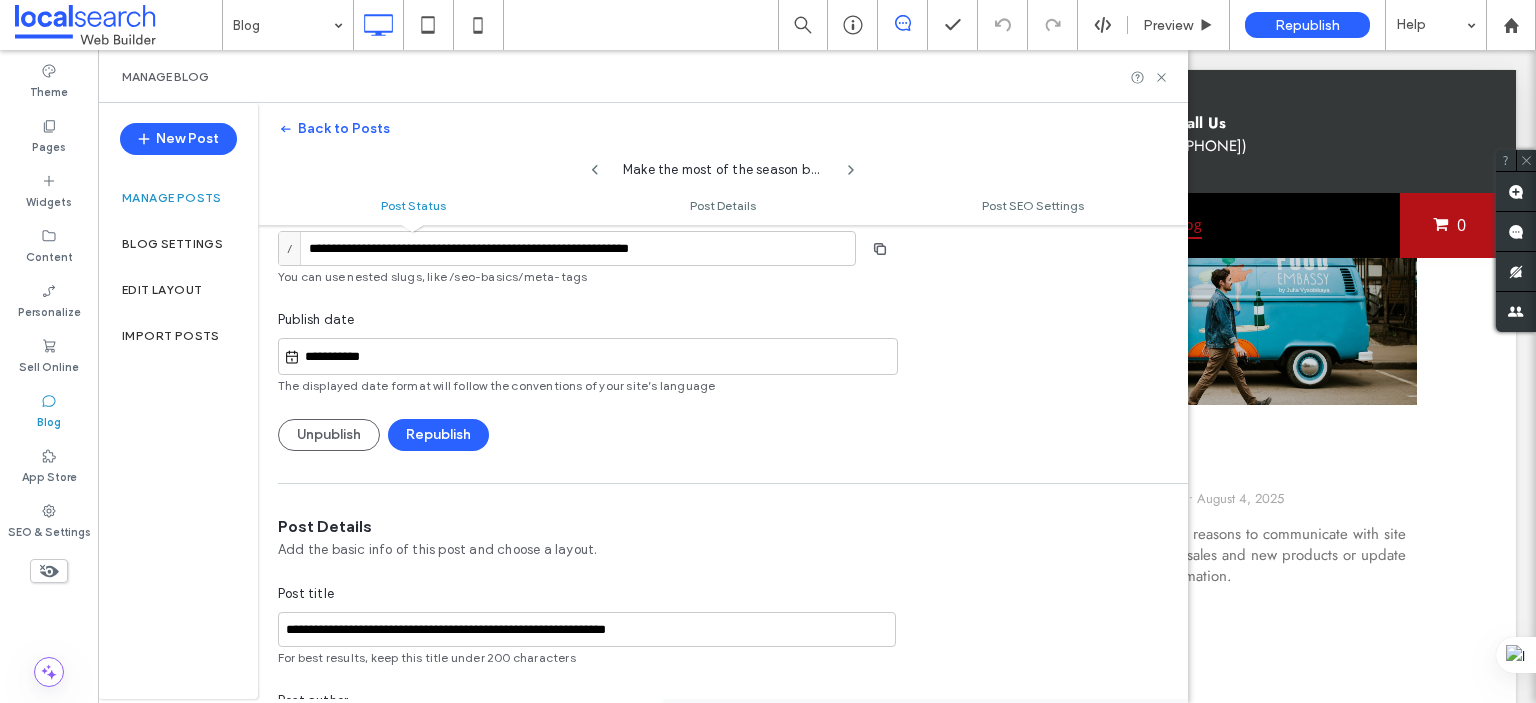 scroll, scrollTop: 0, scrollLeft: 0, axis: both 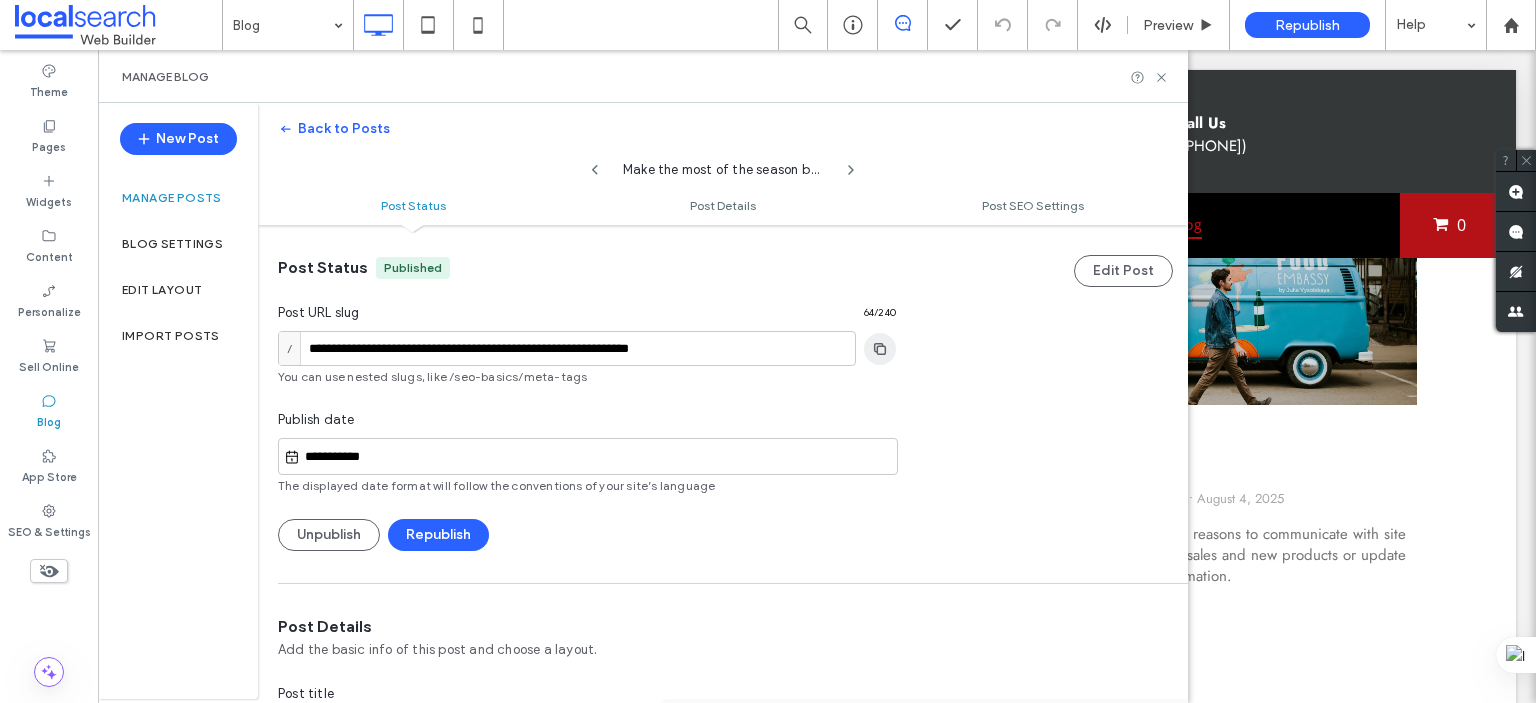 click 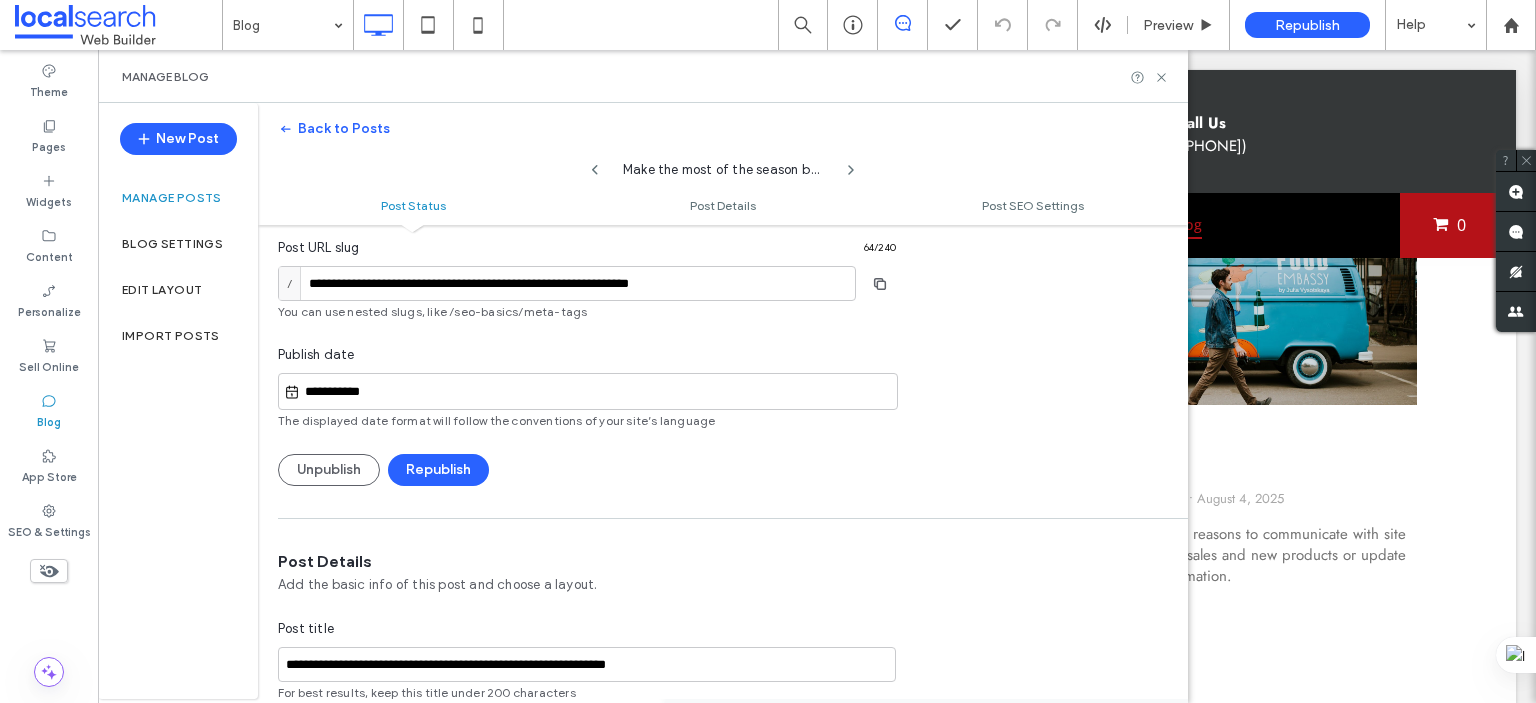scroll, scrollTop: 100, scrollLeft: 0, axis: vertical 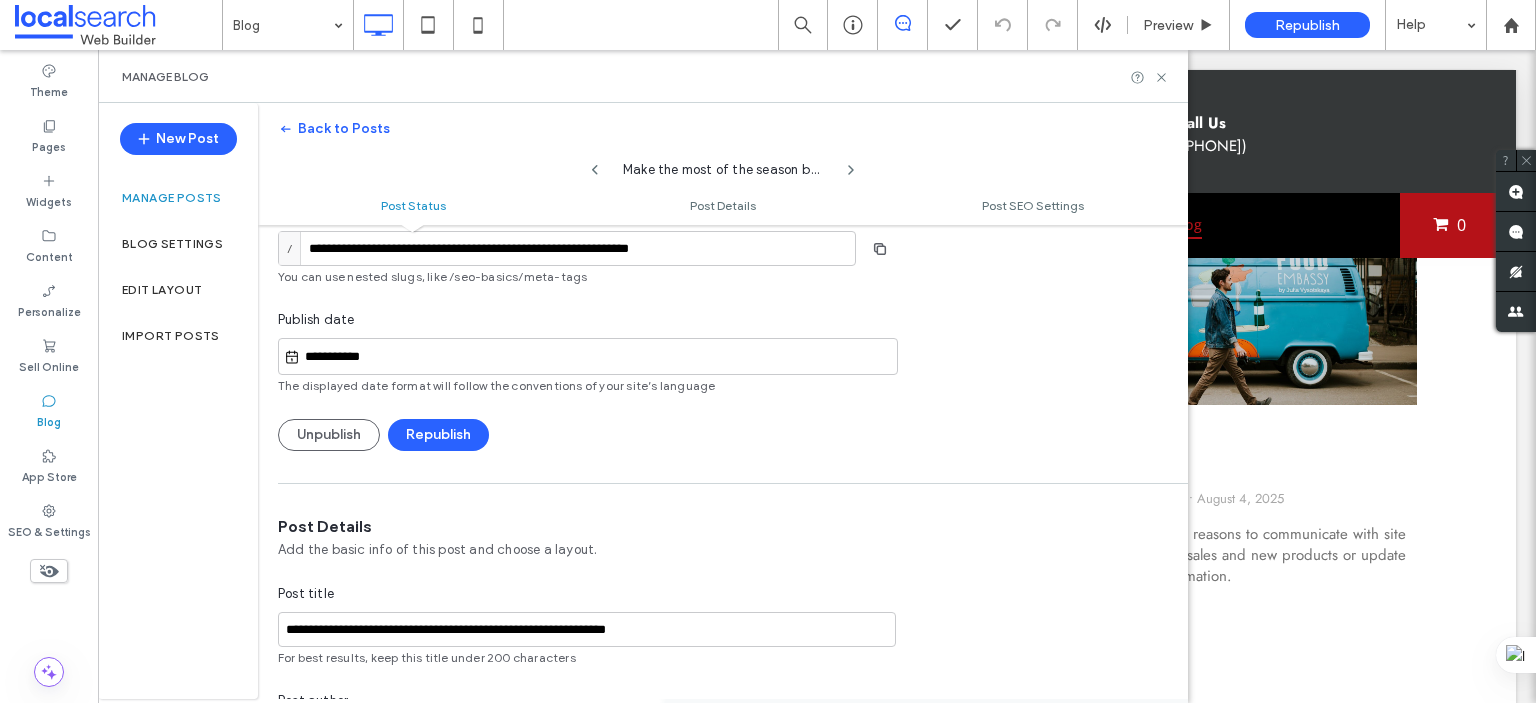 click 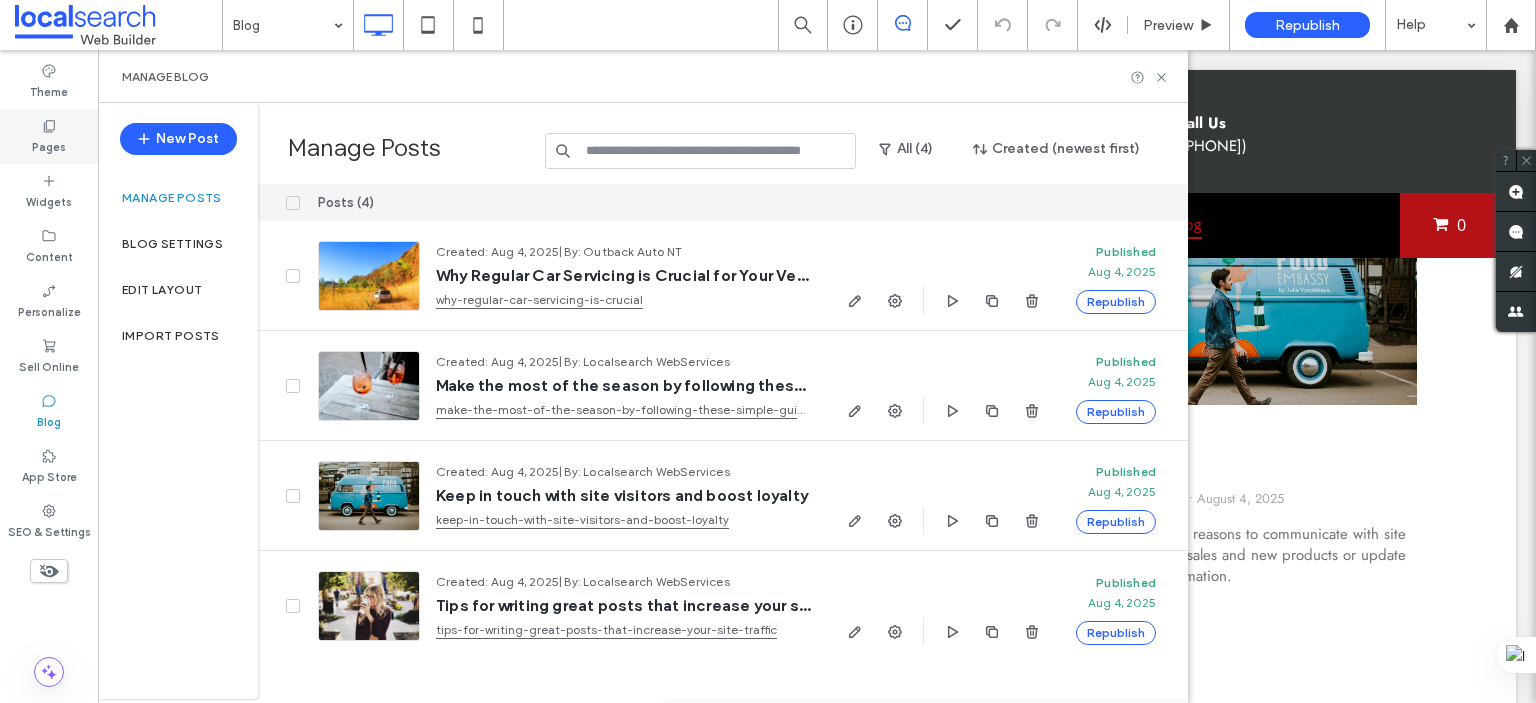 click on "Pages" at bounding box center (49, 136) 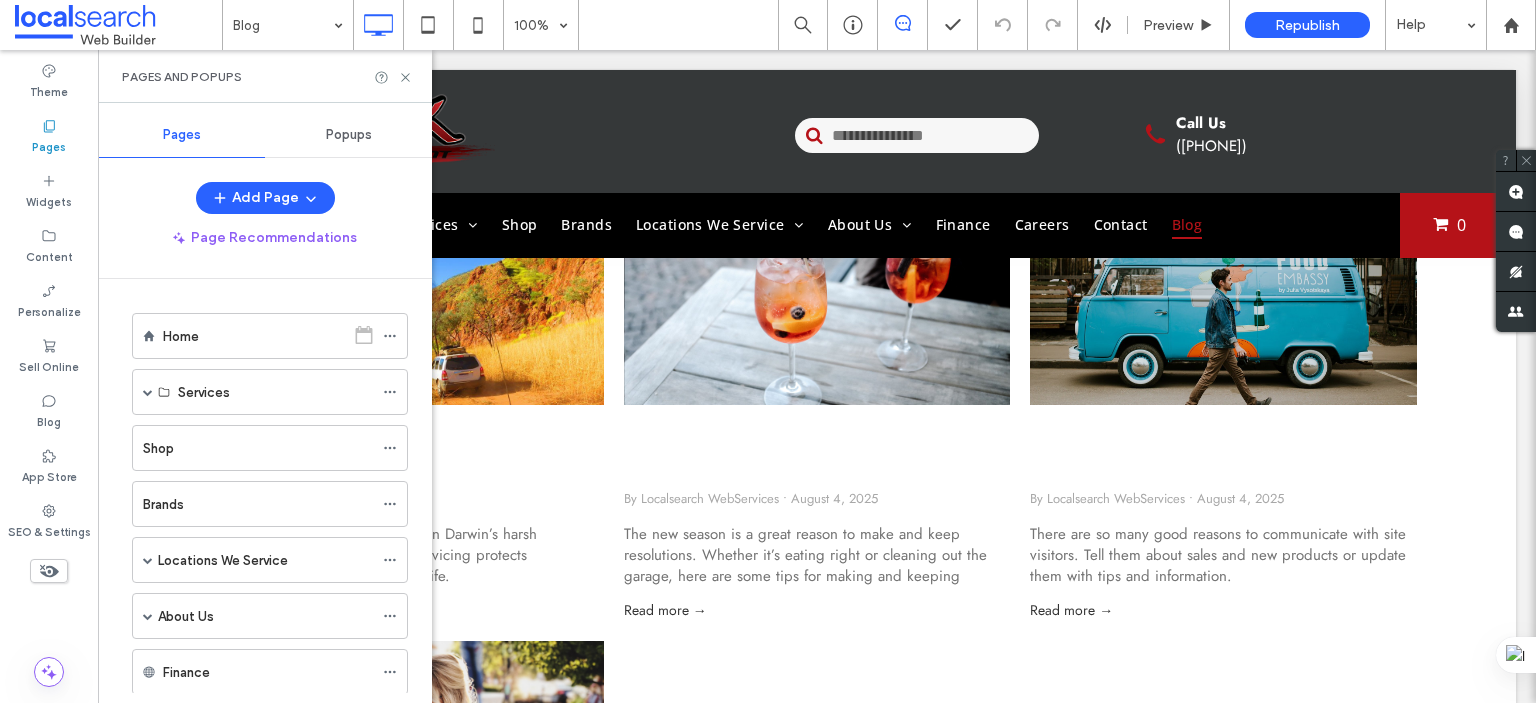scroll, scrollTop: 215, scrollLeft: 0, axis: vertical 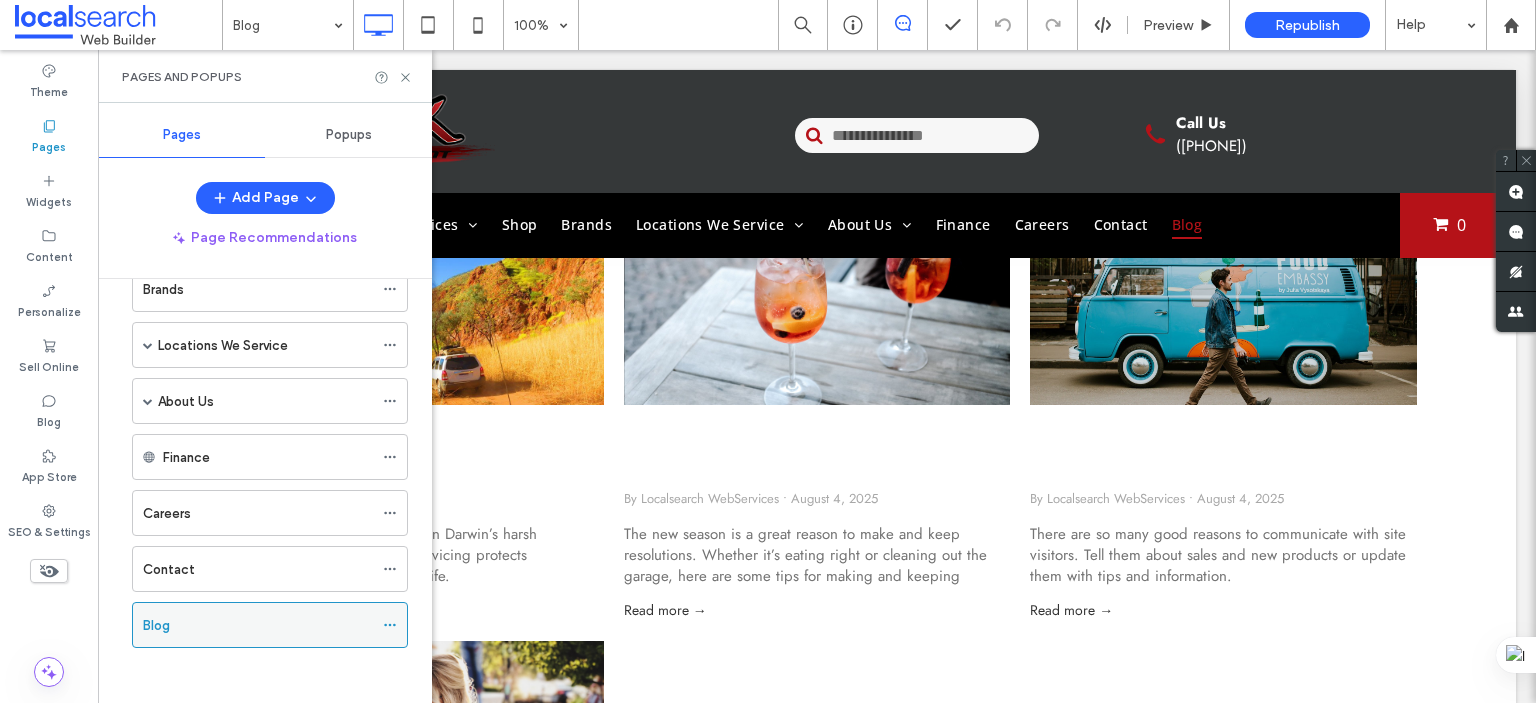 click 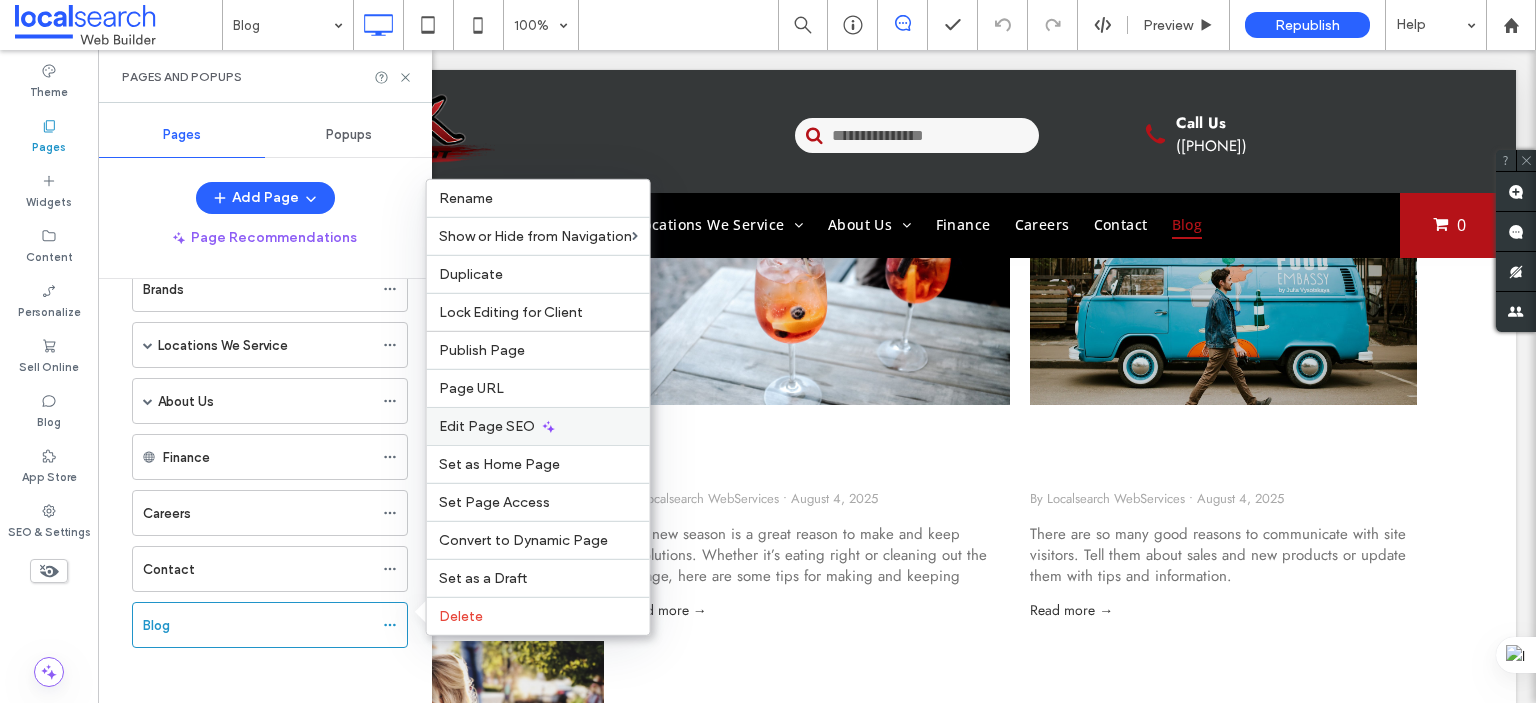 click on "Edit Page SEO" at bounding box center [487, 426] 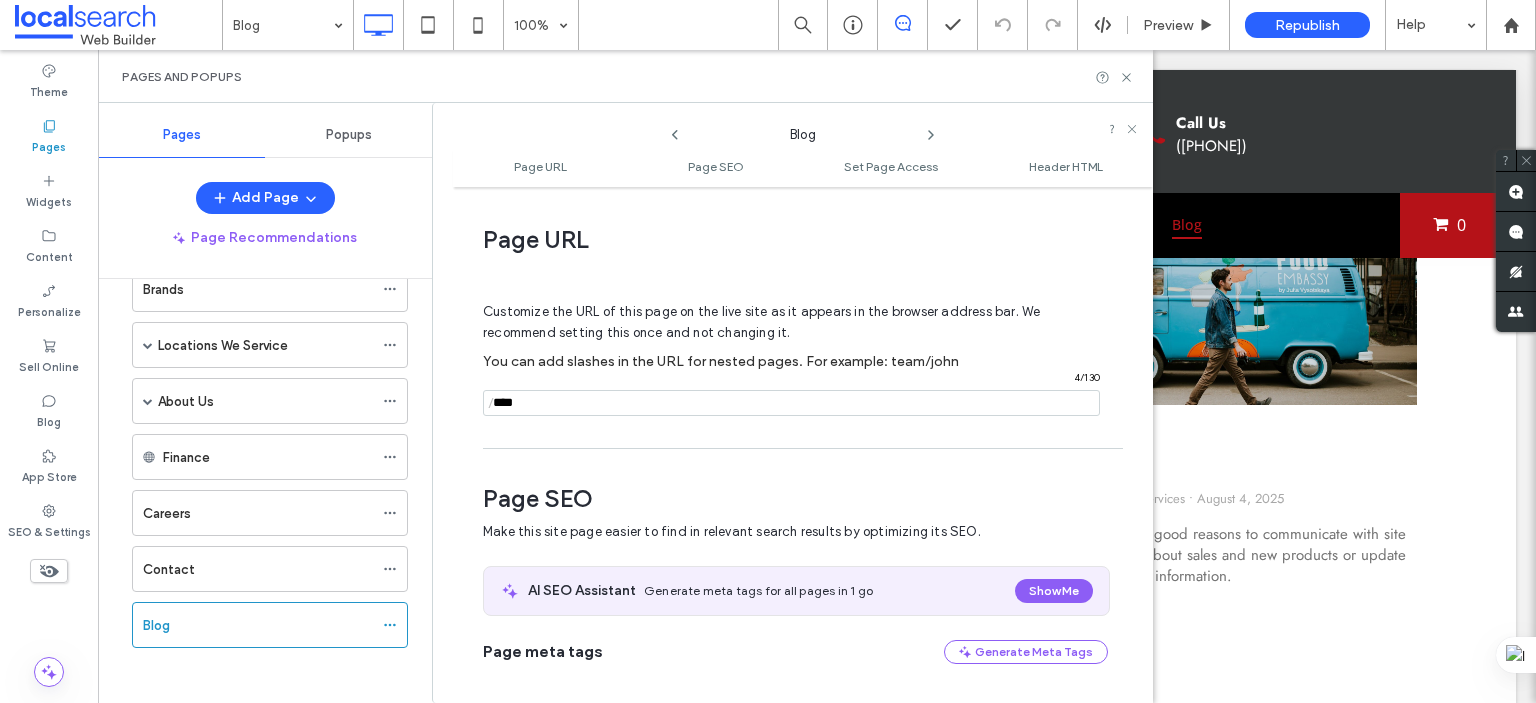 scroll, scrollTop: 0, scrollLeft: 0, axis: both 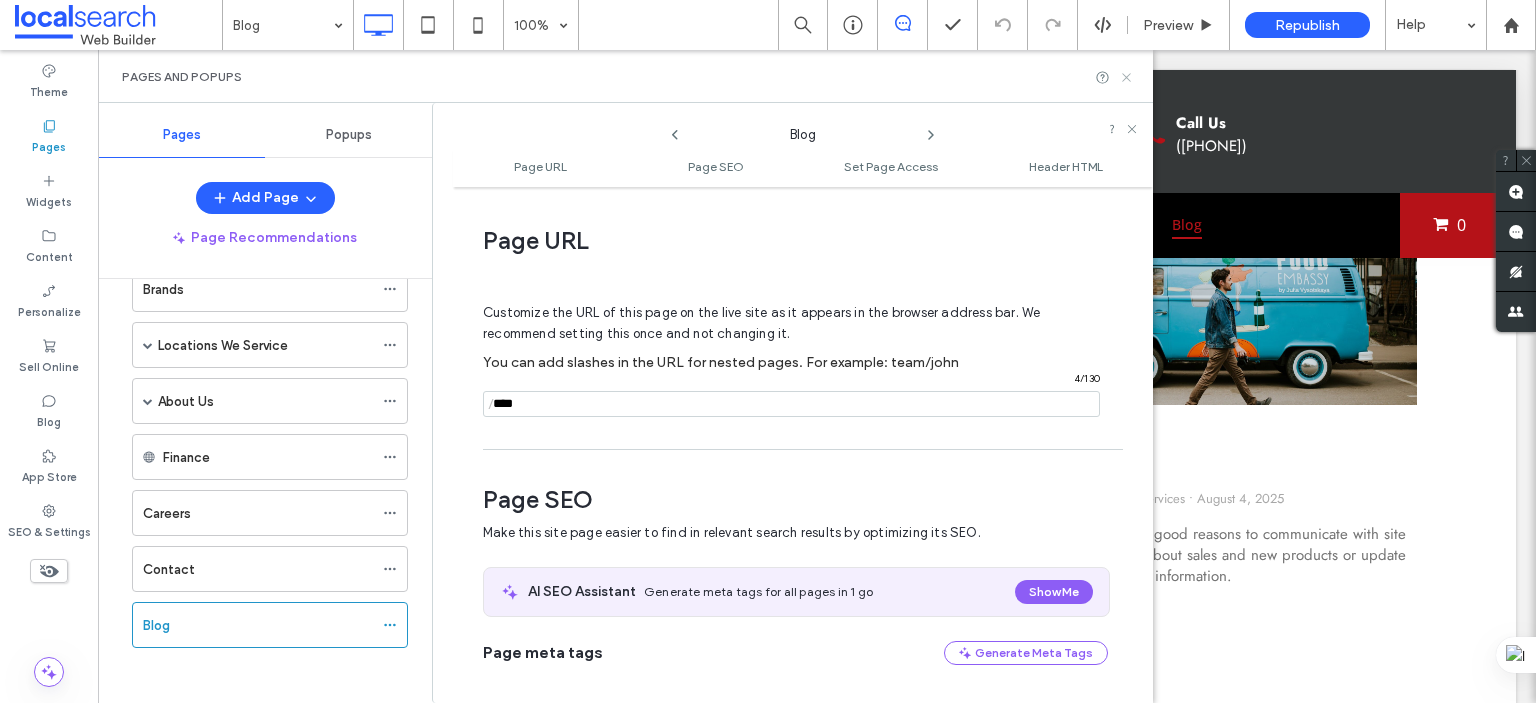 click 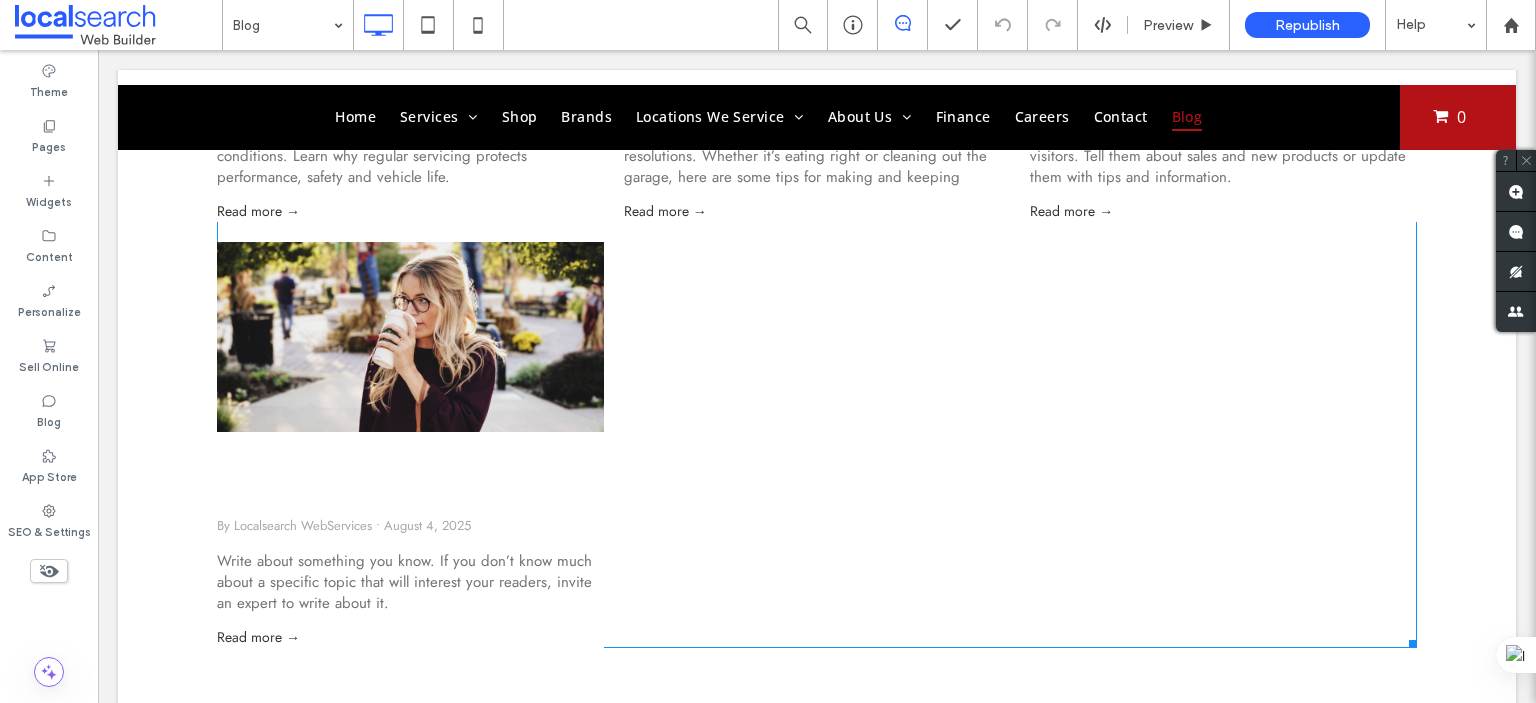 scroll, scrollTop: 600, scrollLeft: 0, axis: vertical 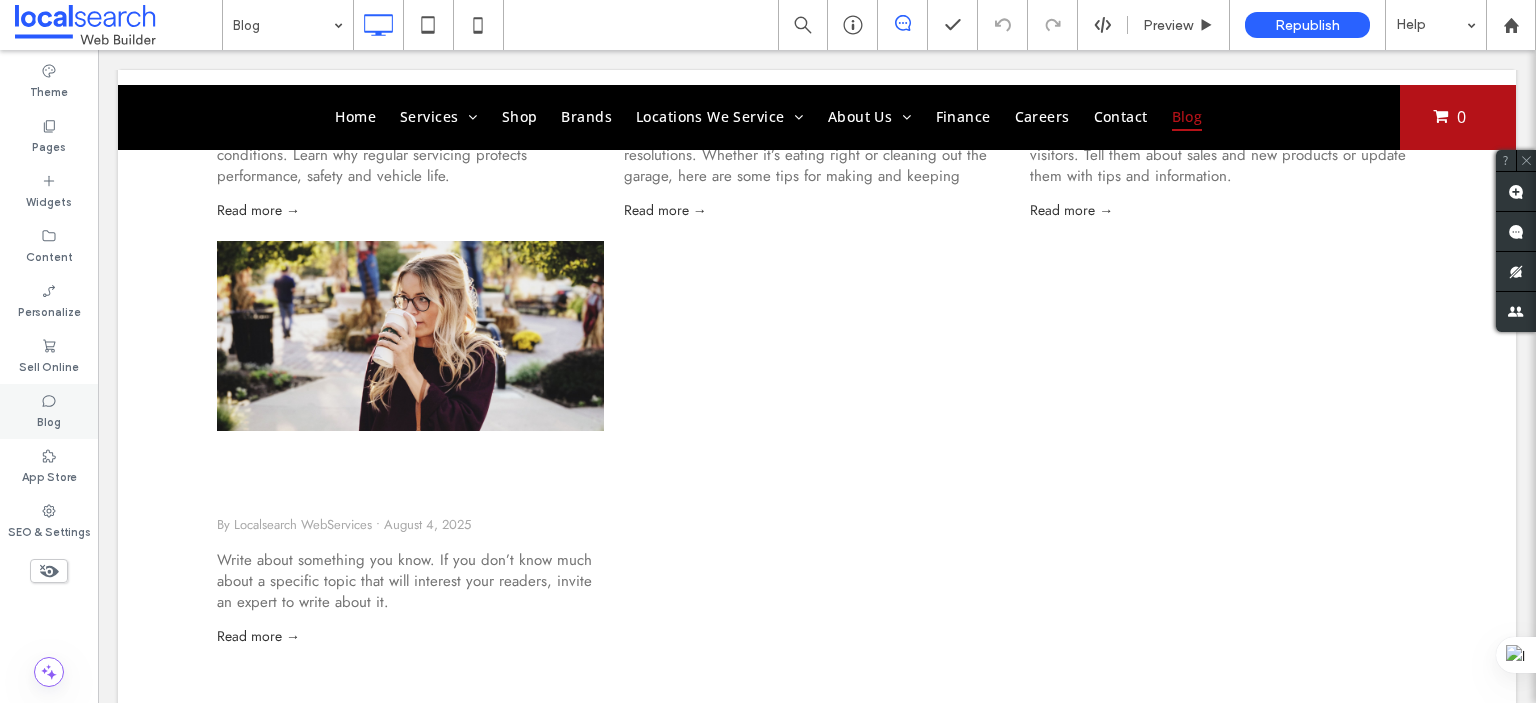 click on "Blog" at bounding box center (49, 420) 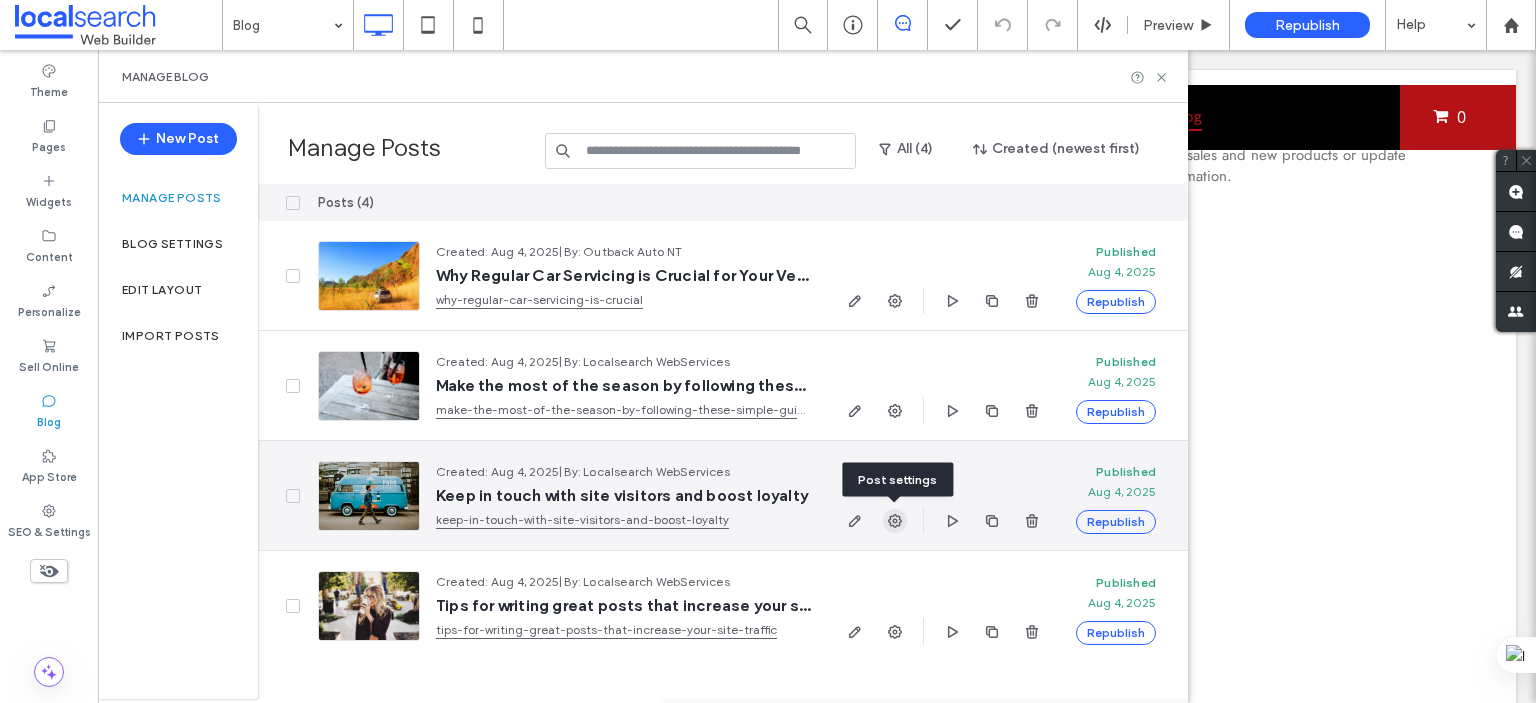 click 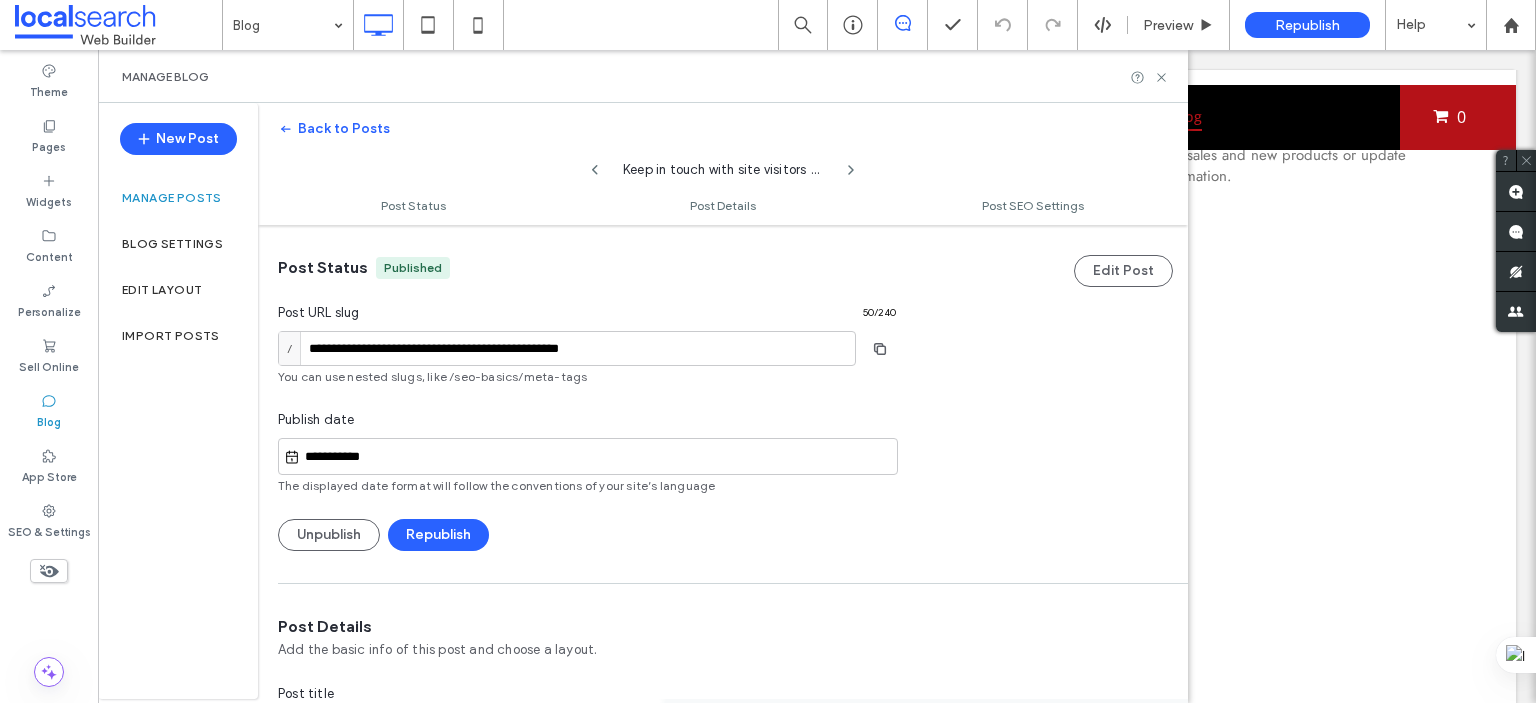 scroll, scrollTop: 0, scrollLeft: 0, axis: both 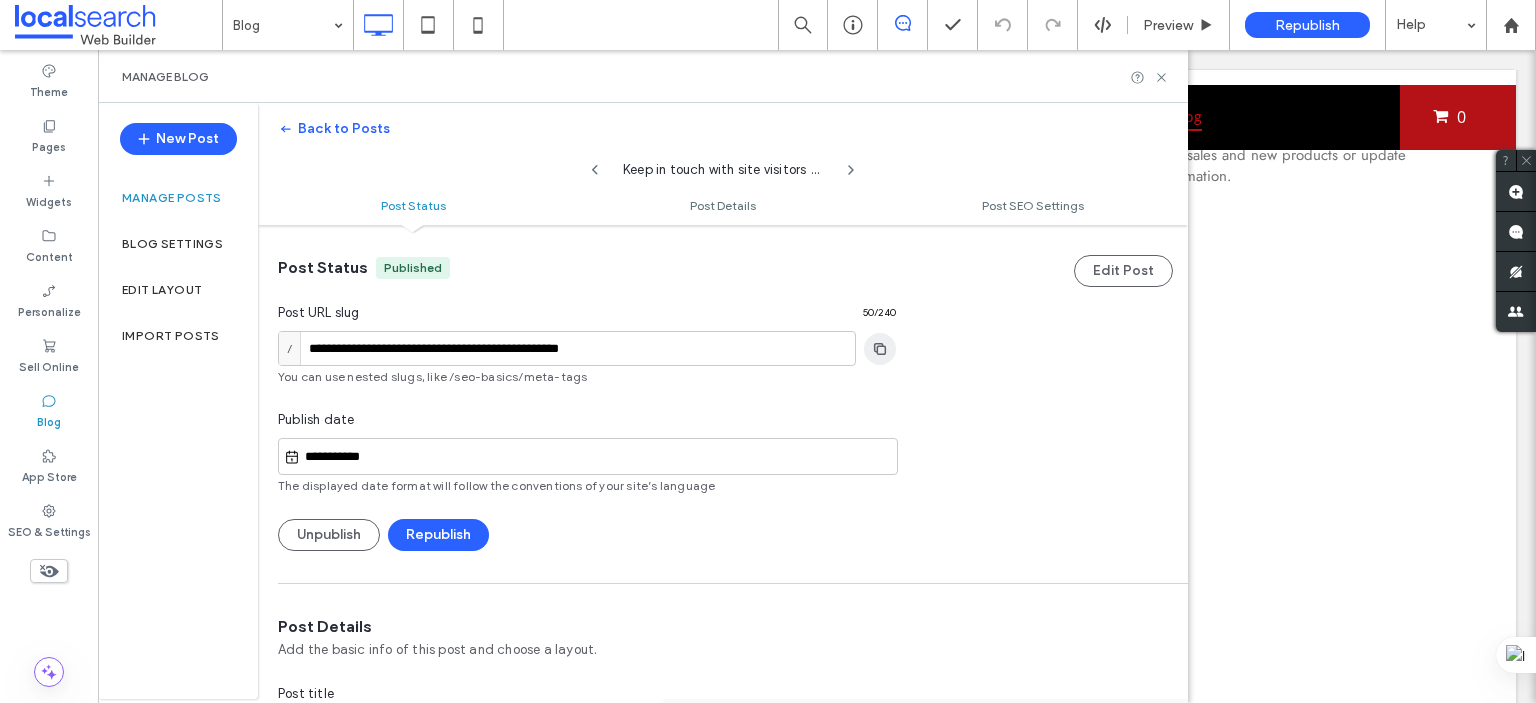 click 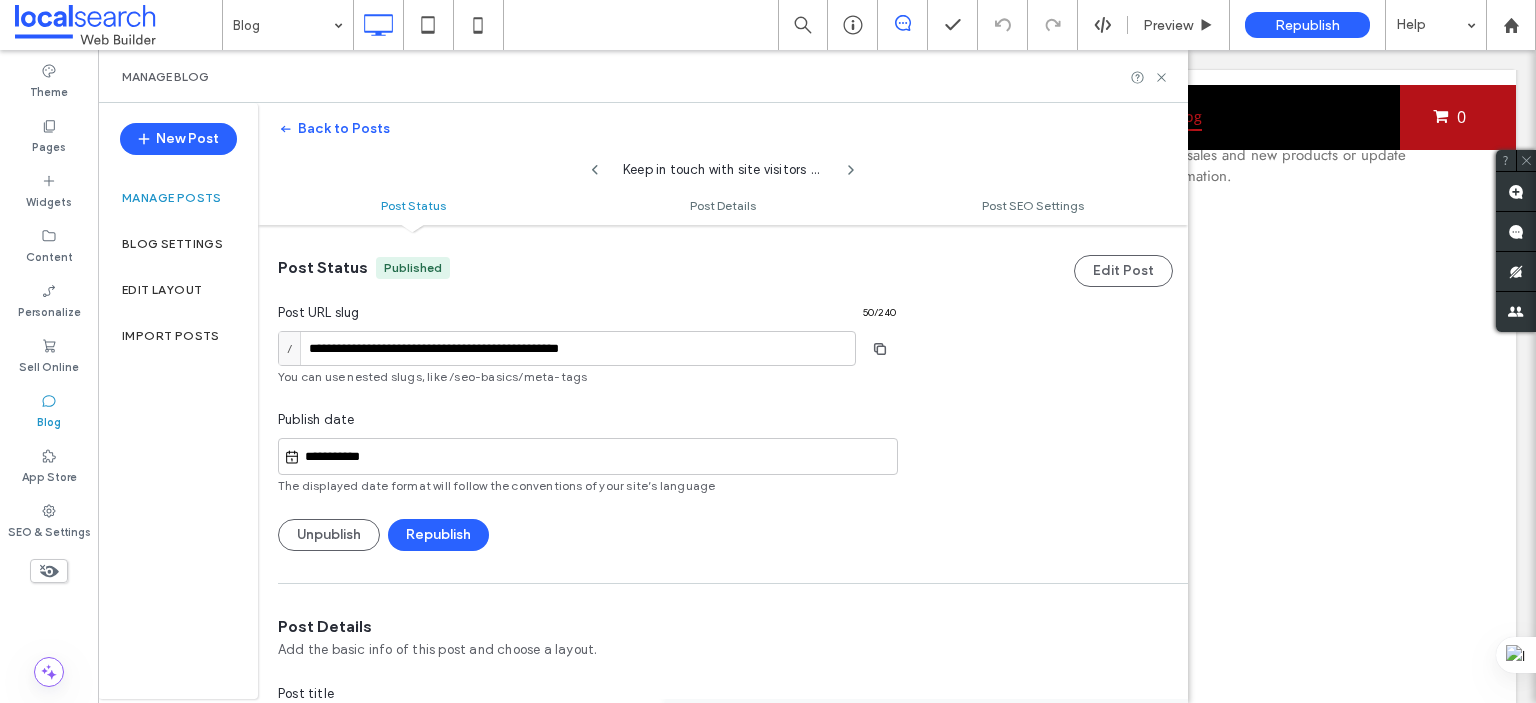 click on "Blog" at bounding box center (49, 420) 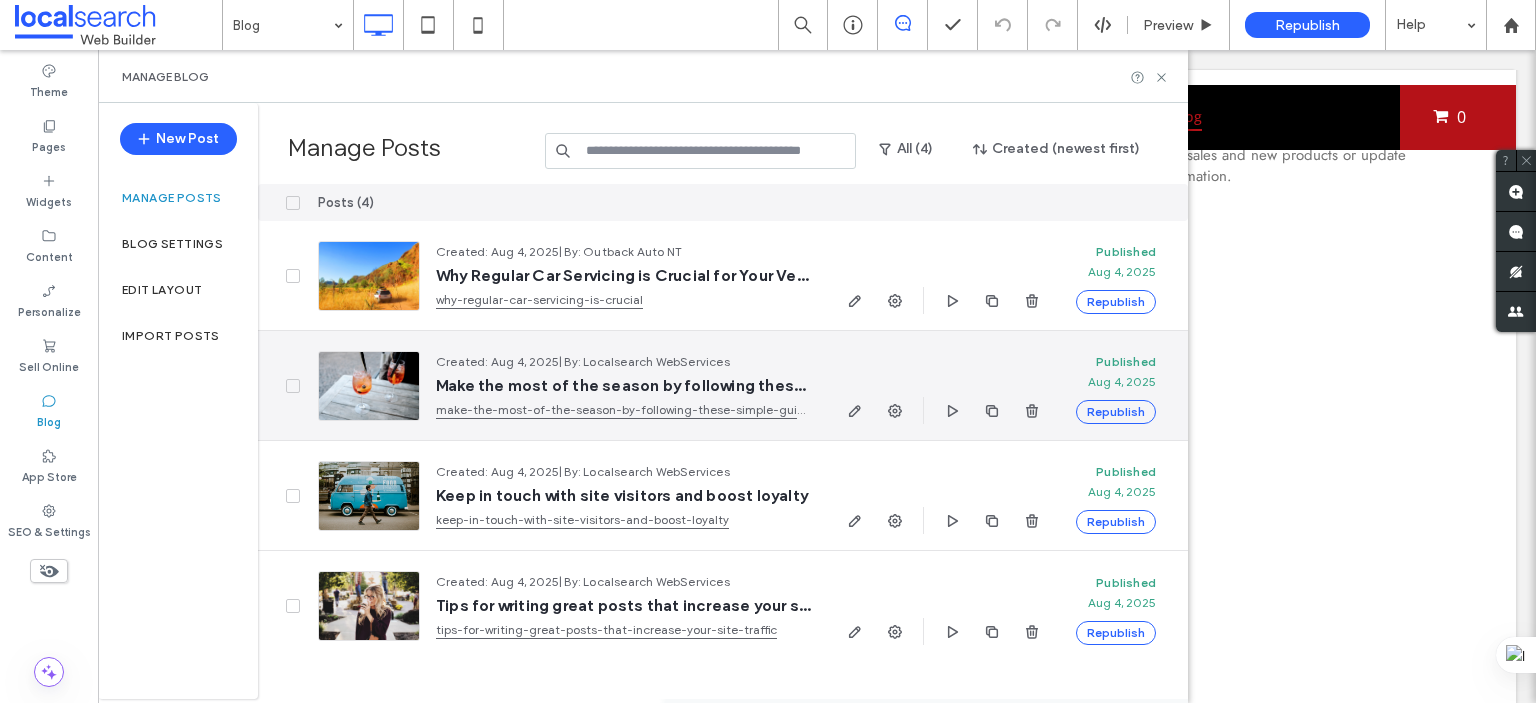click 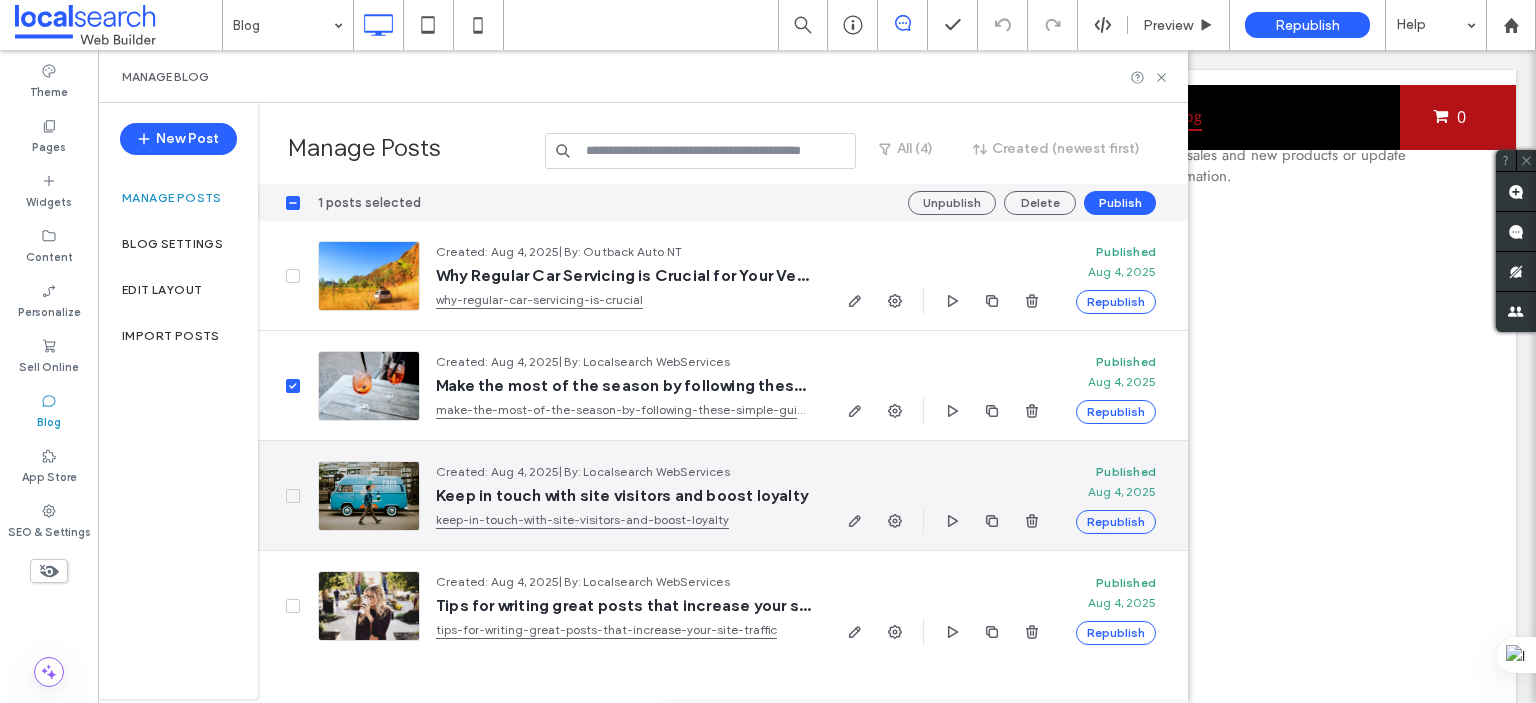 click 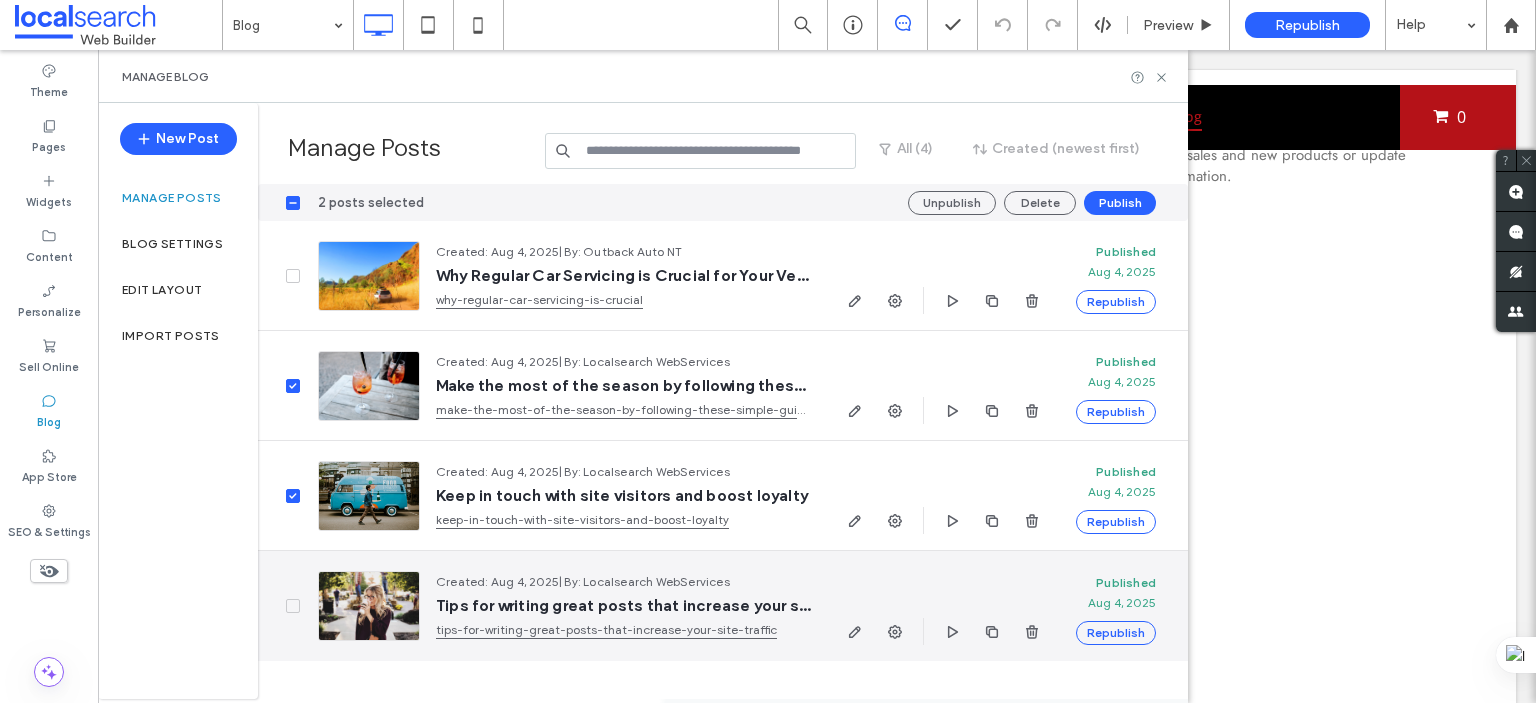 click 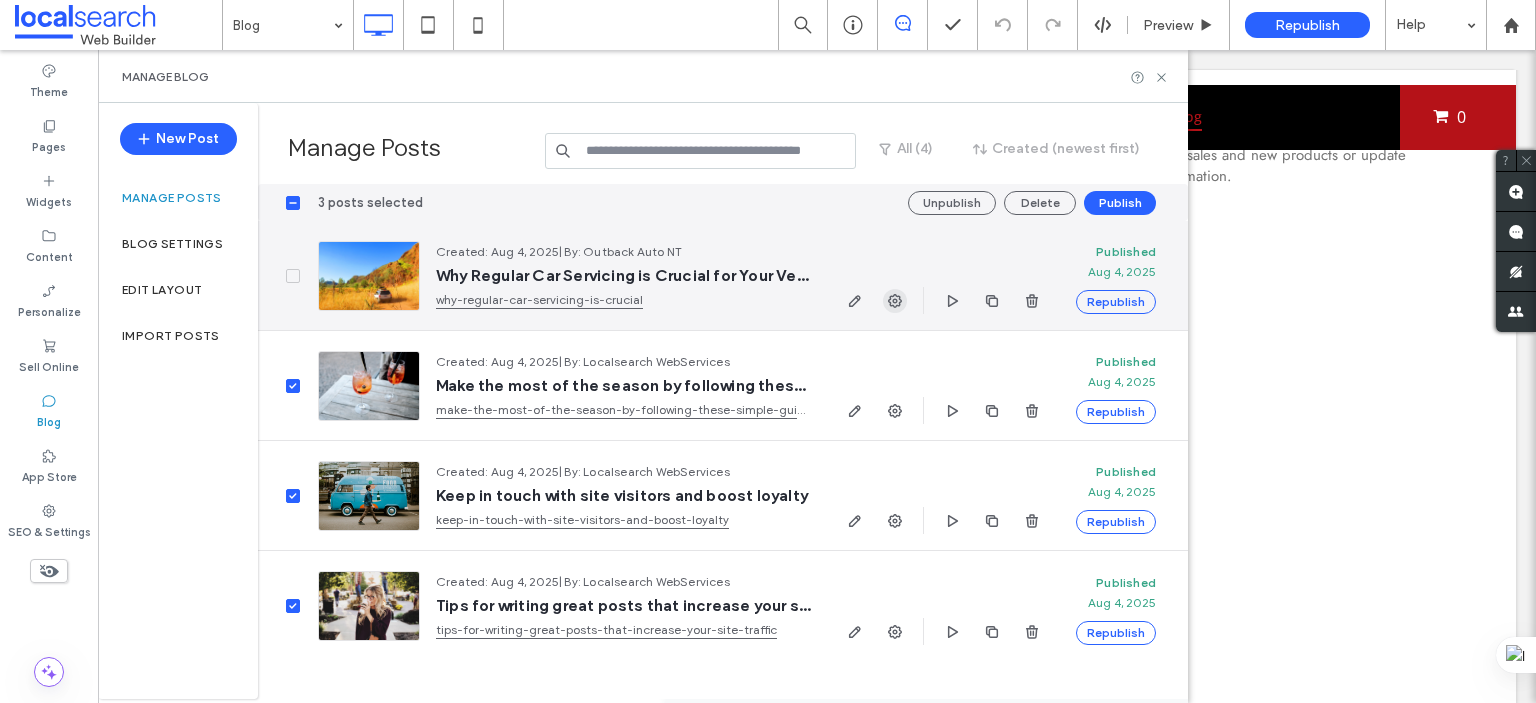 click 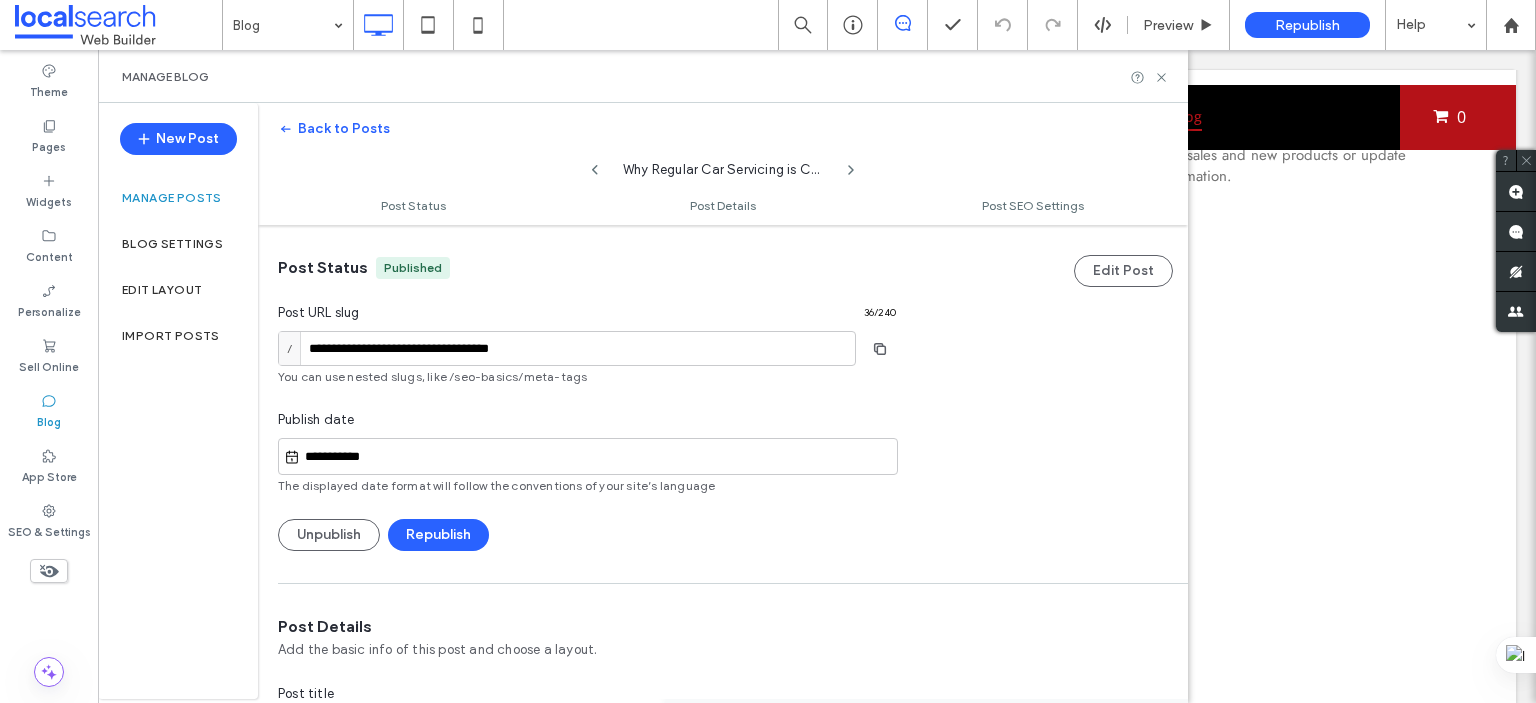 scroll, scrollTop: 0, scrollLeft: 0, axis: both 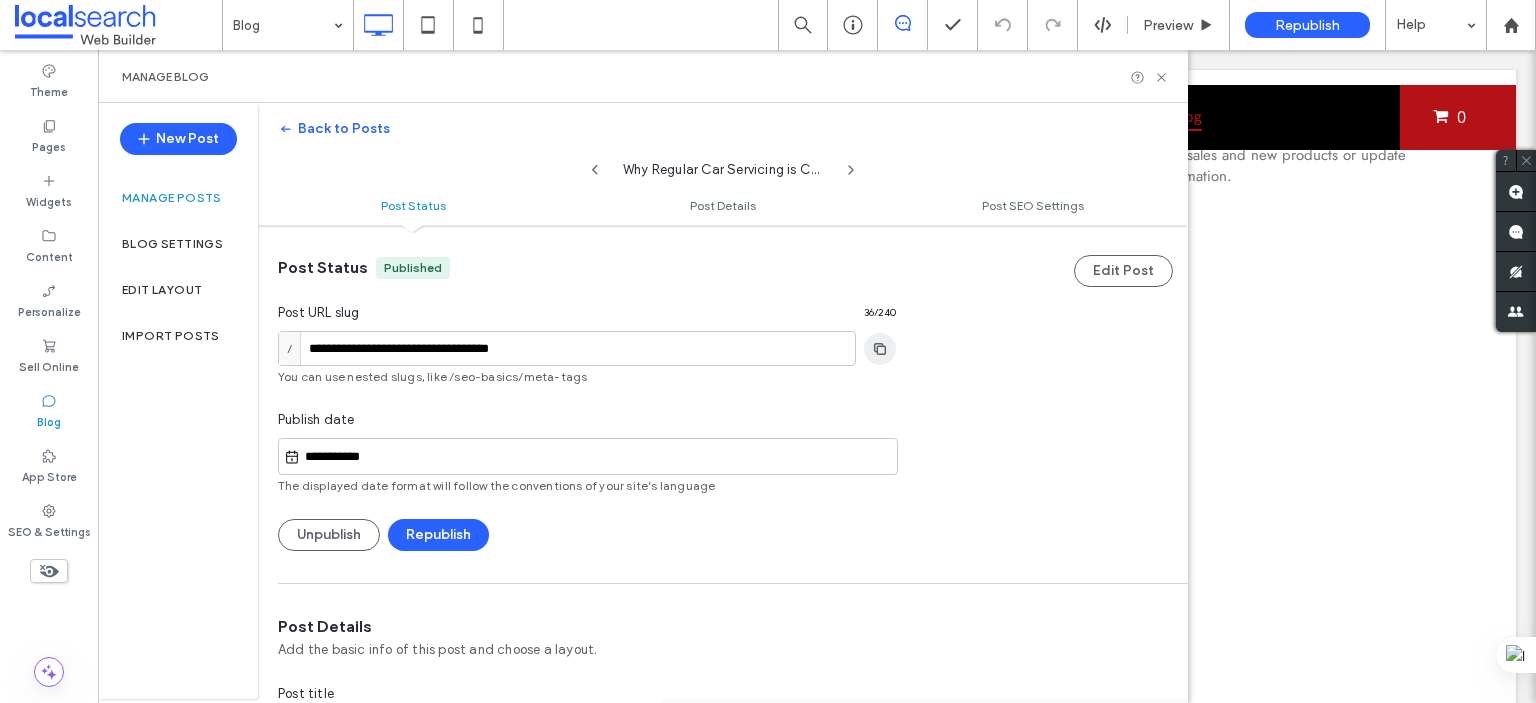 click 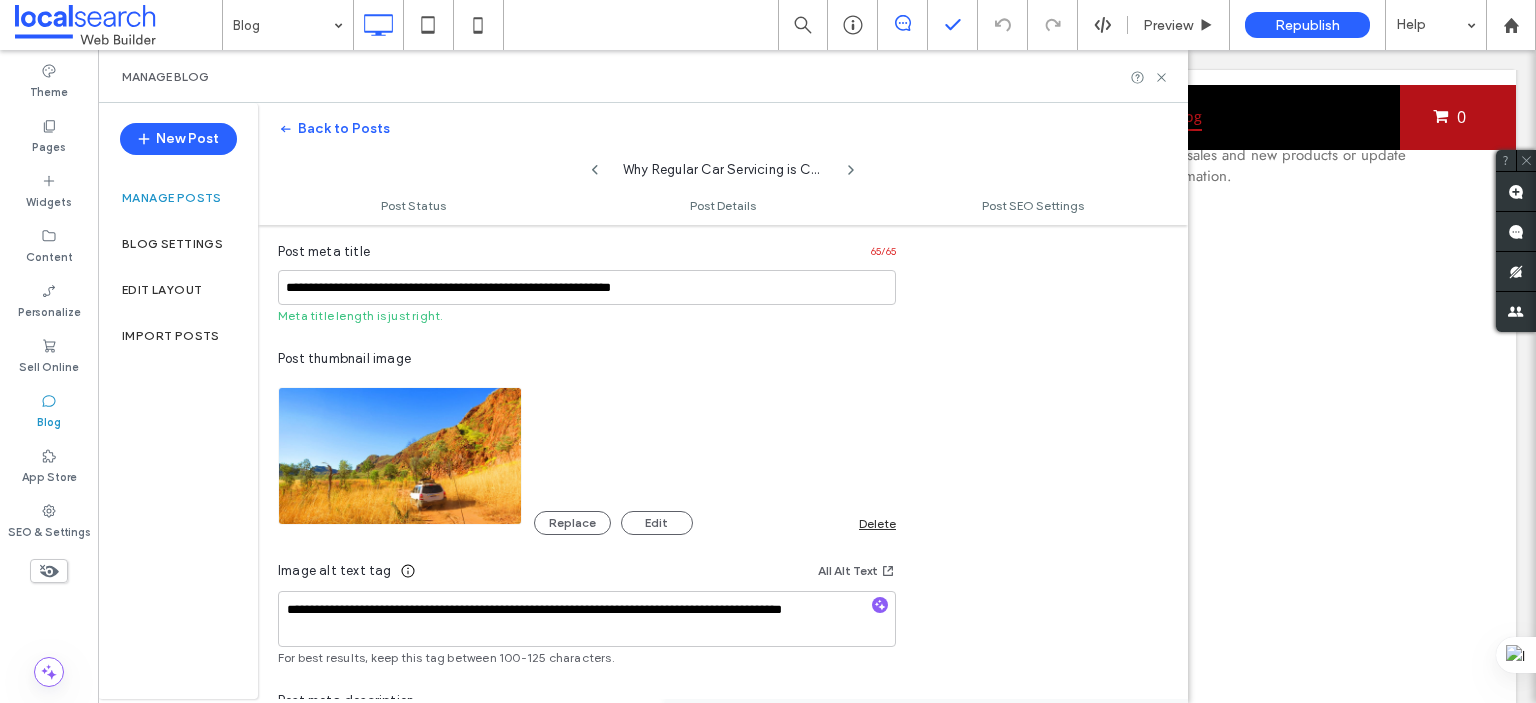 scroll, scrollTop: 906, scrollLeft: 0, axis: vertical 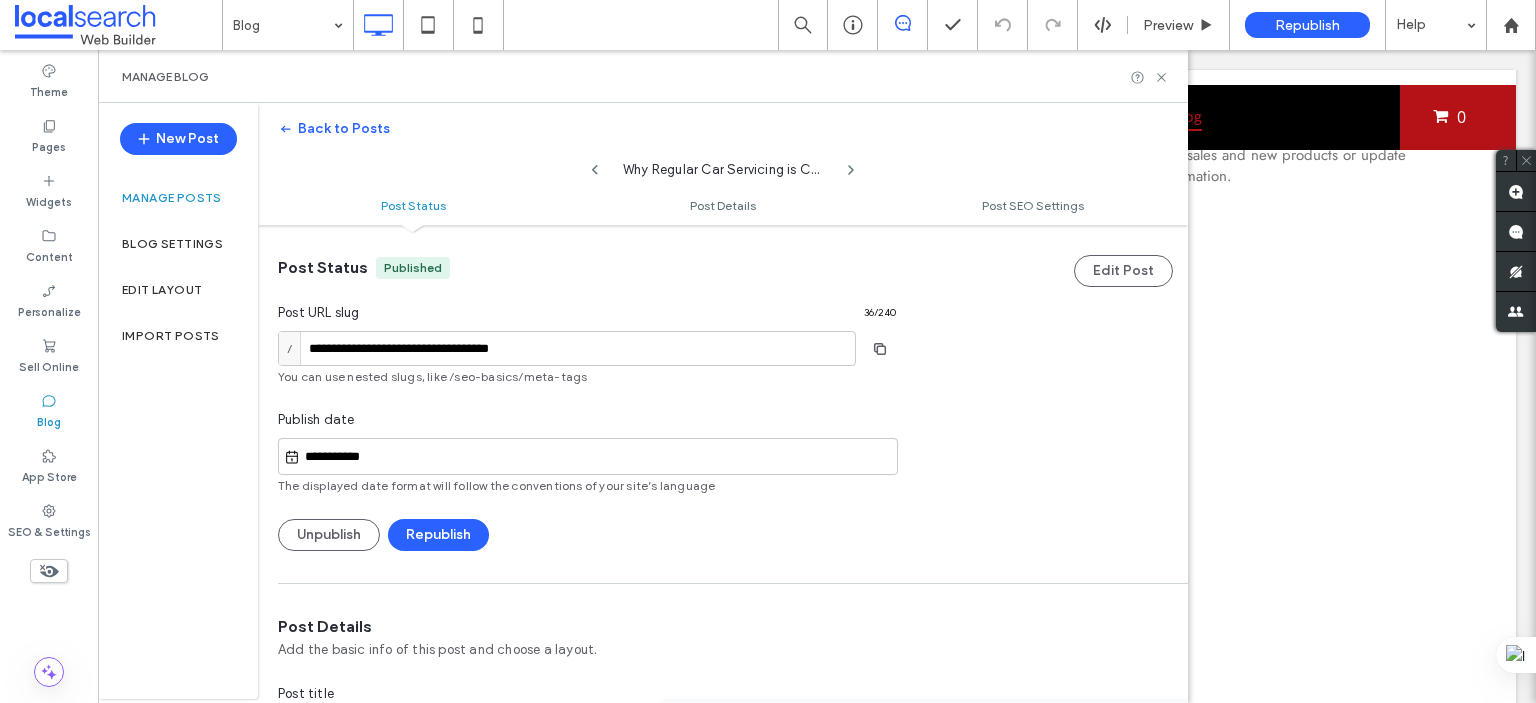 click 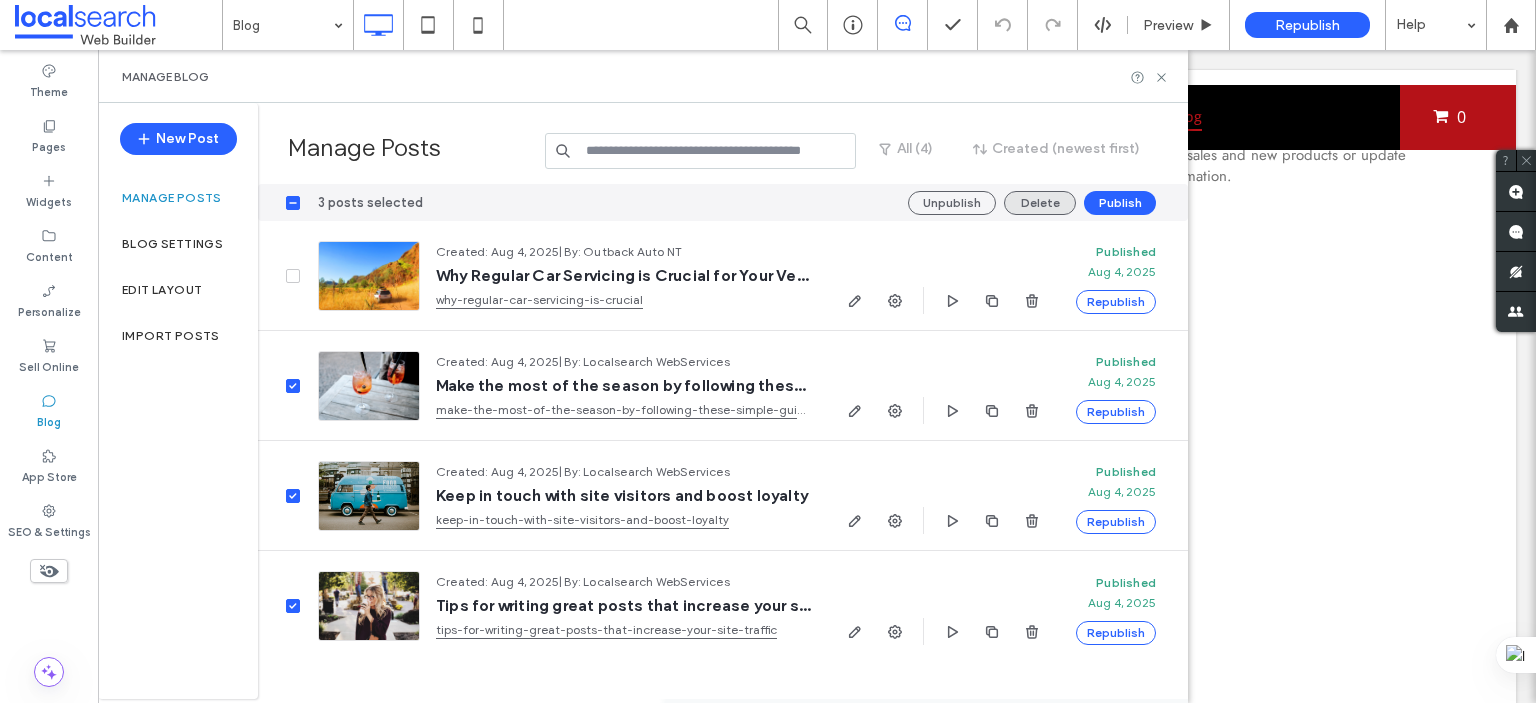 click on "Delete" at bounding box center (1040, 203) 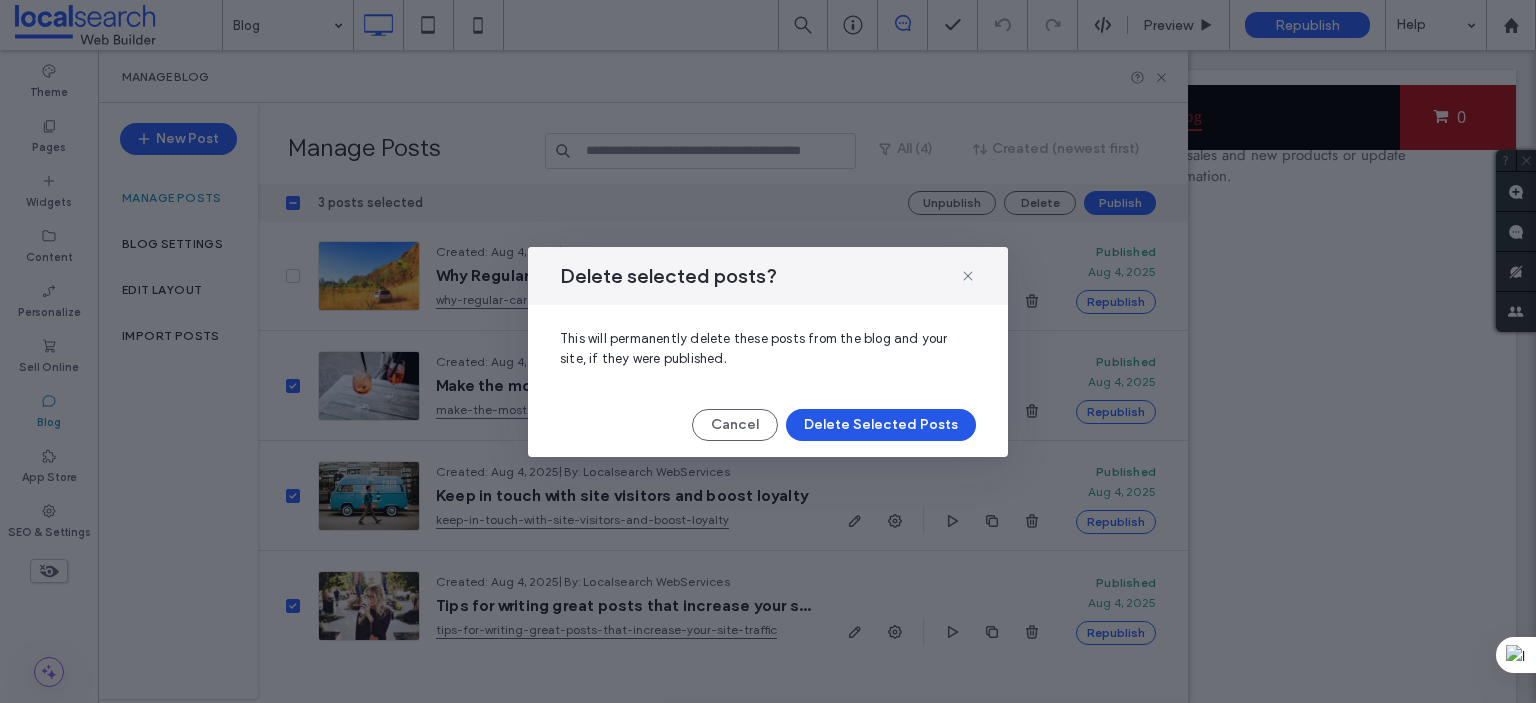 click on "Delete Selected Posts" at bounding box center (881, 425) 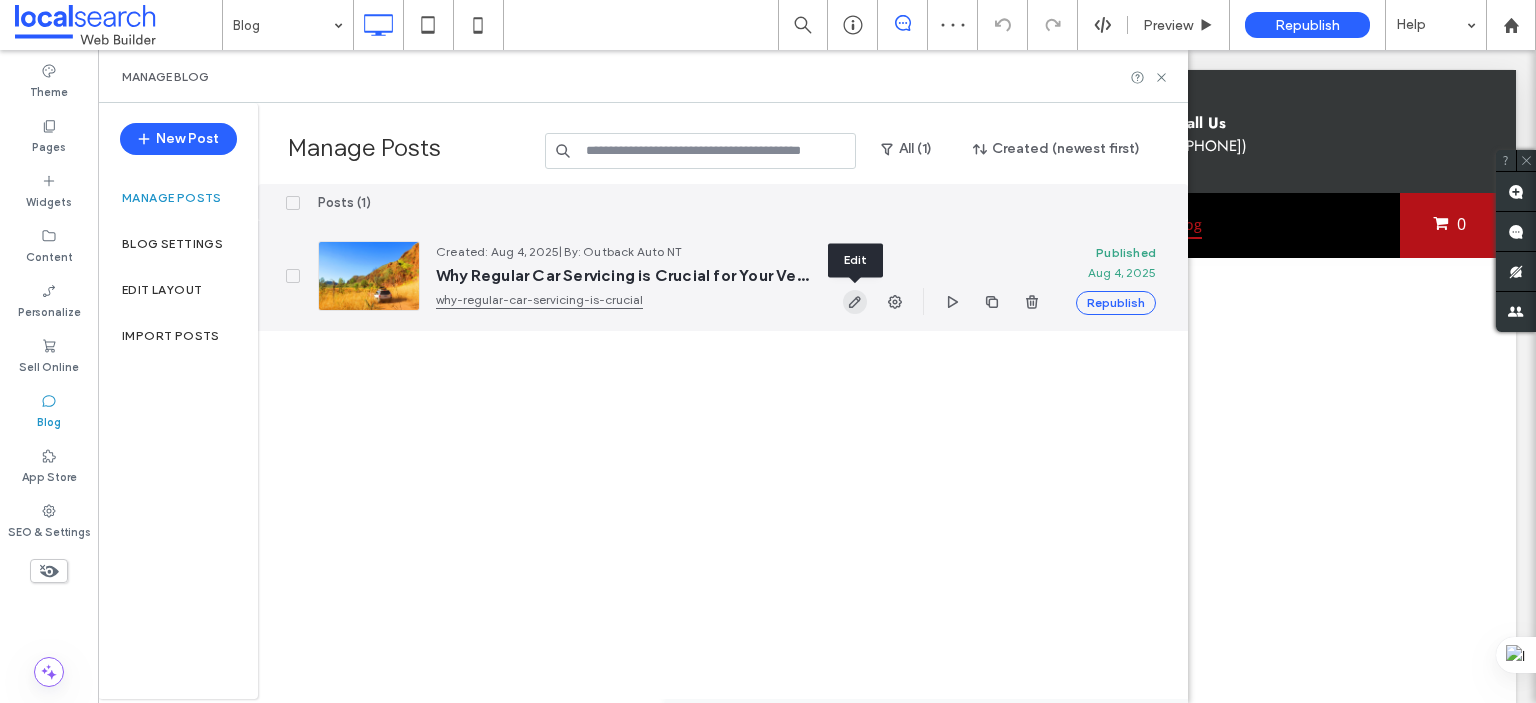 scroll, scrollTop: 0, scrollLeft: 0, axis: both 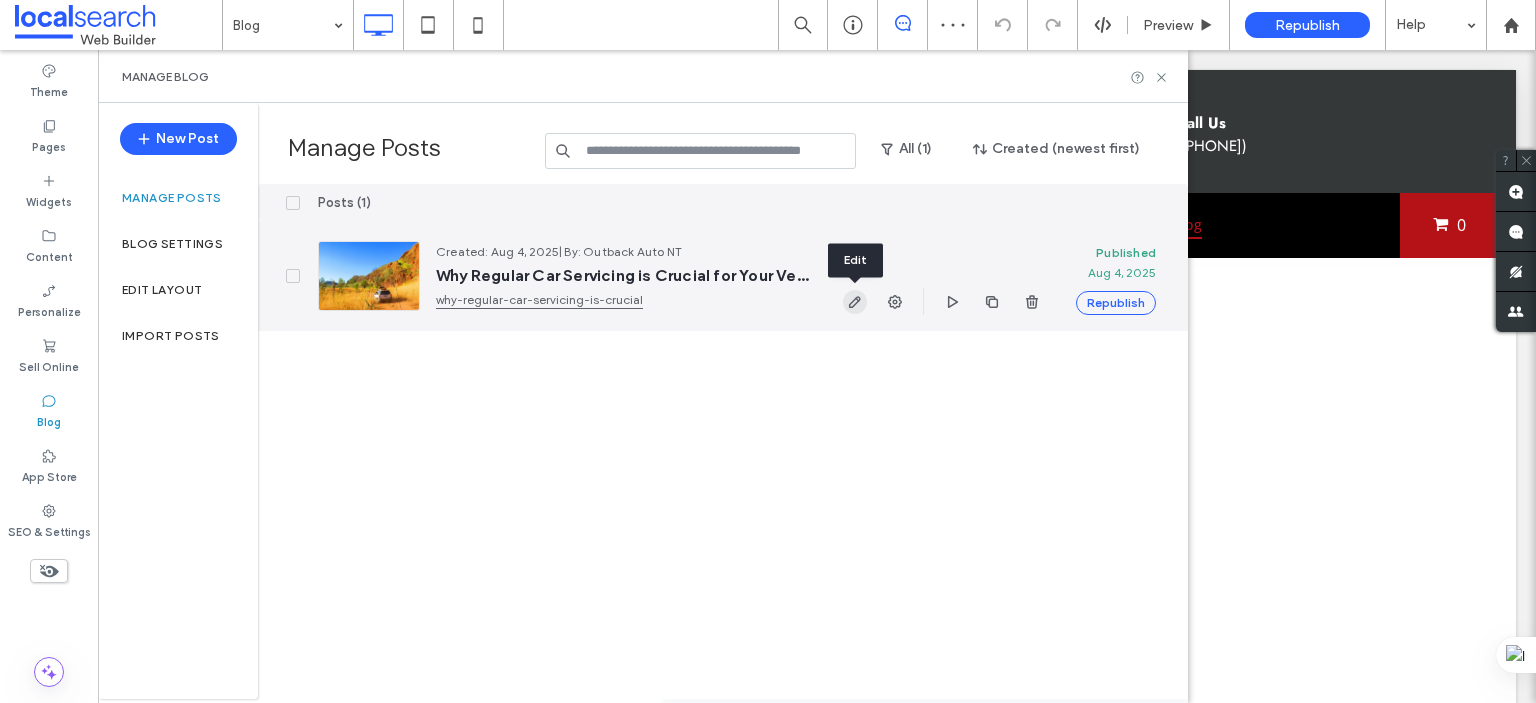 click 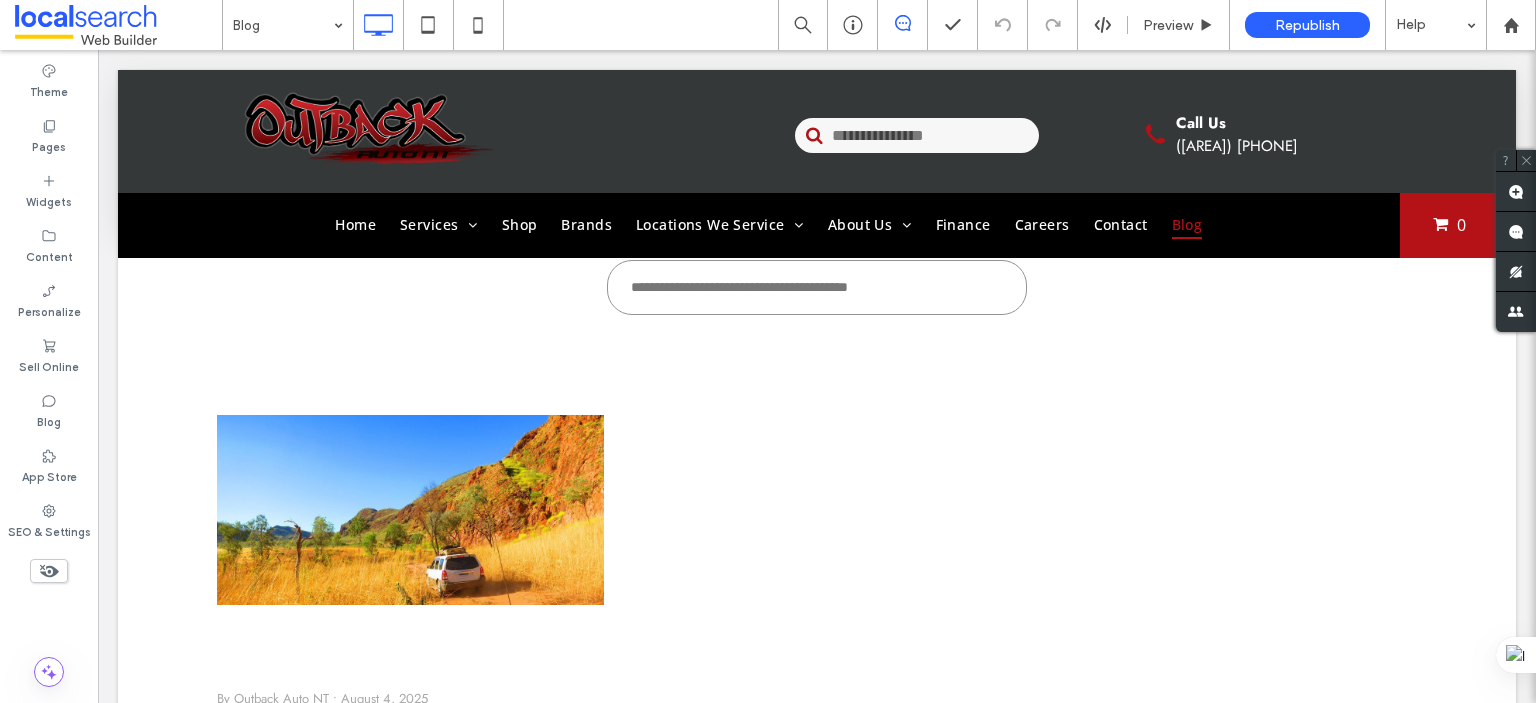 scroll, scrollTop: 0, scrollLeft: 0, axis: both 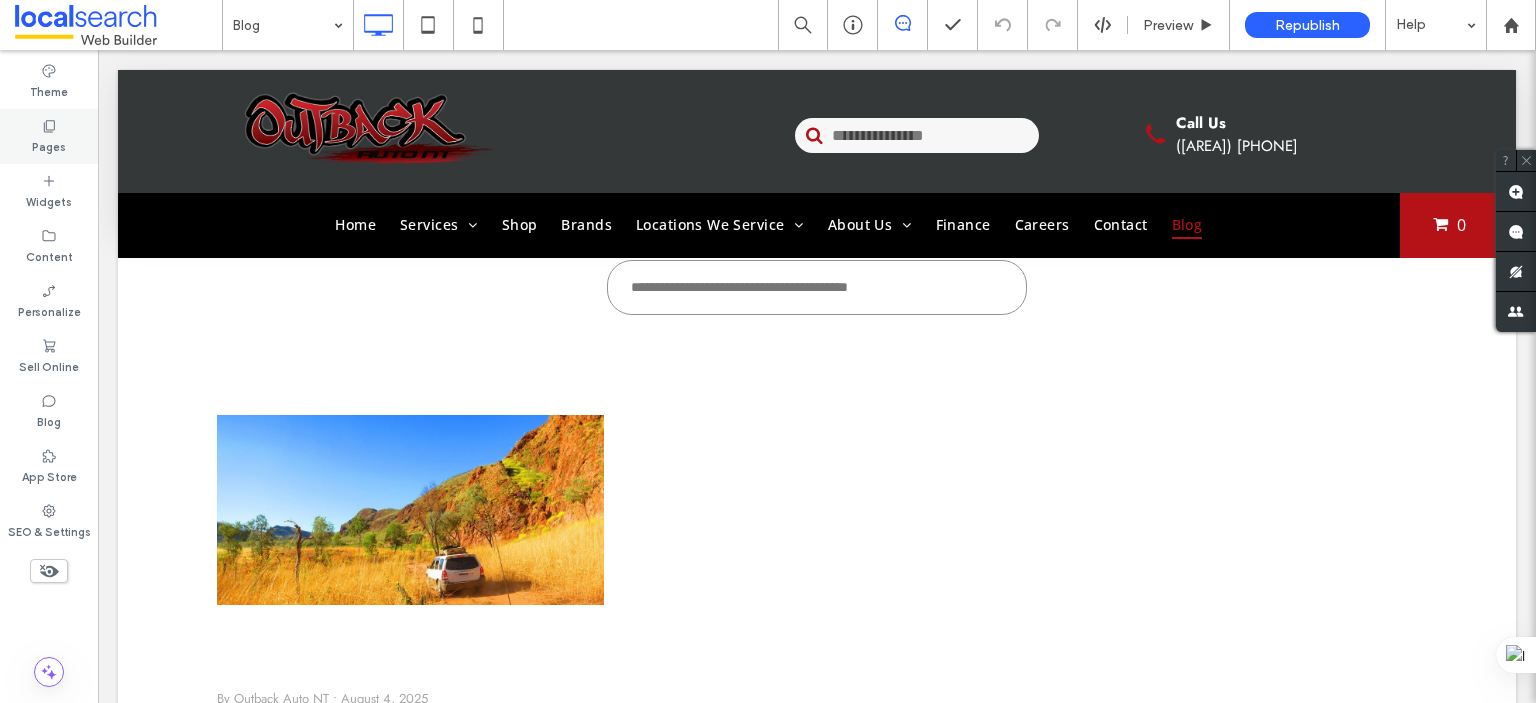 click 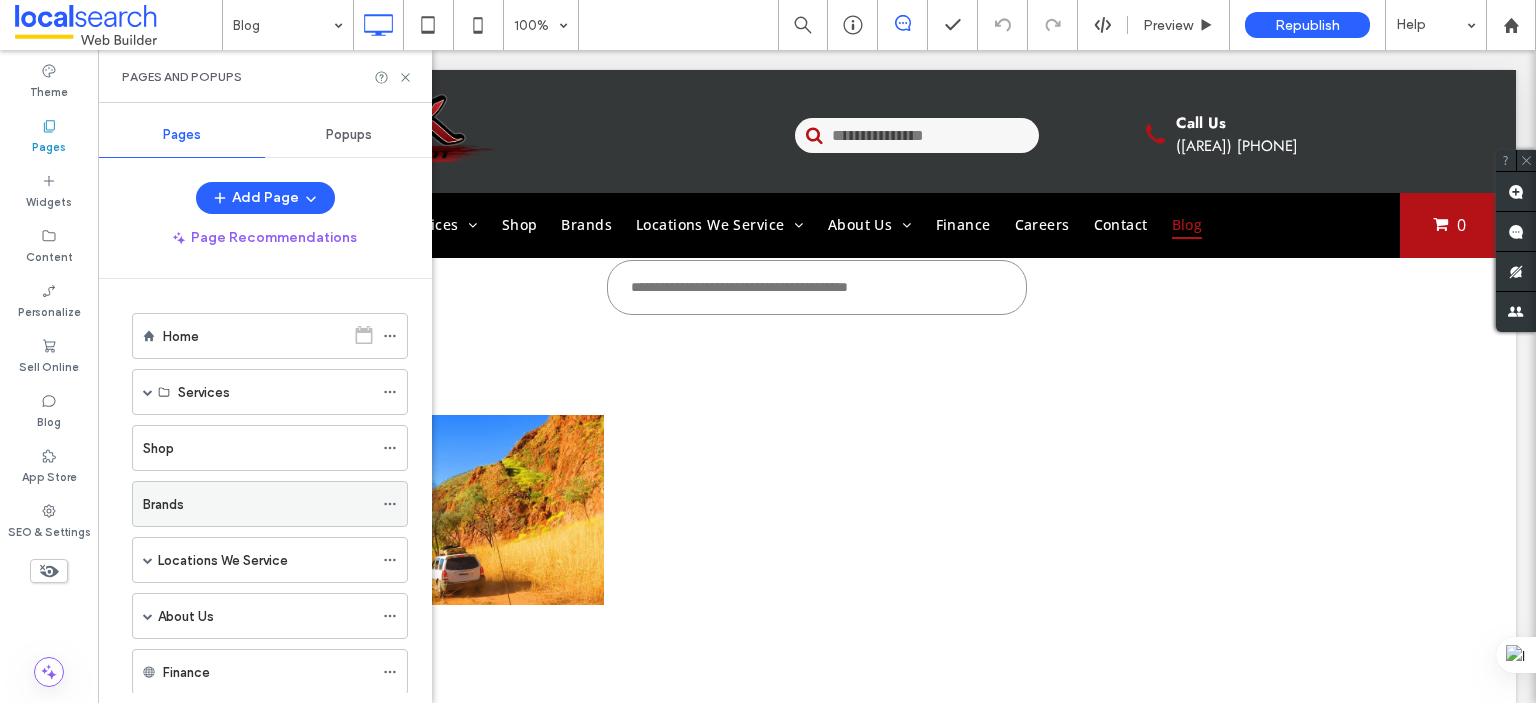scroll, scrollTop: 215, scrollLeft: 0, axis: vertical 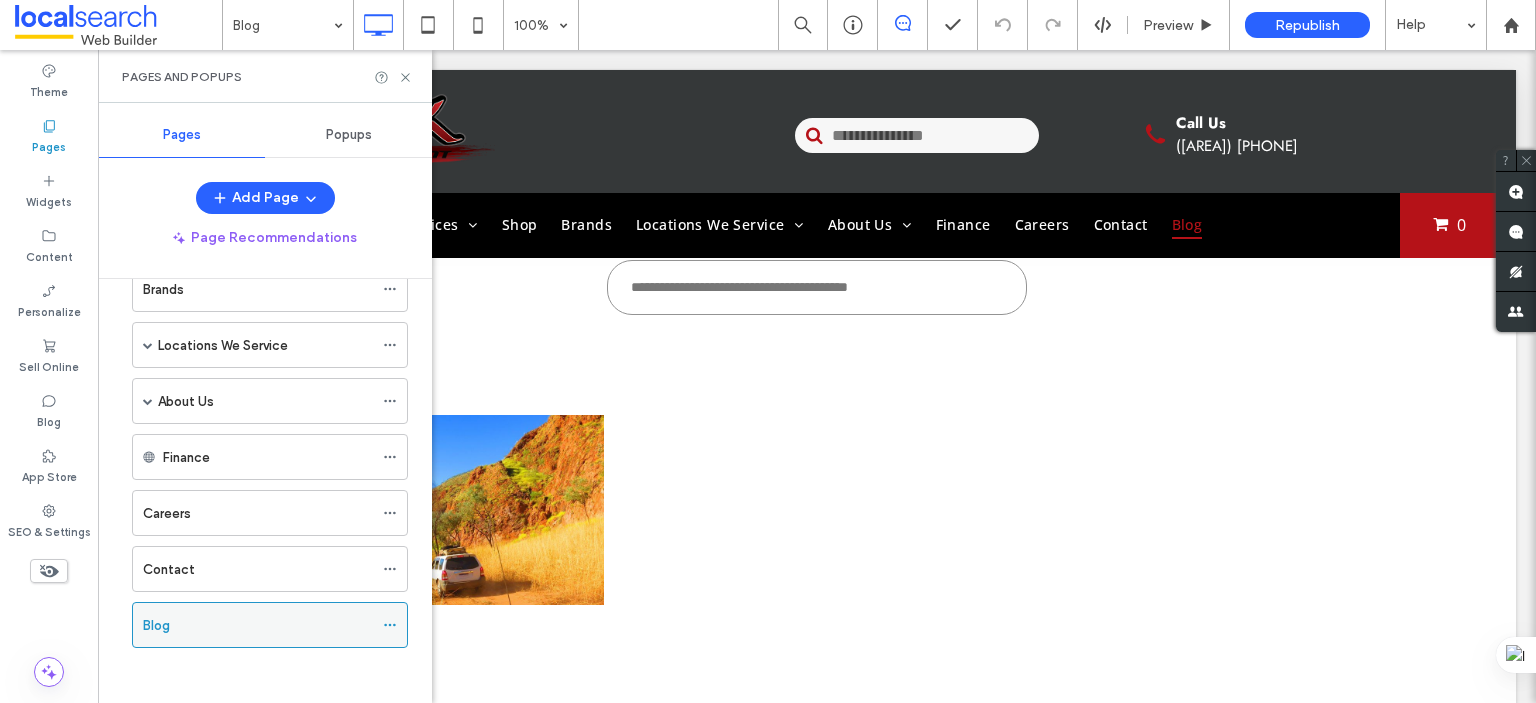 click 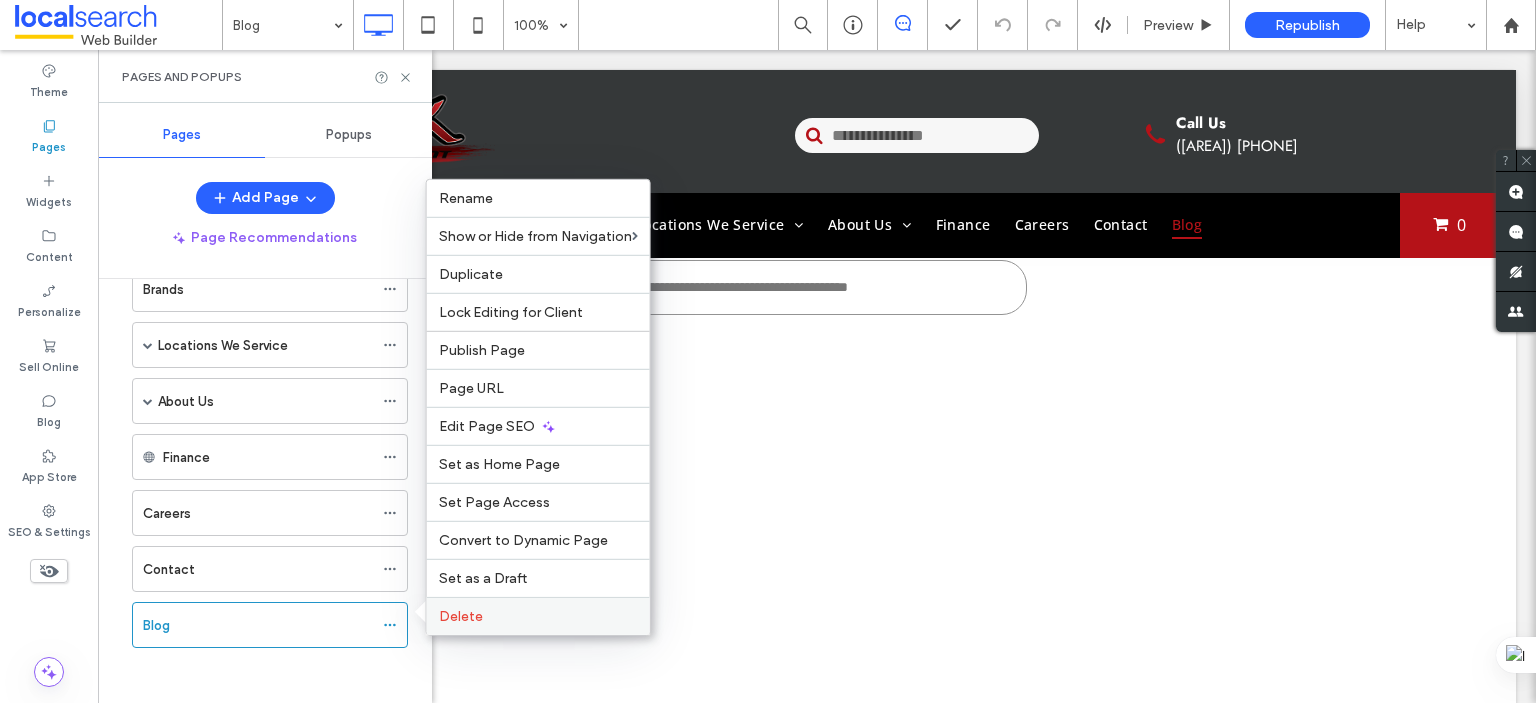 click on "Delete" at bounding box center (461, 616) 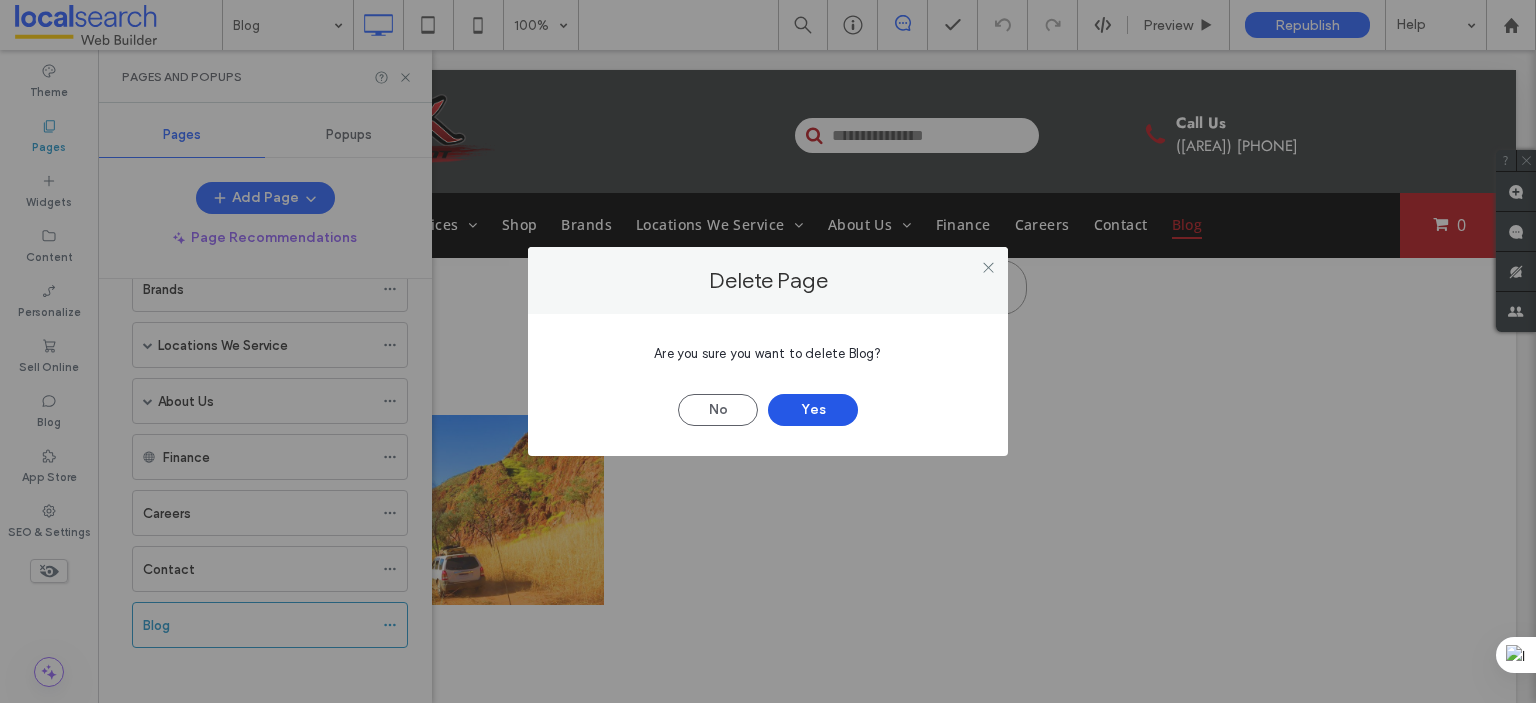 click on "Yes" at bounding box center (813, 410) 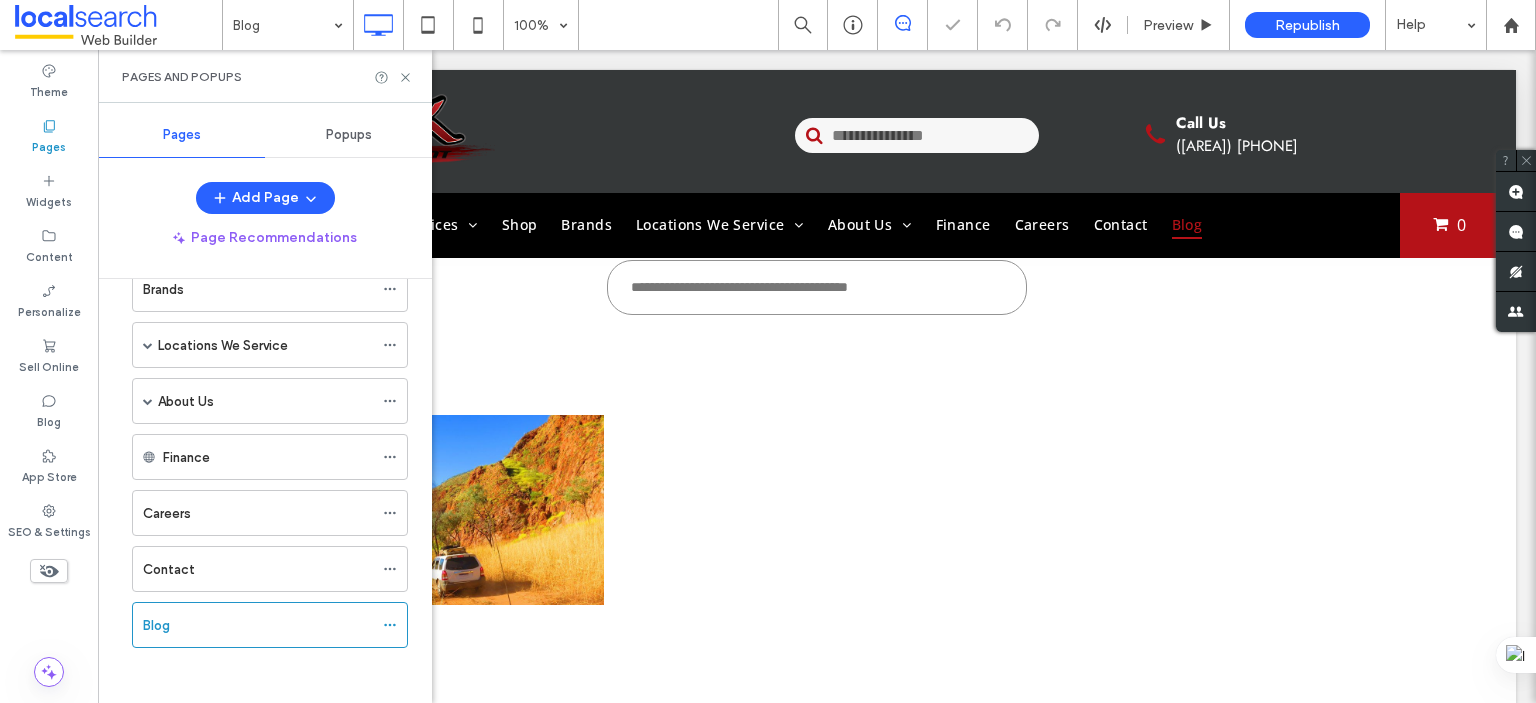 scroll, scrollTop: 159, scrollLeft: 0, axis: vertical 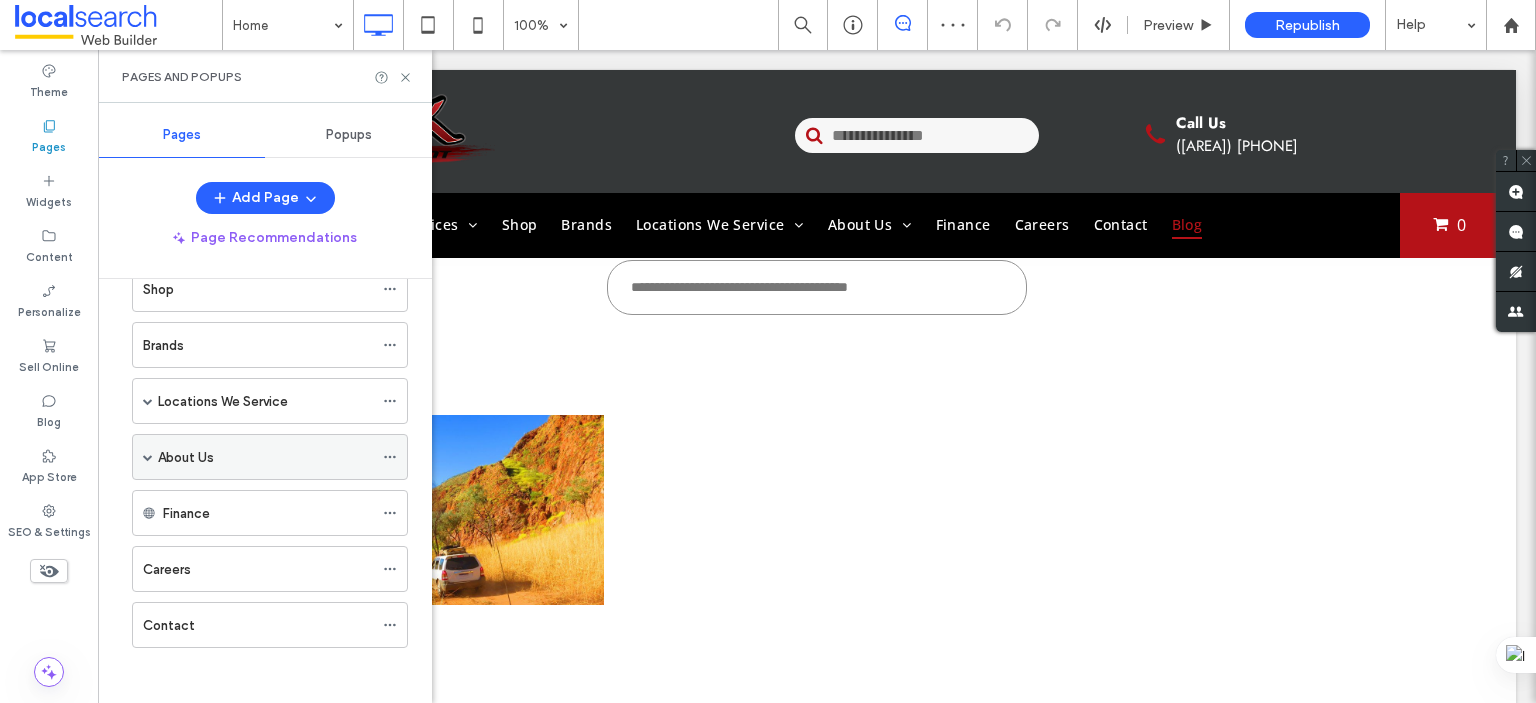 click 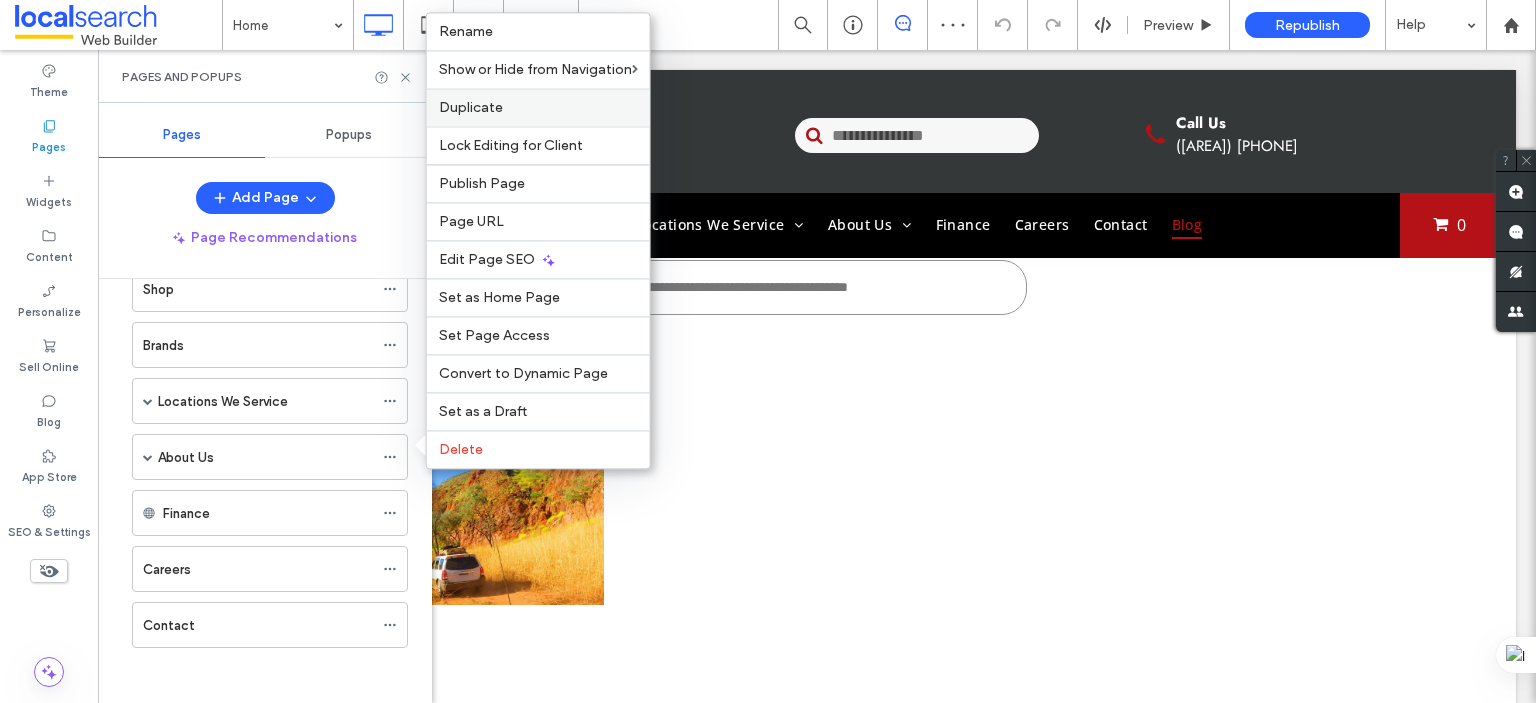 click on "Duplicate" at bounding box center (471, 107) 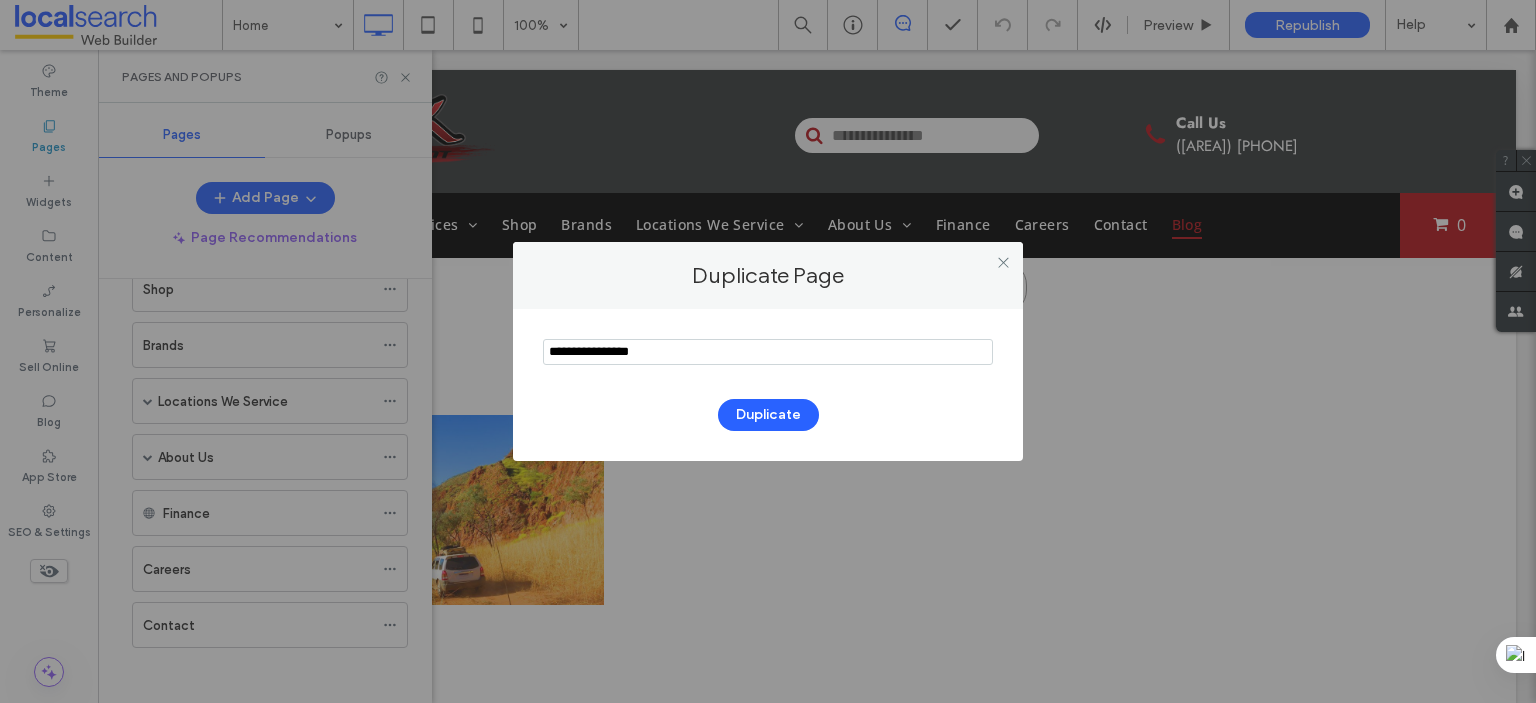 drag, startPoint x: 679, startPoint y: 350, endPoint x: 552, endPoint y: 357, distance: 127.192764 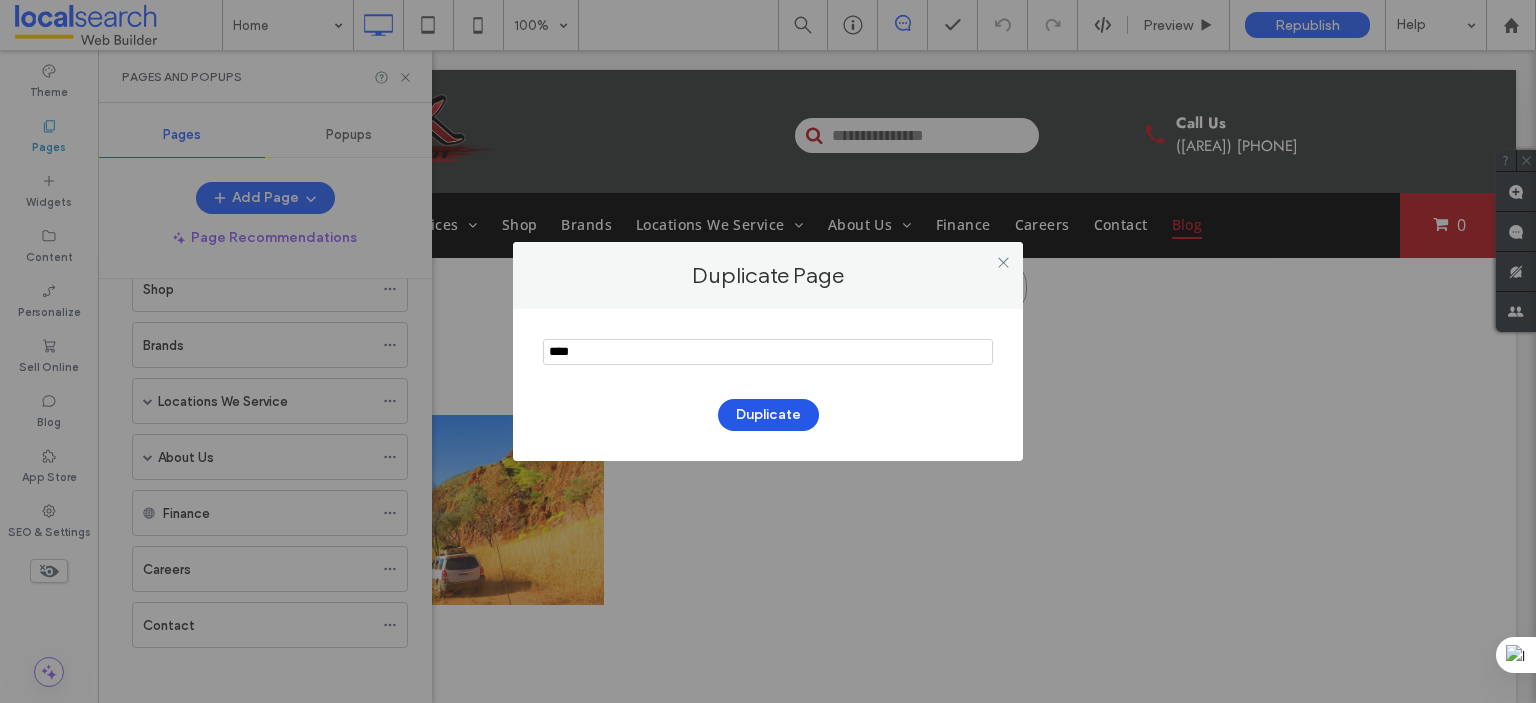 type on "****" 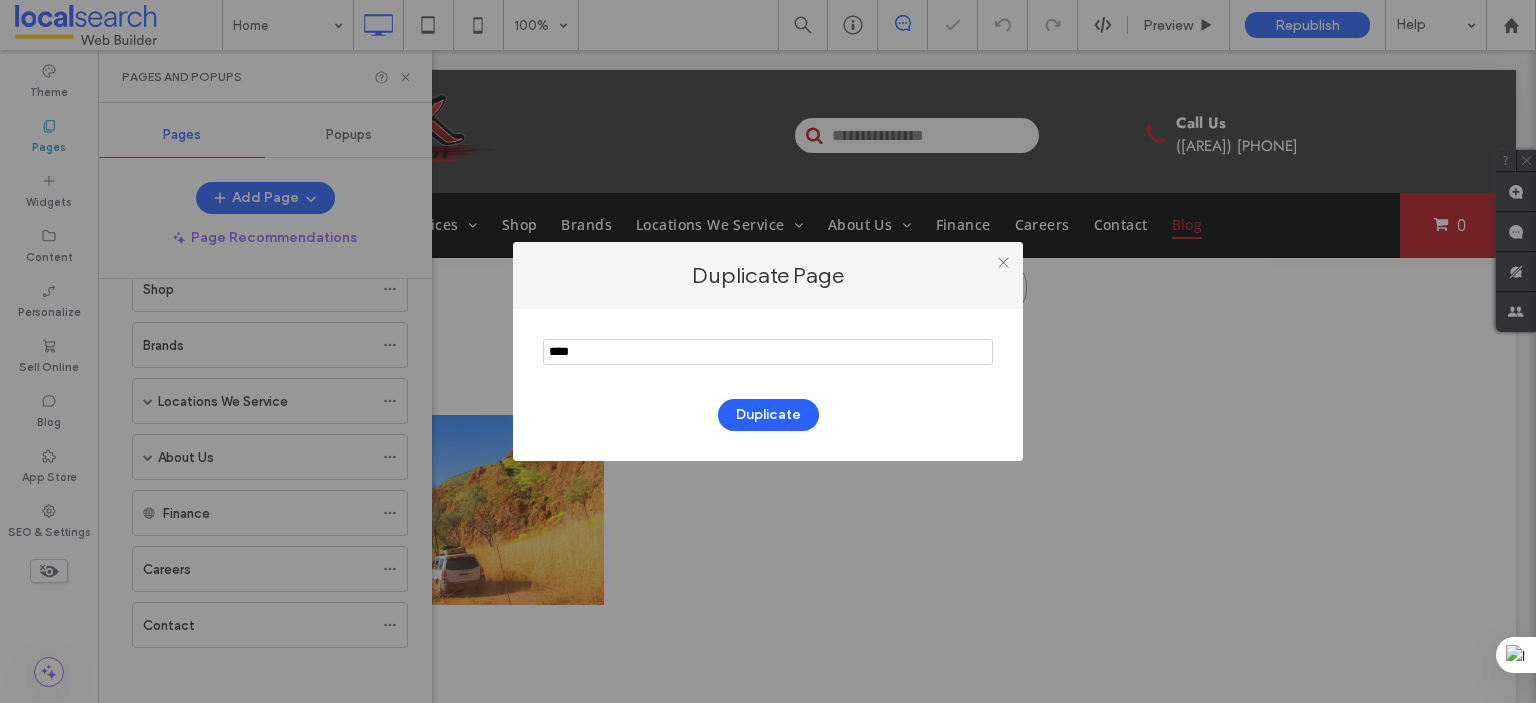 scroll, scrollTop: 215, scrollLeft: 0, axis: vertical 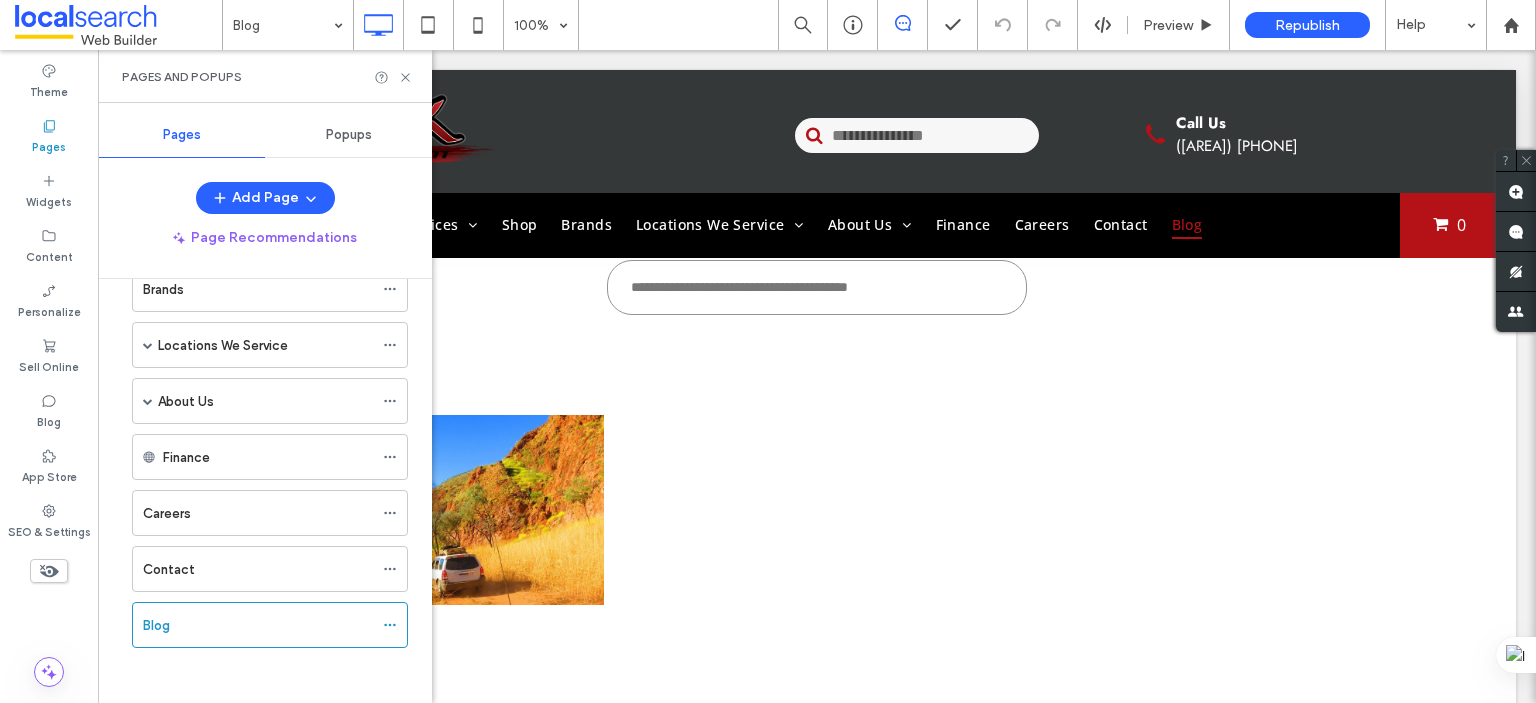 click on "Blog" at bounding box center (265, 625) 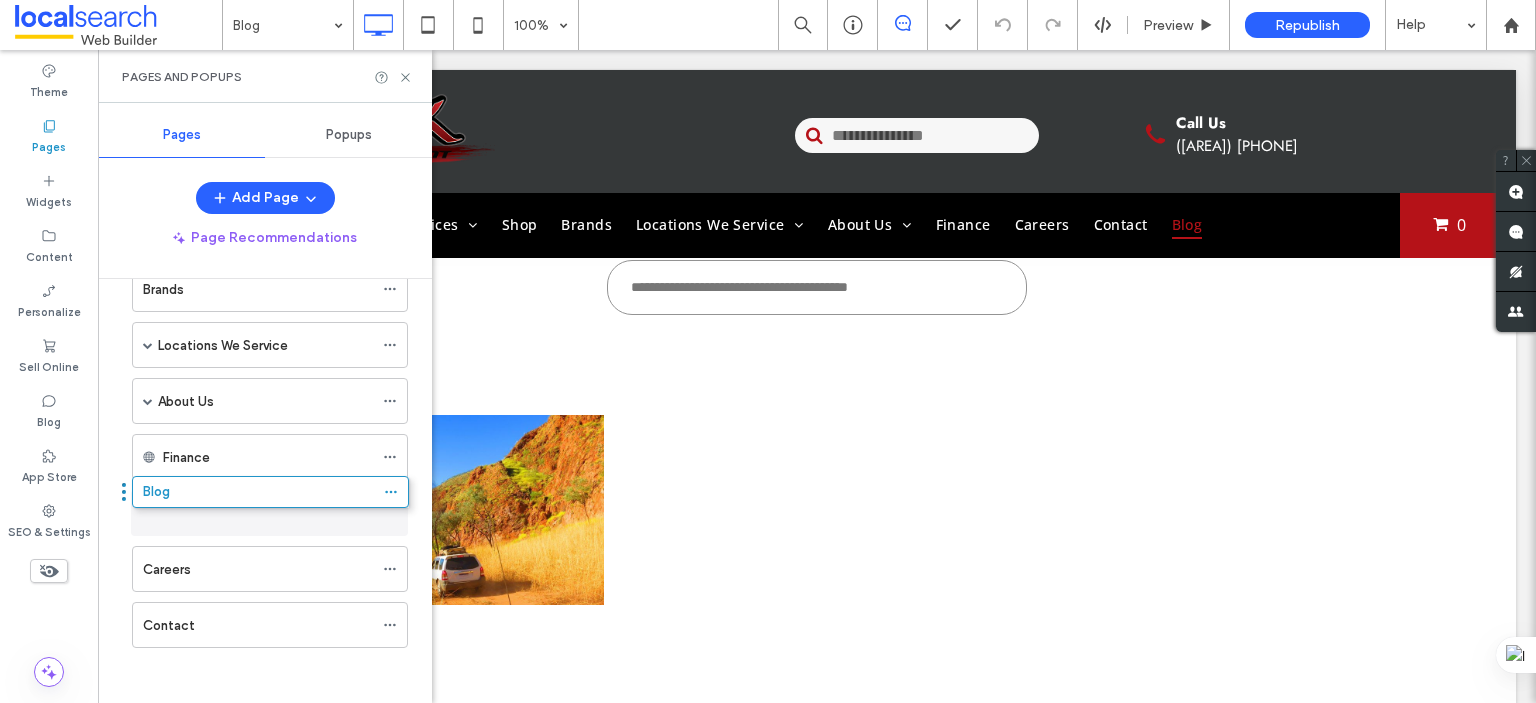 drag, startPoint x: 124, startPoint y: 629, endPoint x: 124, endPoint y: 507, distance: 122 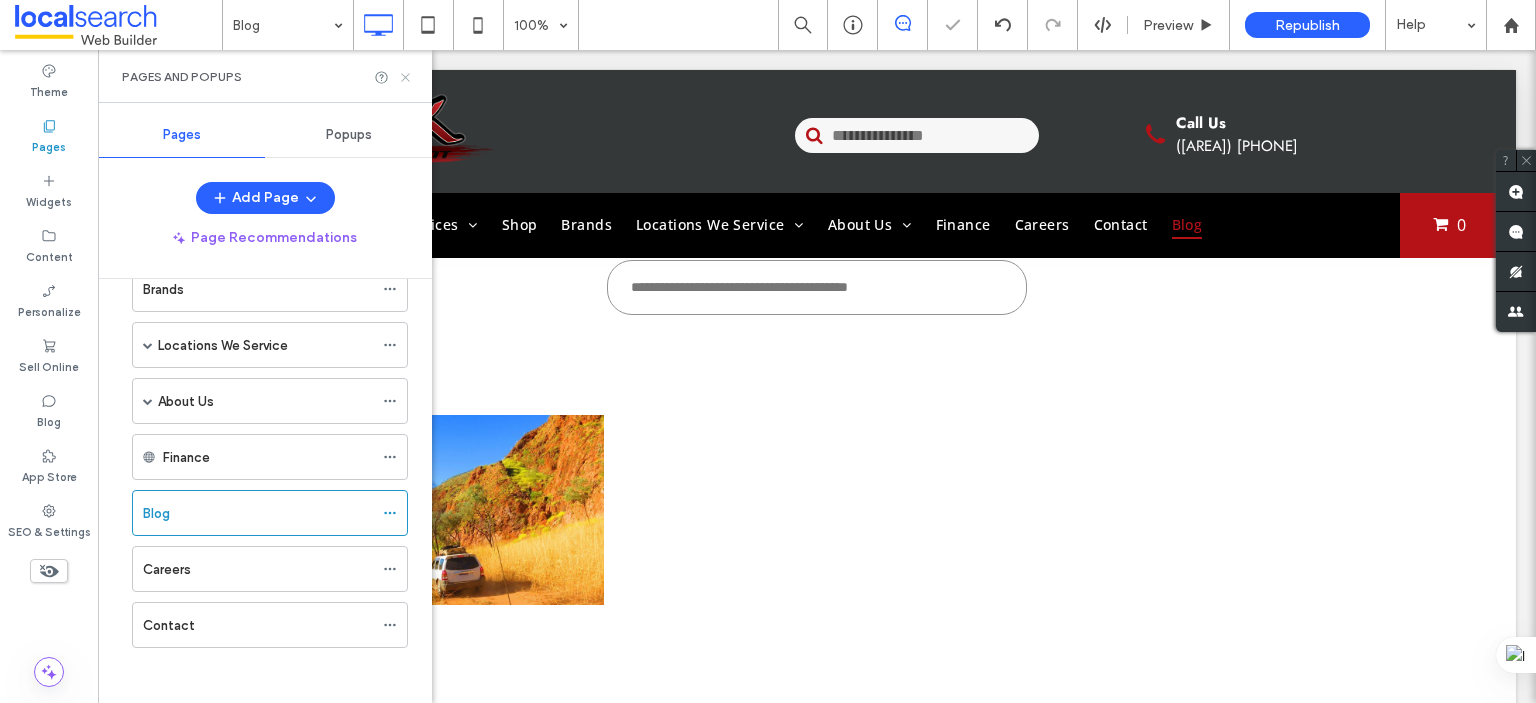 click 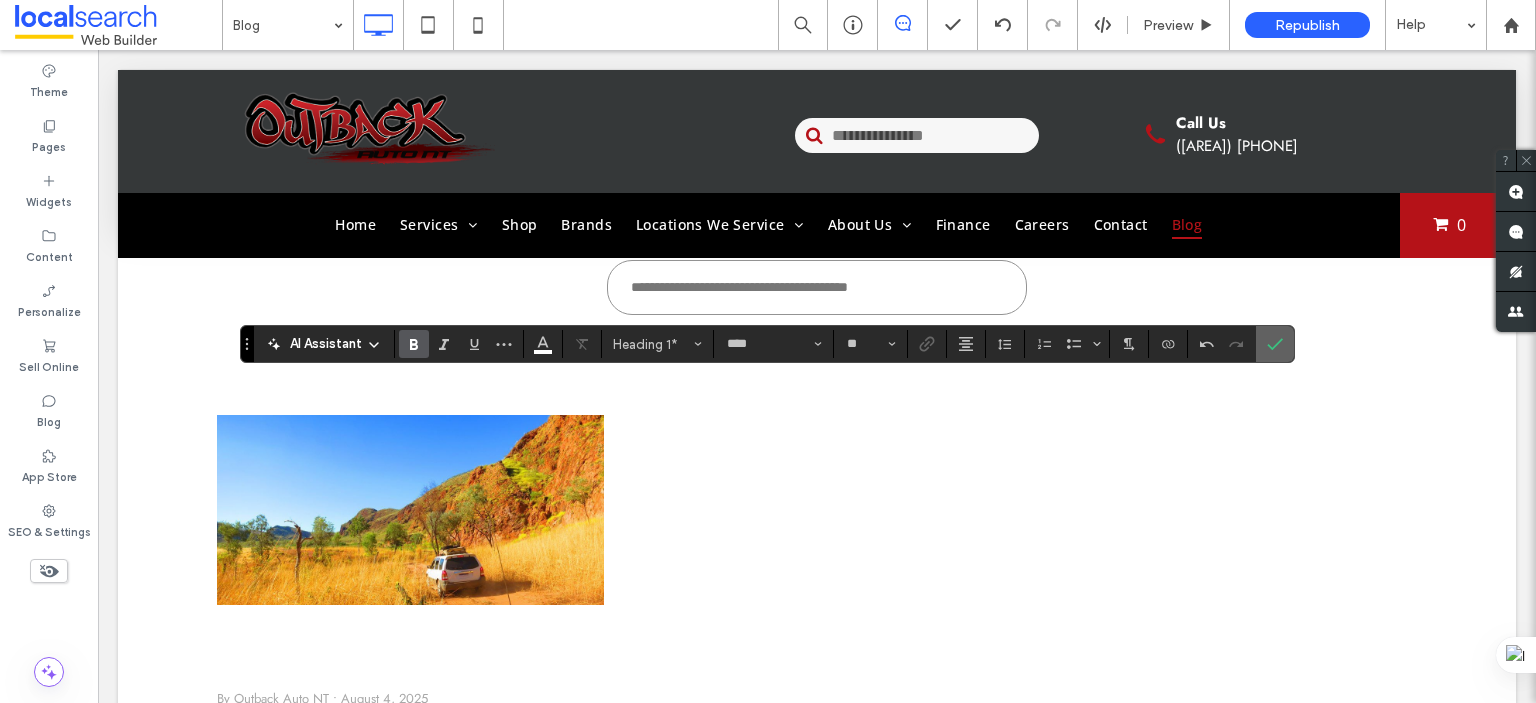 click 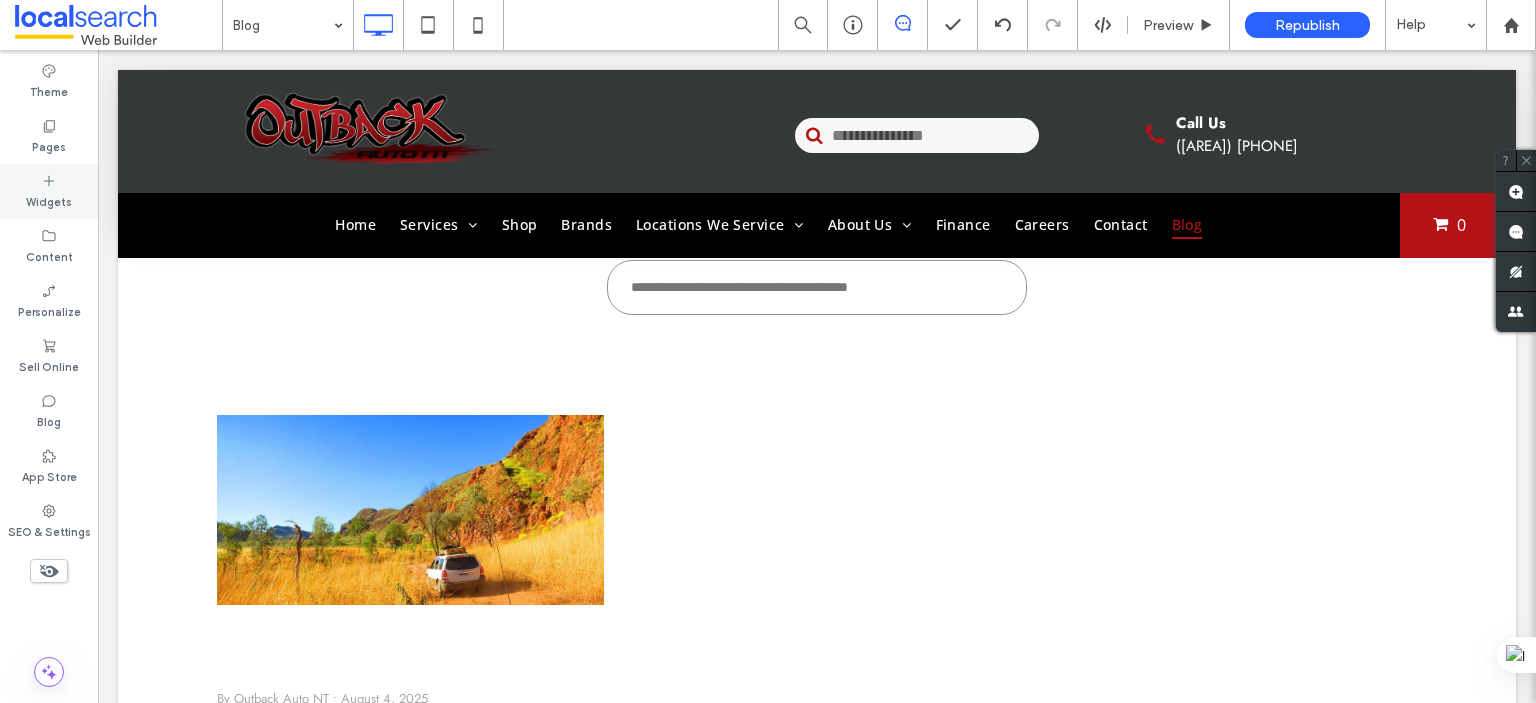 click 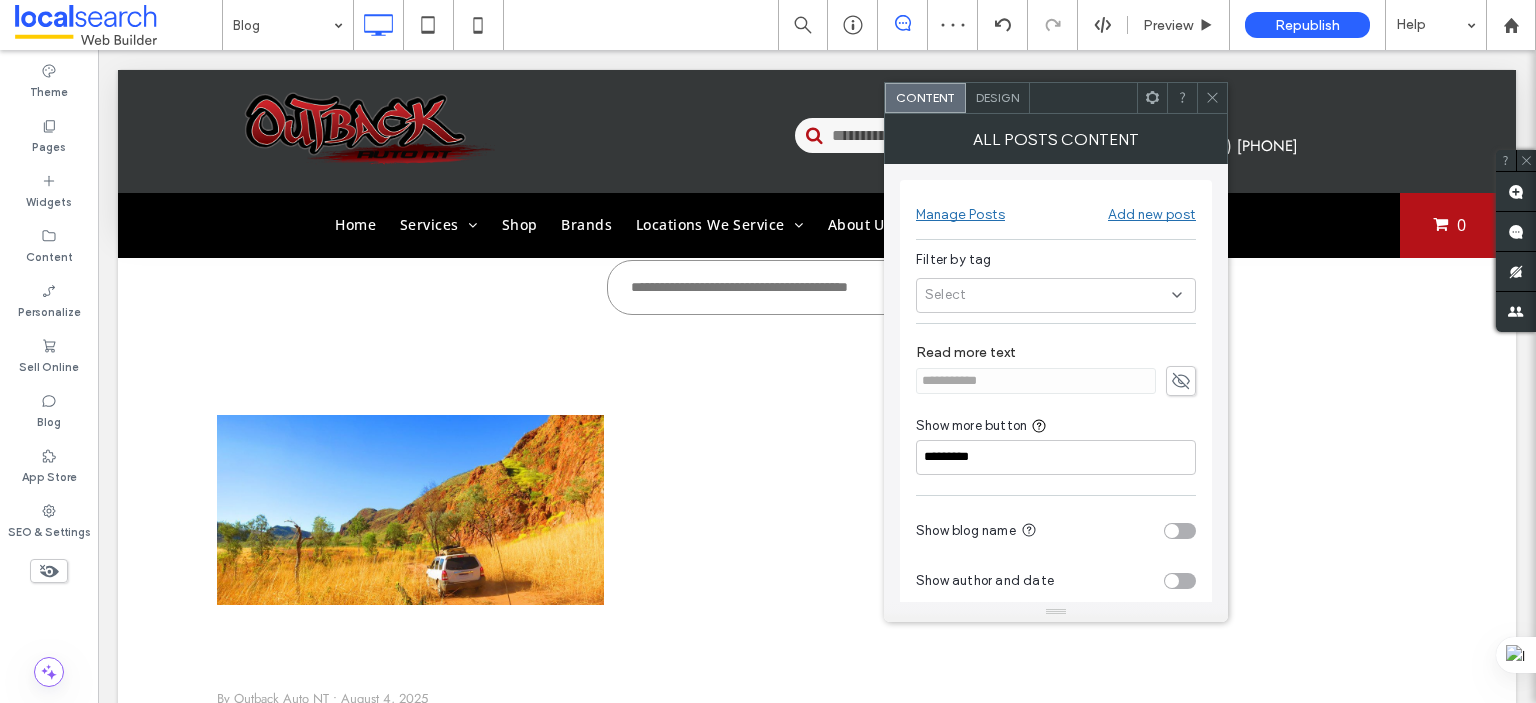 click 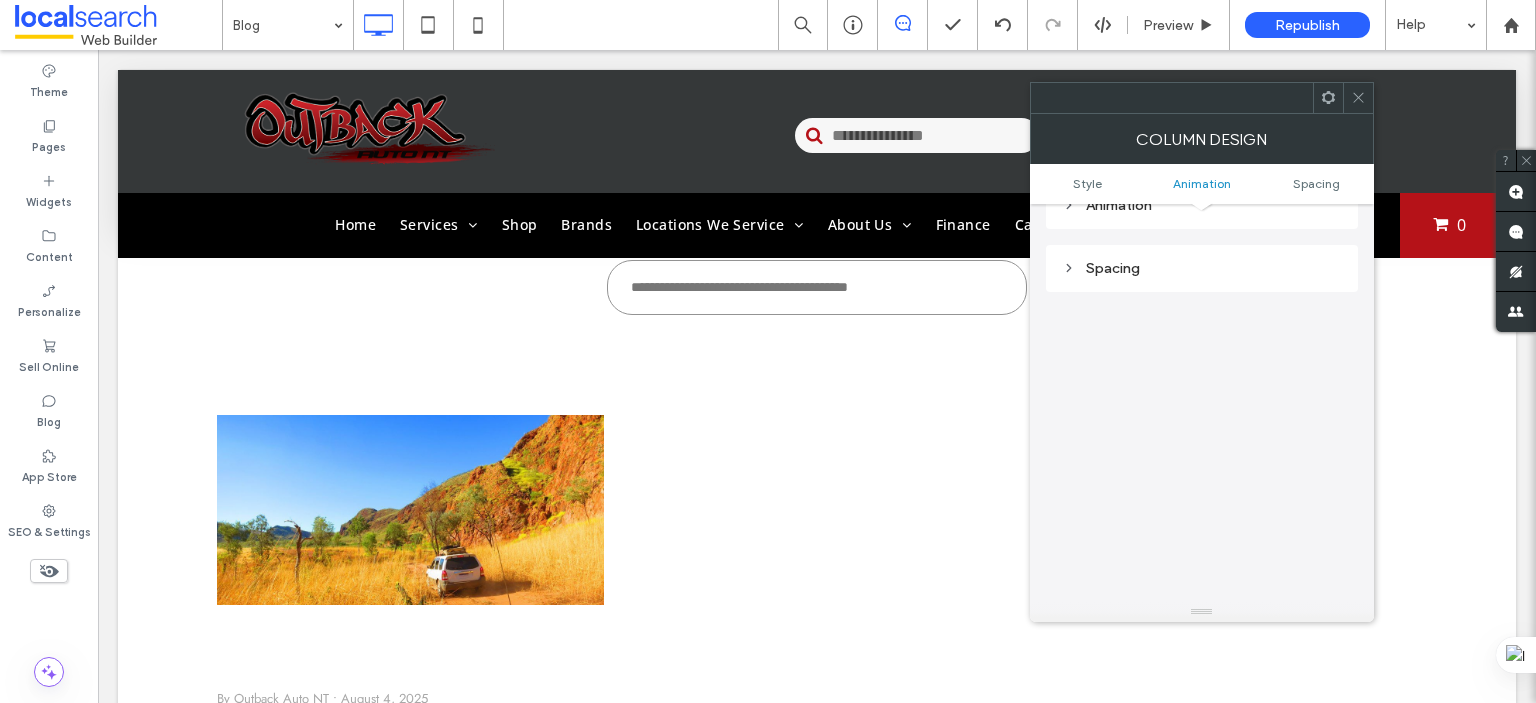scroll, scrollTop: 468, scrollLeft: 0, axis: vertical 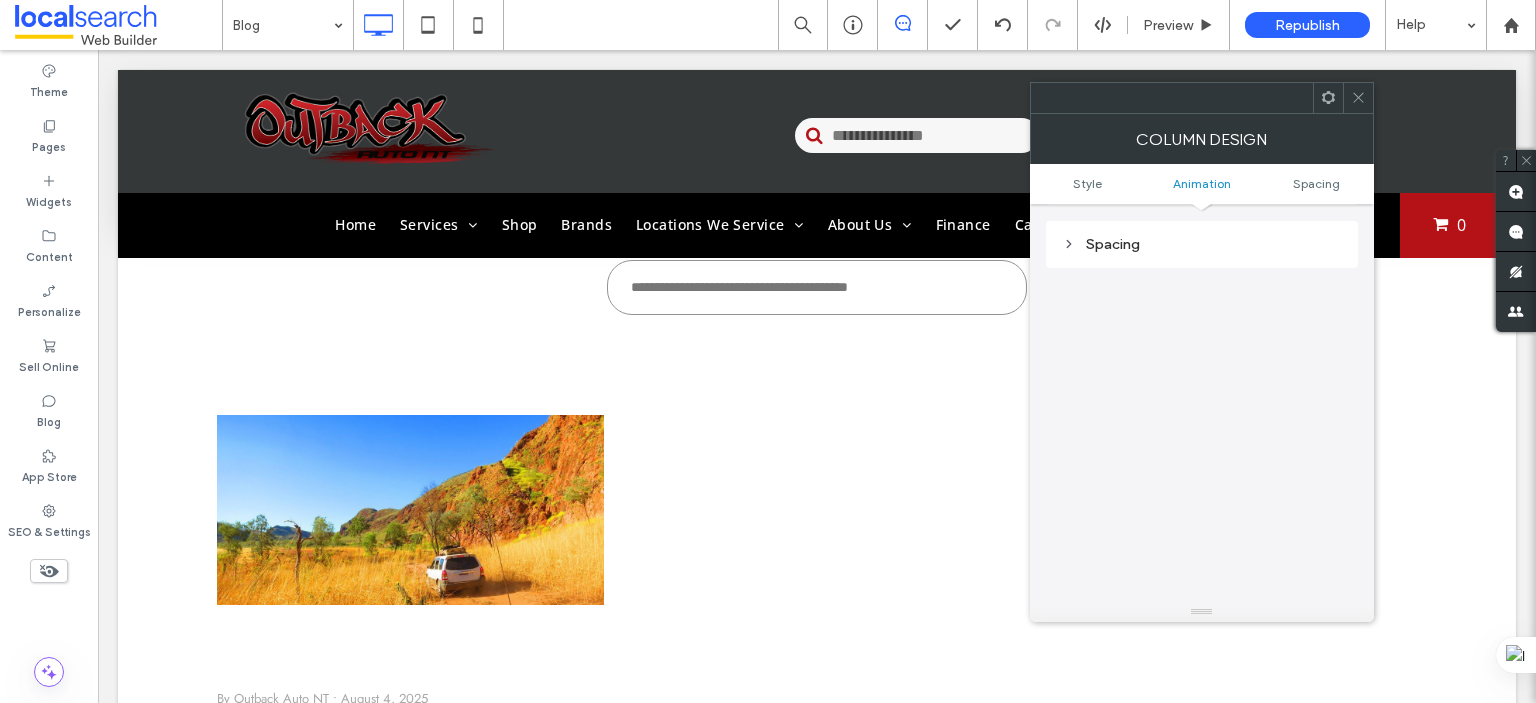 click 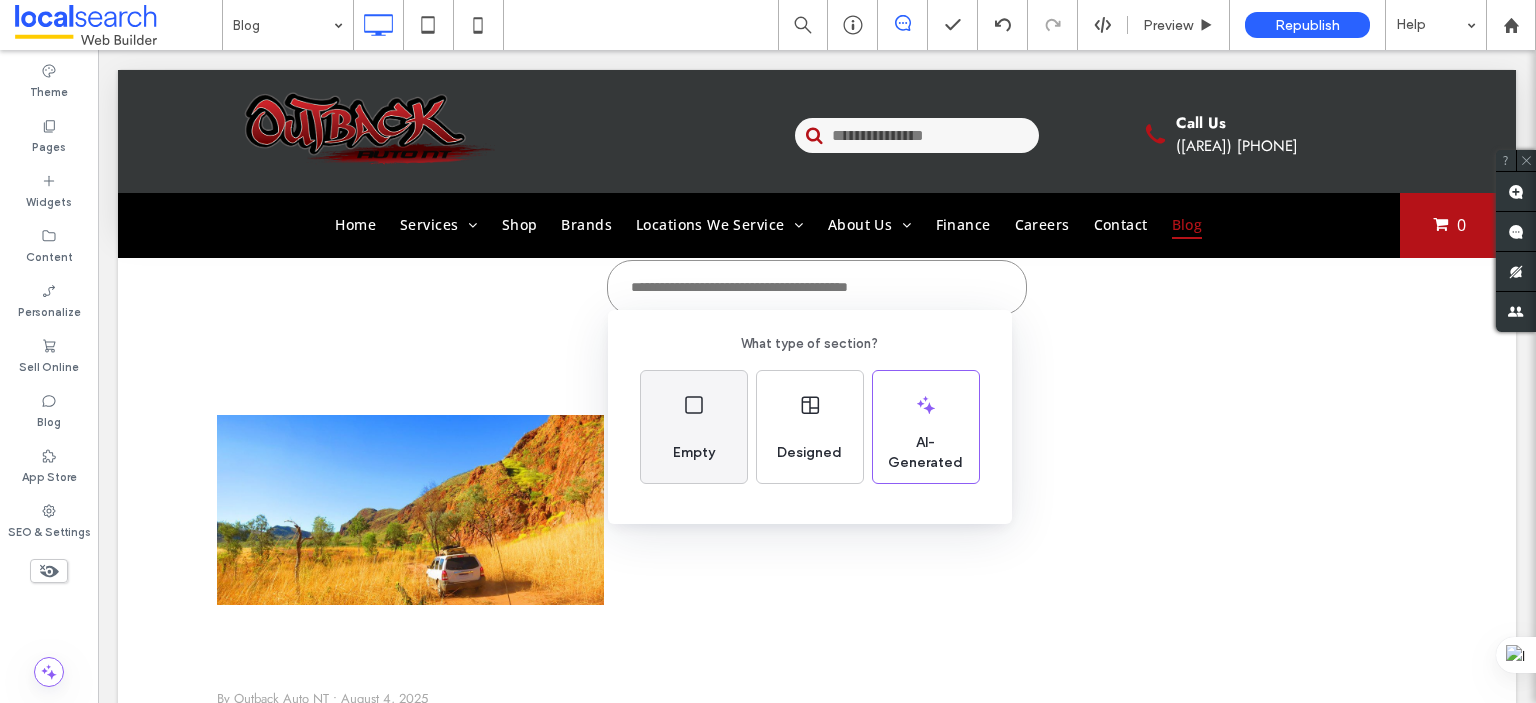 click on "Empty" at bounding box center [694, 427] 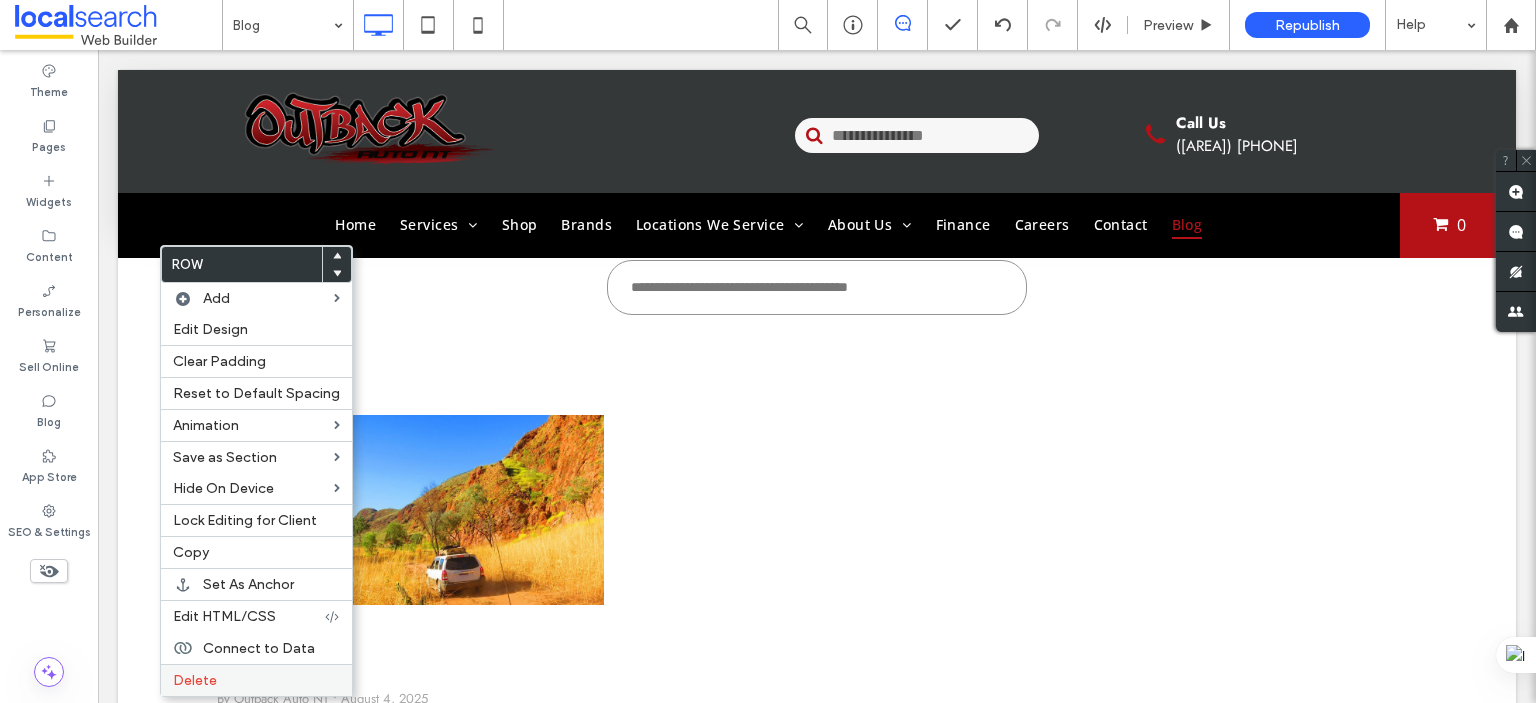 click on "Delete" at bounding box center [195, 680] 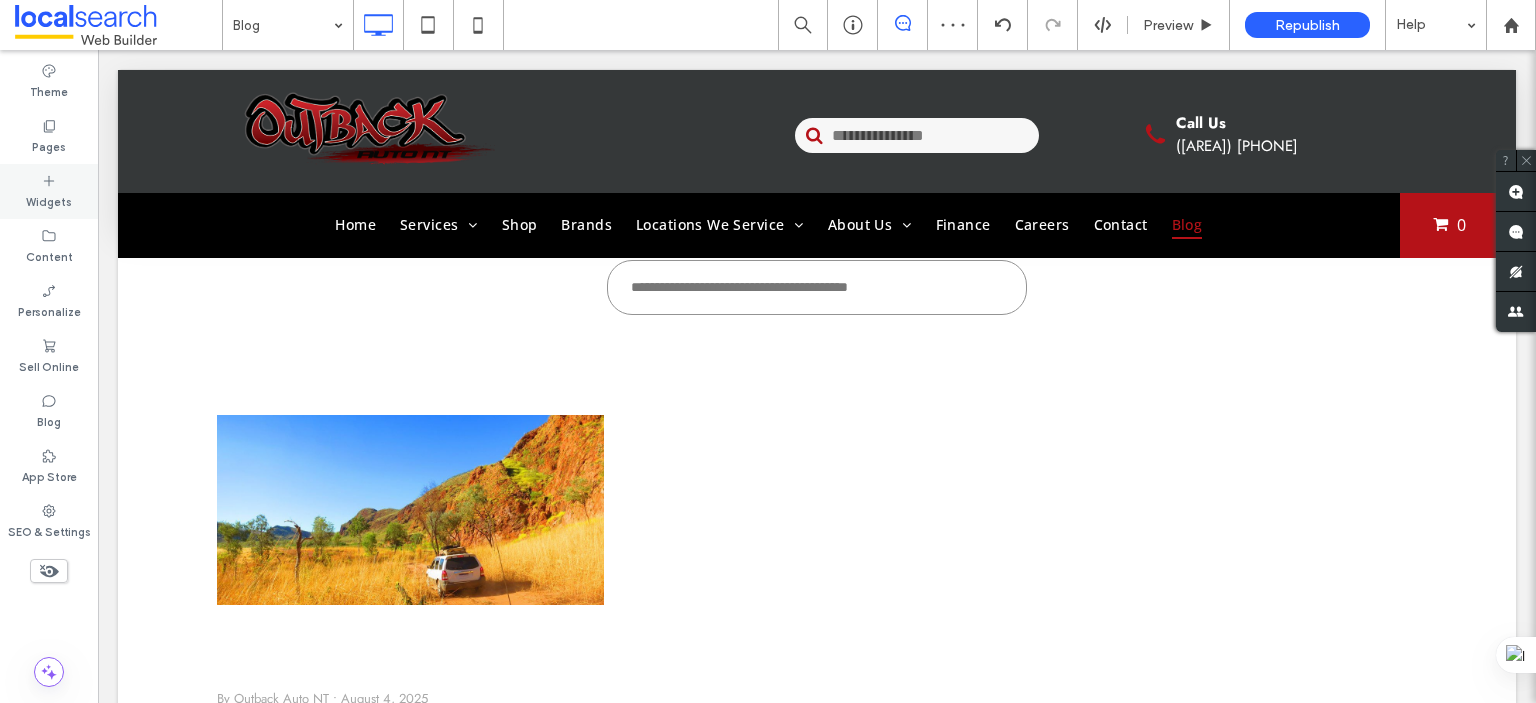 click on "Widgets" at bounding box center [49, 191] 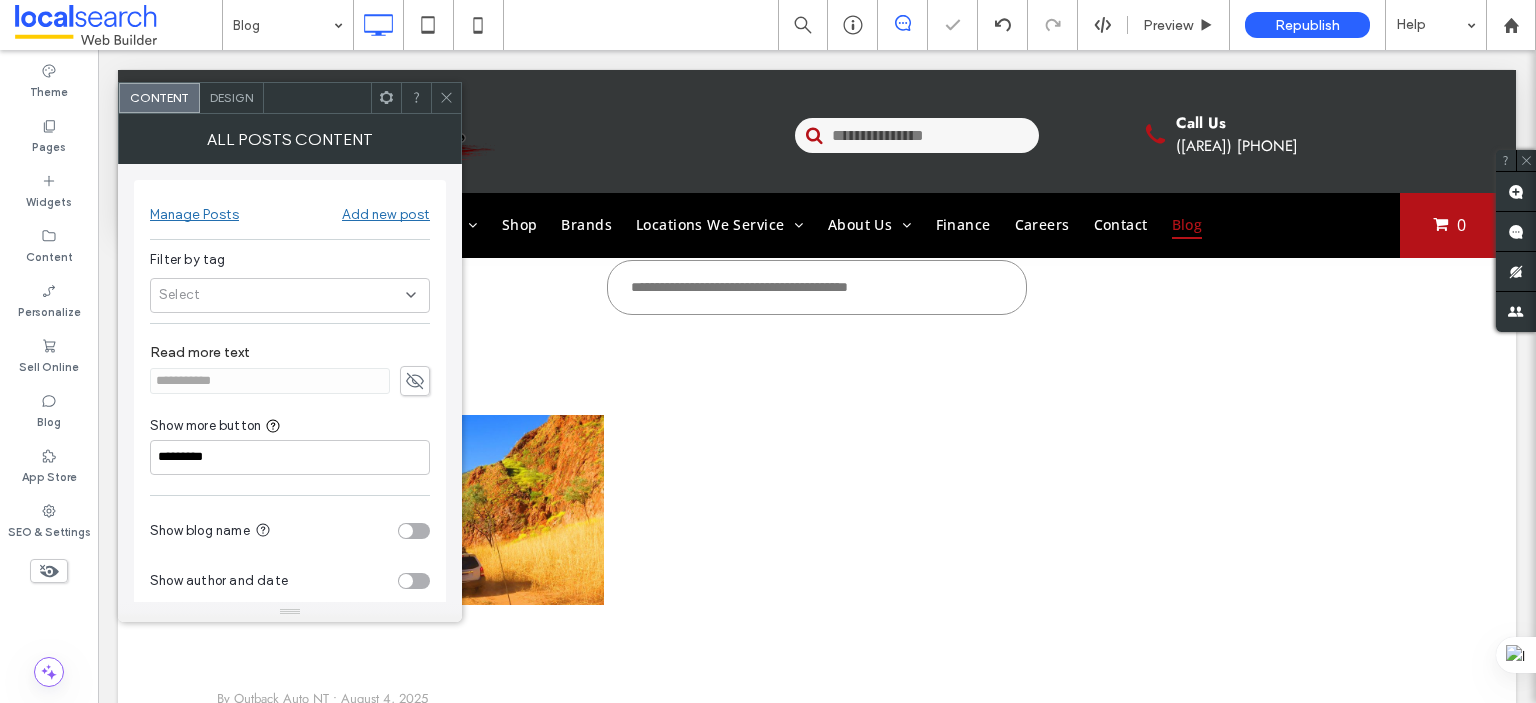 click 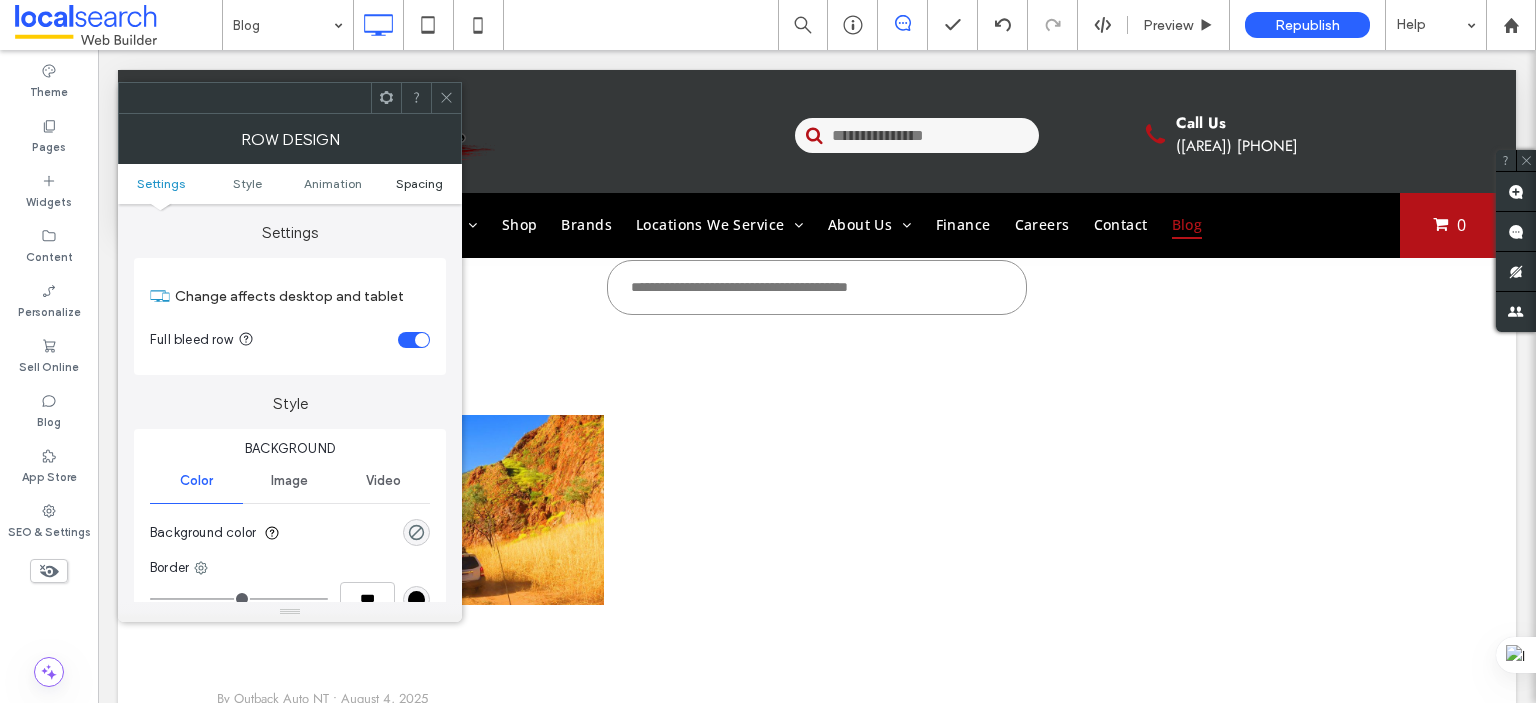 click on "Spacing" at bounding box center [419, 183] 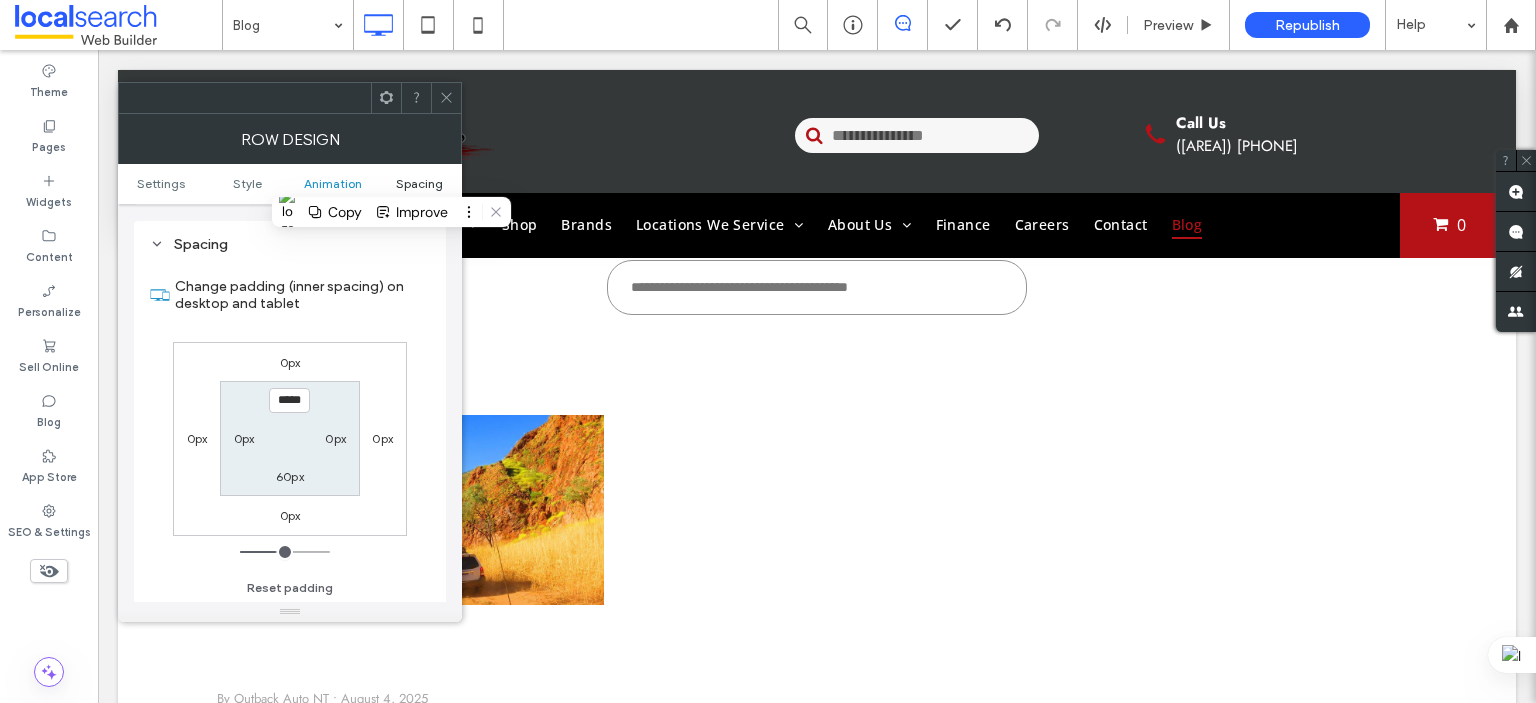 scroll, scrollTop: 564, scrollLeft: 0, axis: vertical 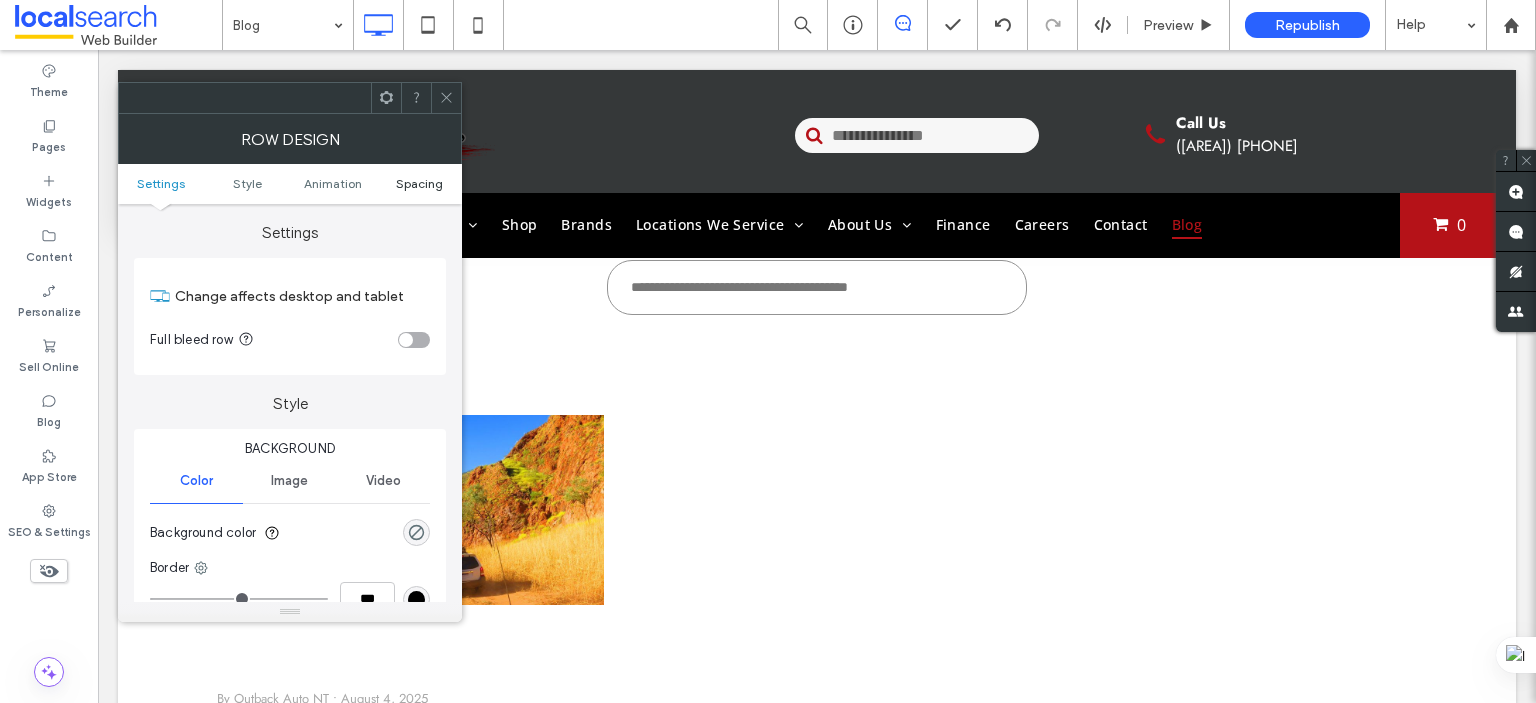 click on "Spacing" at bounding box center (419, 183) 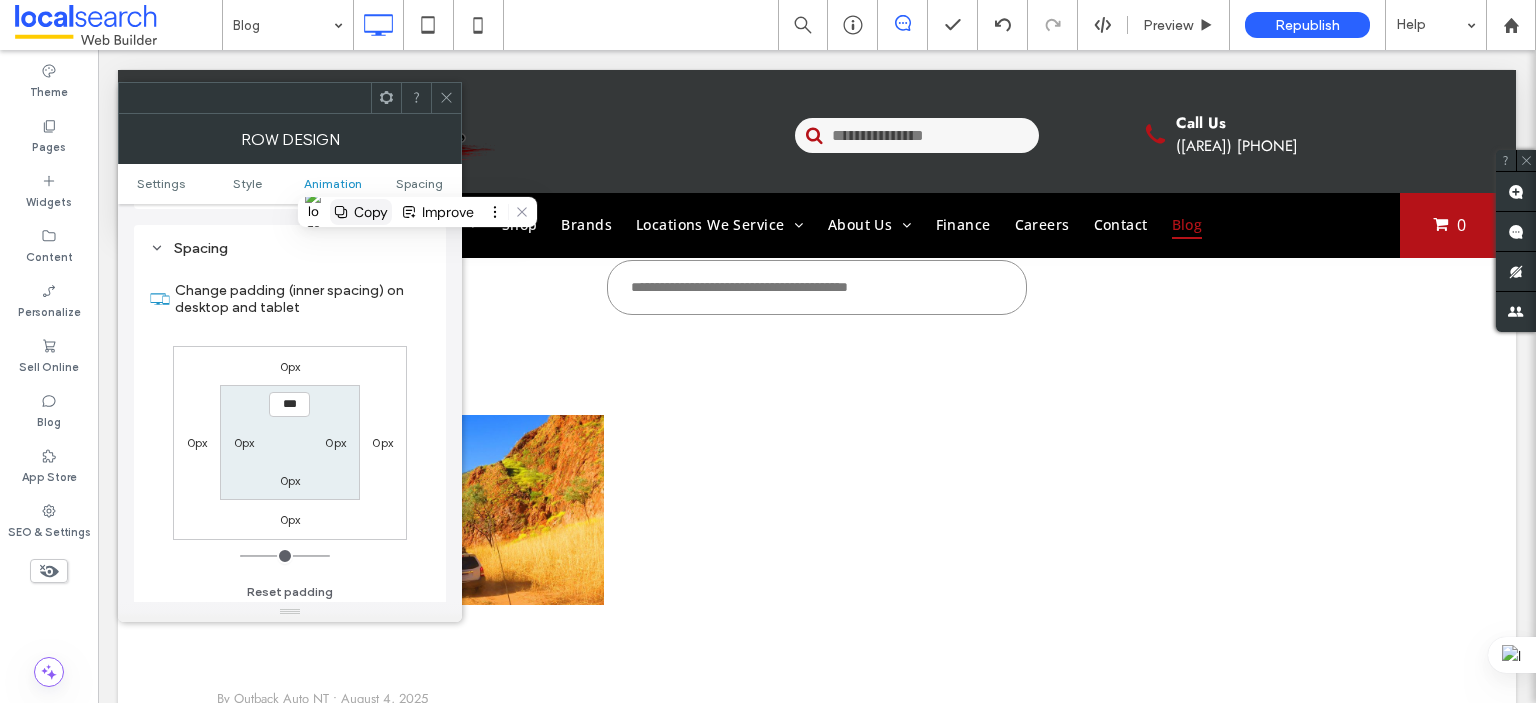scroll, scrollTop: 564, scrollLeft: 0, axis: vertical 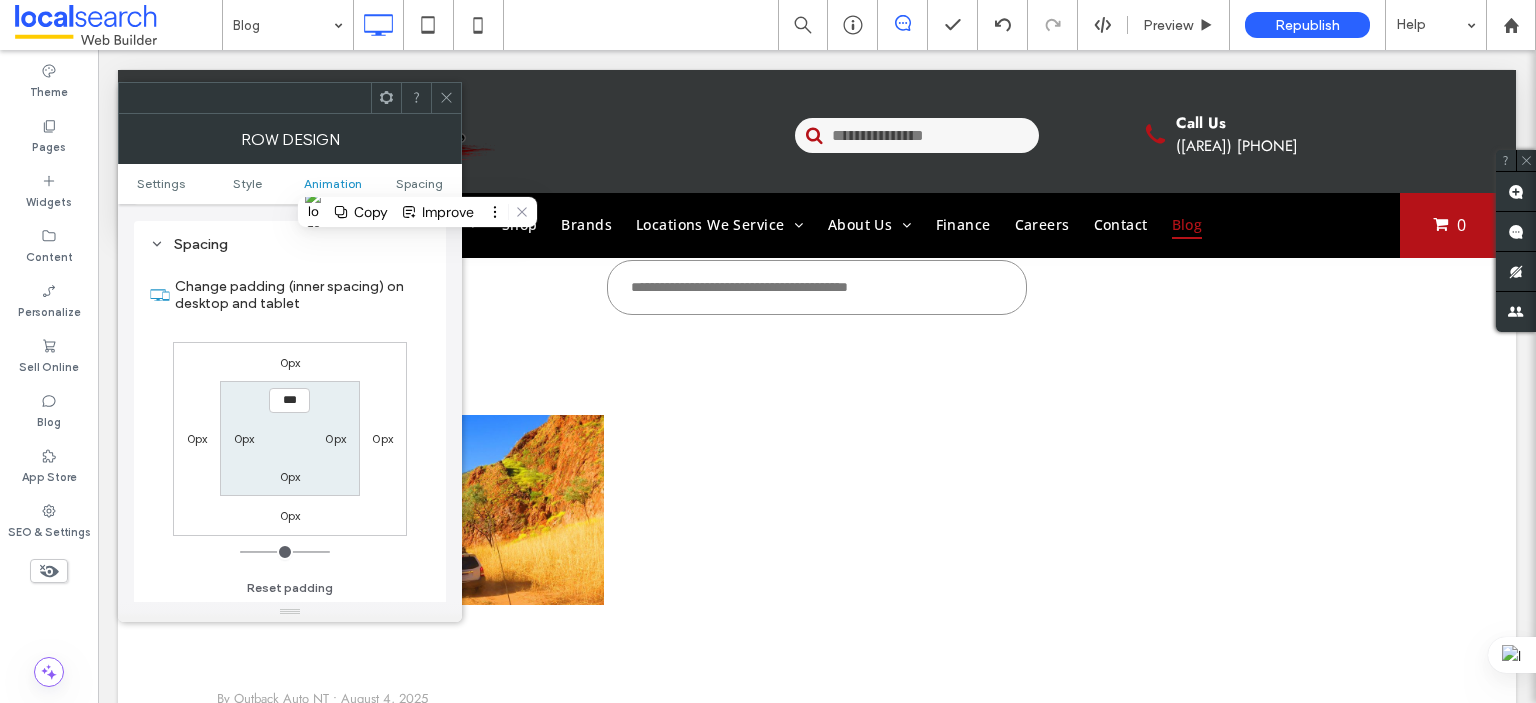 click on "***" at bounding box center [289, 400] 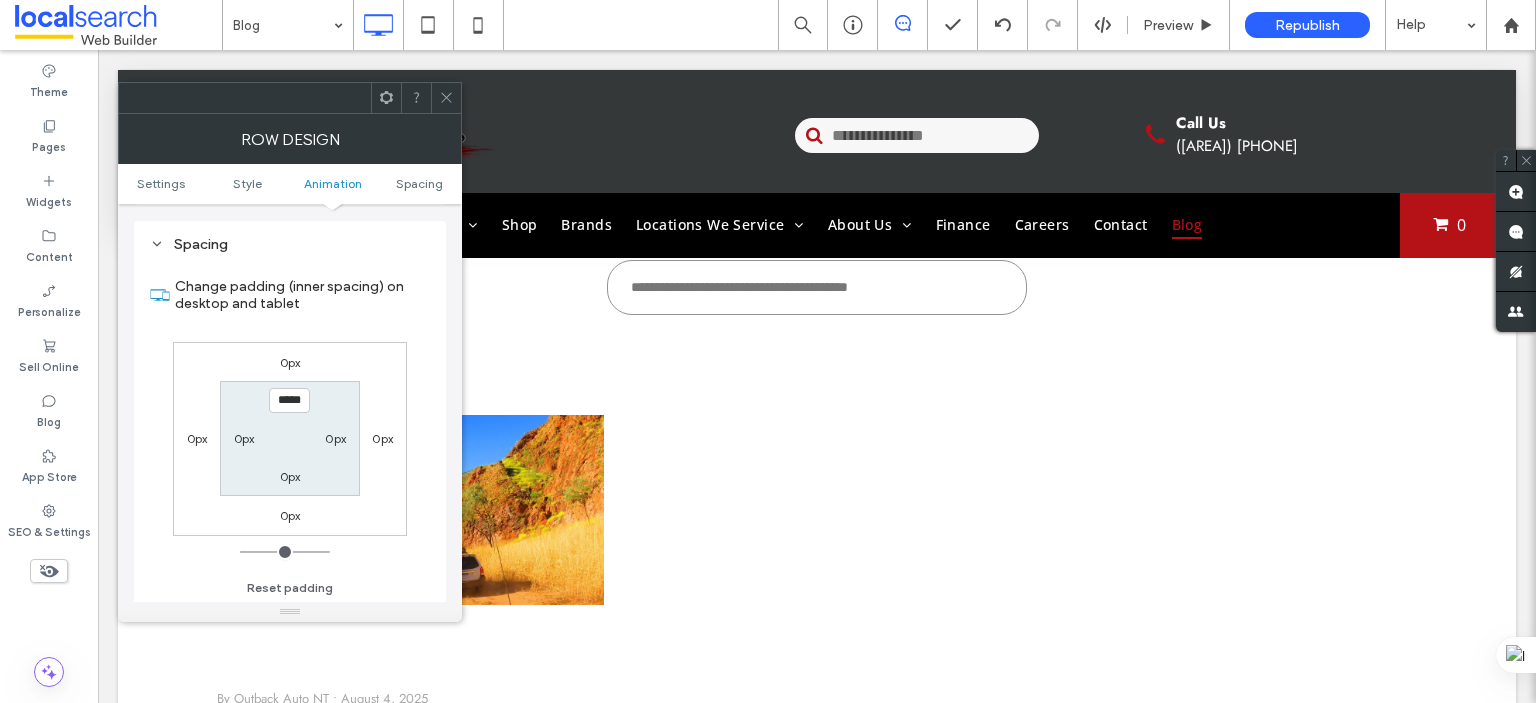 type on "*****" 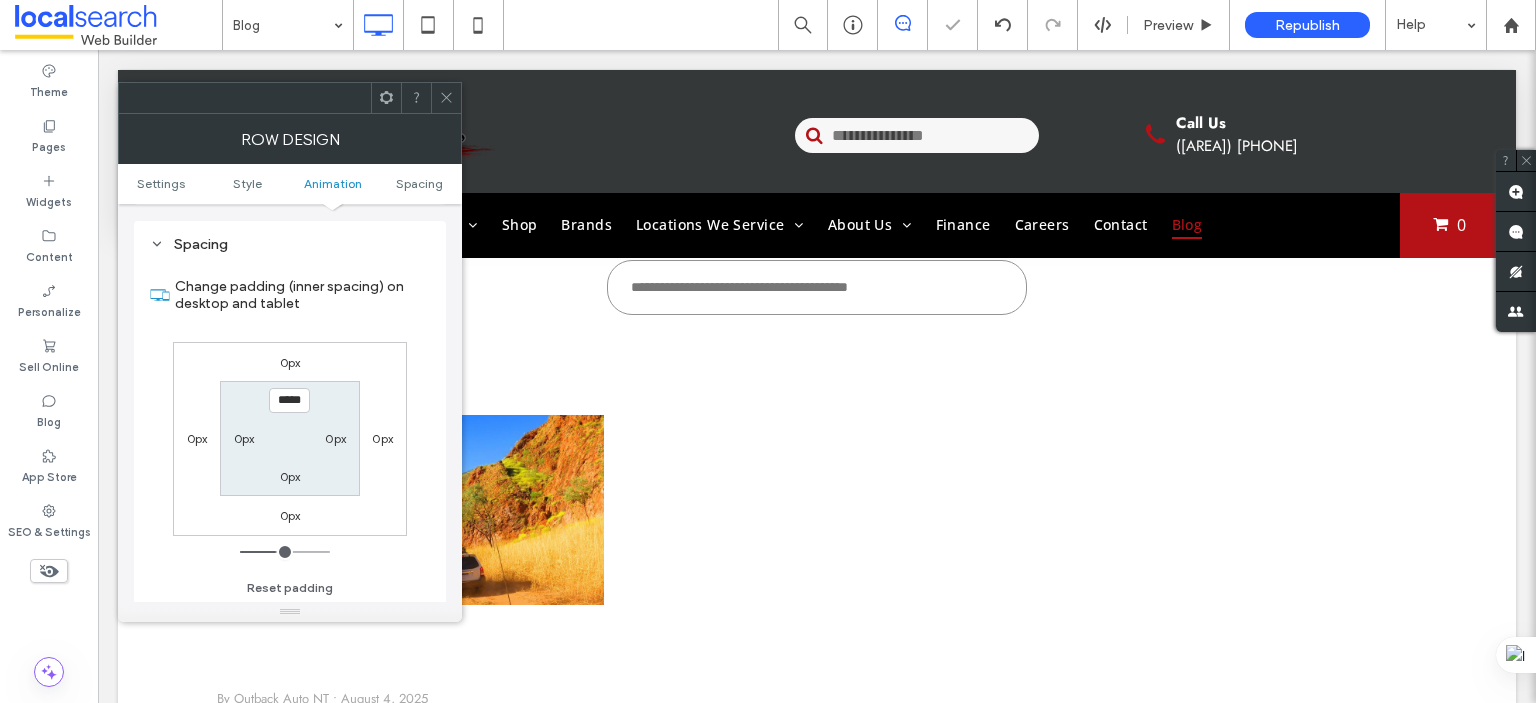 click on "0px" at bounding box center [290, 476] 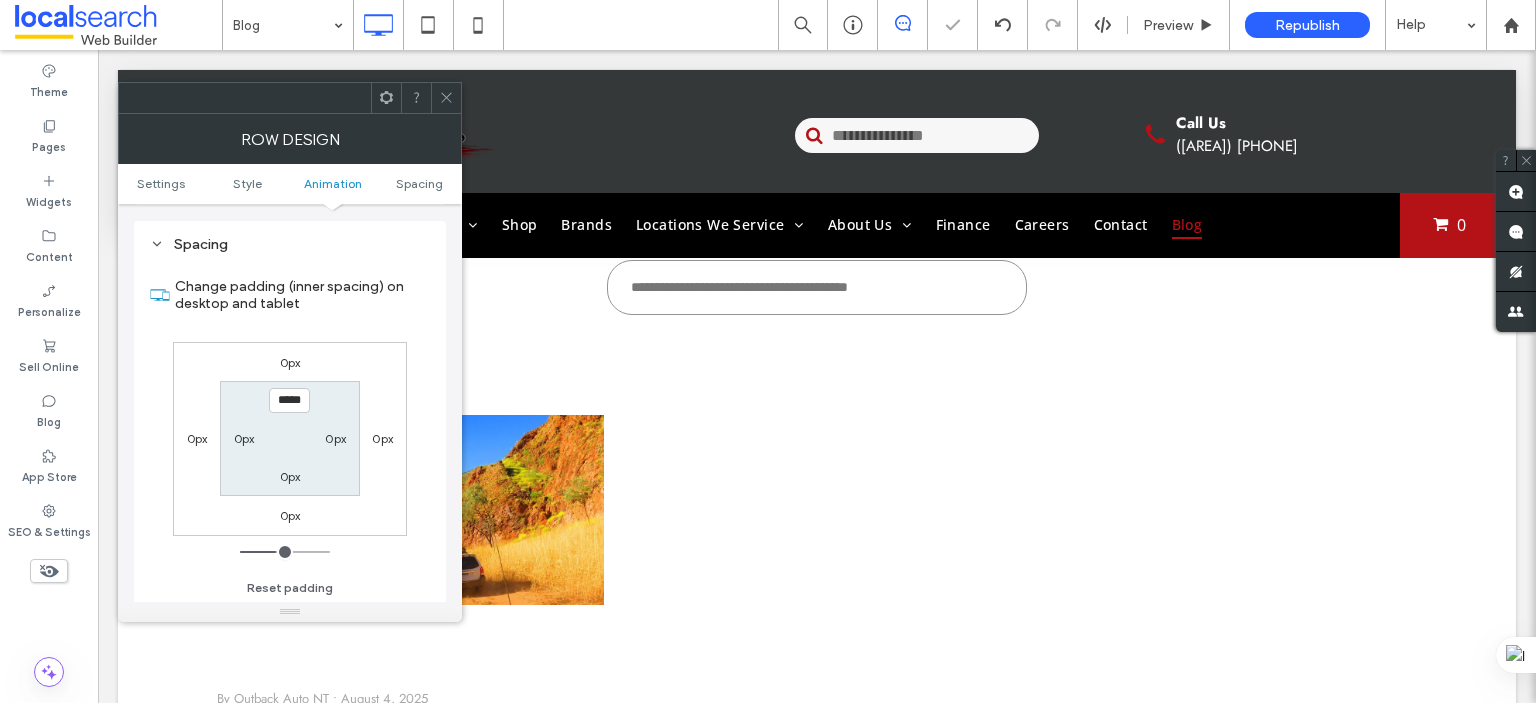 type on "*" 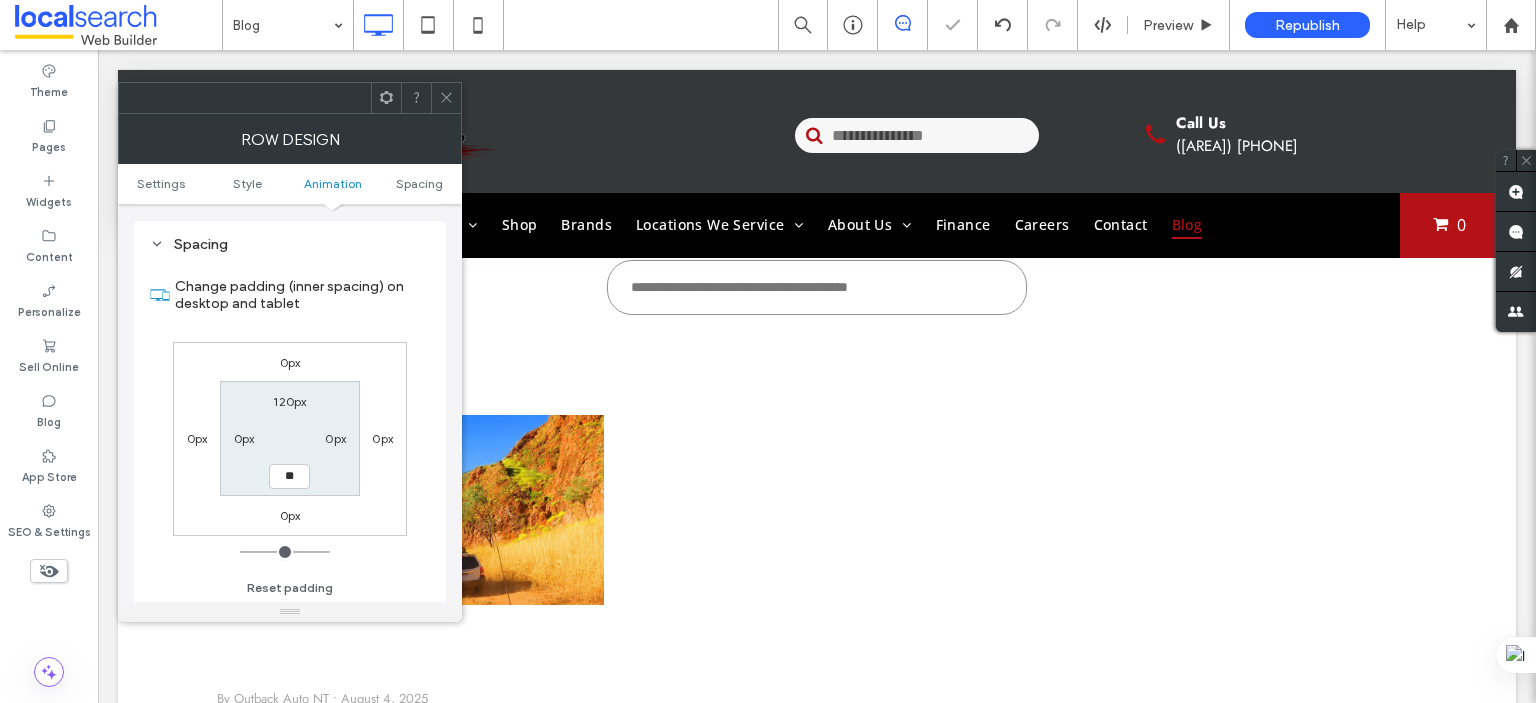 type on "**" 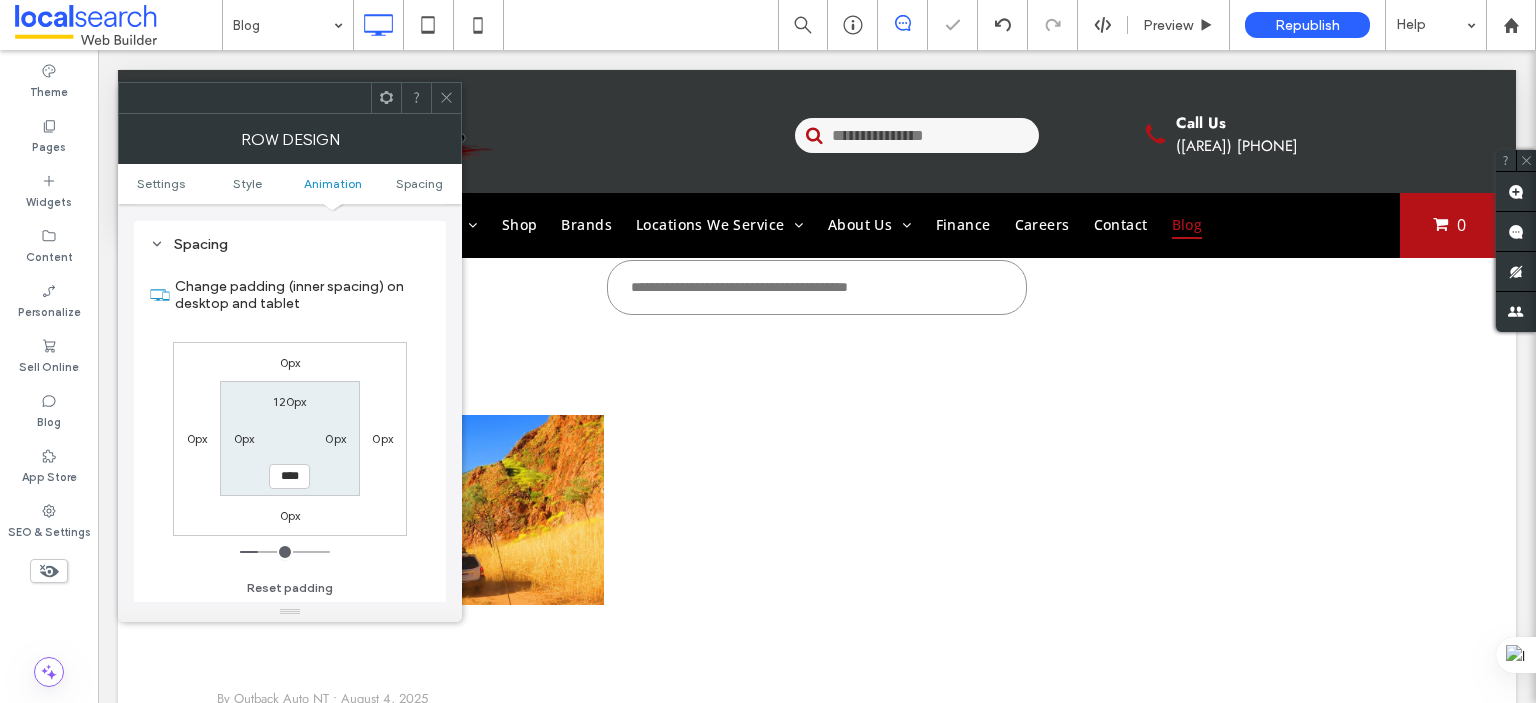 click on "0px 0px 0px 0px 120px 0px **** 0px" at bounding box center (290, 439) 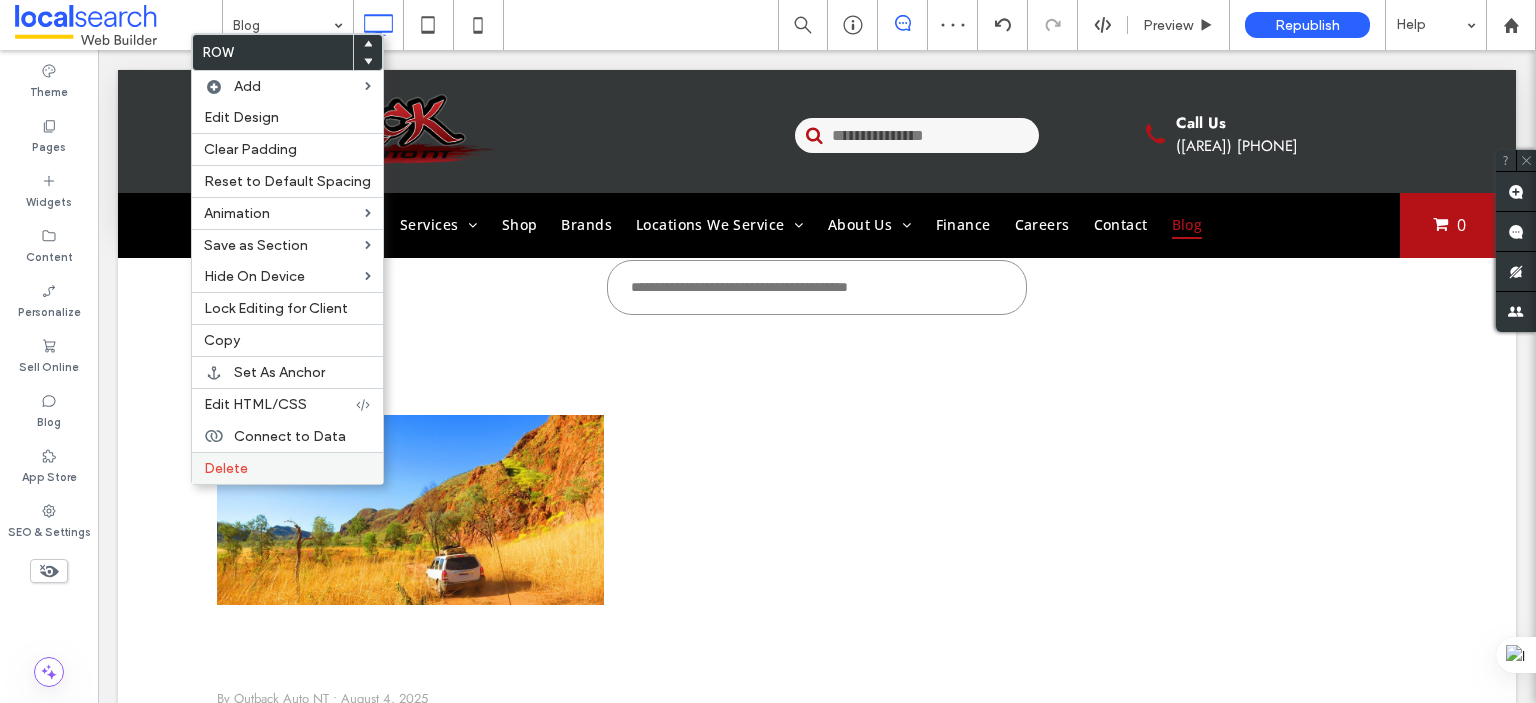 click on "Delete" at bounding box center (226, 468) 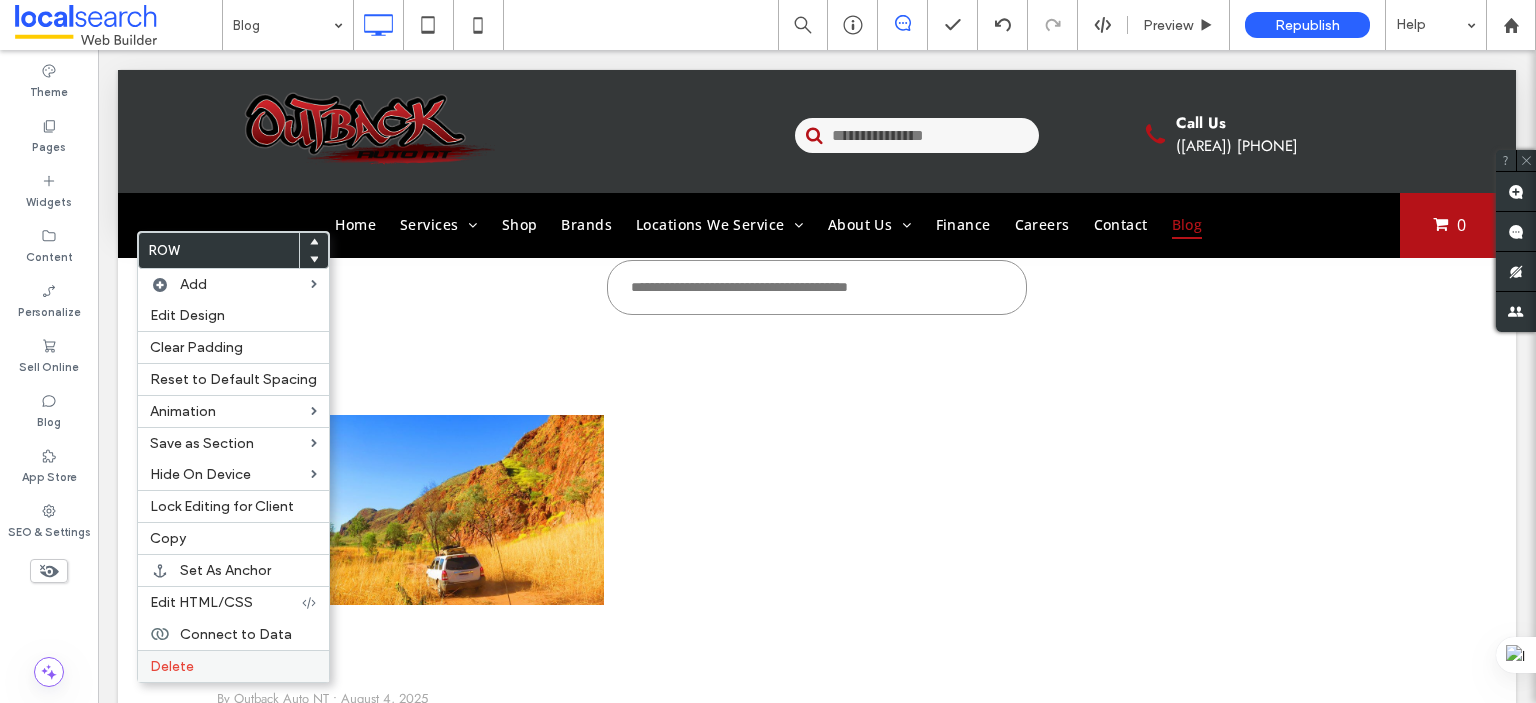 click on "Delete" at bounding box center [172, 666] 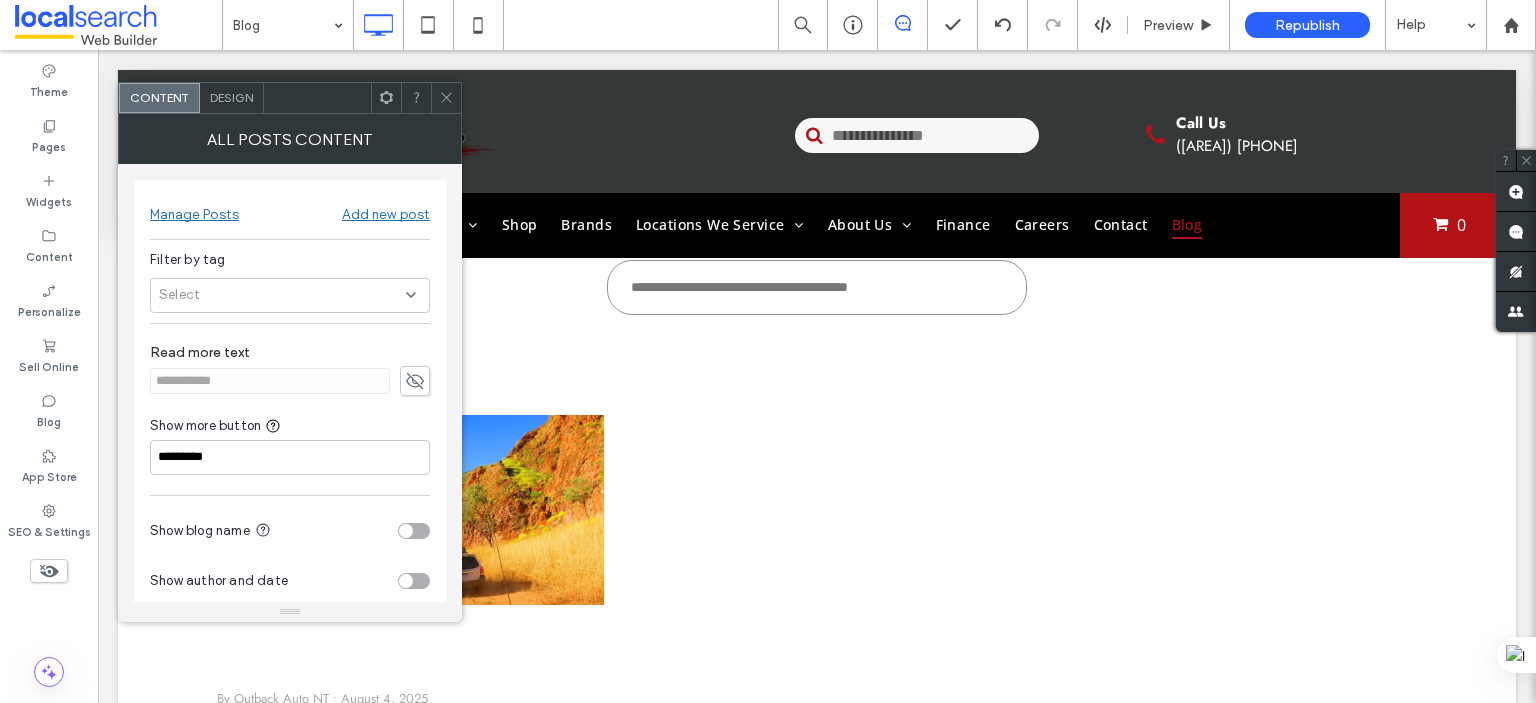 click on "Design" at bounding box center (231, 97) 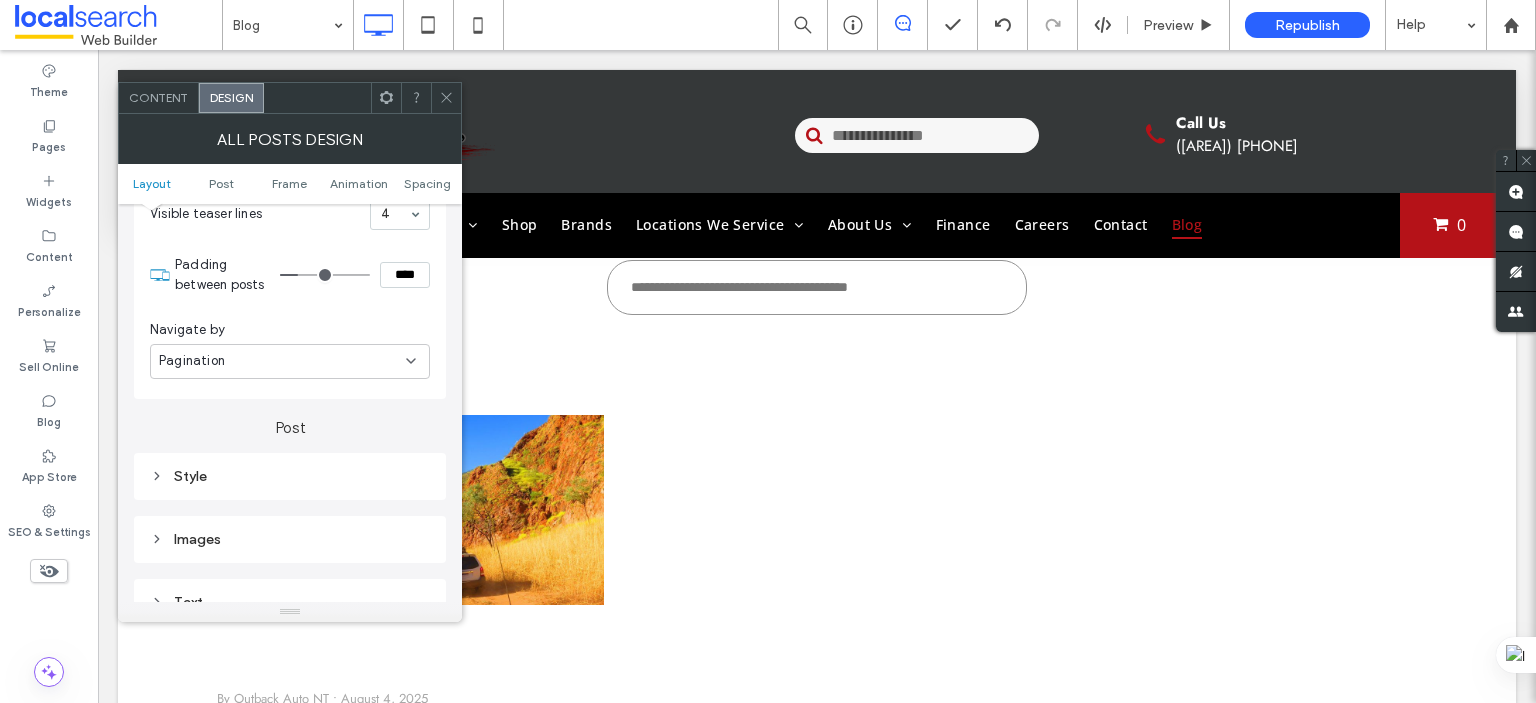 scroll, scrollTop: 600, scrollLeft: 0, axis: vertical 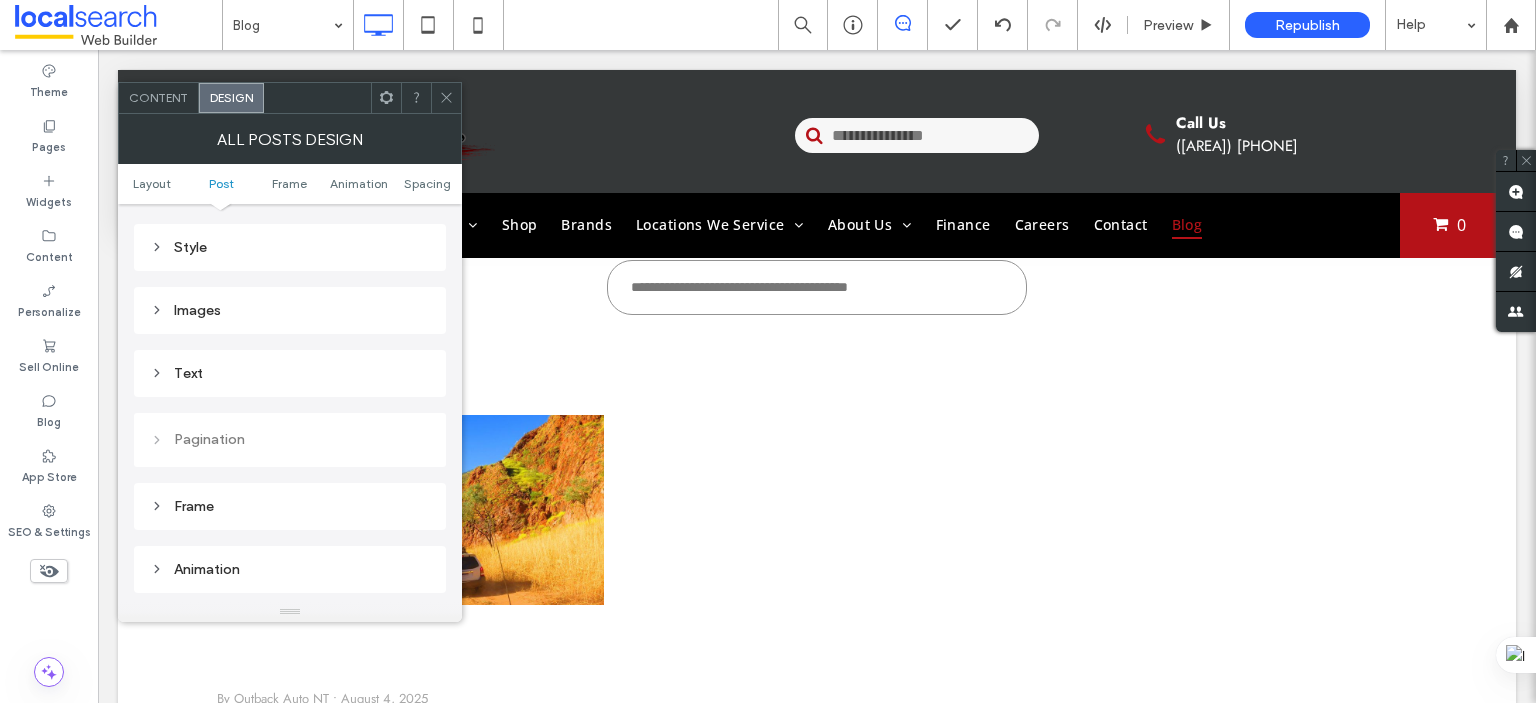 click on "Text" at bounding box center (290, 373) 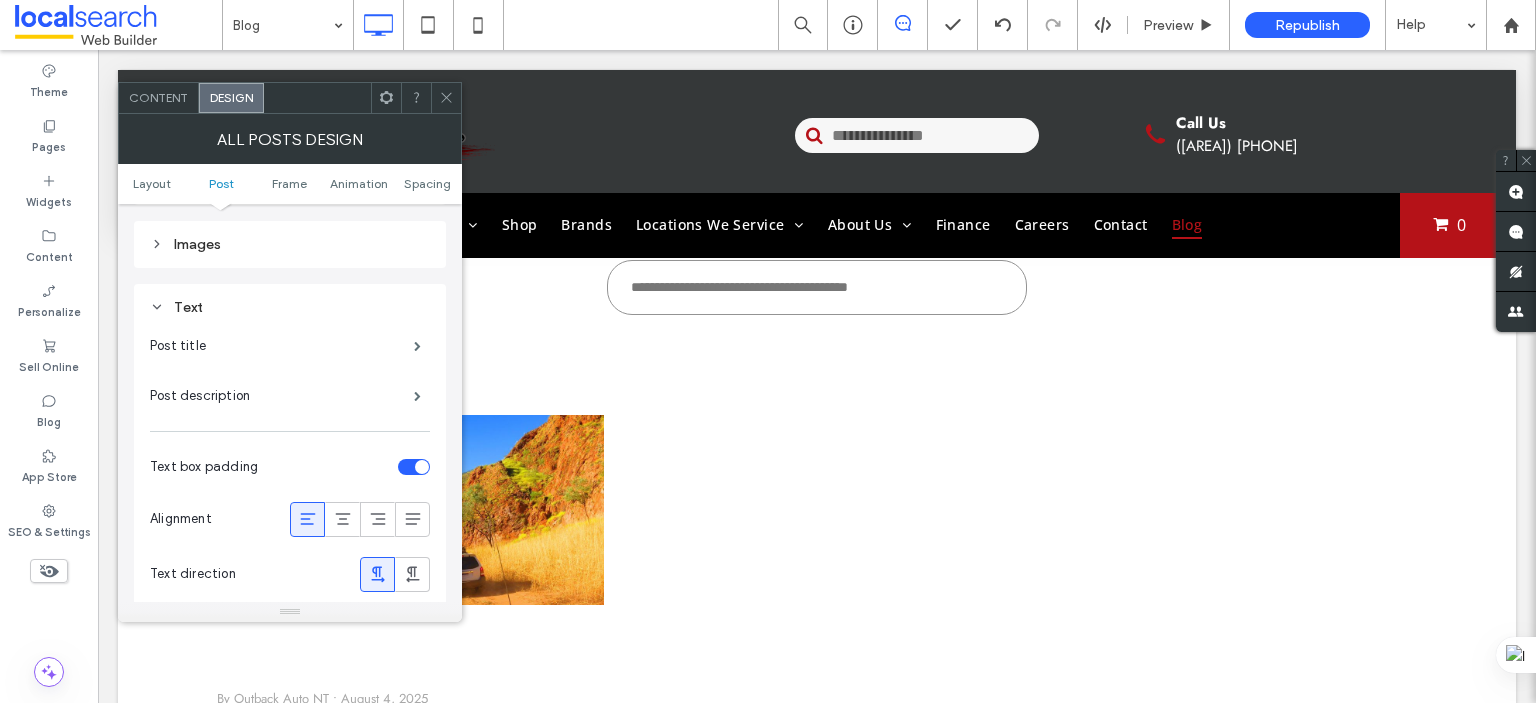 scroll, scrollTop: 700, scrollLeft: 0, axis: vertical 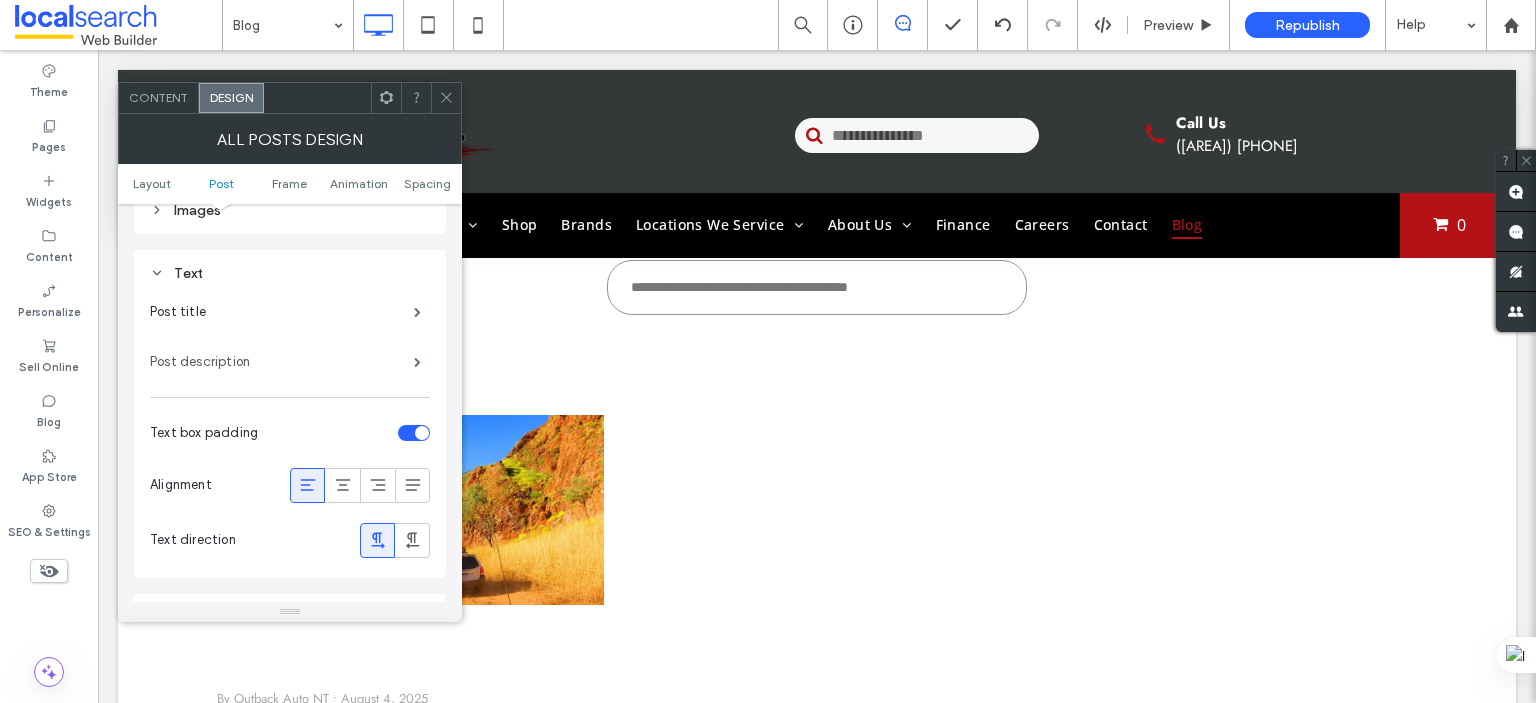 click on "Post description" at bounding box center [282, 362] 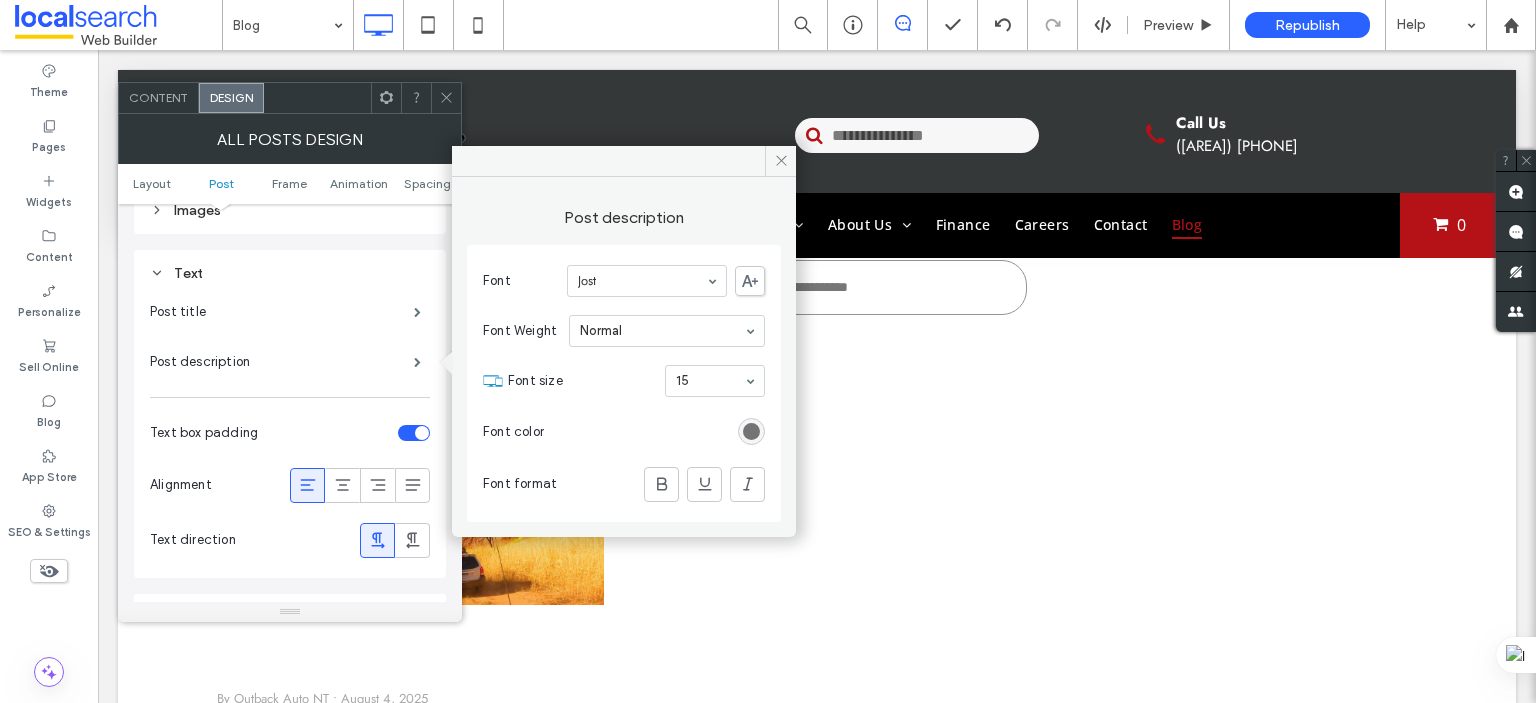 click on "Content" at bounding box center [159, 98] 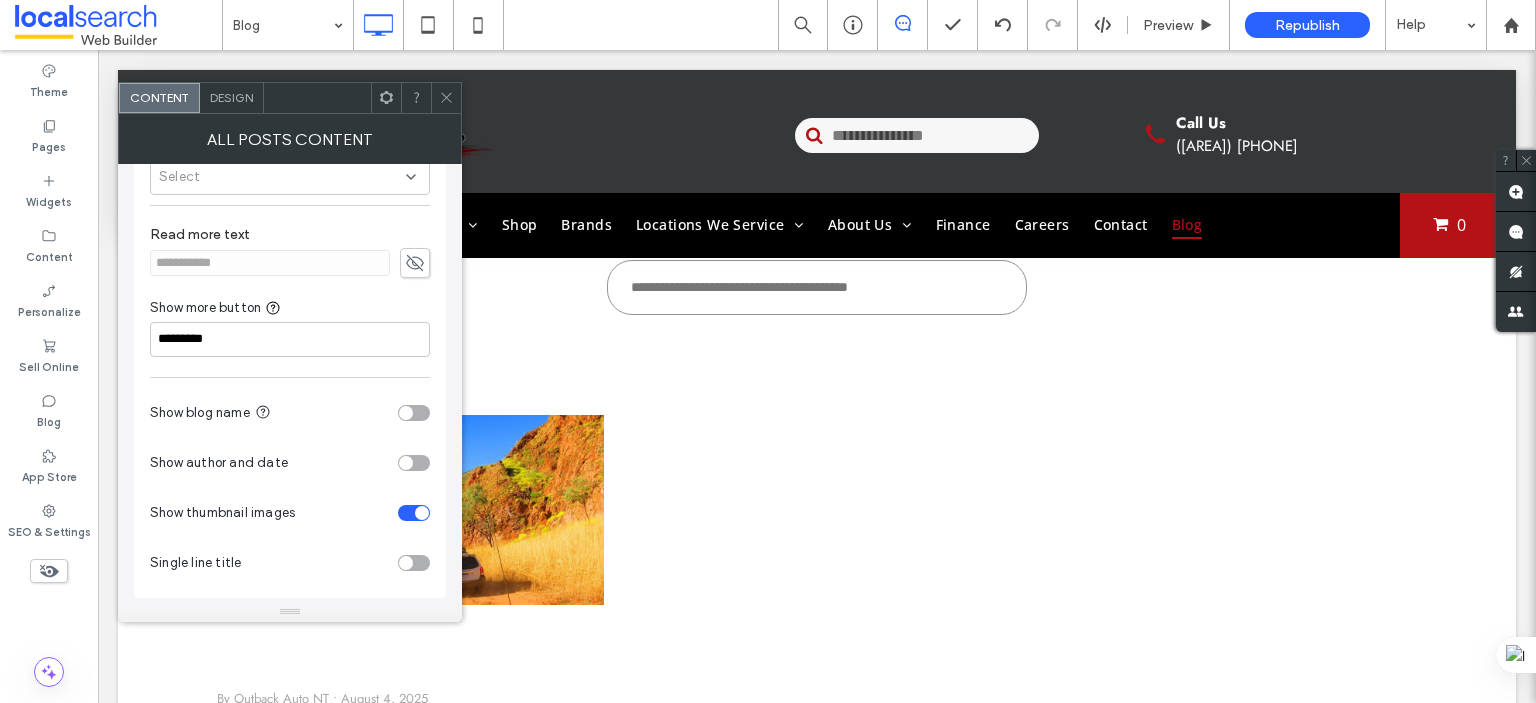 scroll, scrollTop: 122, scrollLeft: 0, axis: vertical 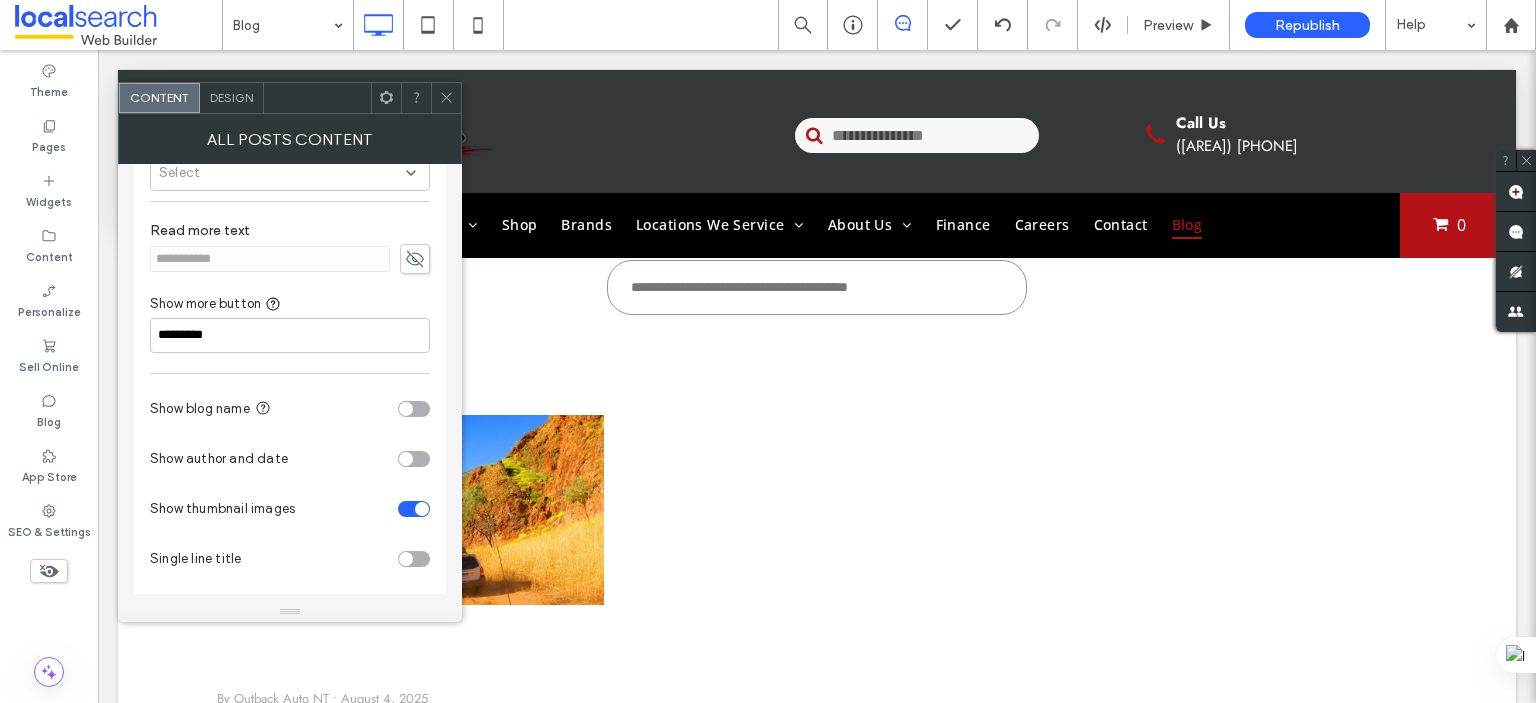 click at bounding box center [406, 459] 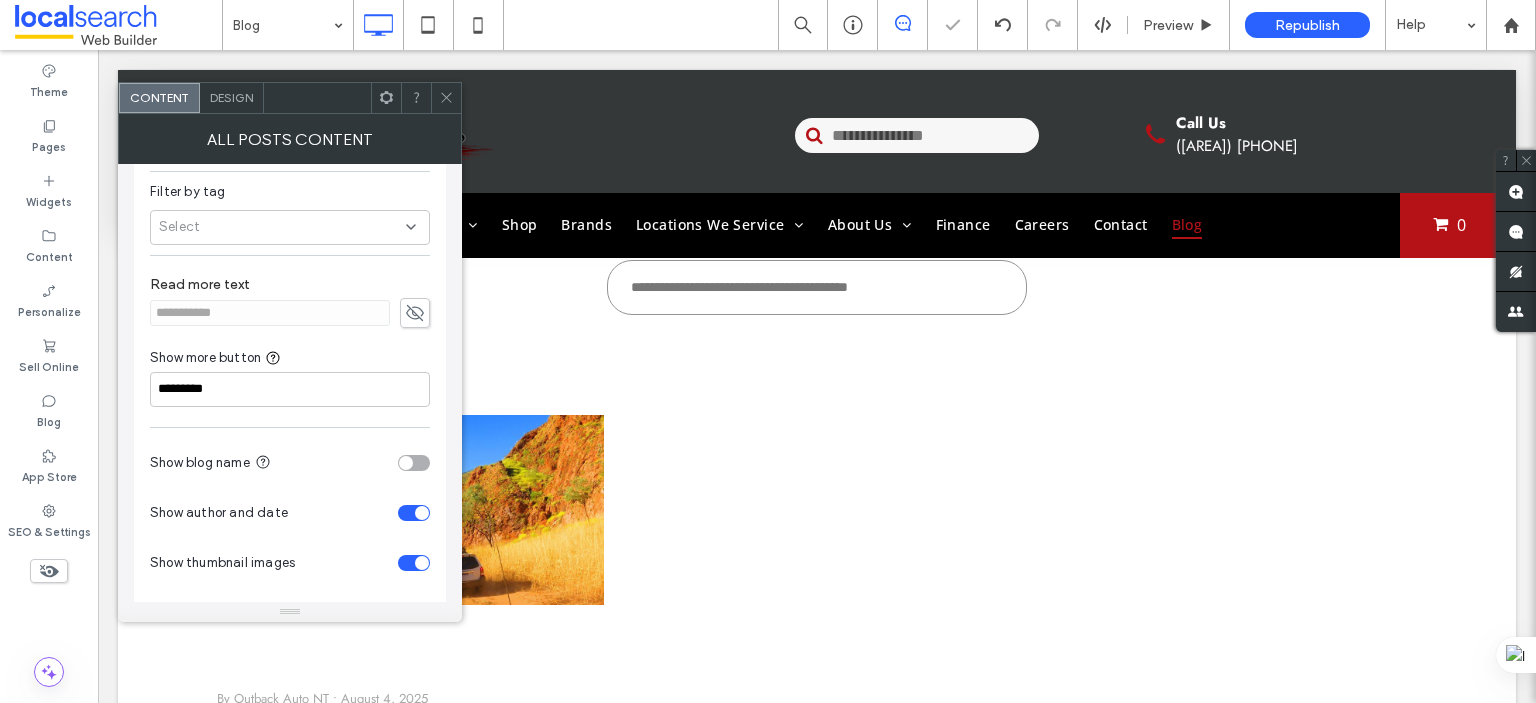 scroll, scrollTop: 0, scrollLeft: 0, axis: both 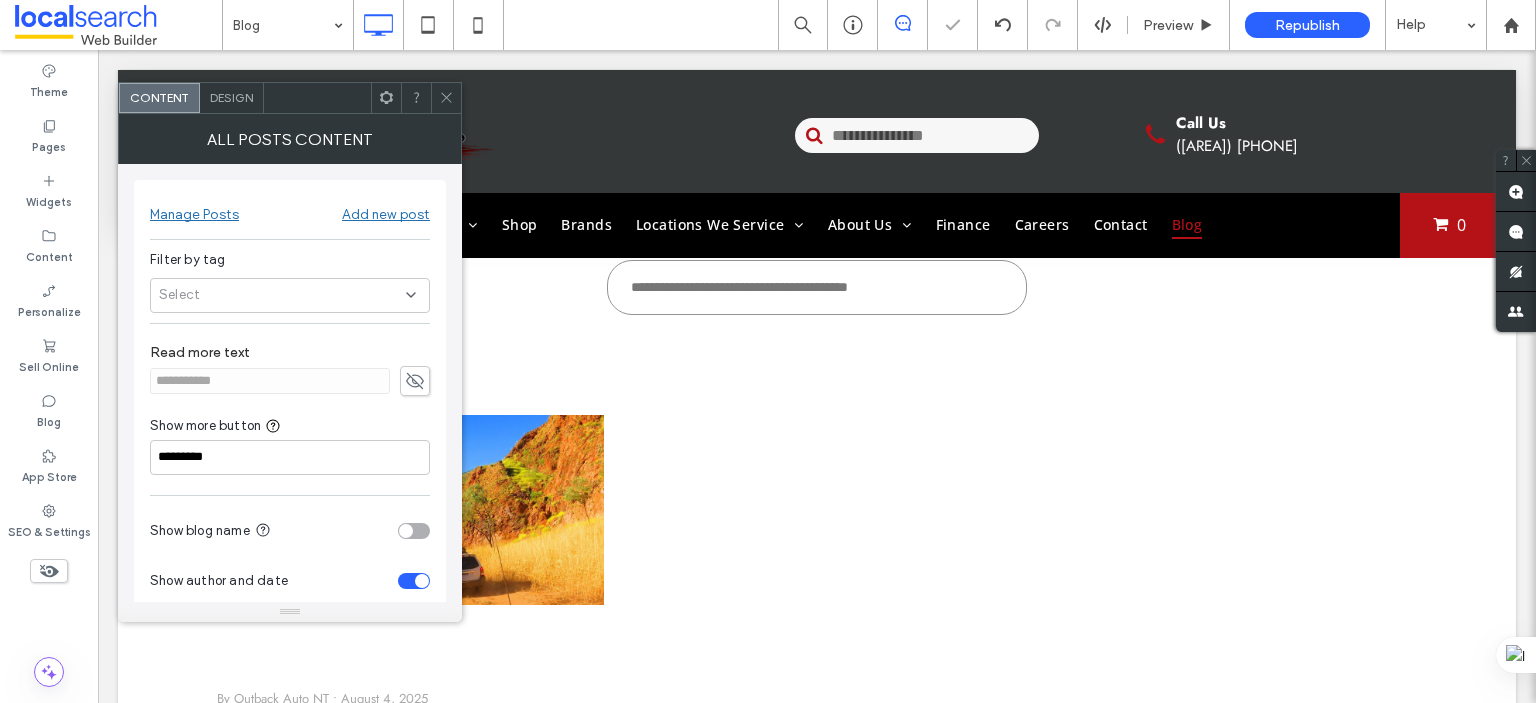 click on "Design" at bounding box center [231, 97] 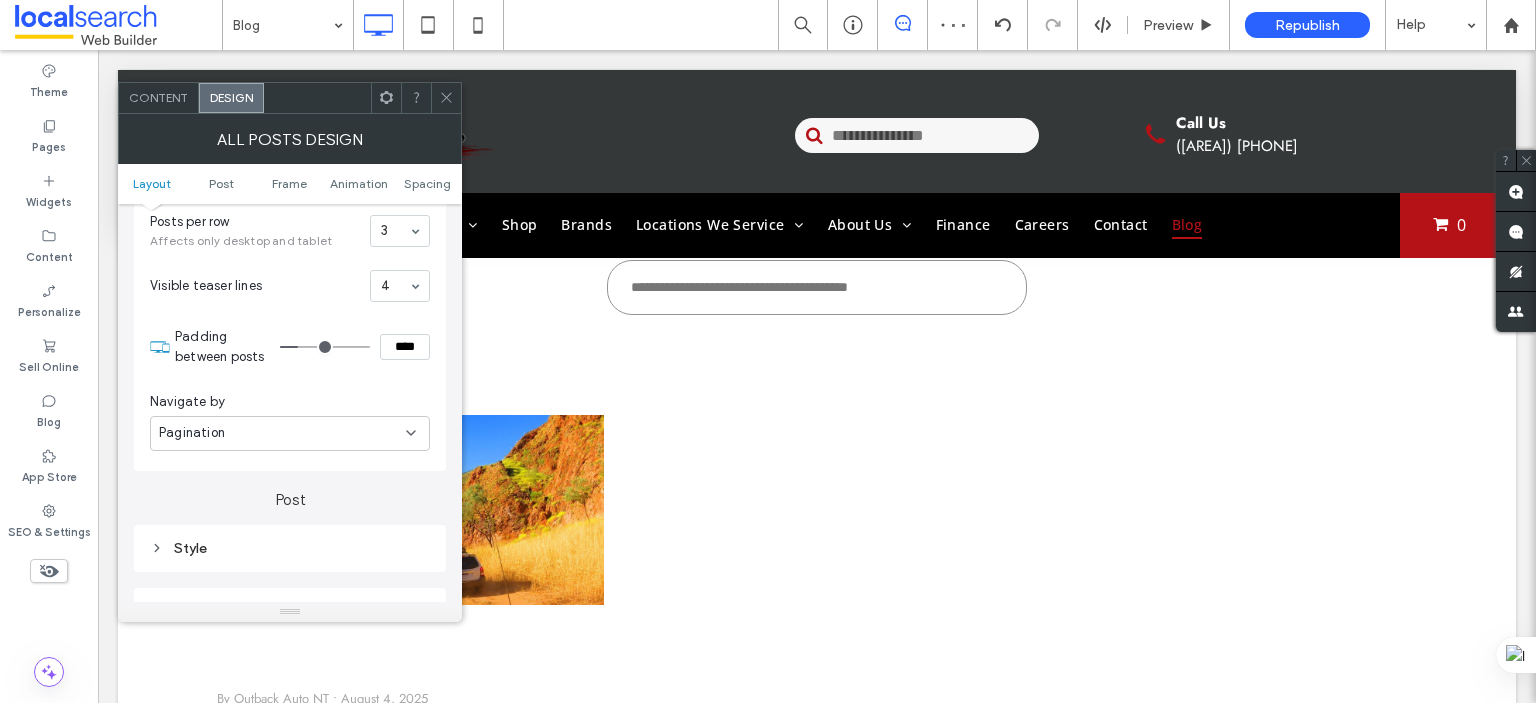 scroll, scrollTop: 500, scrollLeft: 0, axis: vertical 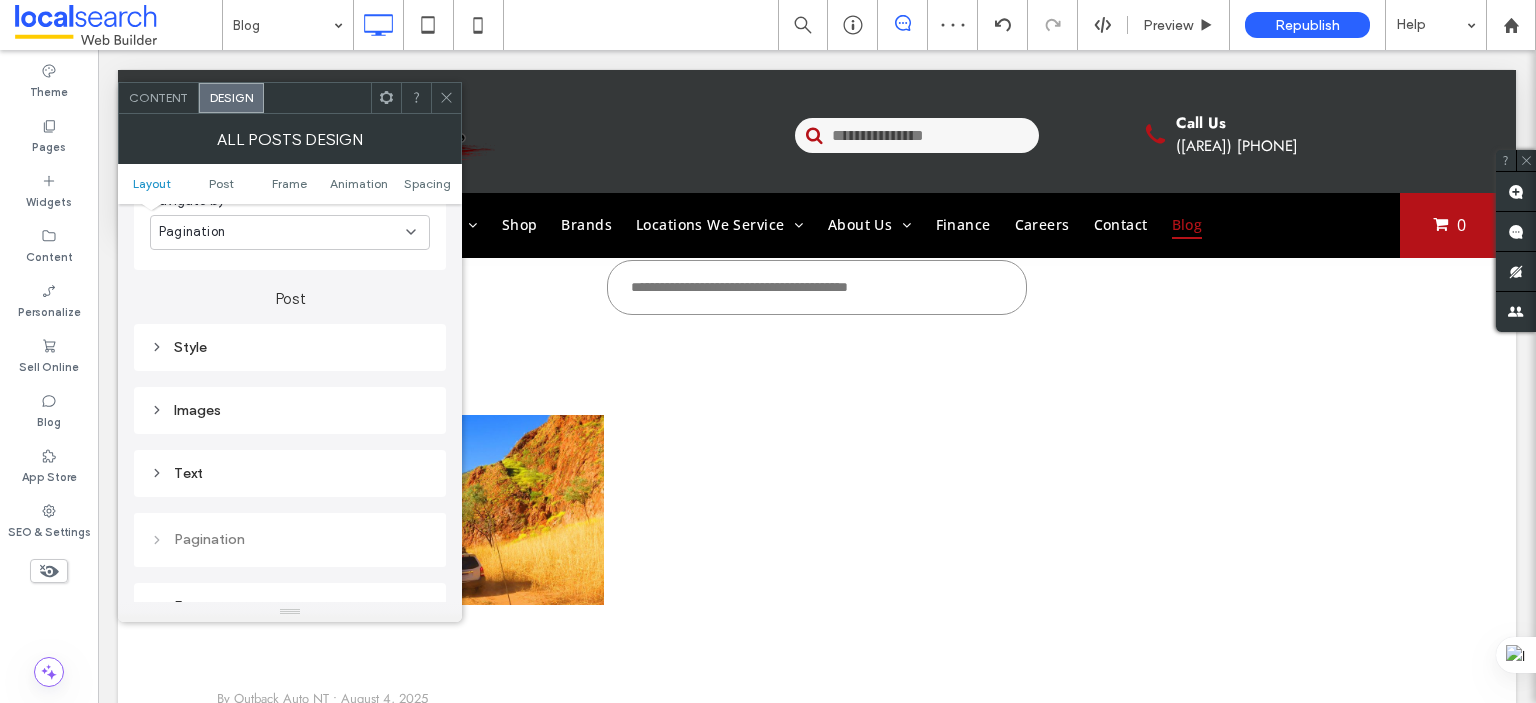 click on "Text" at bounding box center [290, 473] 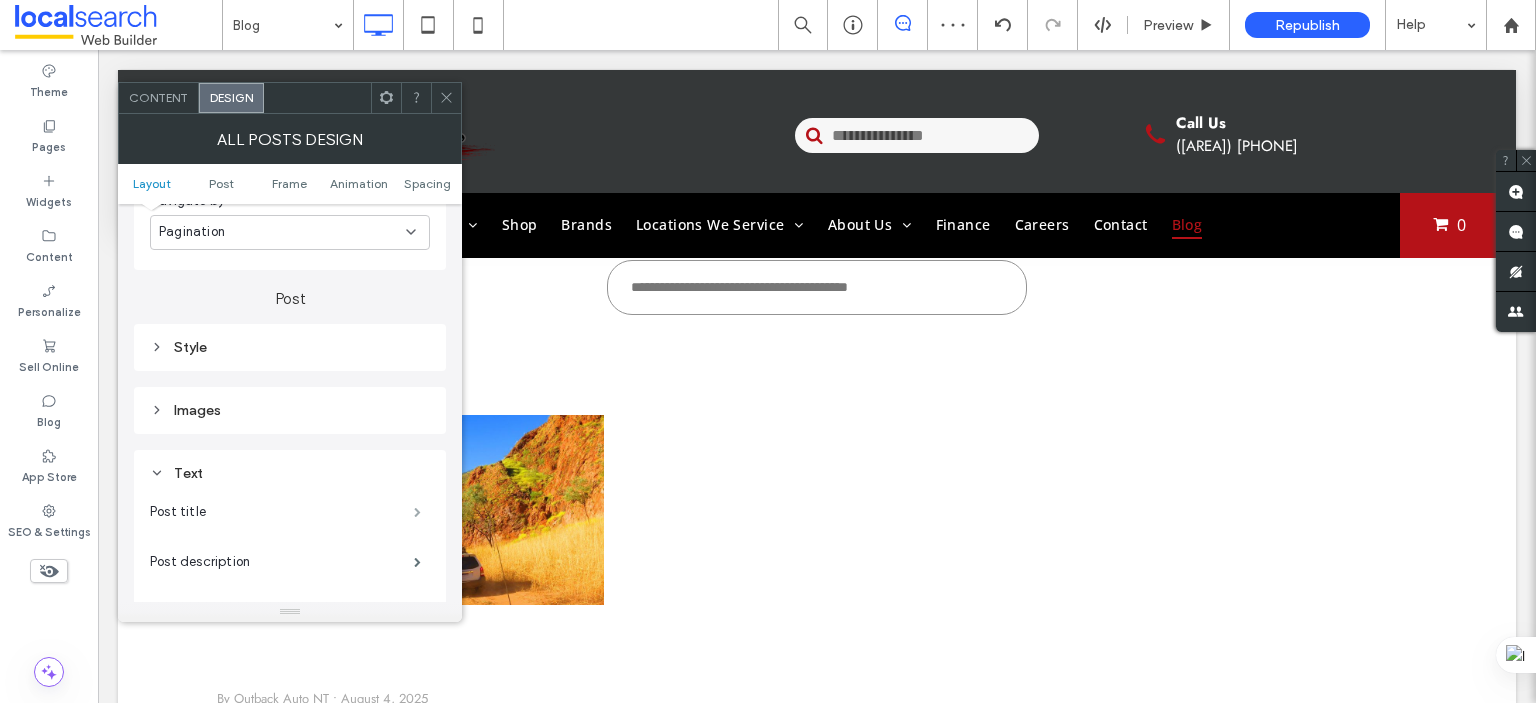 click at bounding box center [417, 512] 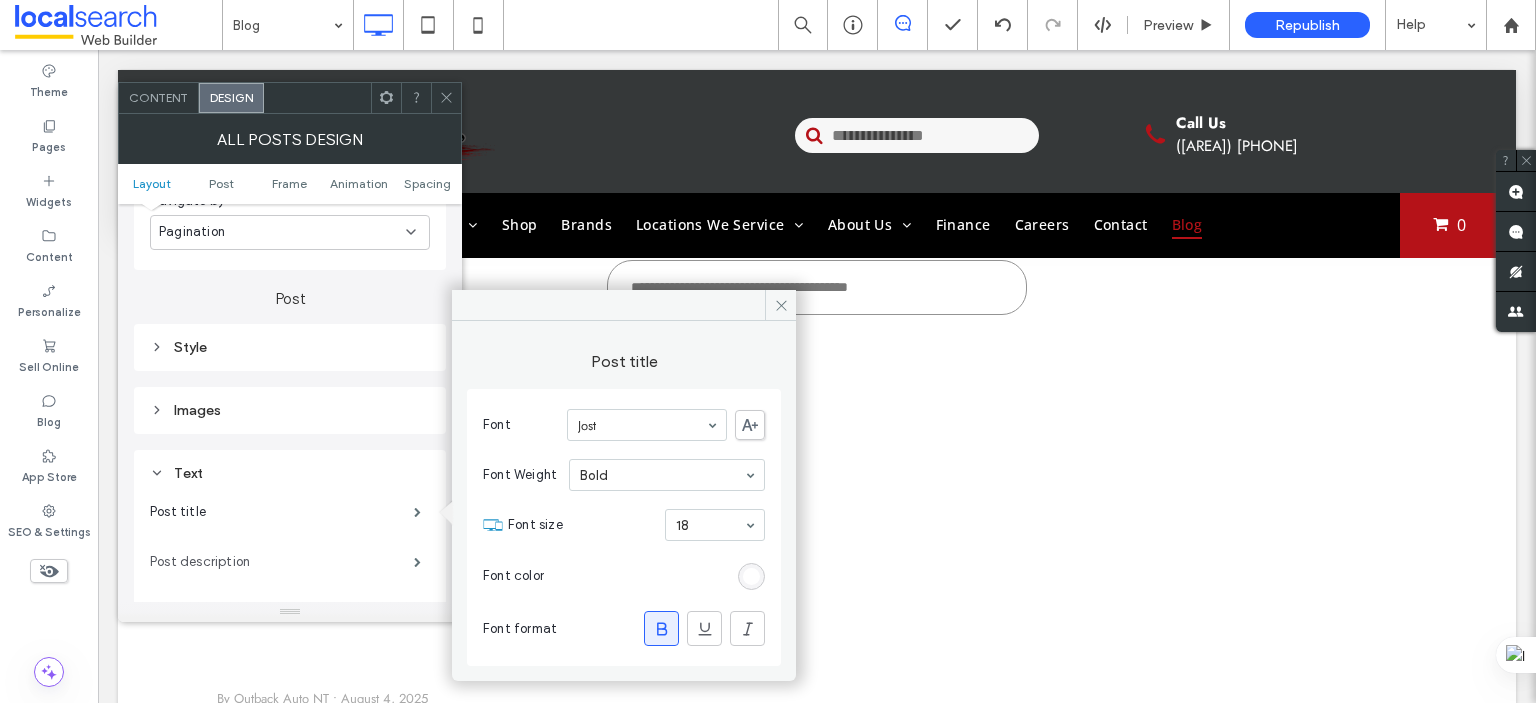 click on "Post description" at bounding box center (282, 562) 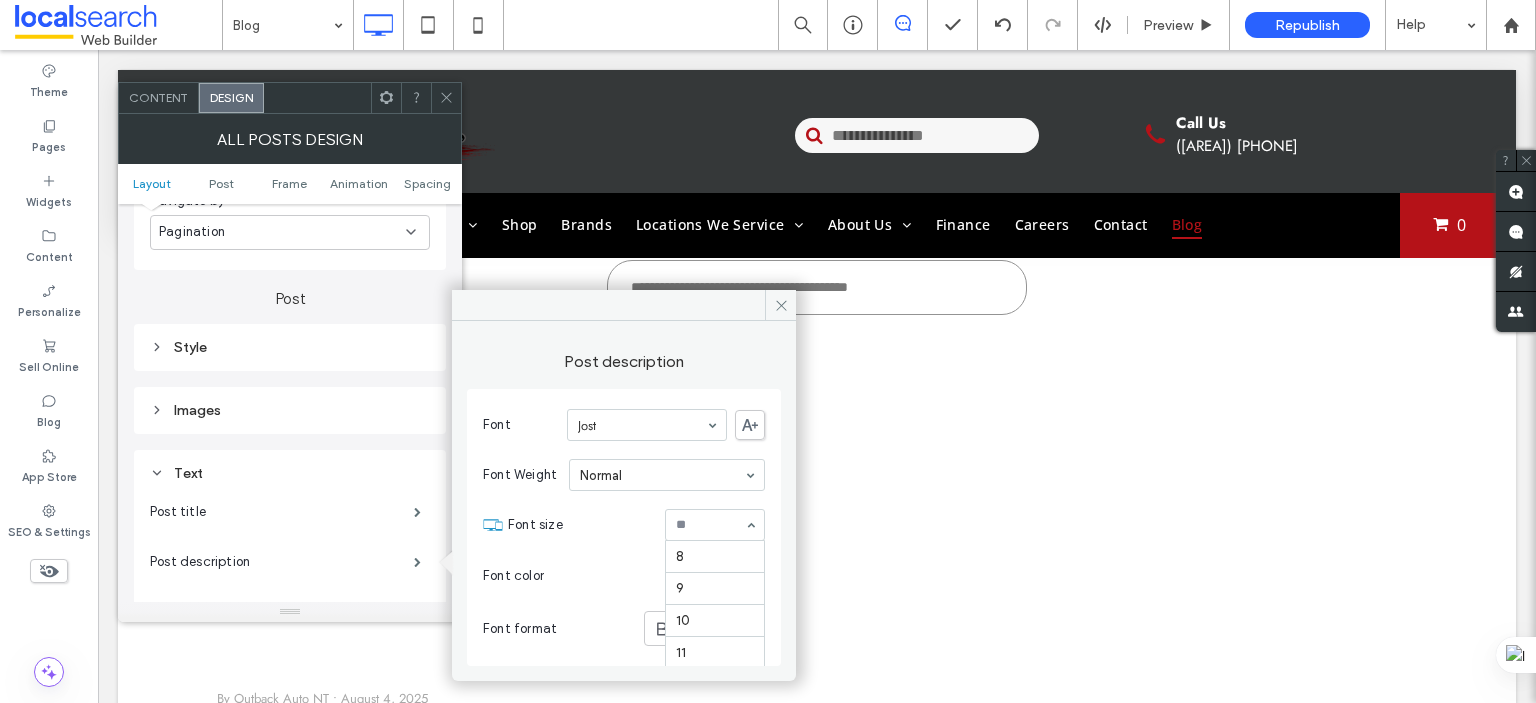 scroll, scrollTop: 196, scrollLeft: 0, axis: vertical 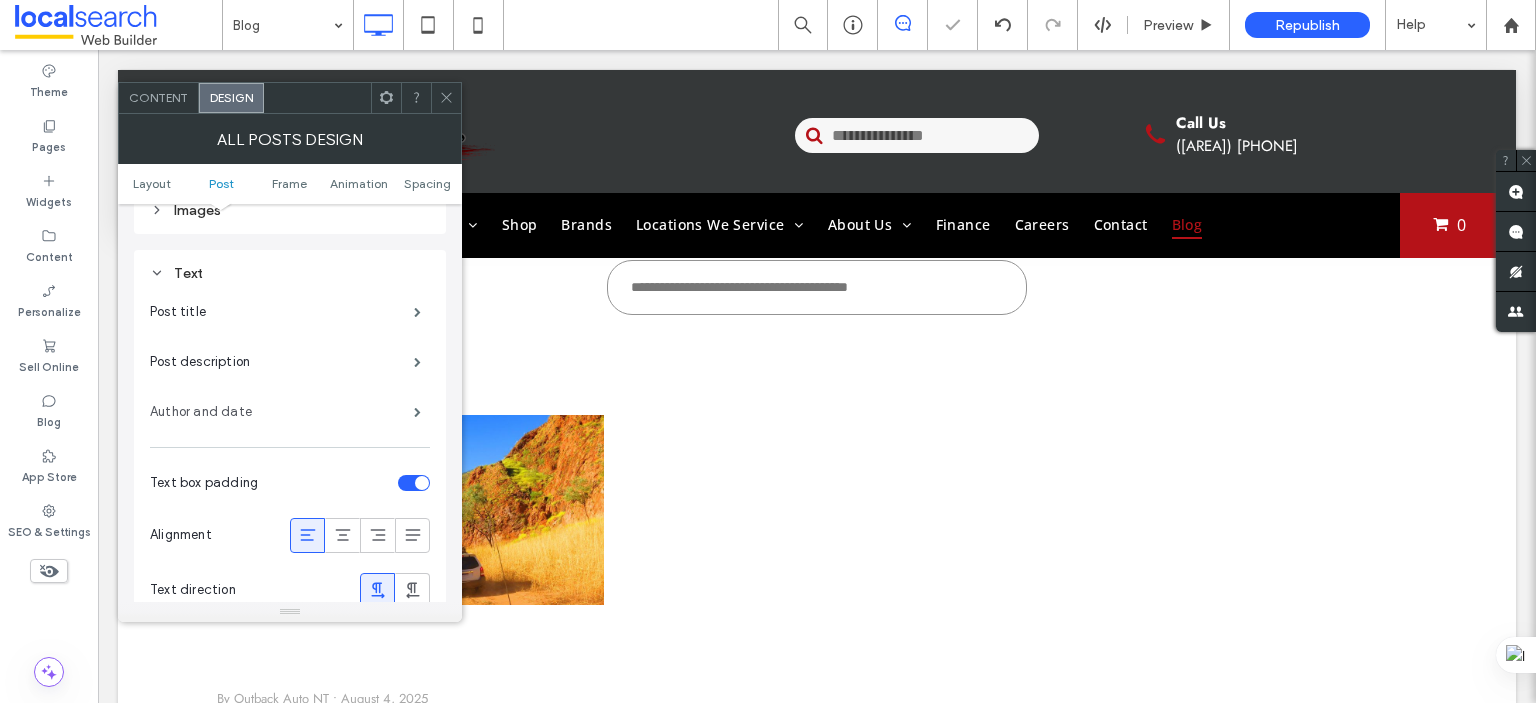 click on "Author and date" at bounding box center (282, 412) 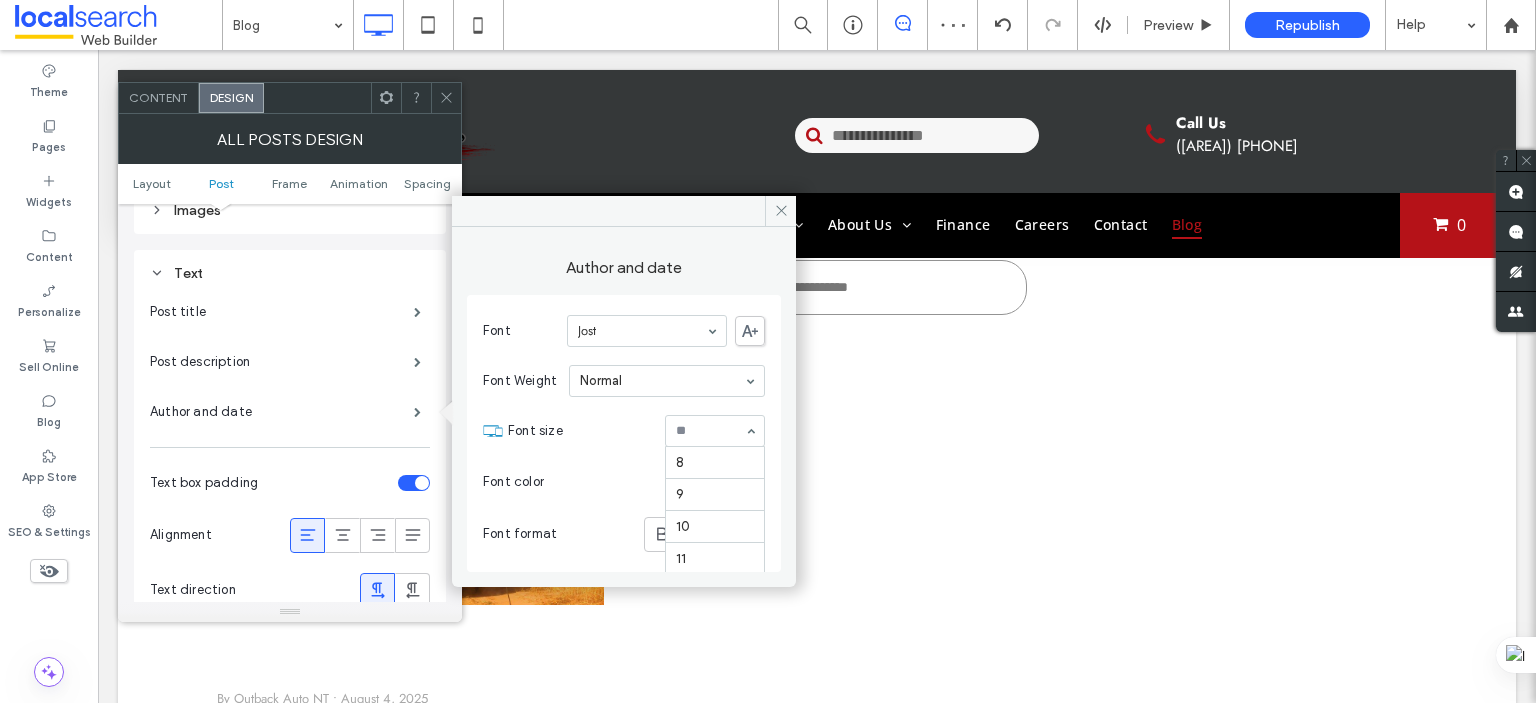 scroll, scrollTop: 131, scrollLeft: 0, axis: vertical 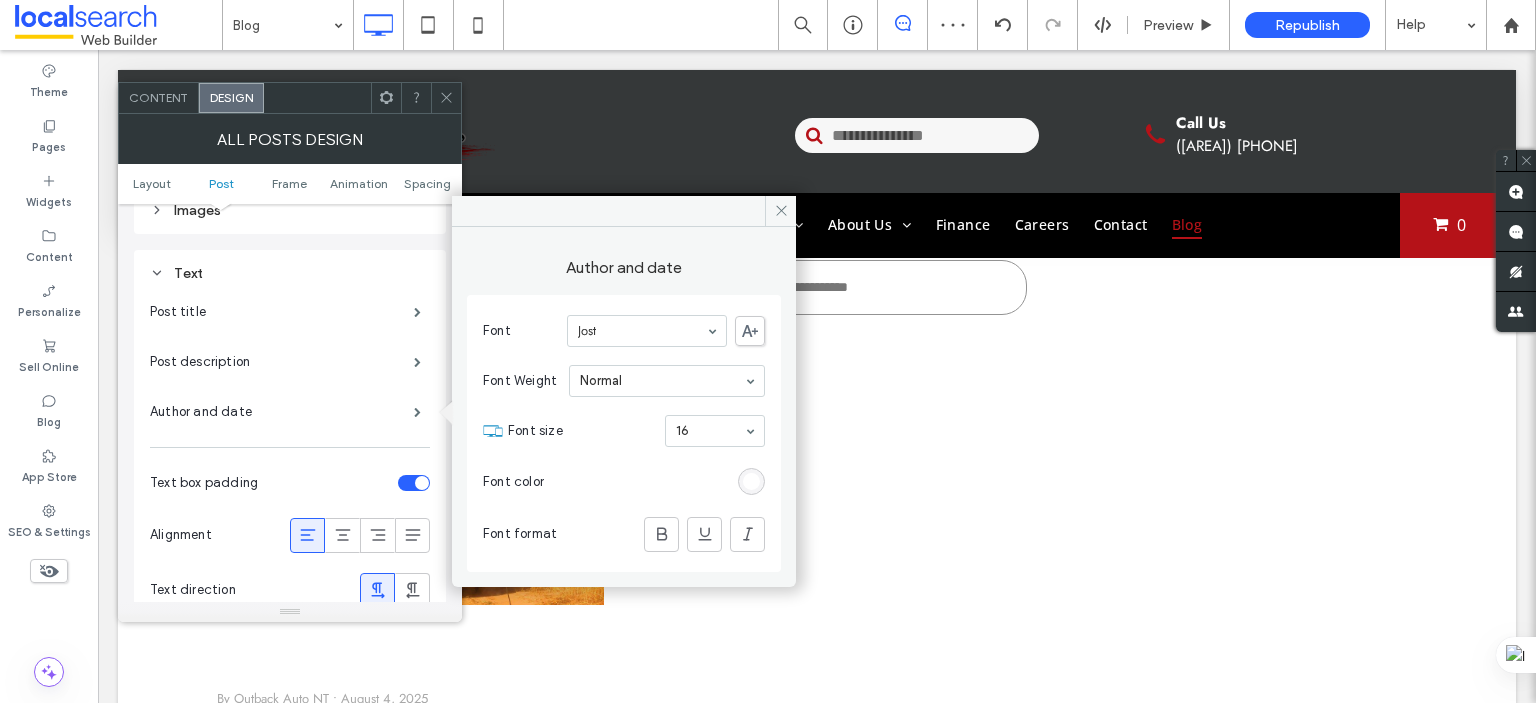 click 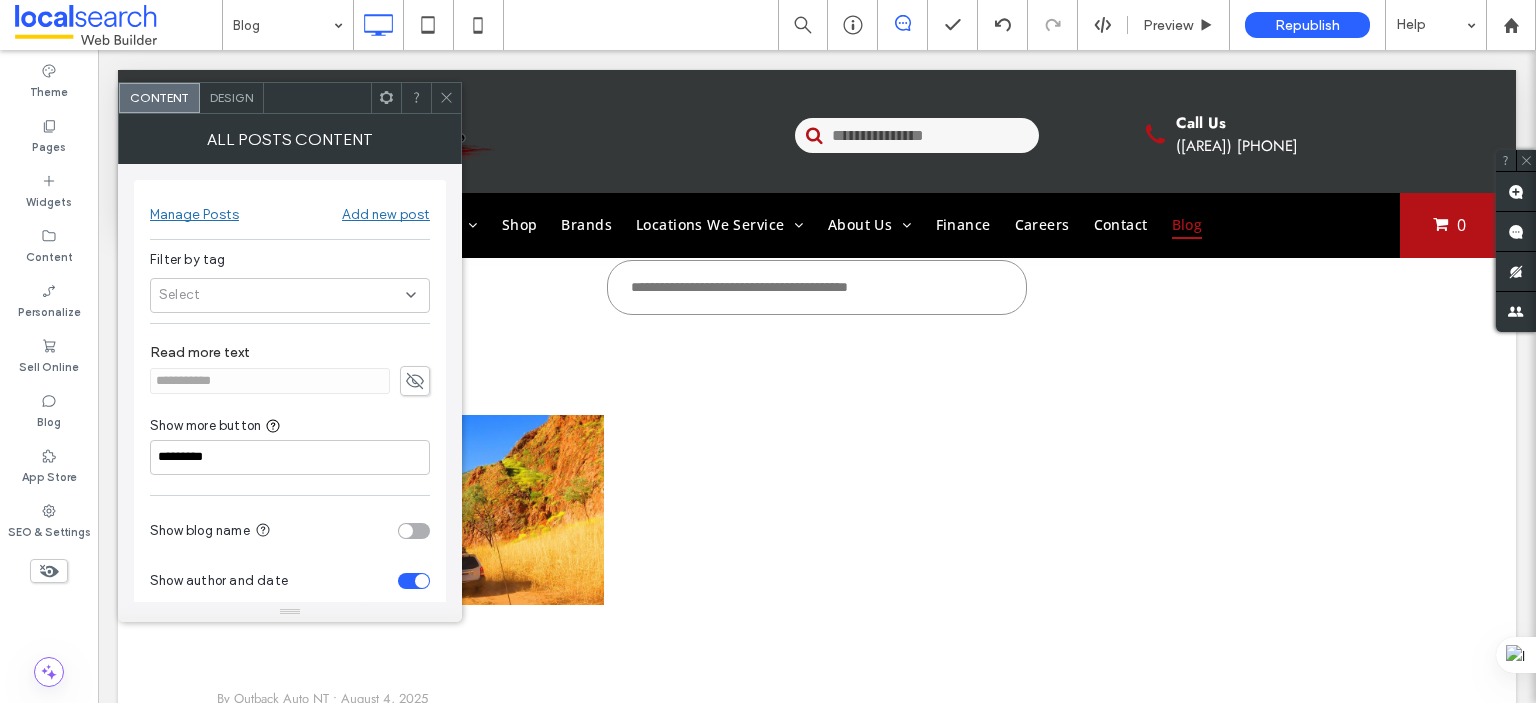 click on "All Posts Content" at bounding box center (290, 139) 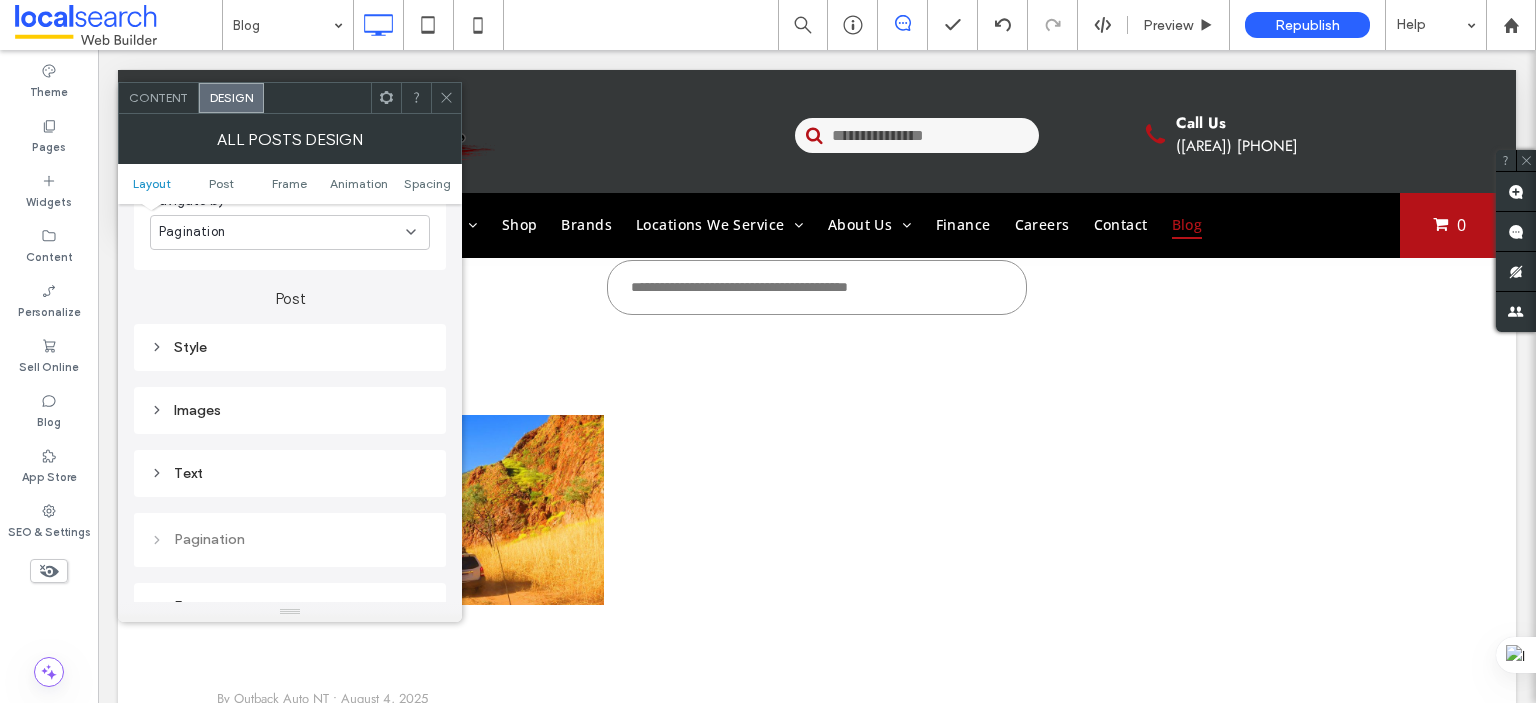 scroll, scrollTop: 700, scrollLeft: 0, axis: vertical 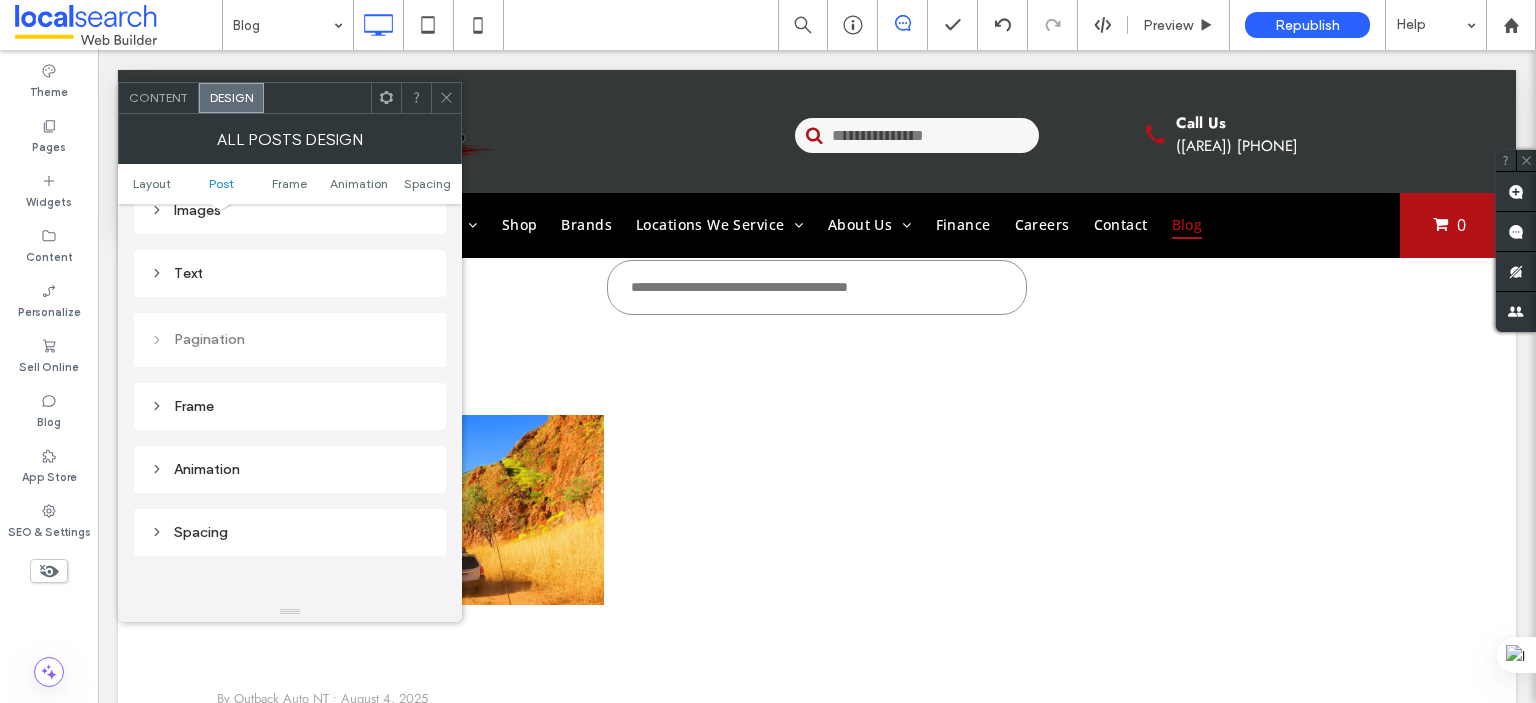 click on "Text" at bounding box center (290, 273) 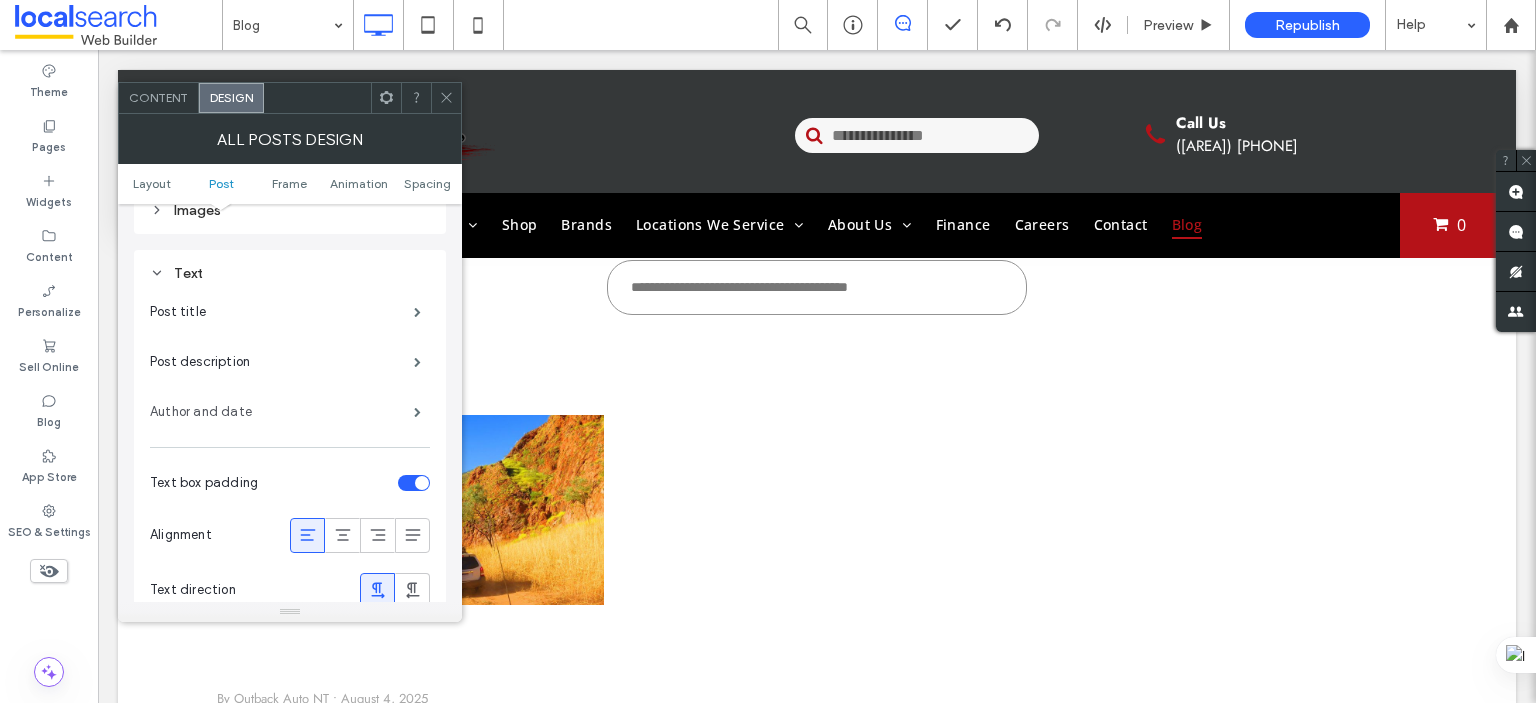 click on "Author and date" at bounding box center [282, 412] 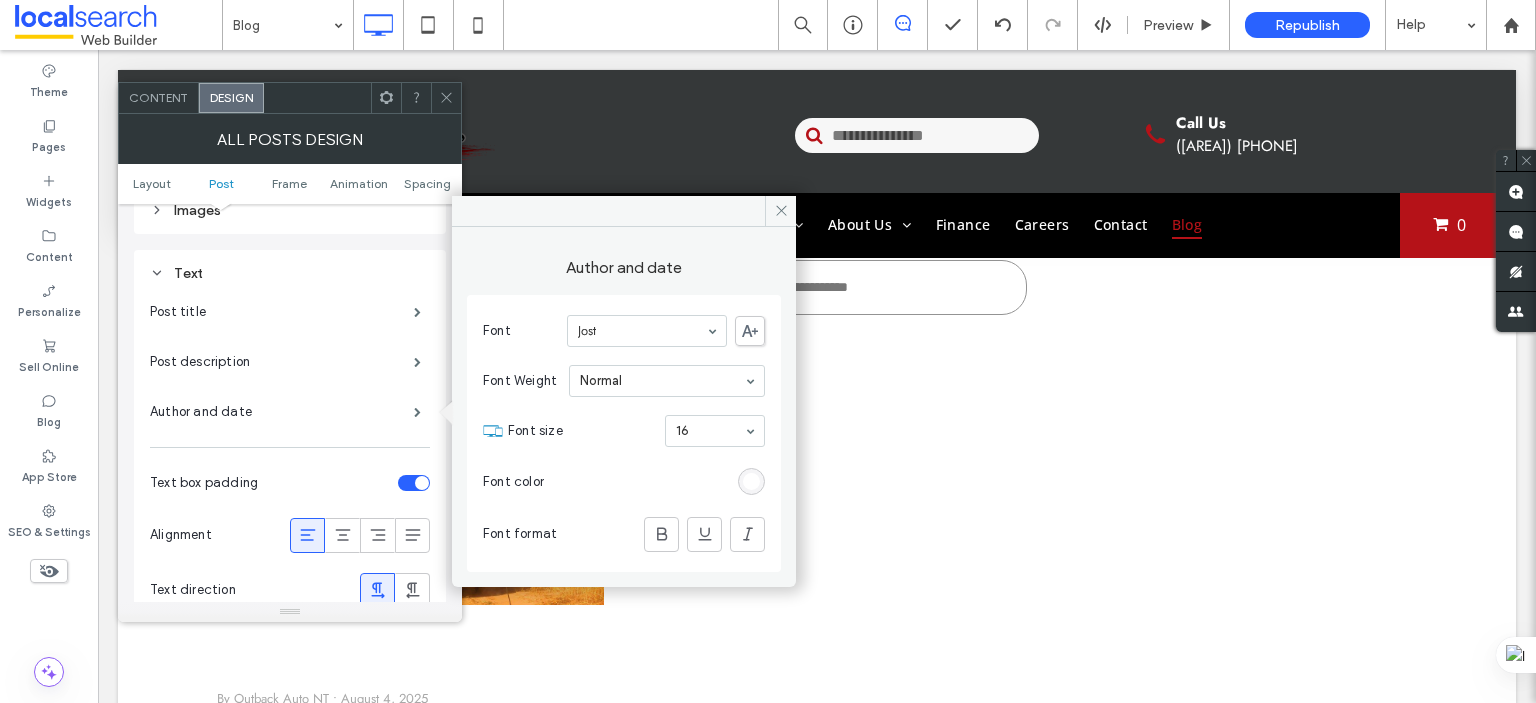 click at bounding box center [751, 481] 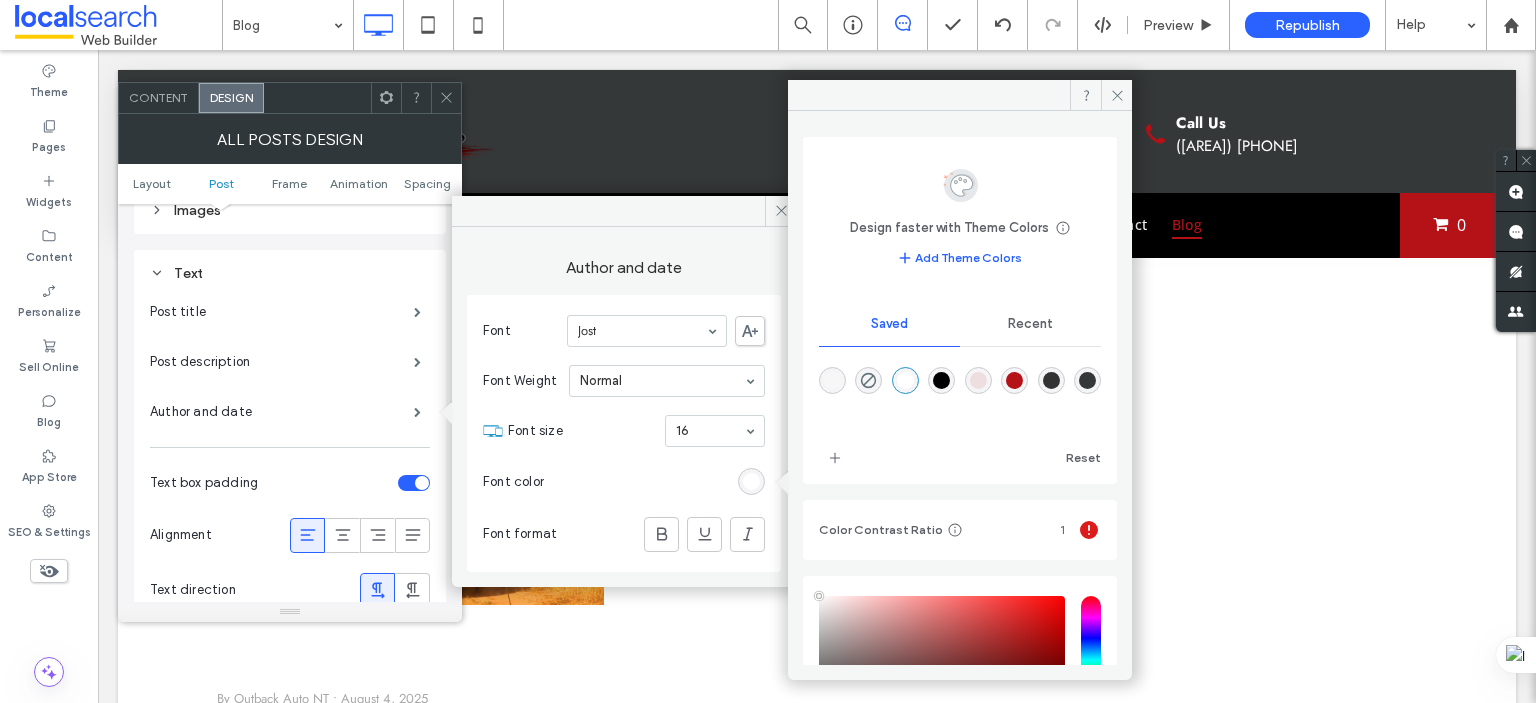 type on "****" 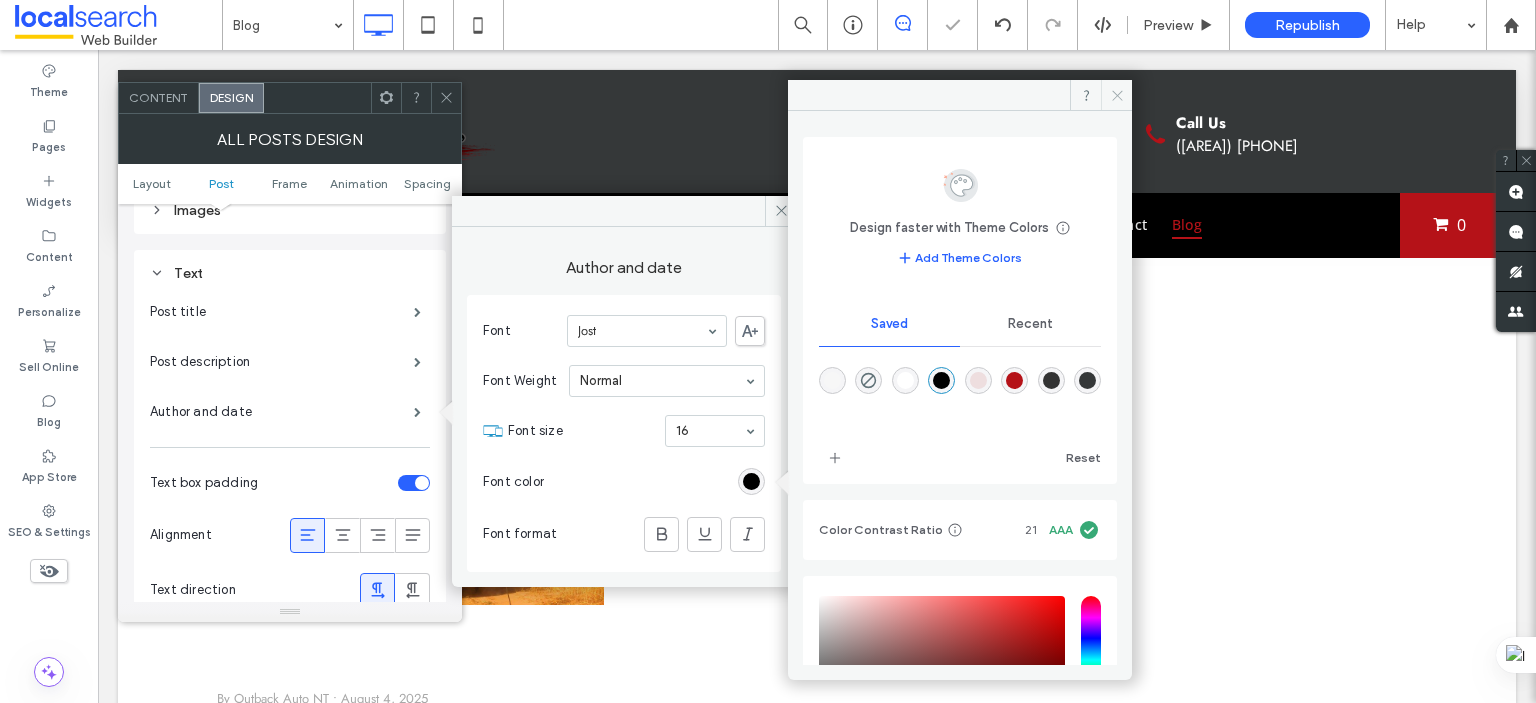 click 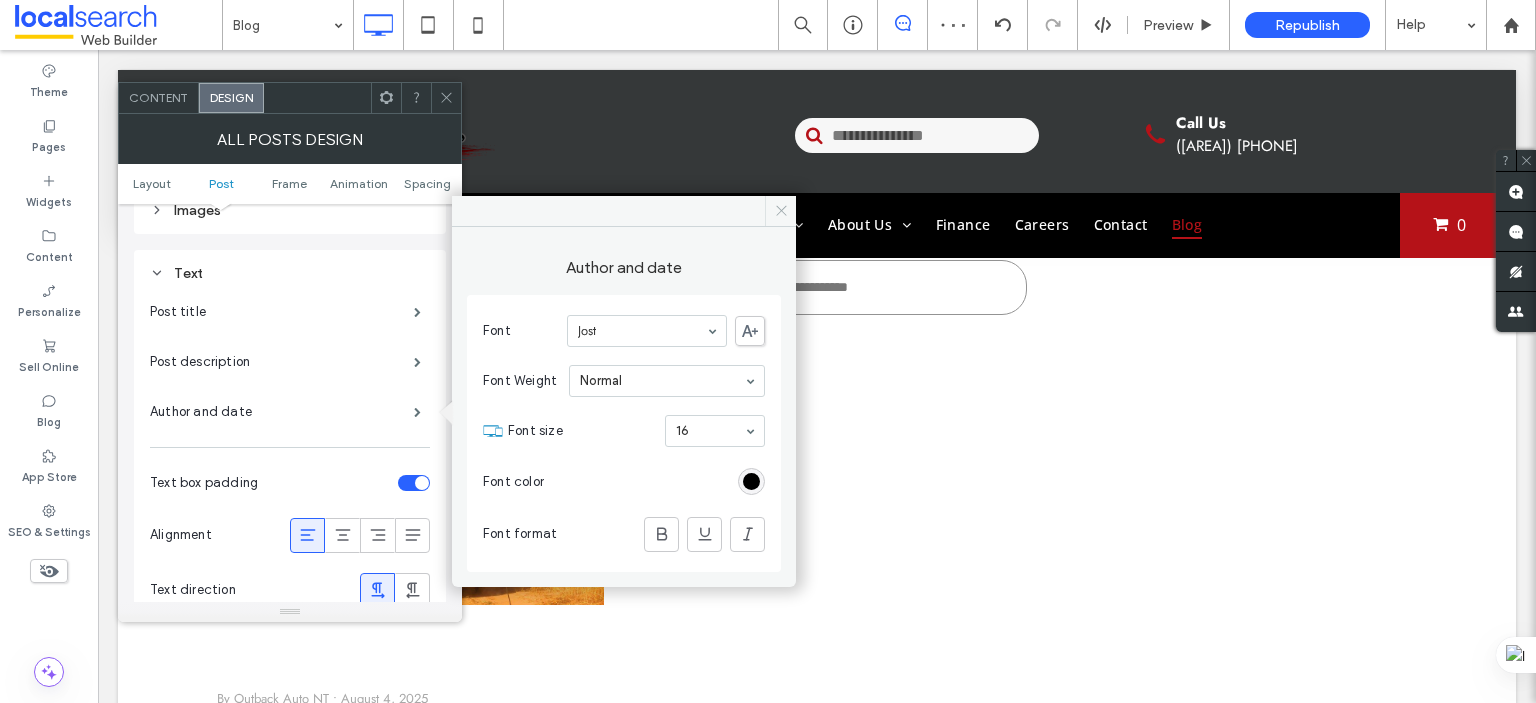 click 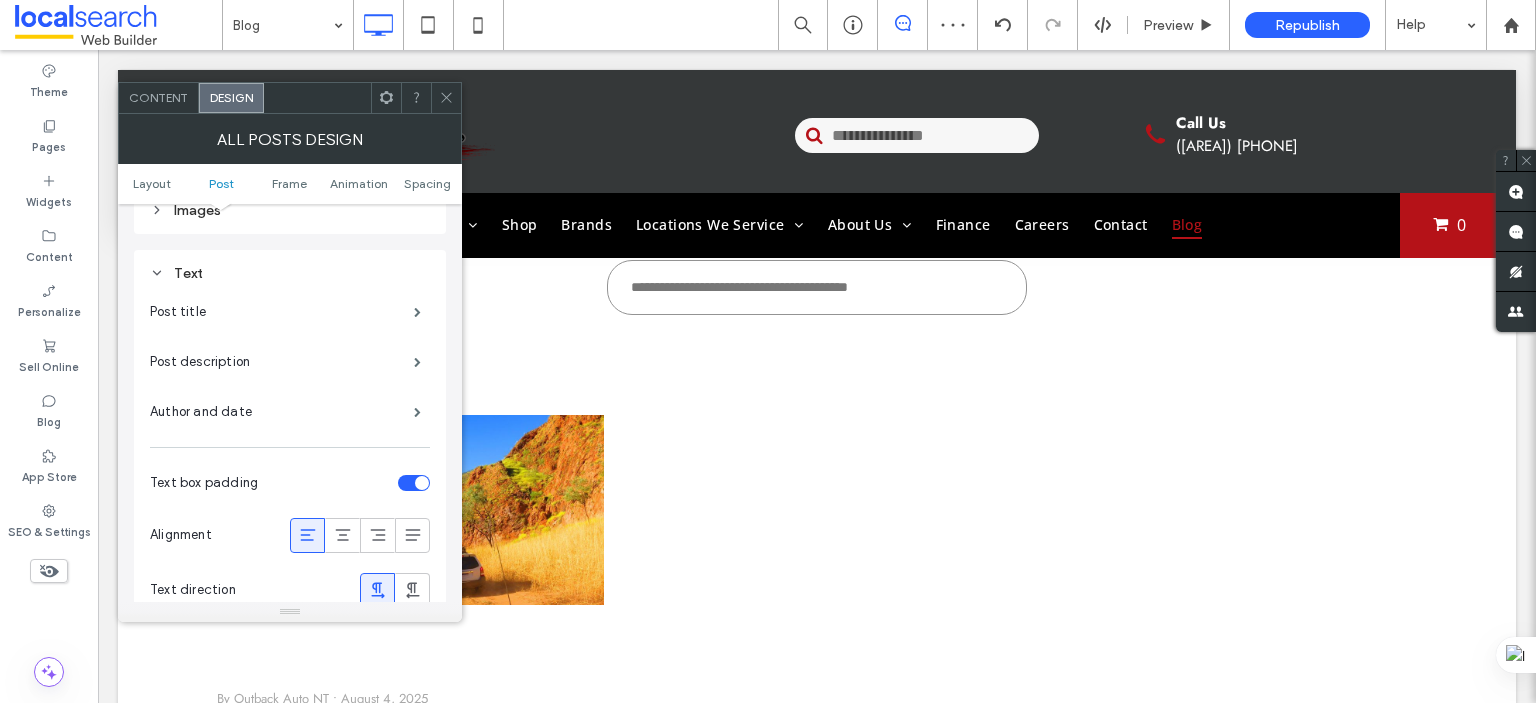 click 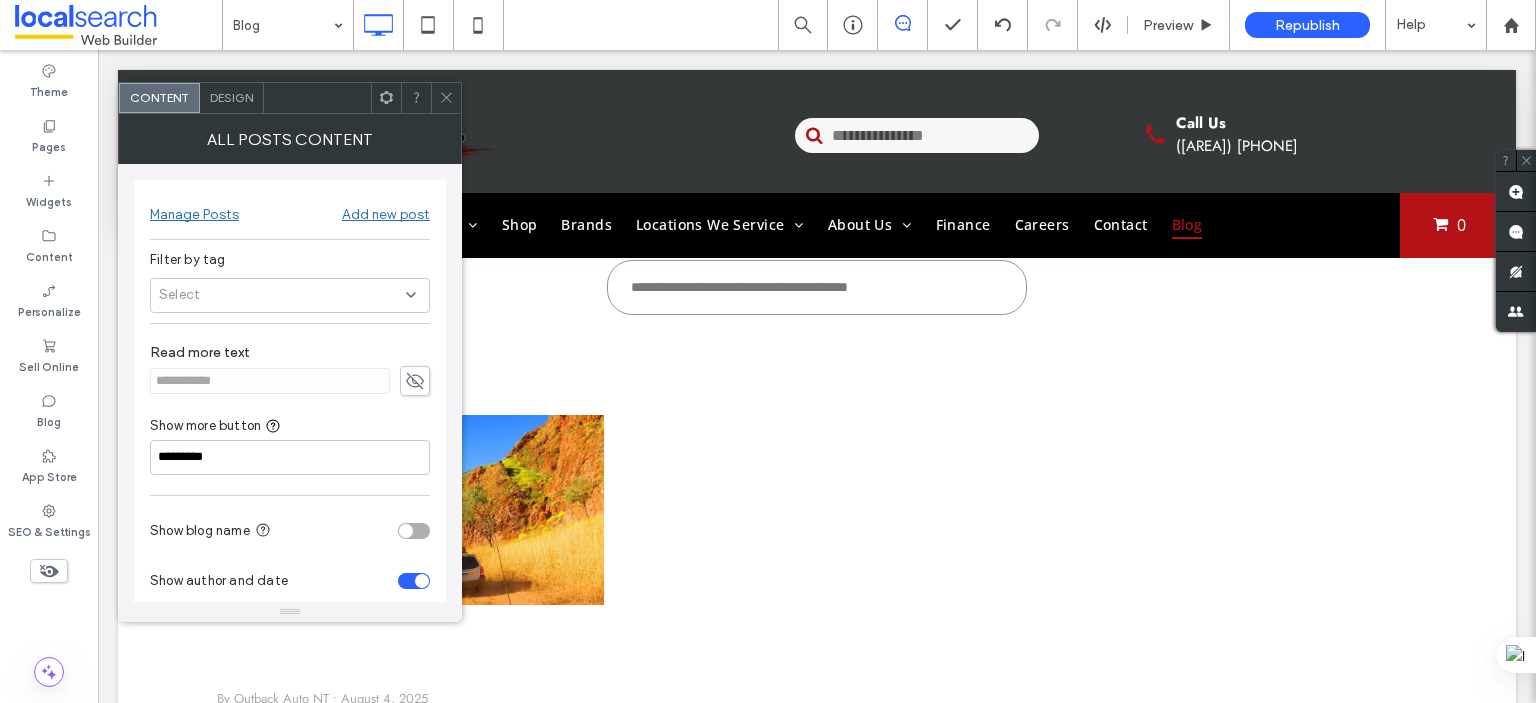 click on "Design" at bounding box center [231, 97] 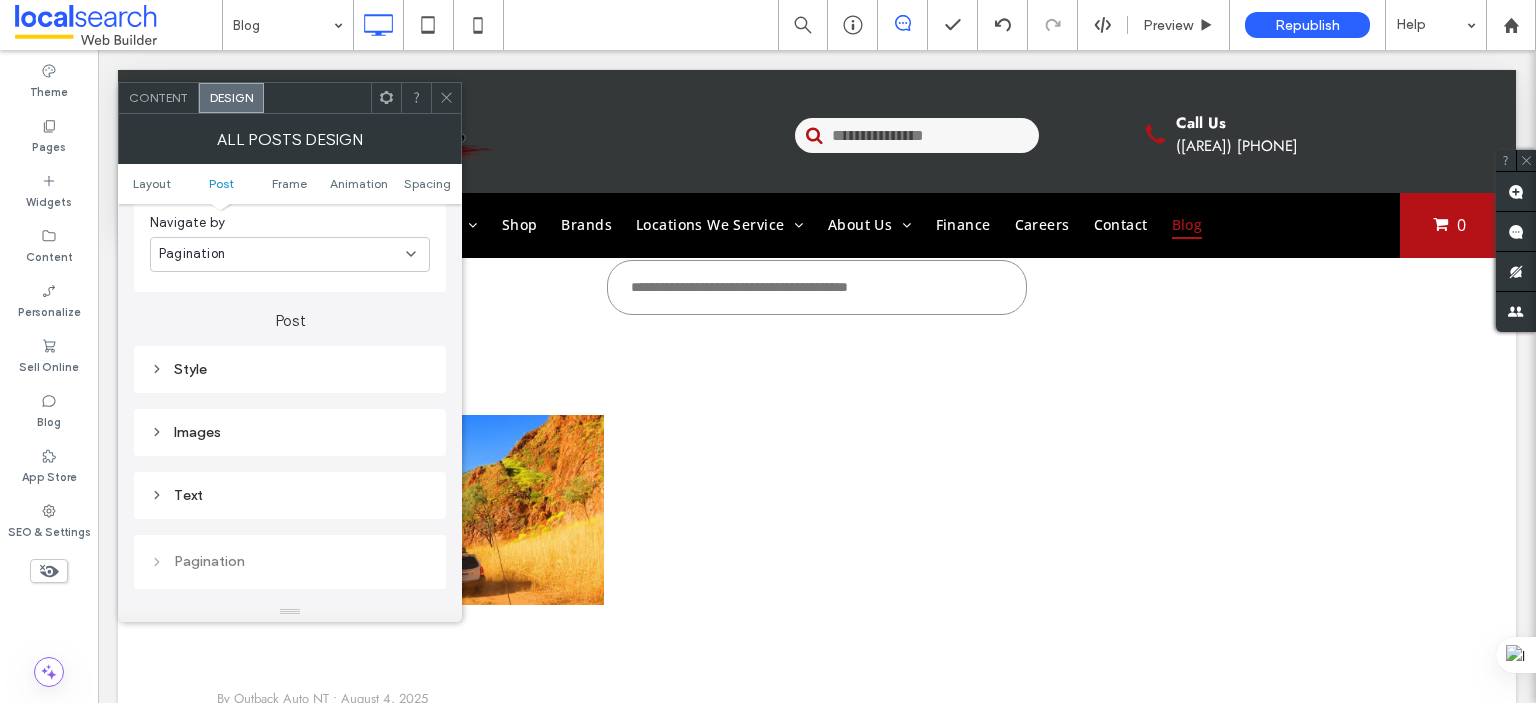 scroll, scrollTop: 600, scrollLeft: 0, axis: vertical 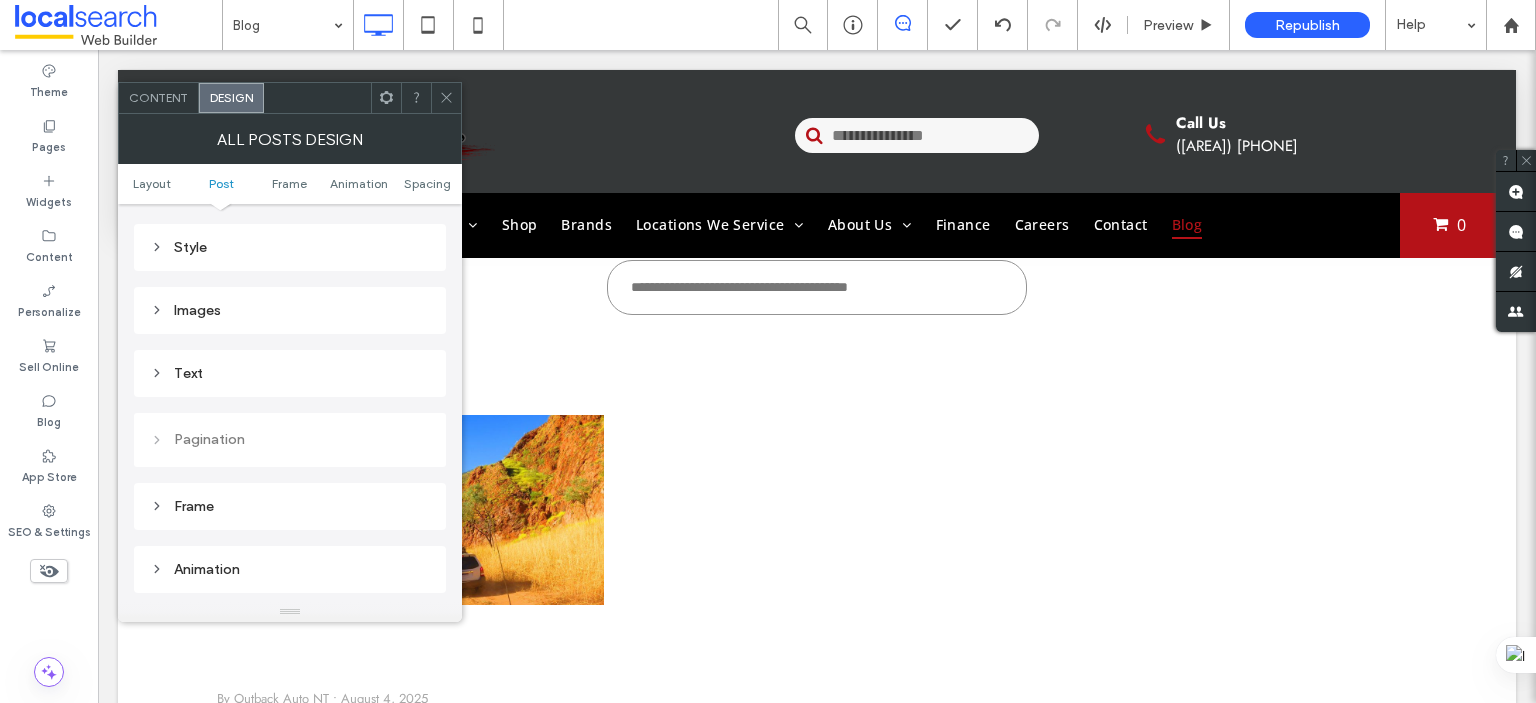 click on "Images" at bounding box center [290, 310] 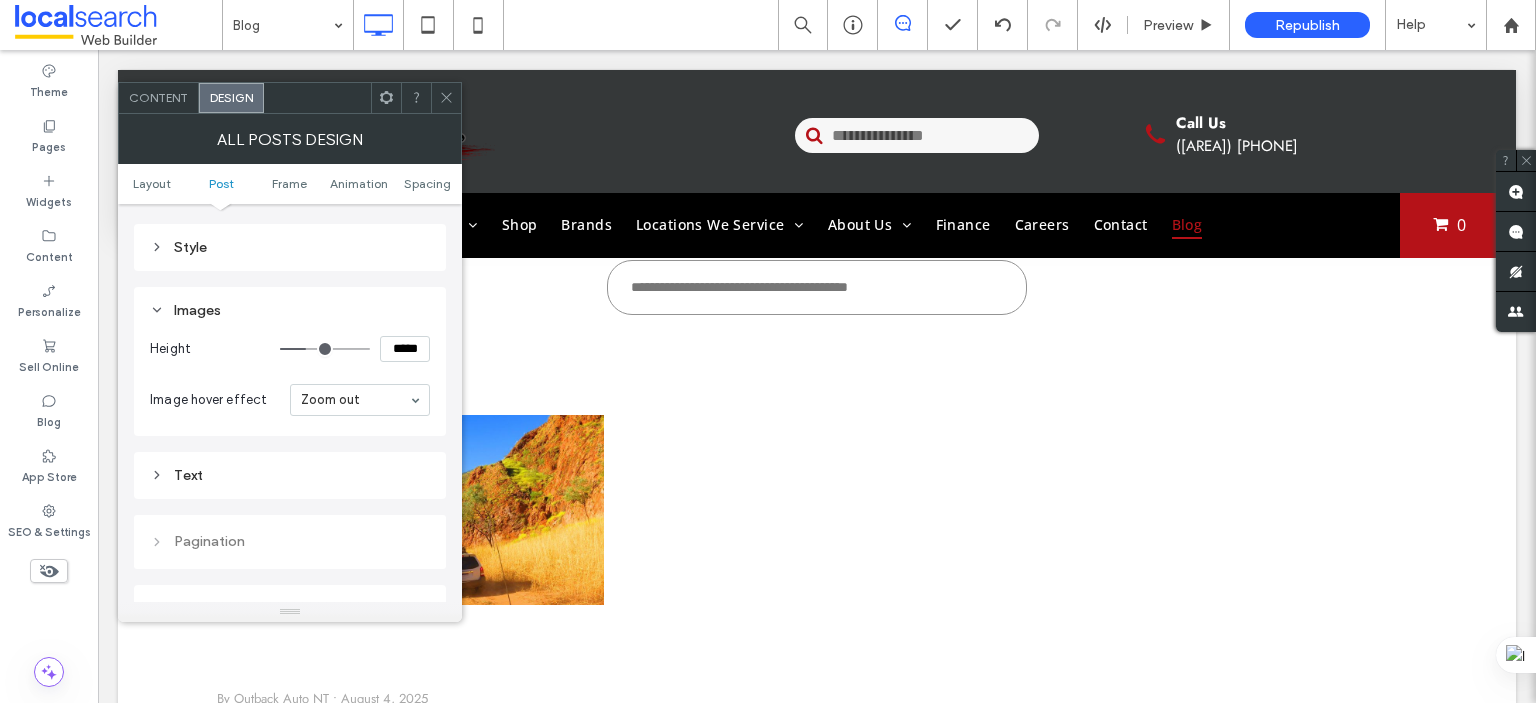 click 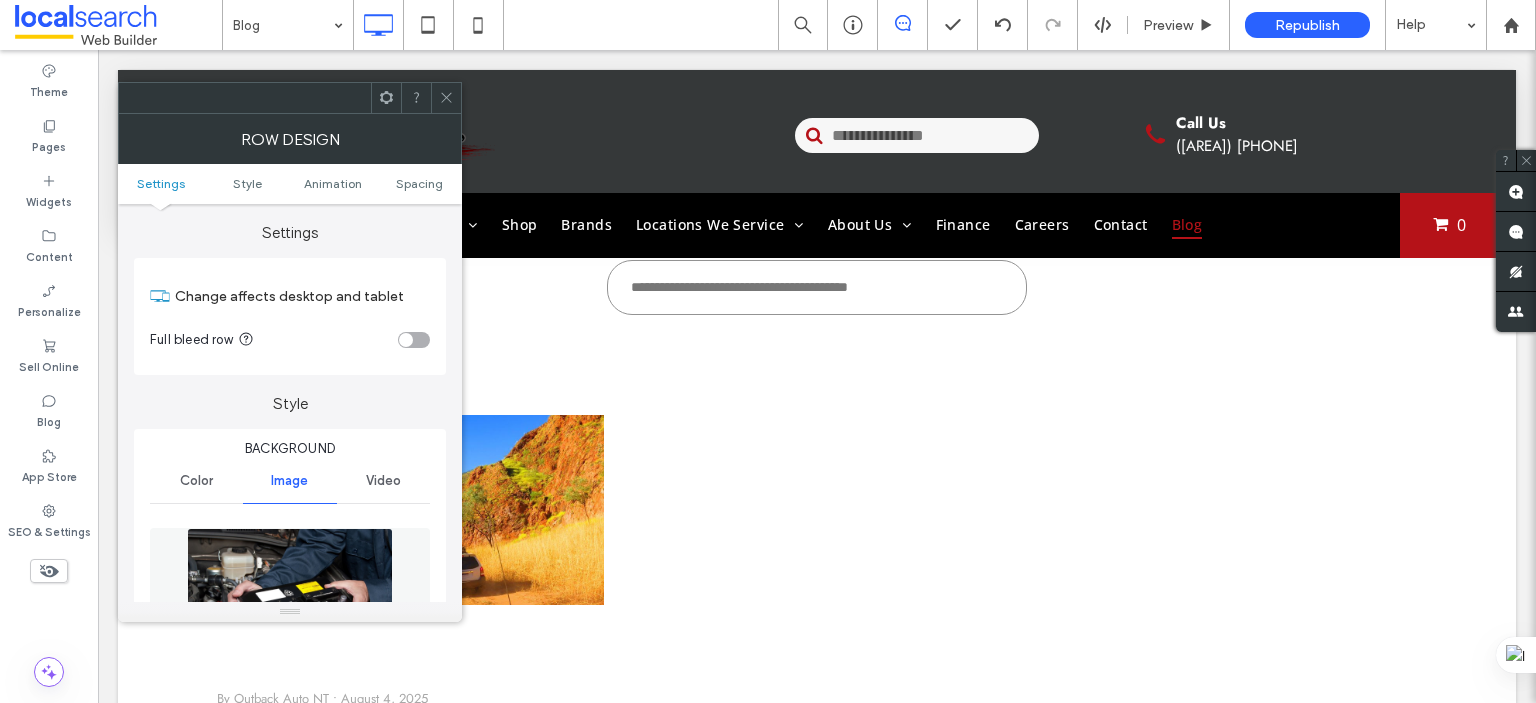click at bounding box center (289, 597) 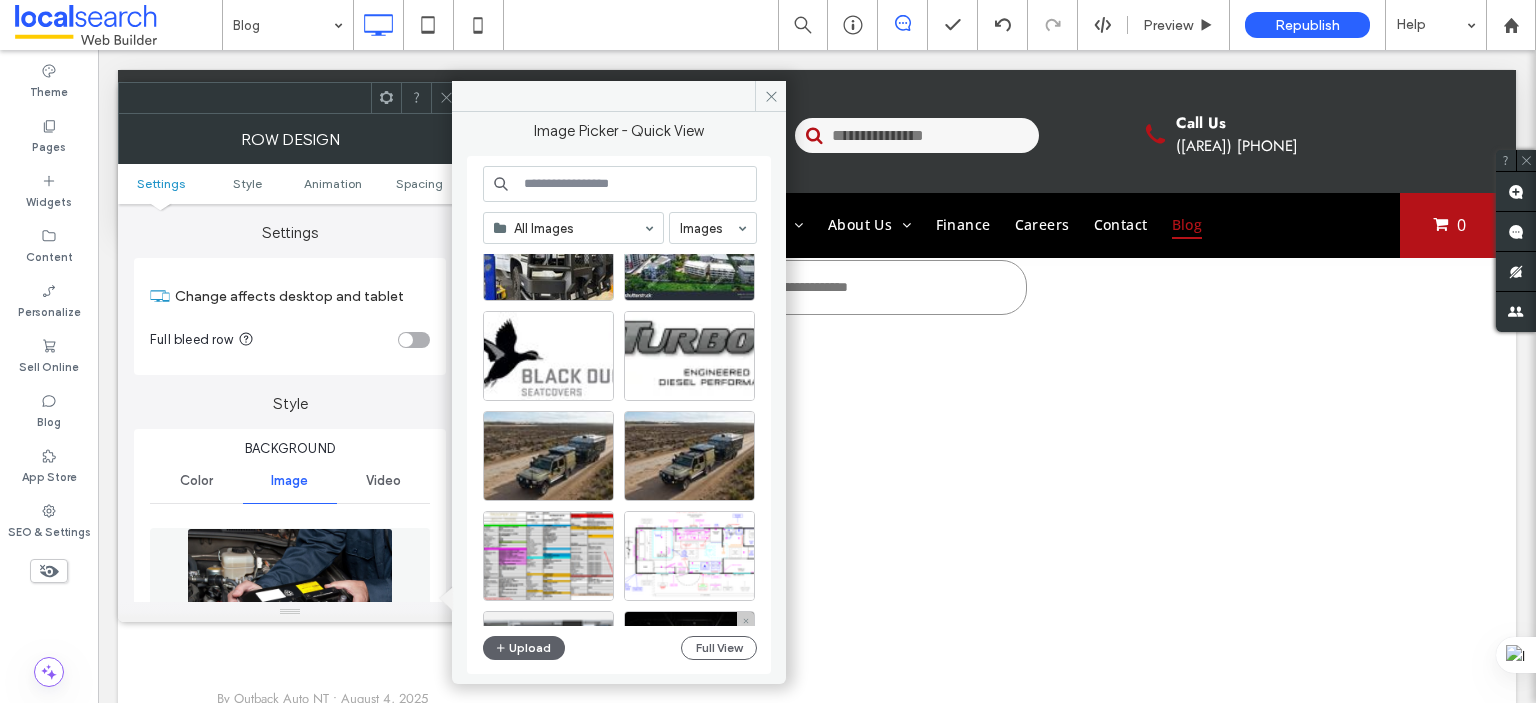 scroll, scrollTop: 157, scrollLeft: 0, axis: vertical 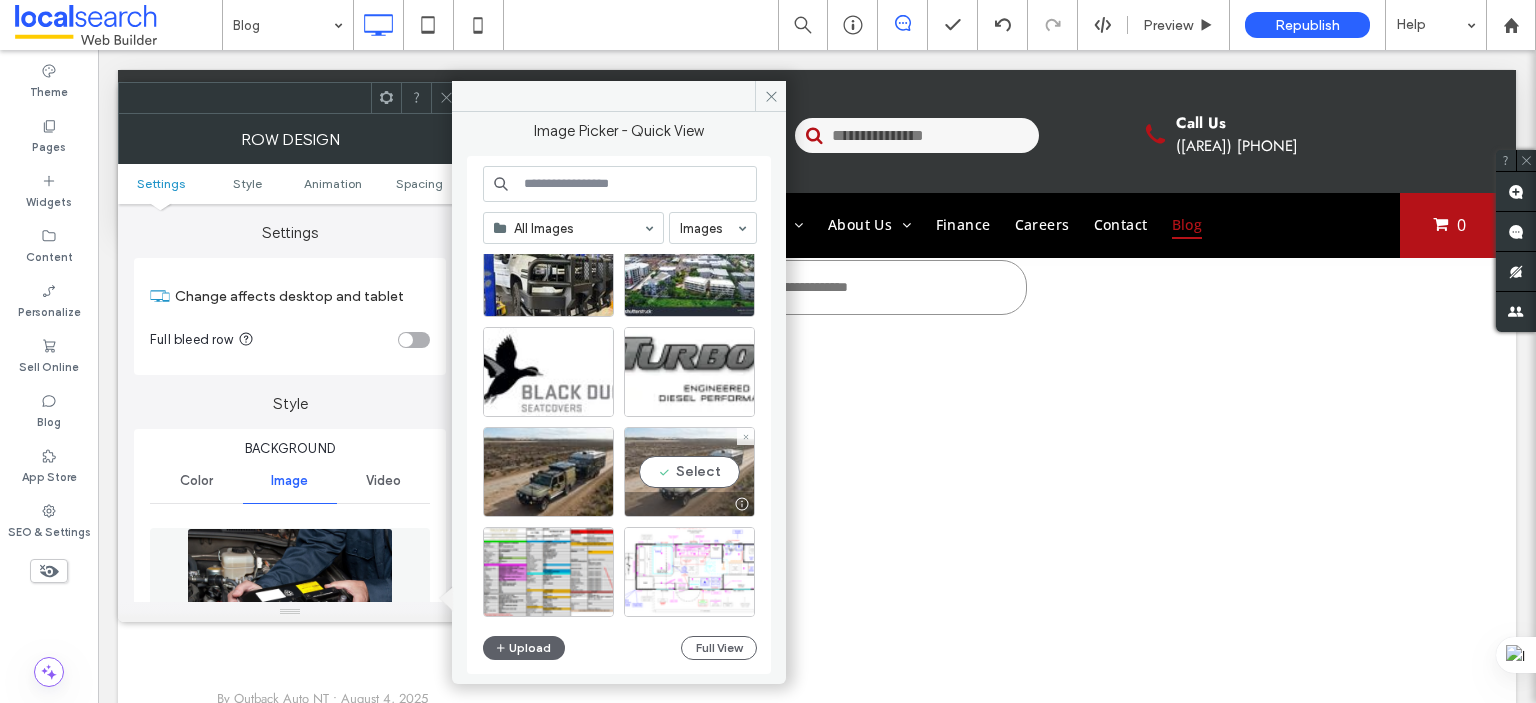 click on "Select" at bounding box center (689, 472) 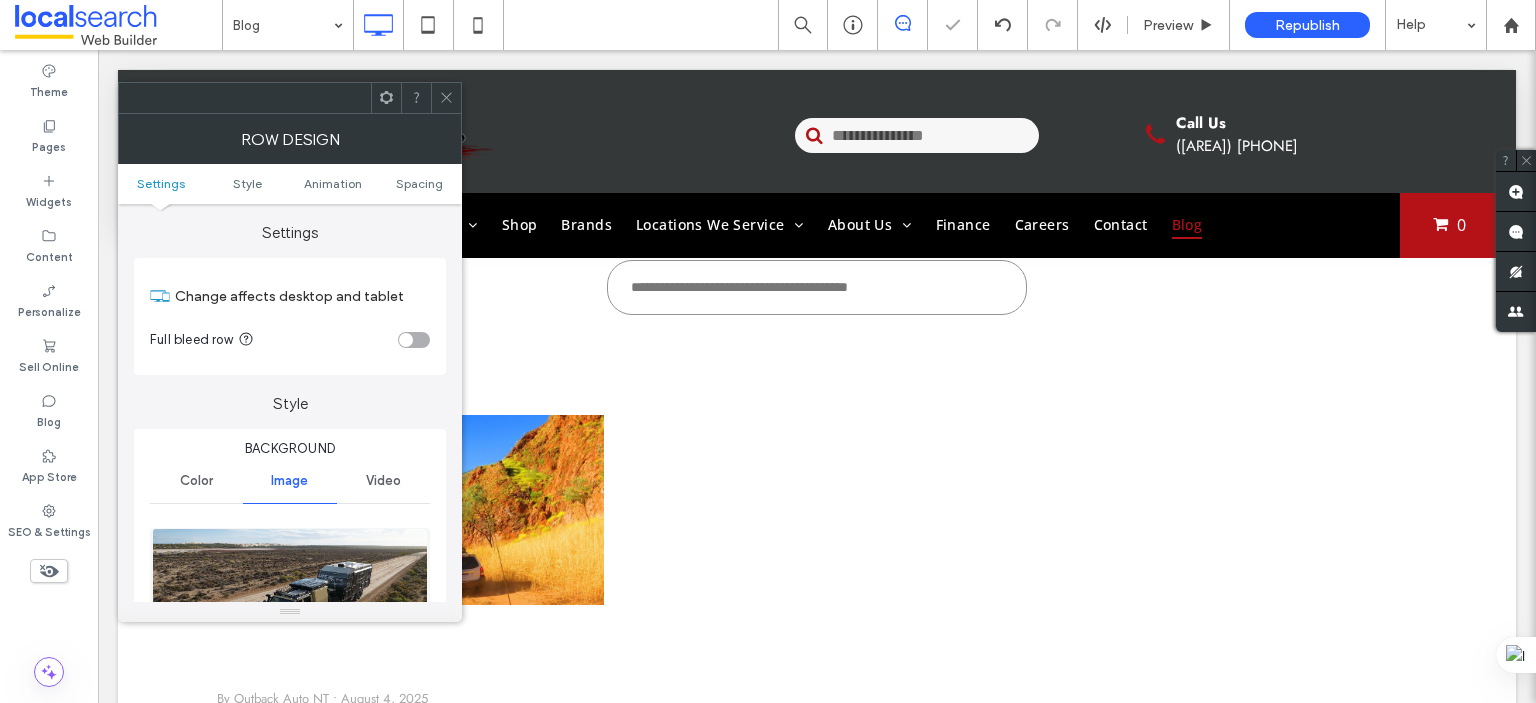 click 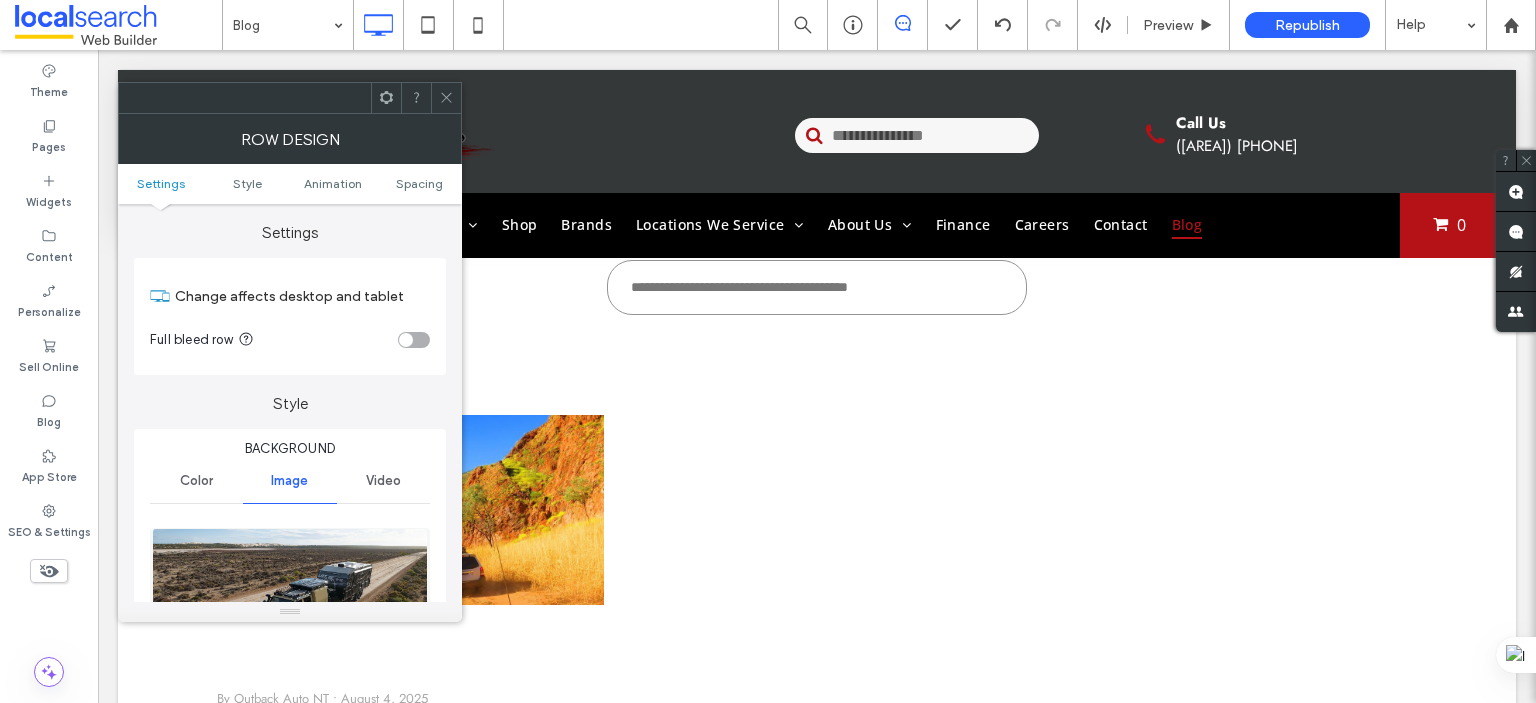 click at bounding box center (289, 597) 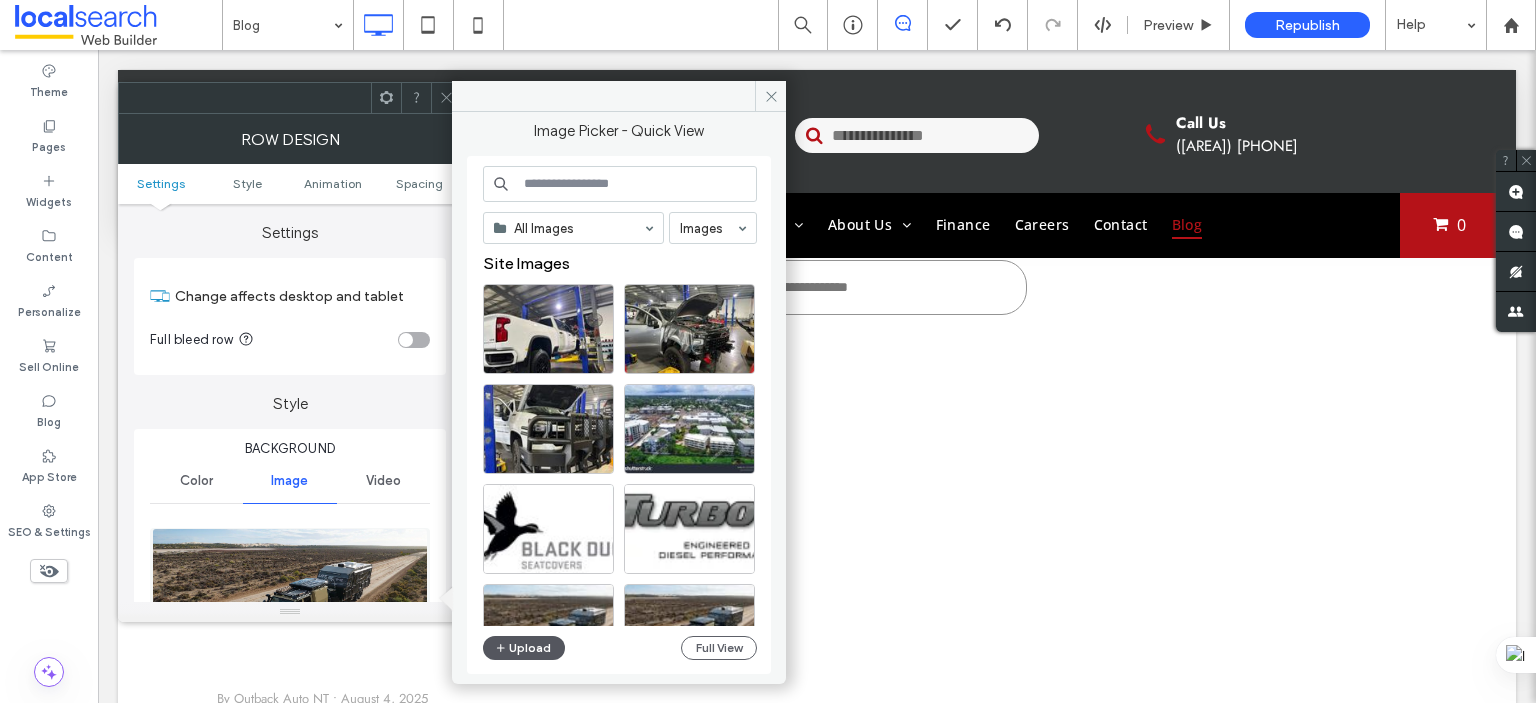 click on "Upload" at bounding box center (524, 648) 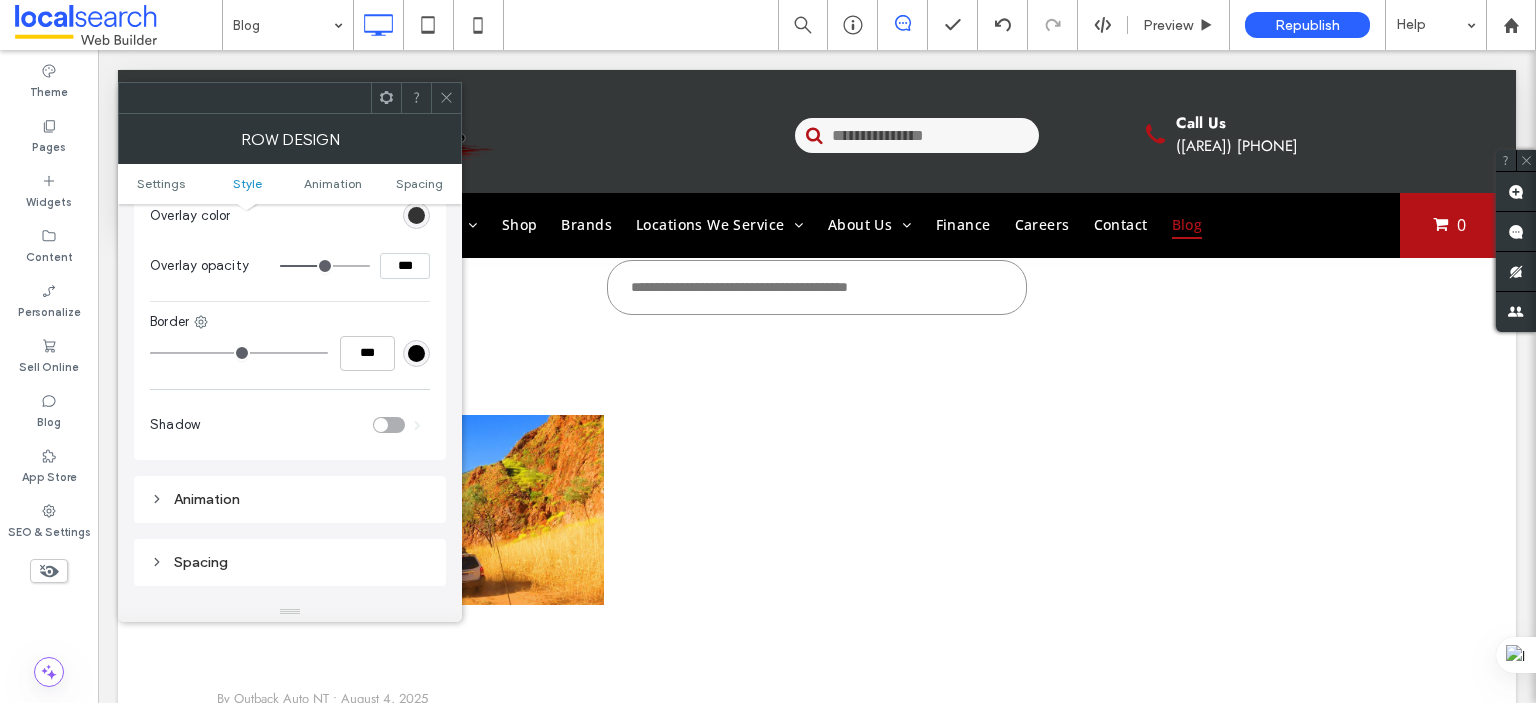 scroll, scrollTop: 1200, scrollLeft: 0, axis: vertical 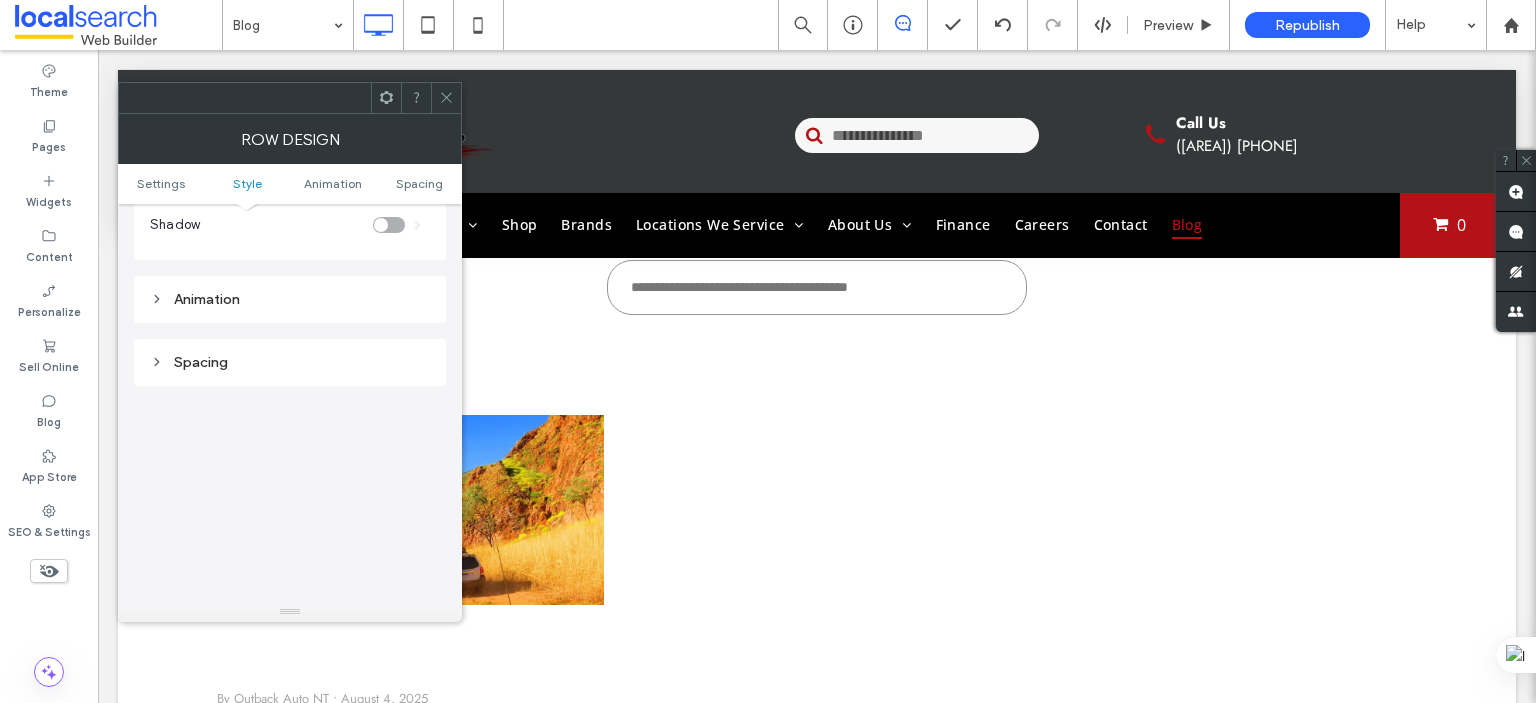 click 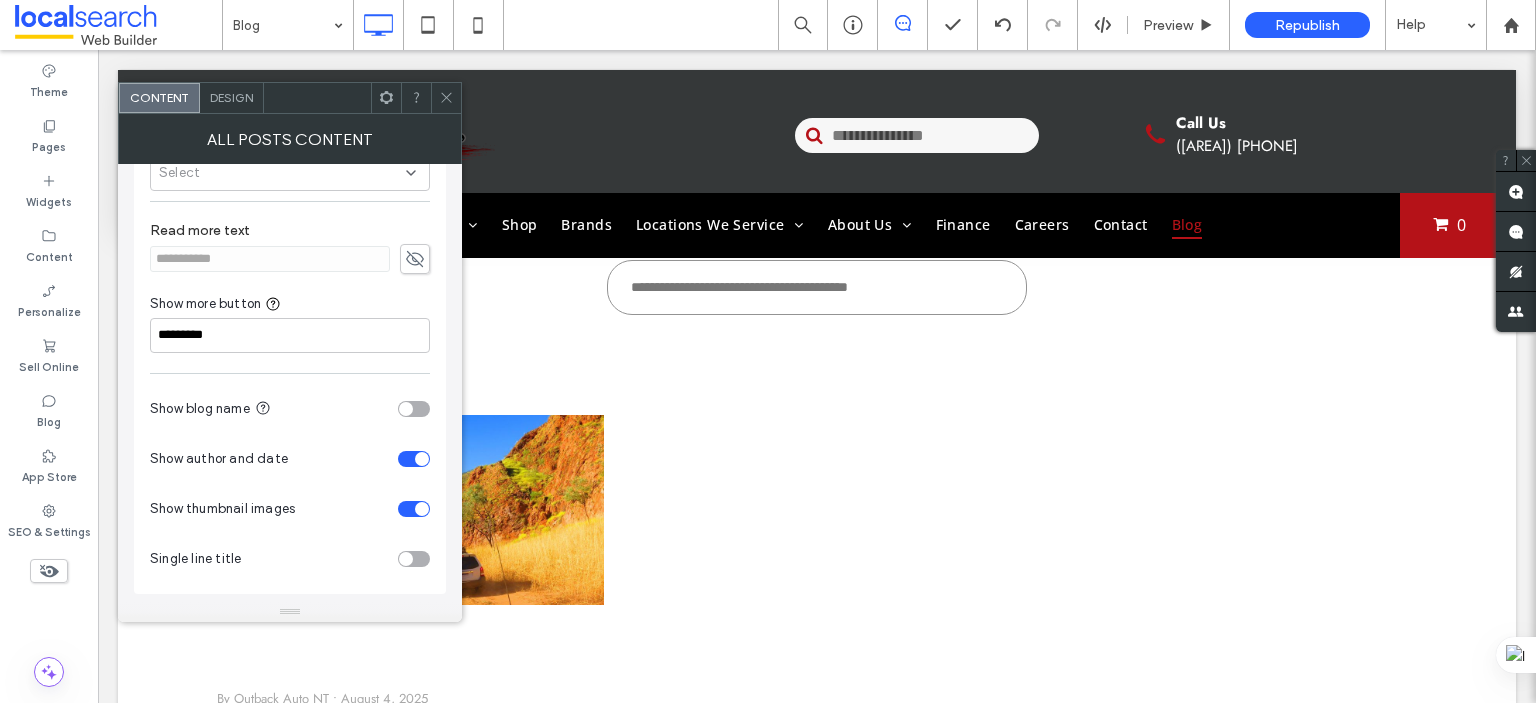 scroll, scrollTop: 0, scrollLeft: 0, axis: both 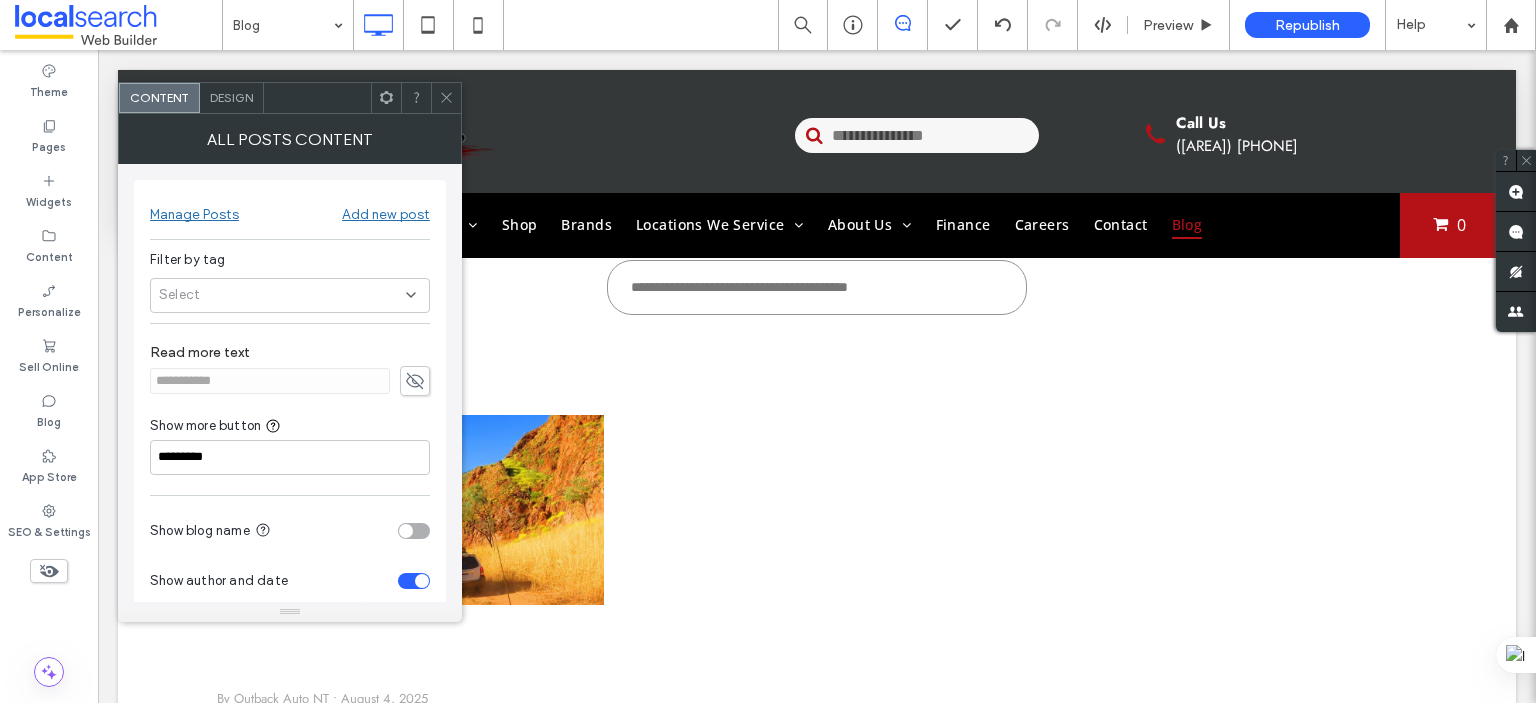 click on "Design" at bounding box center [232, 98] 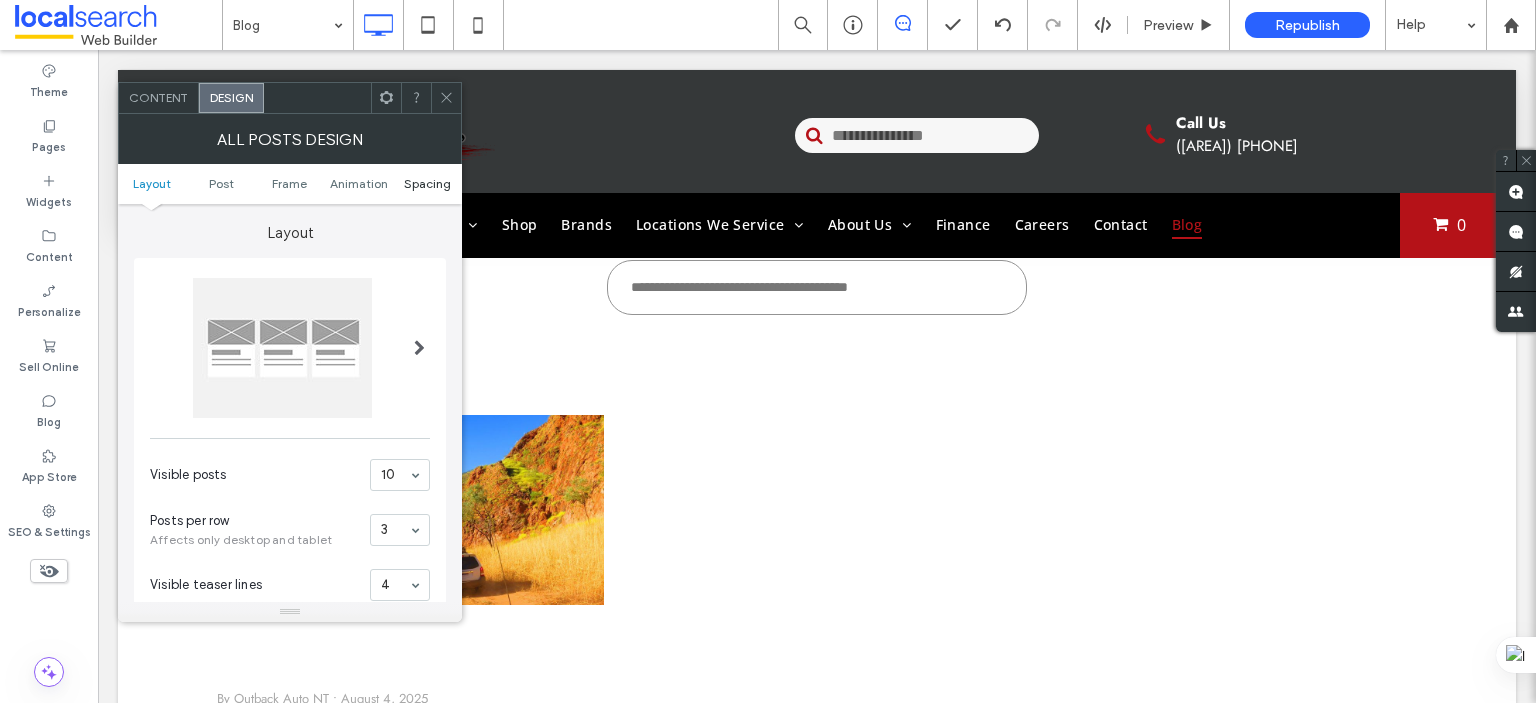 click on "Spacing" at bounding box center [427, 183] 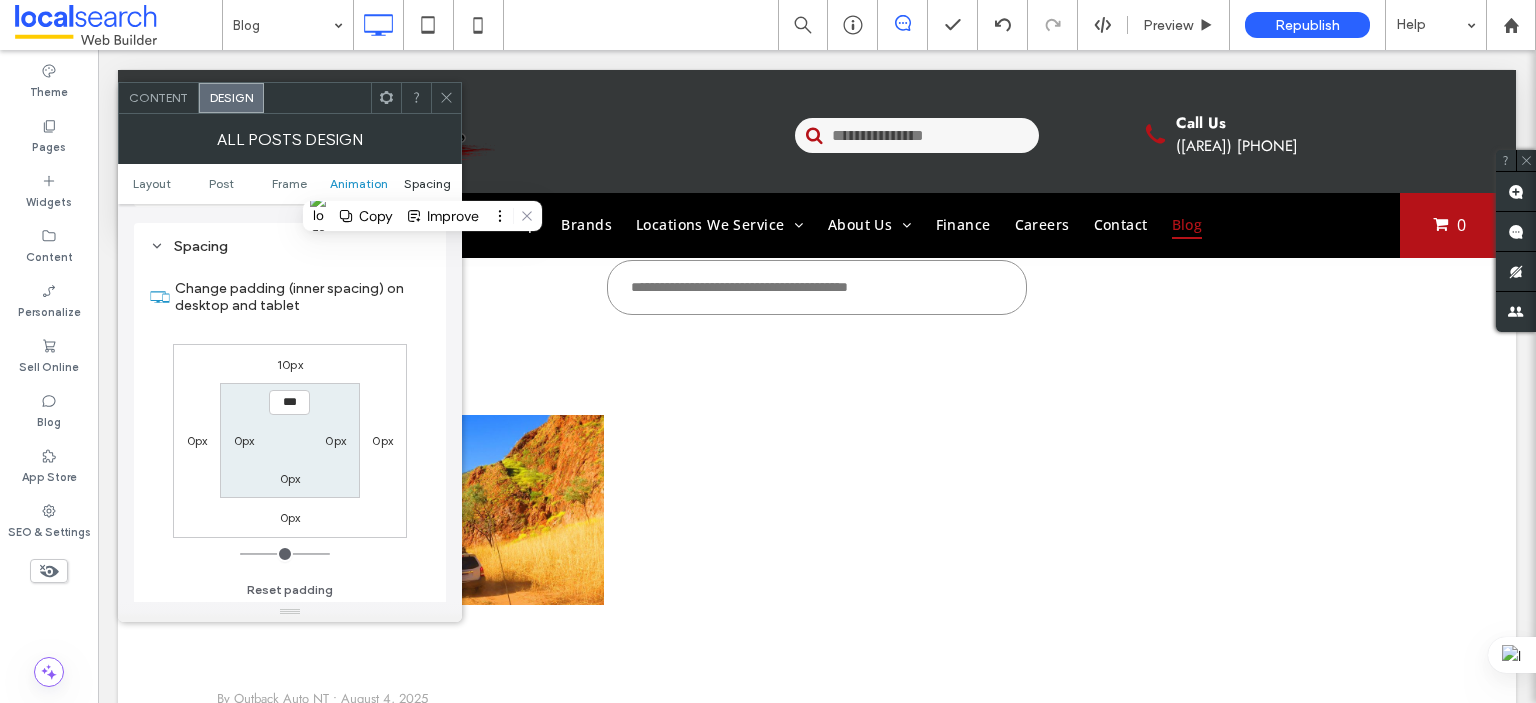 scroll, scrollTop: 988, scrollLeft: 0, axis: vertical 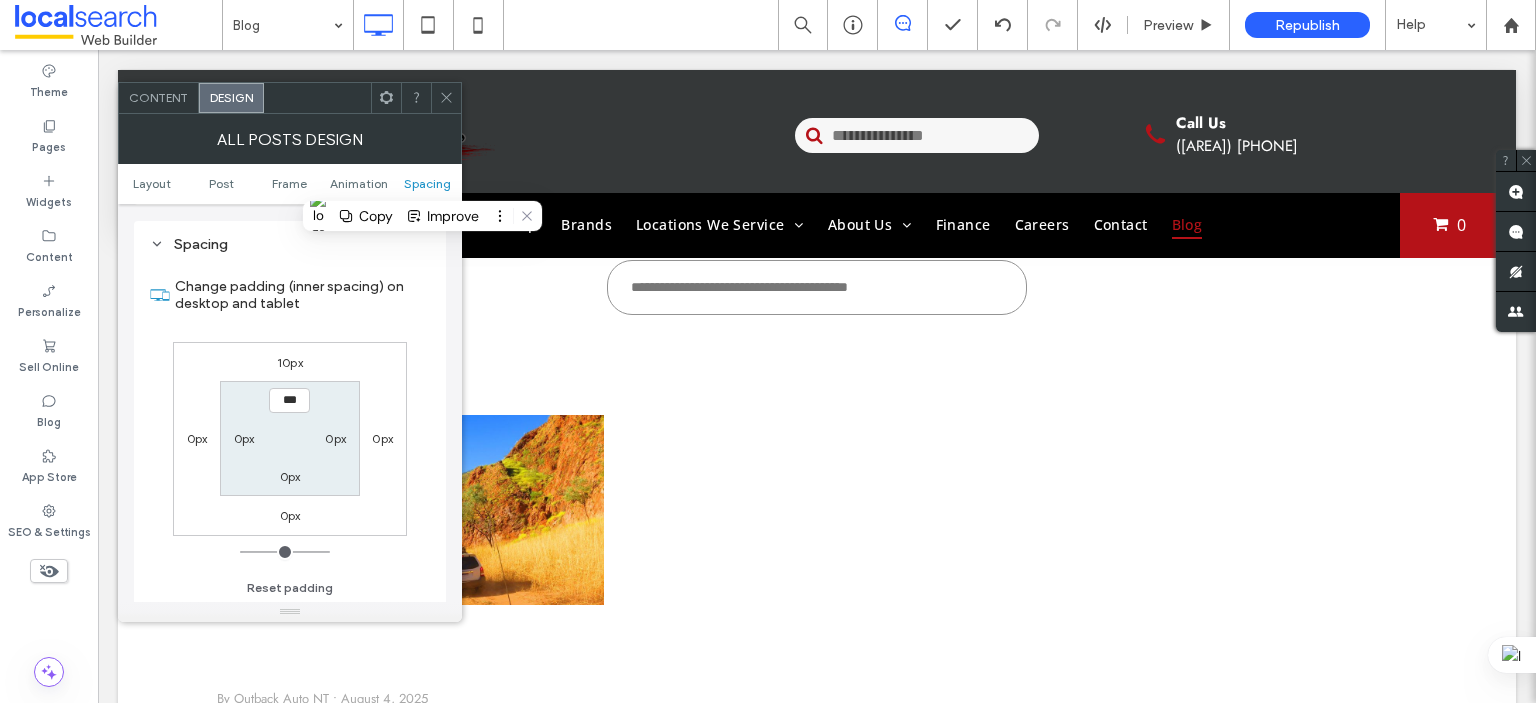 click on "10px" at bounding box center [290, 362] 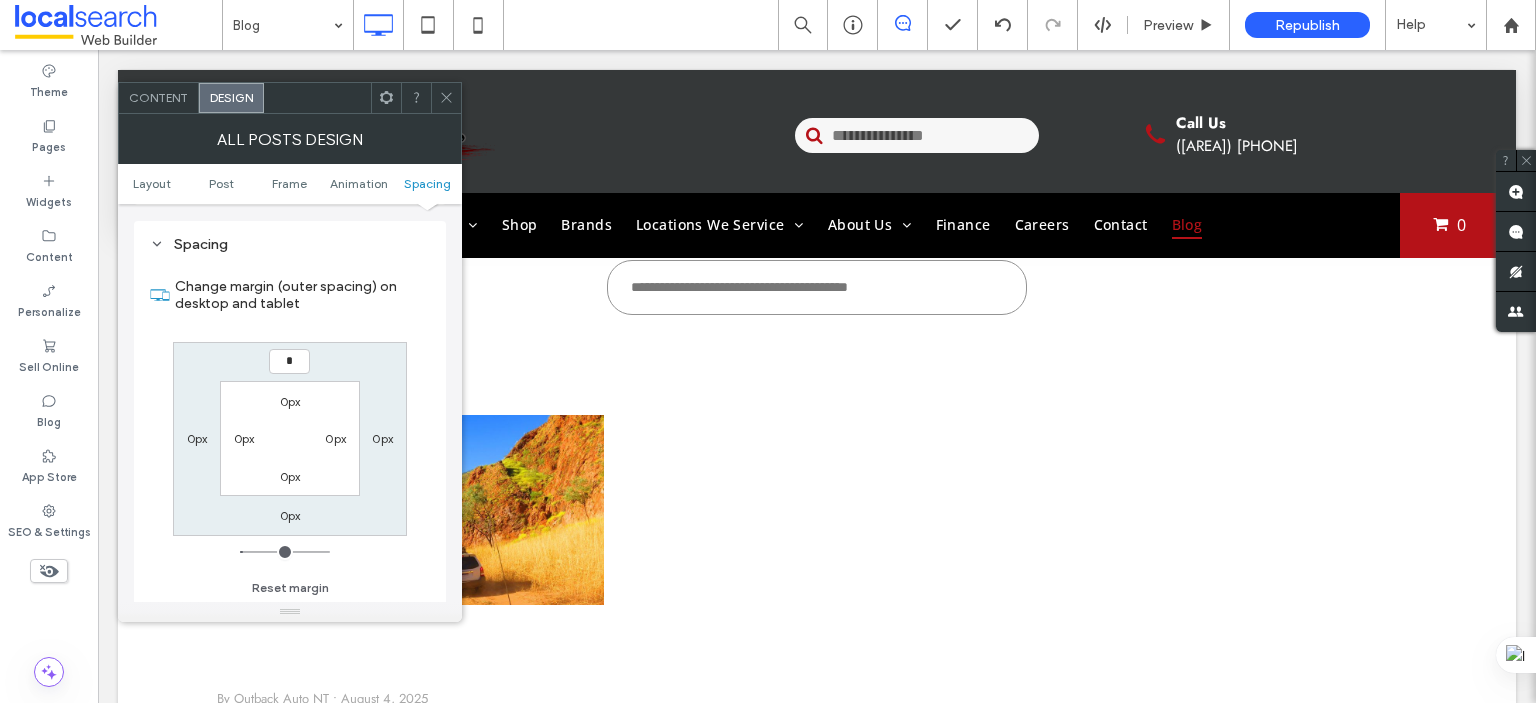 type on "*" 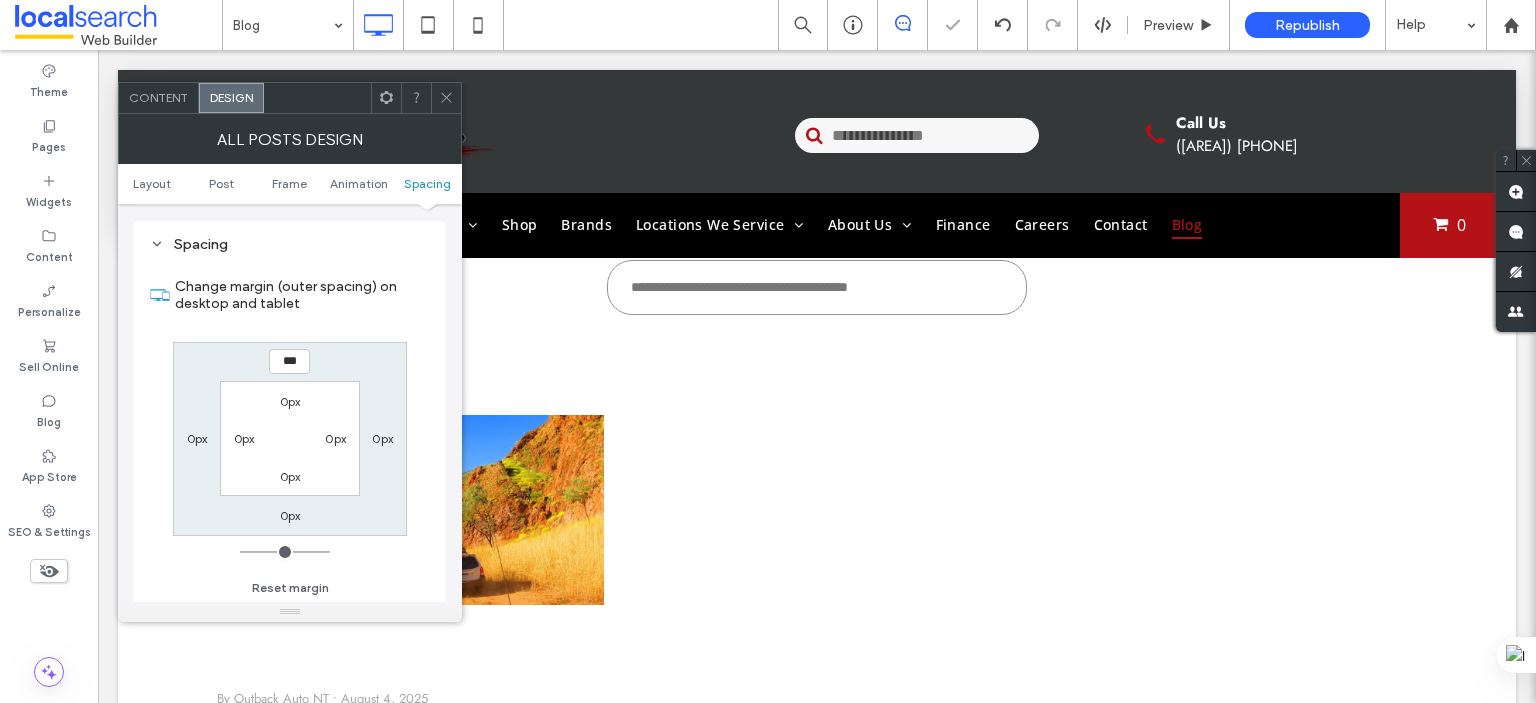 click on "*** 0px 0px 0px 0px 0px 0px 0px" at bounding box center (290, 439) 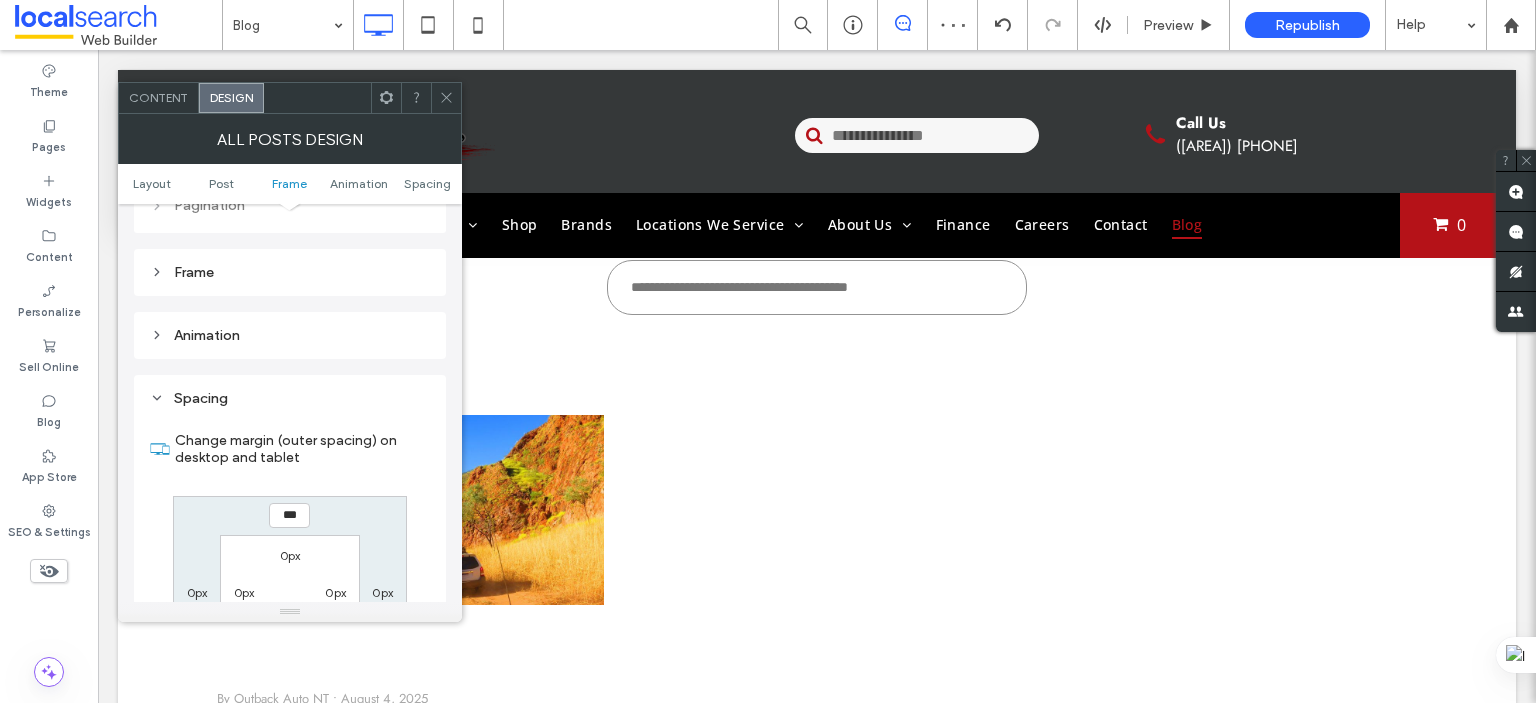 scroll, scrollTop: 788, scrollLeft: 0, axis: vertical 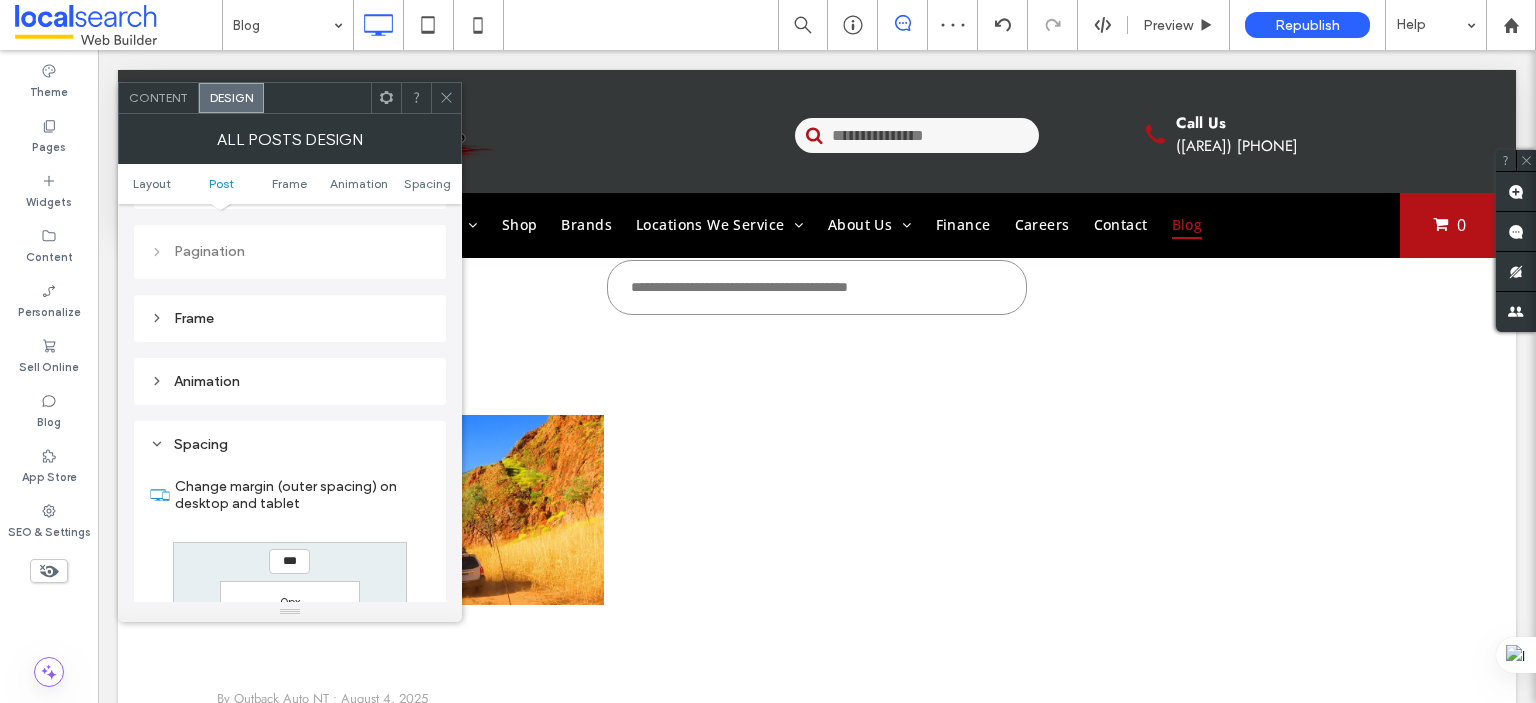 click 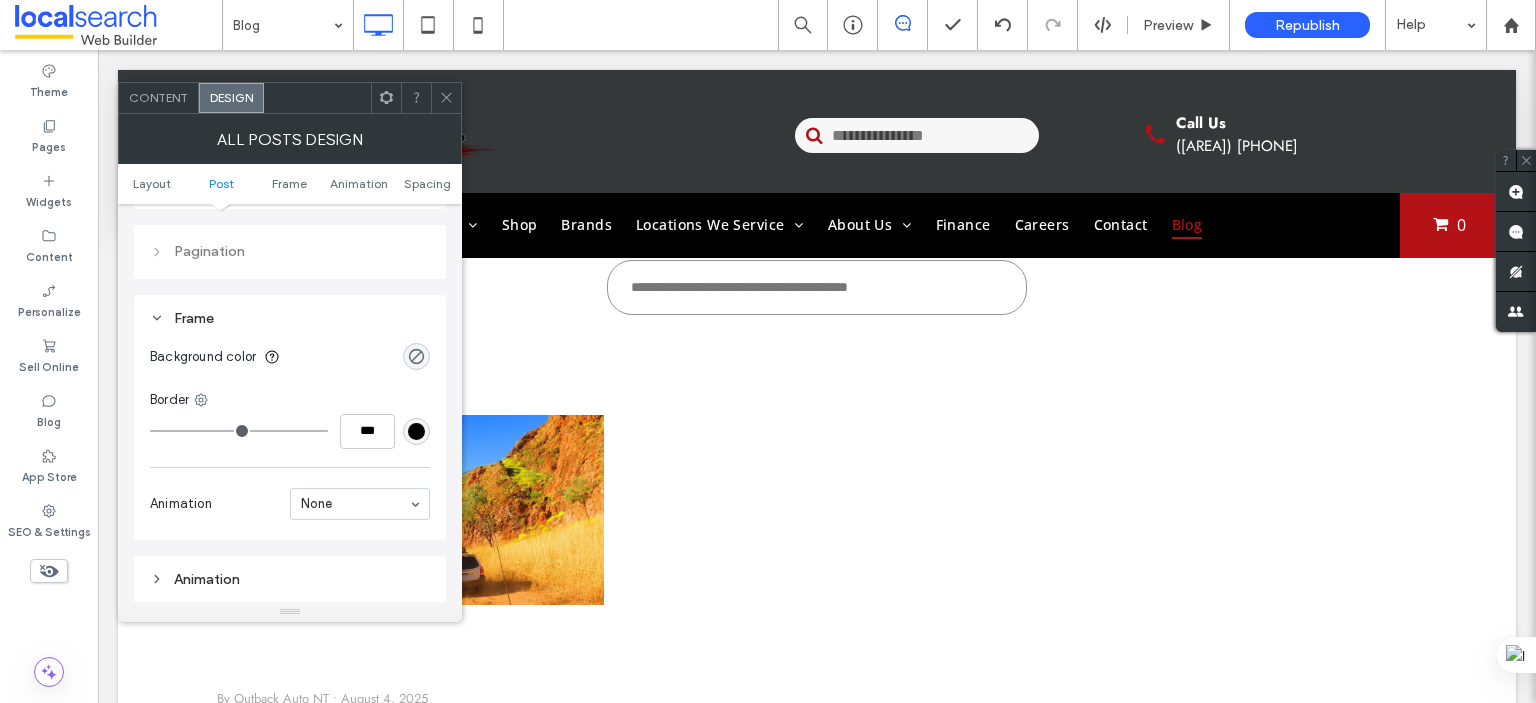 click 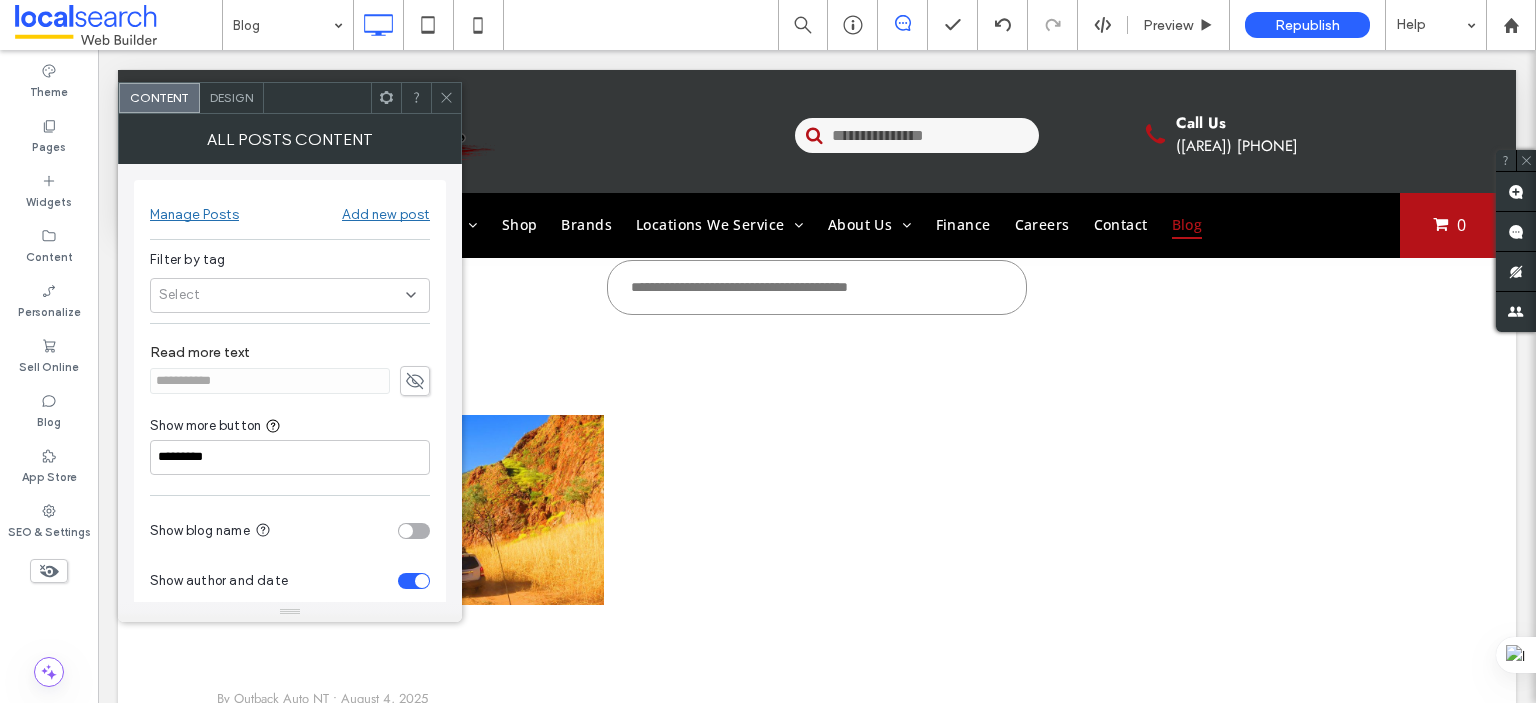 click on "Design" at bounding box center [232, 98] 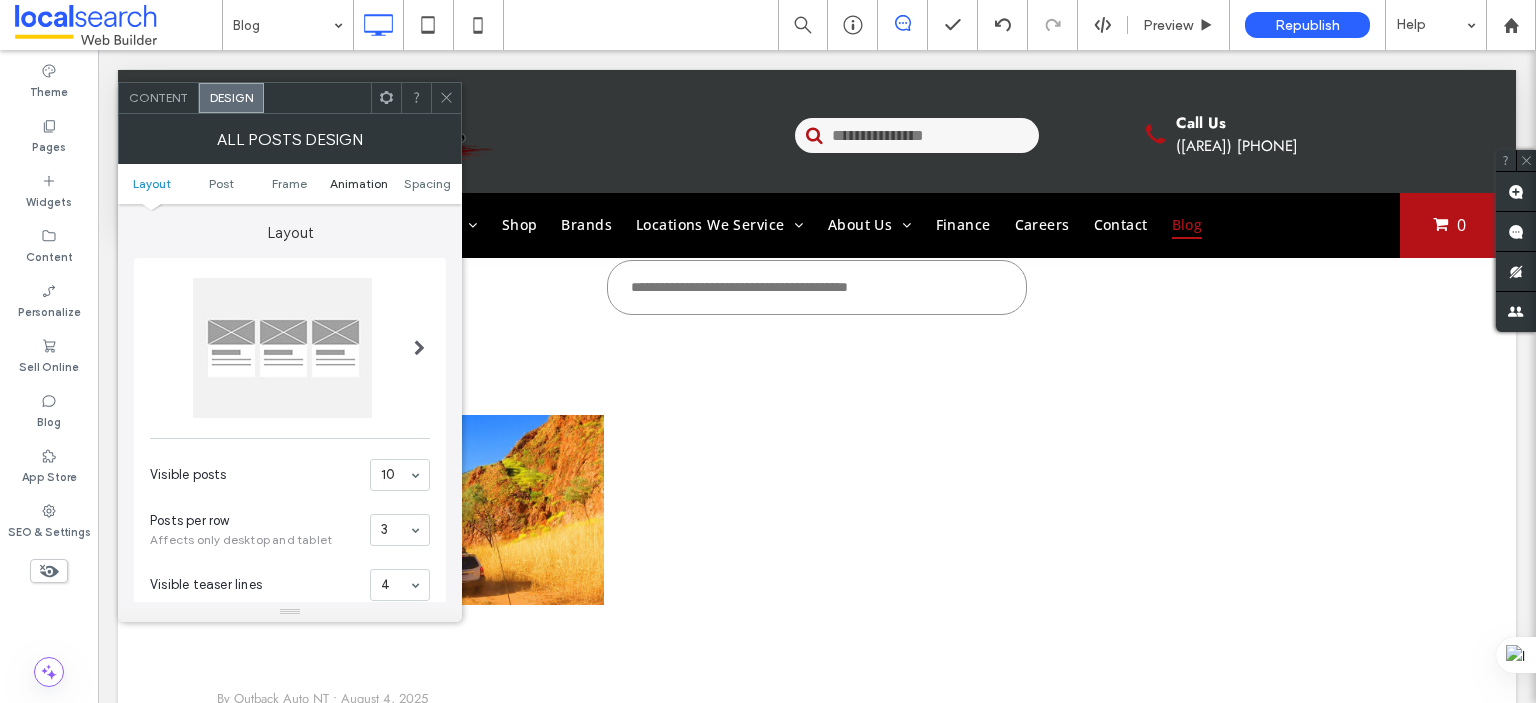 click on "Animation" at bounding box center [359, 183] 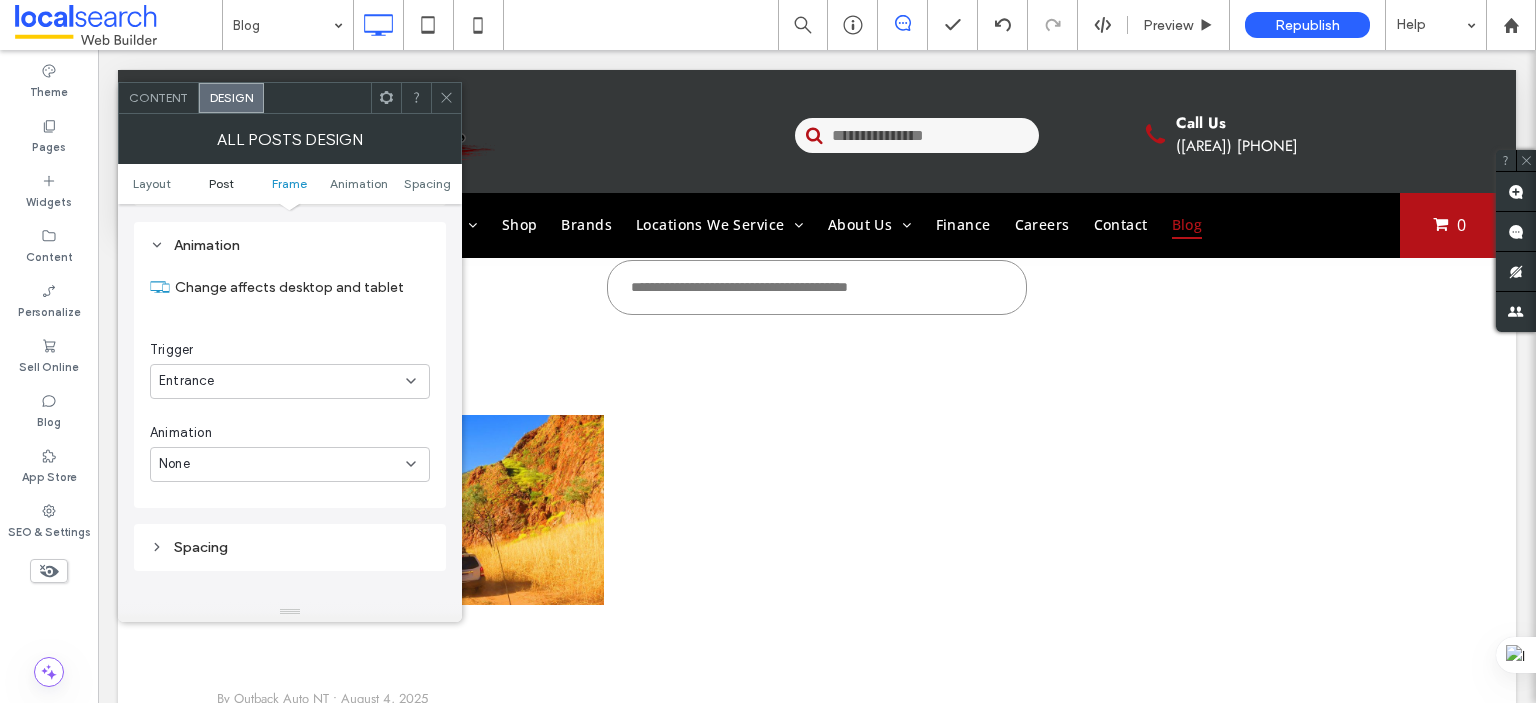 click on "Post" at bounding box center (221, 183) 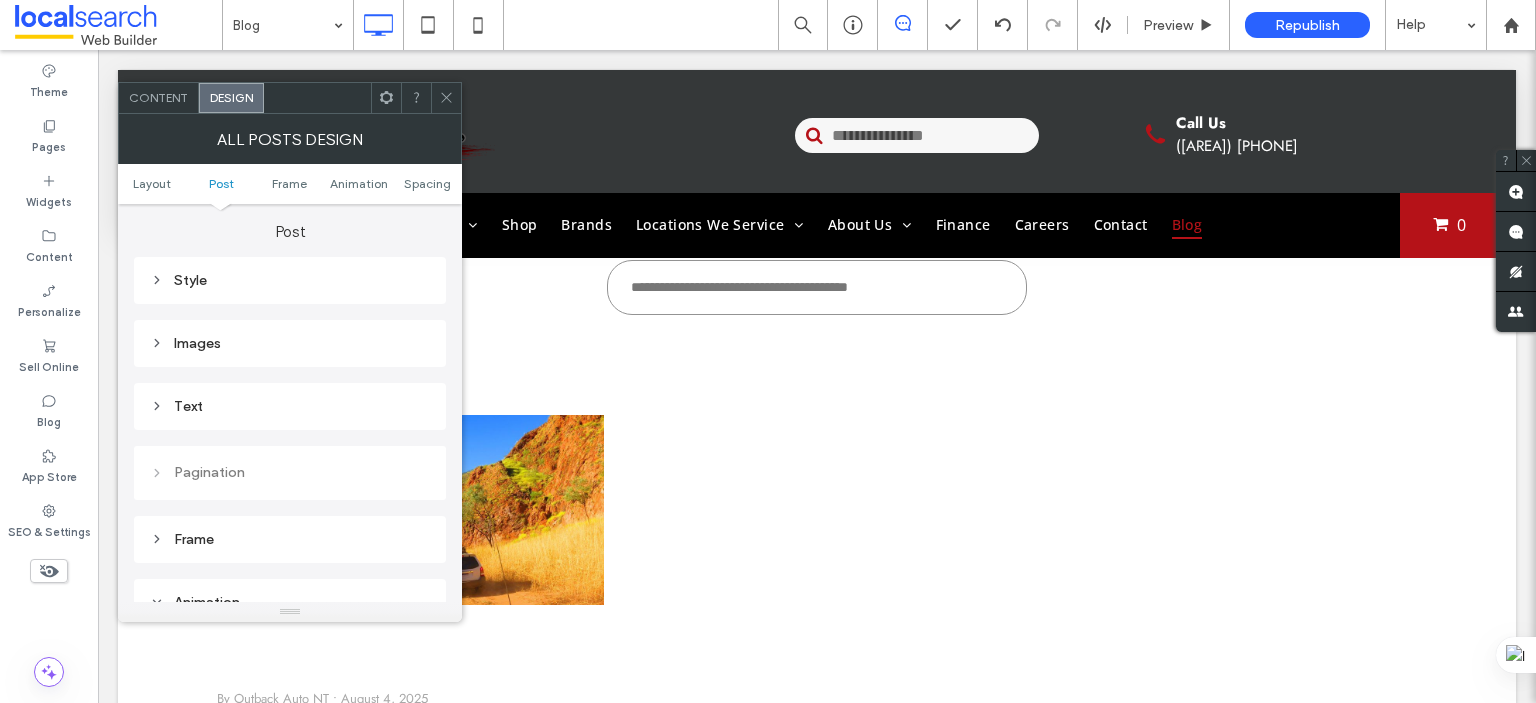 scroll, scrollTop: 565, scrollLeft: 0, axis: vertical 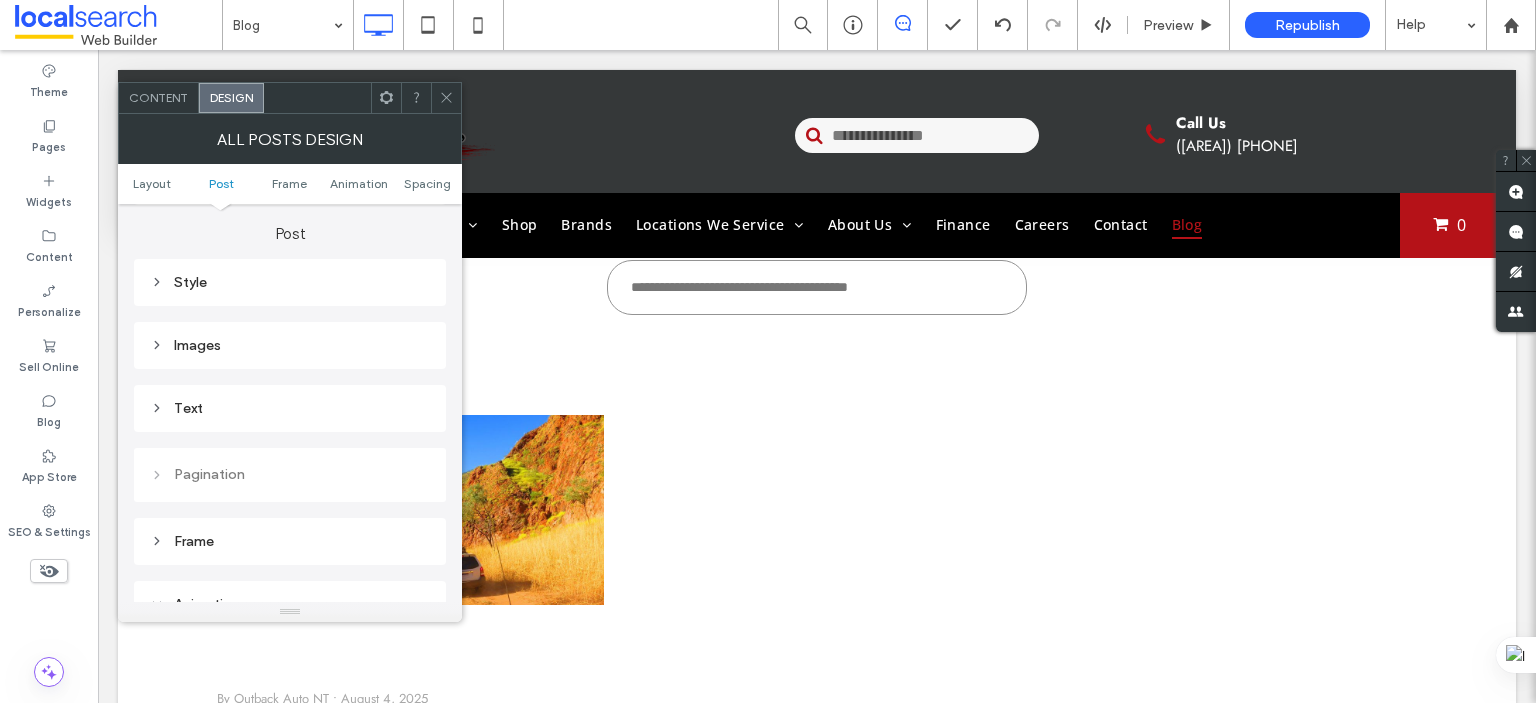 click on "Images" at bounding box center [290, 345] 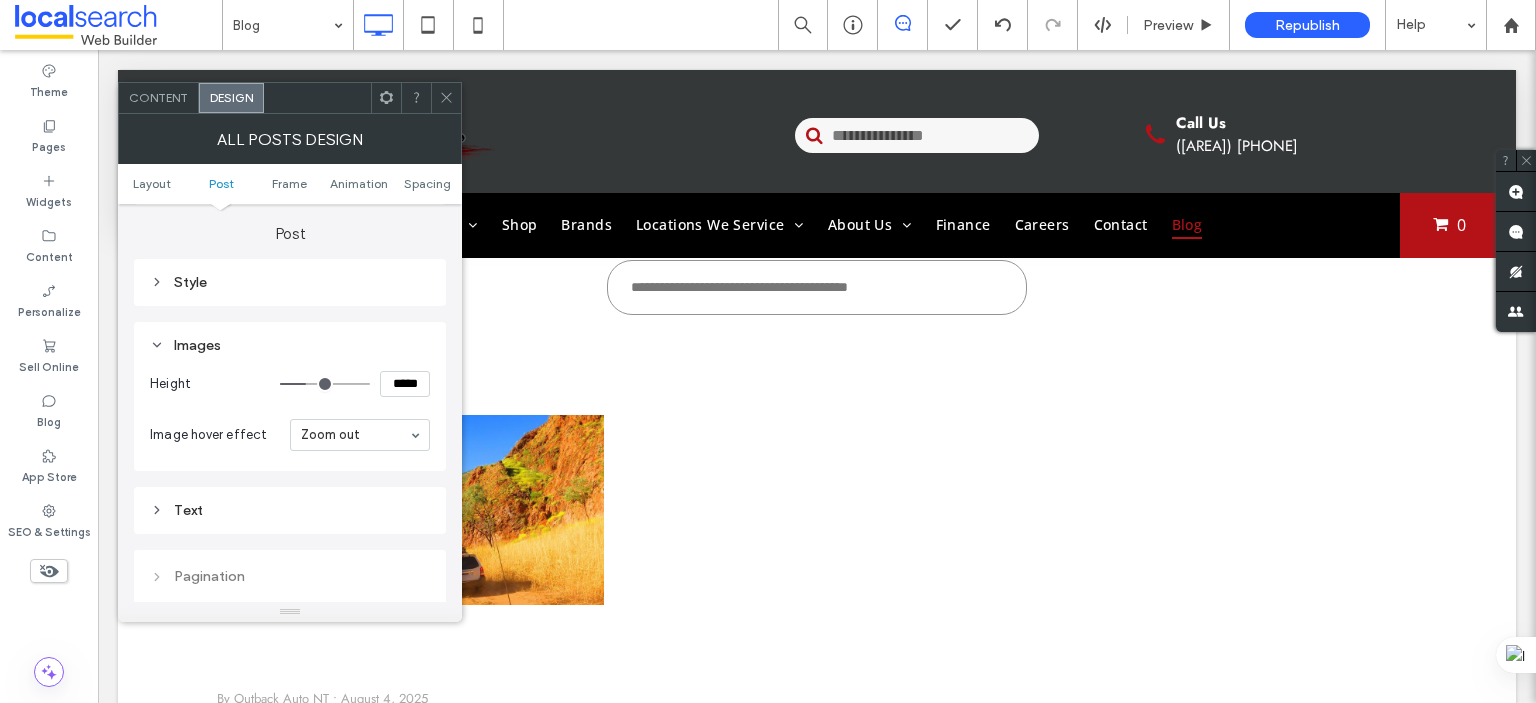 type on "***" 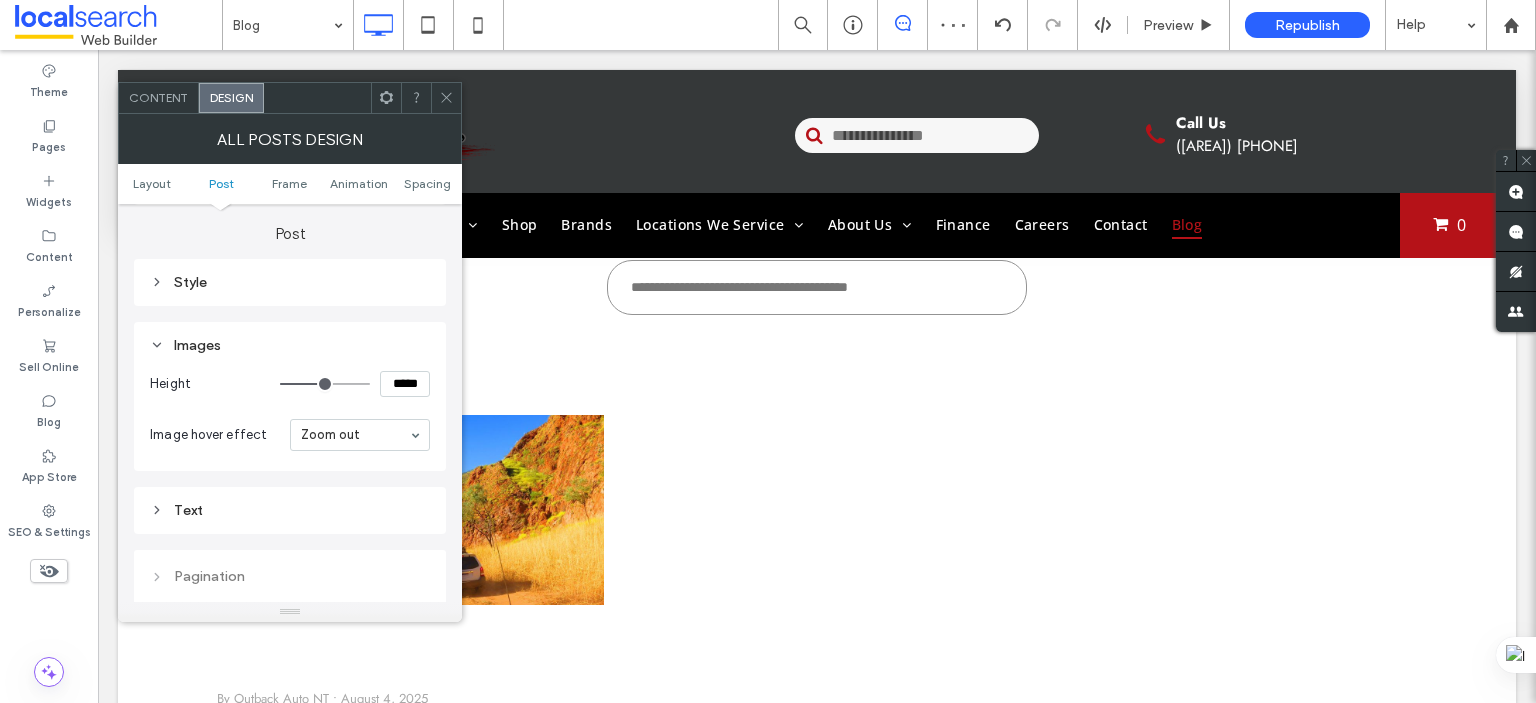 drag, startPoint x: 409, startPoint y: 381, endPoint x: 381, endPoint y: 384, distance: 28.160255 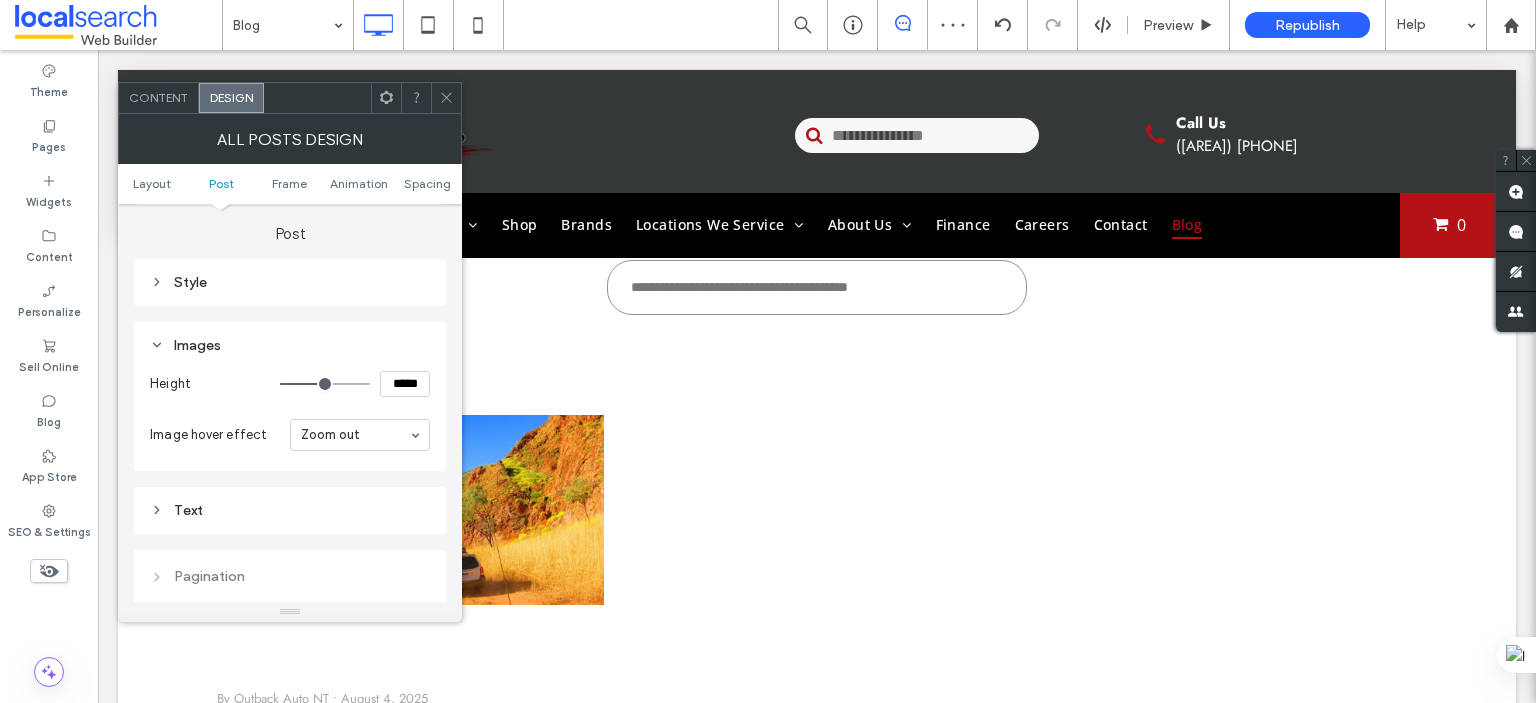 click on "*****" at bounding box center [405, 384] 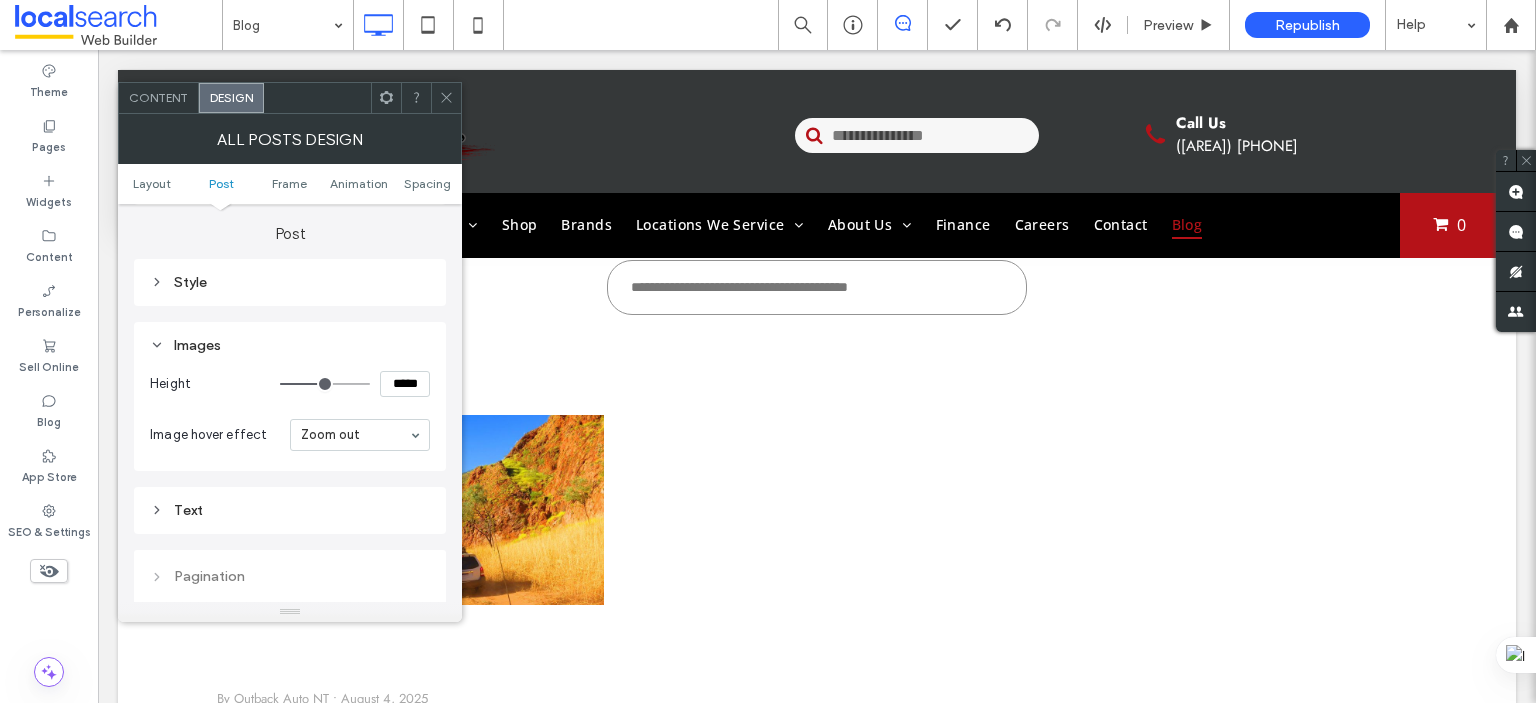 type on "*****" 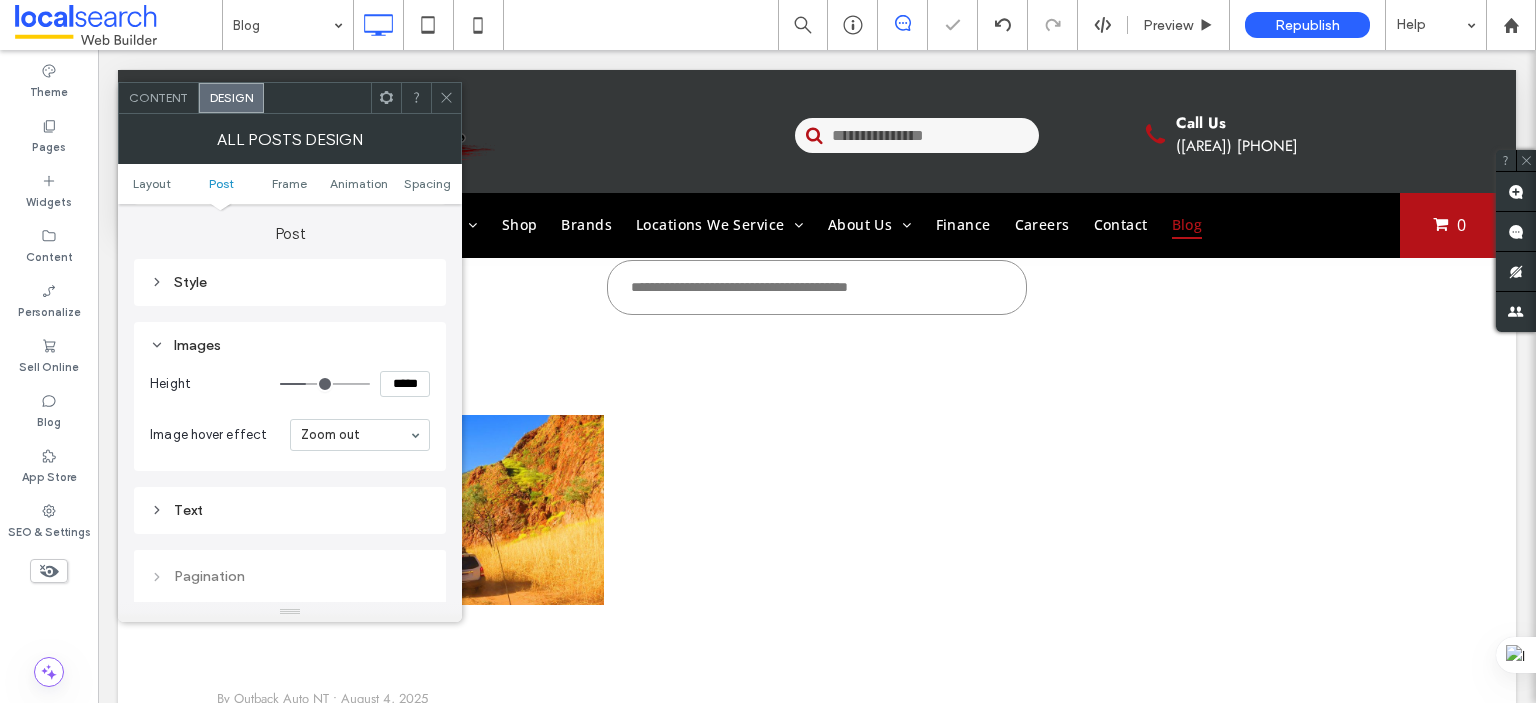 click on "Height *****" at bounding box center (290, 384) 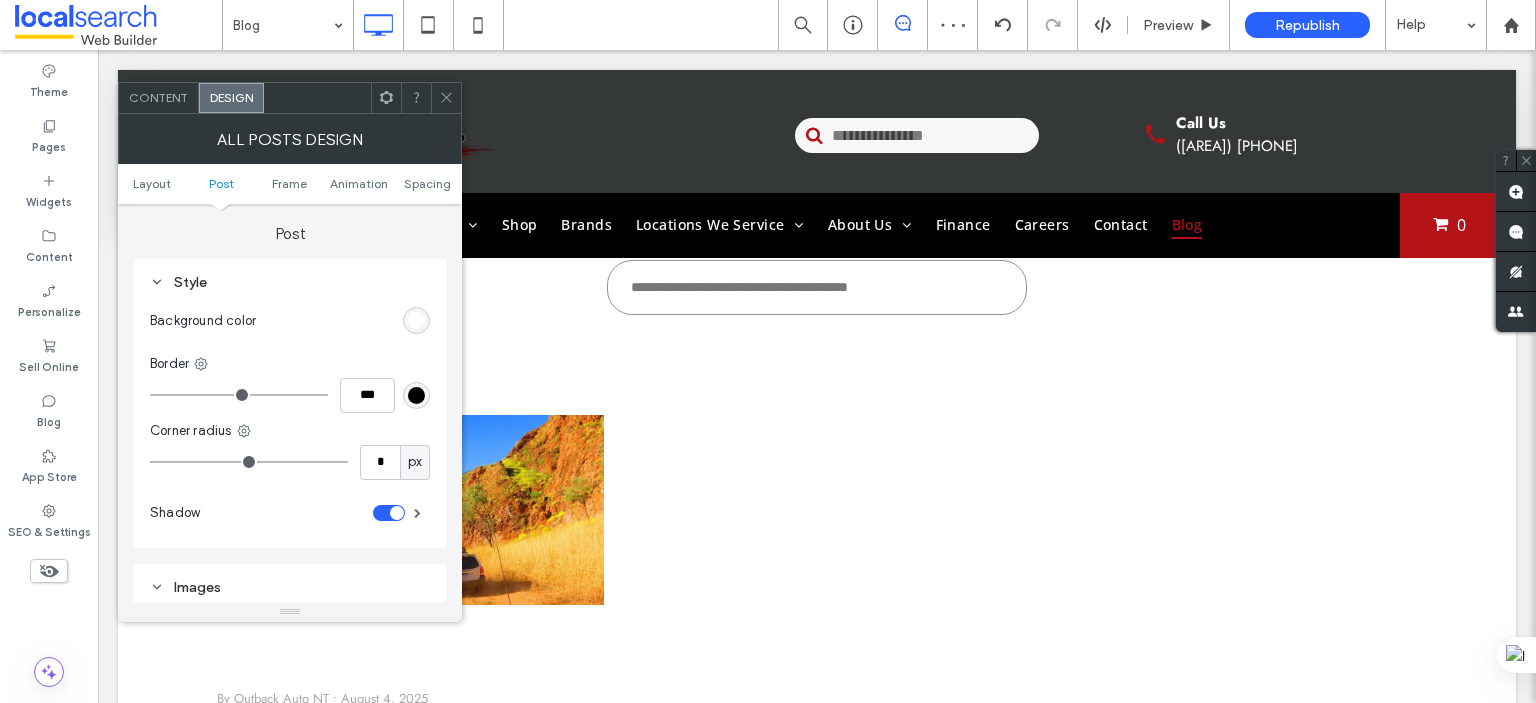 click on "Style" at bounding box center [290, 282] 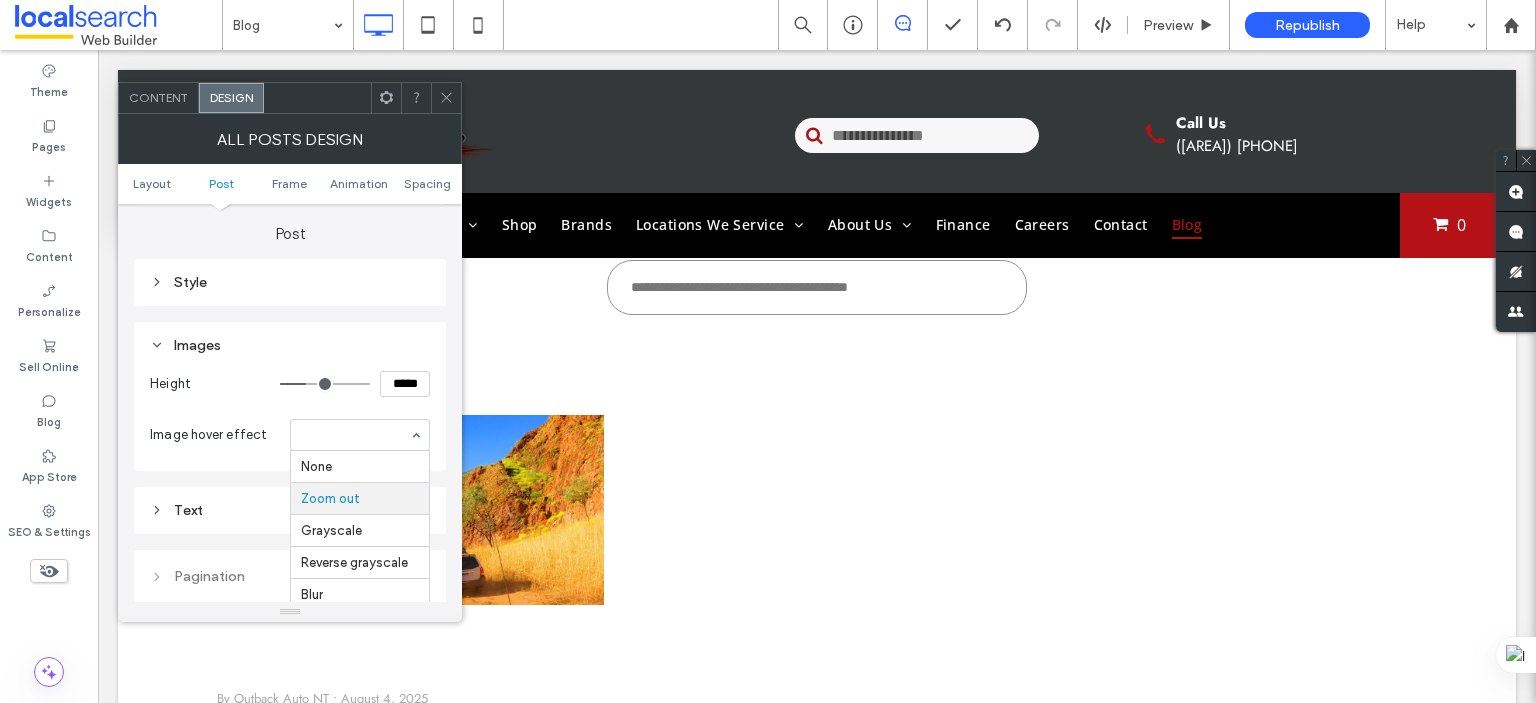 scroll, scrollTop: 32, scrollLeft: 0, axis: vertical 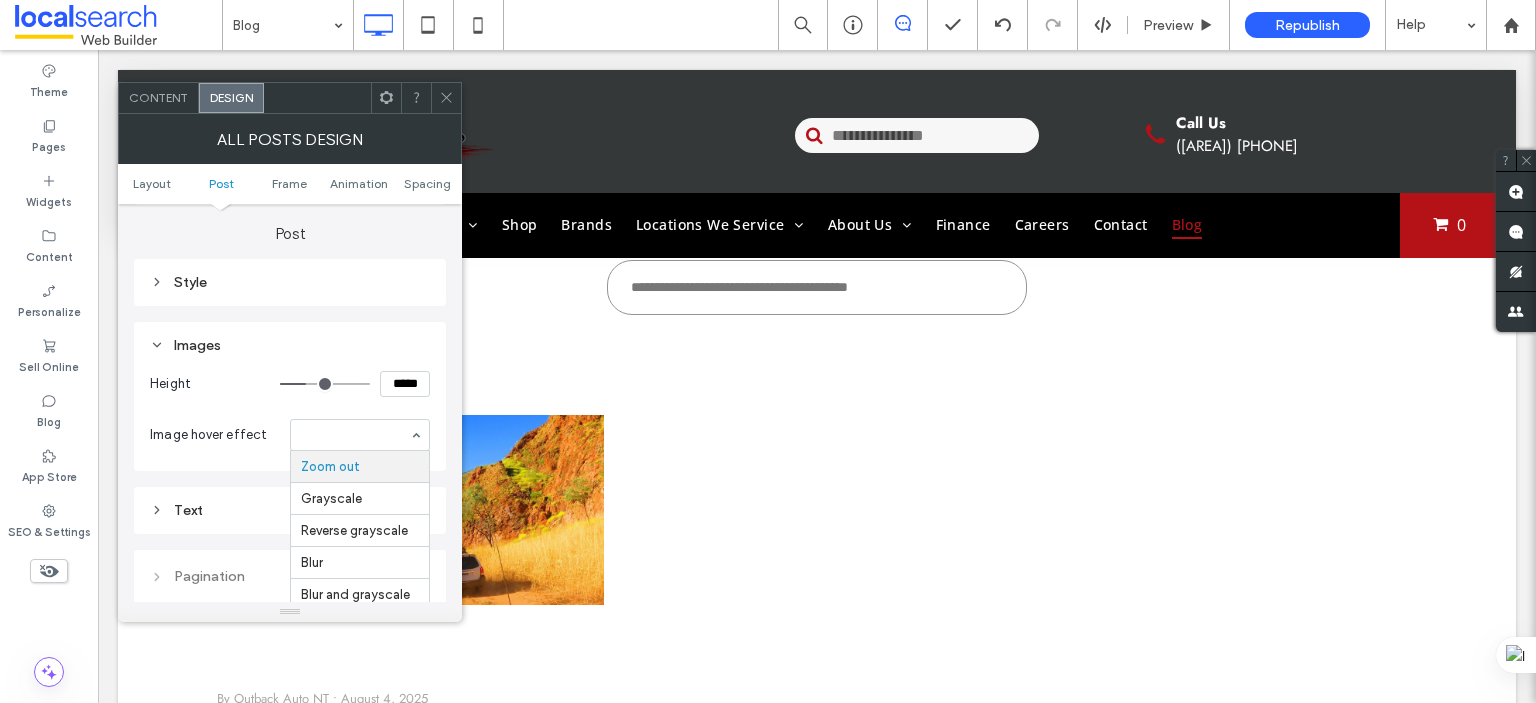 click at bounding box center (355, 435) 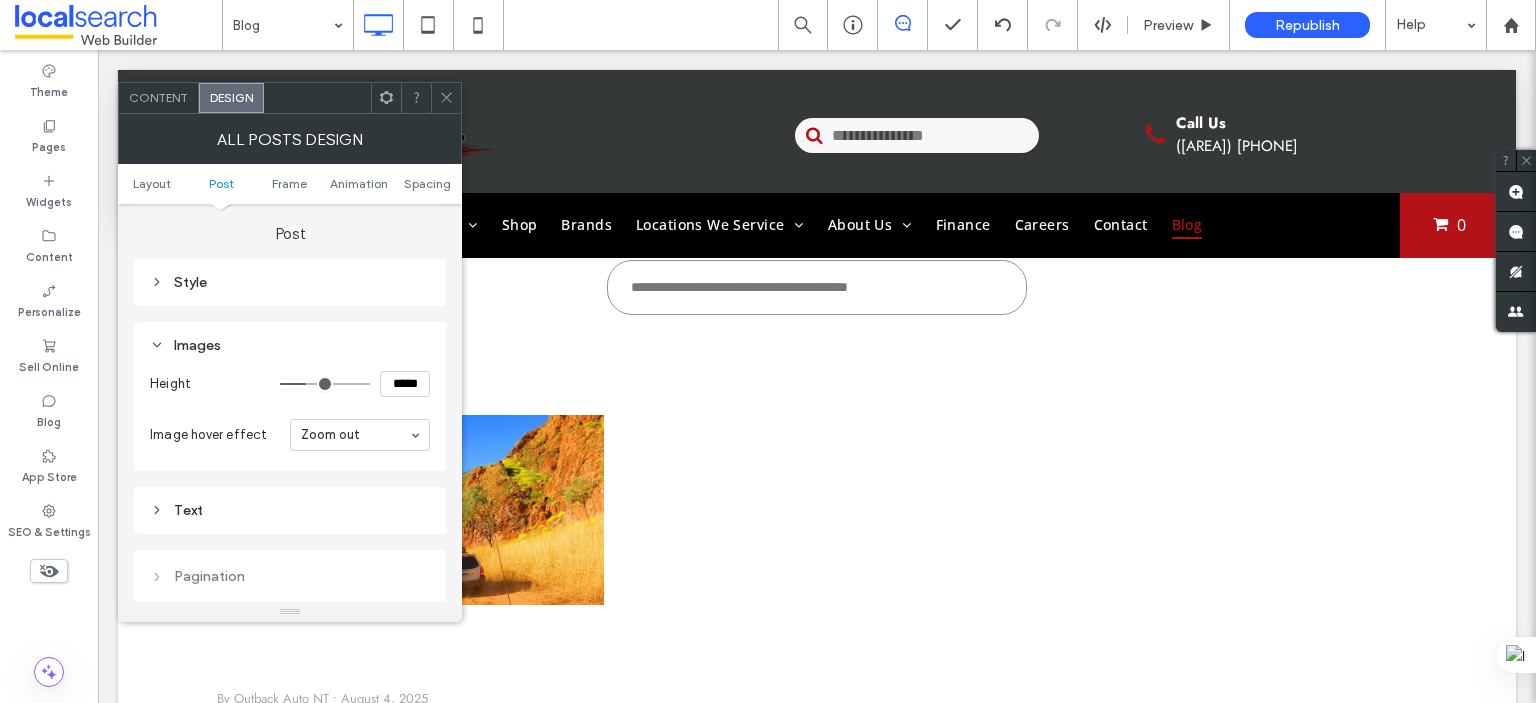 click 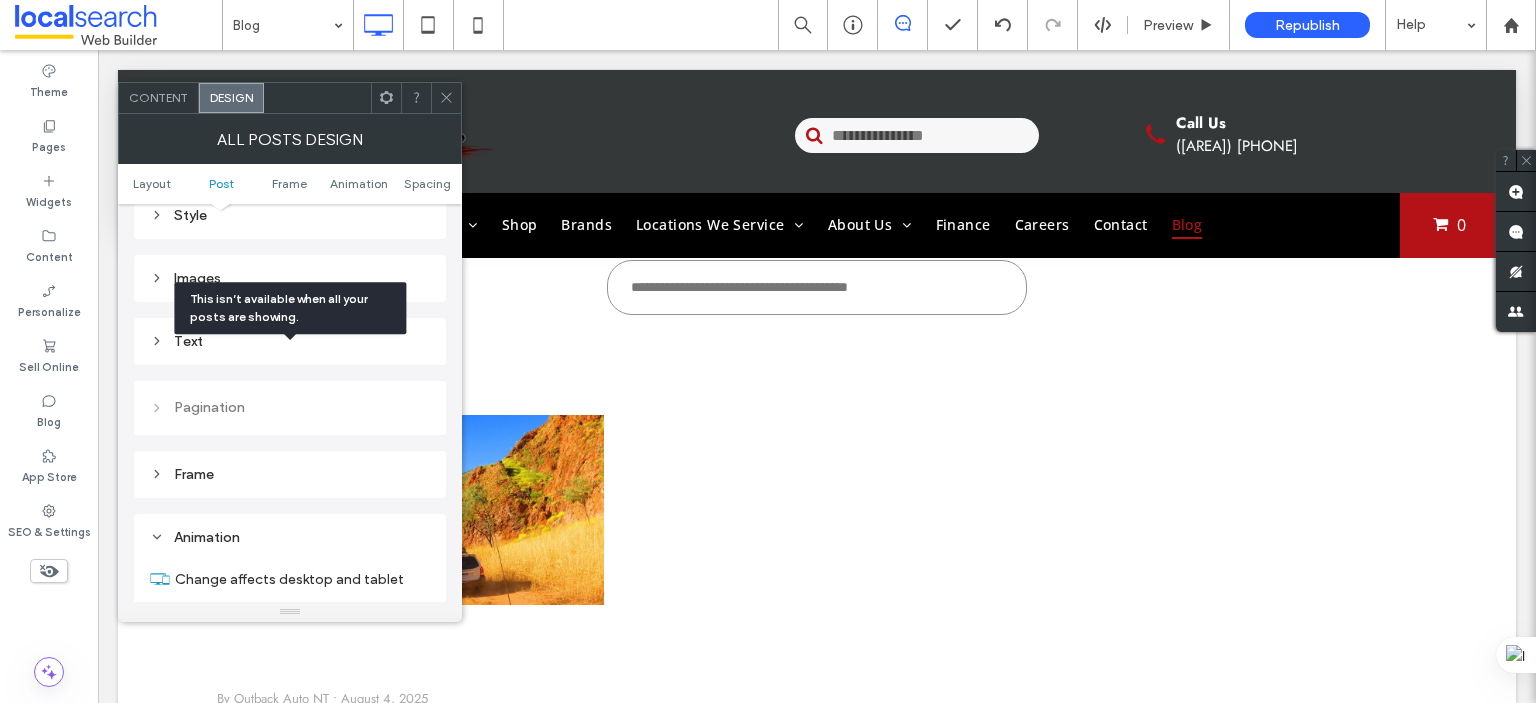 scroll, scrollTop: 665, scrollLeft: 0, axis: vertical 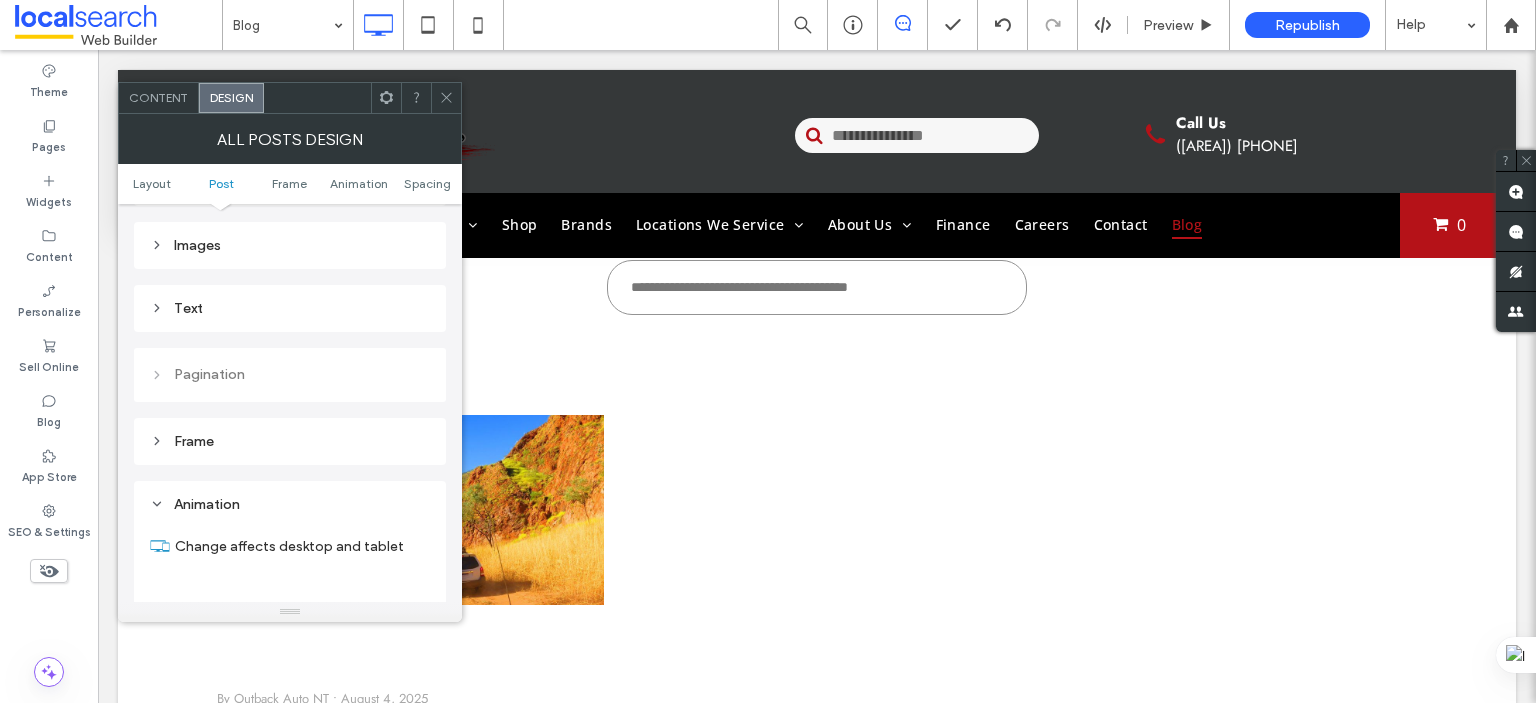 click 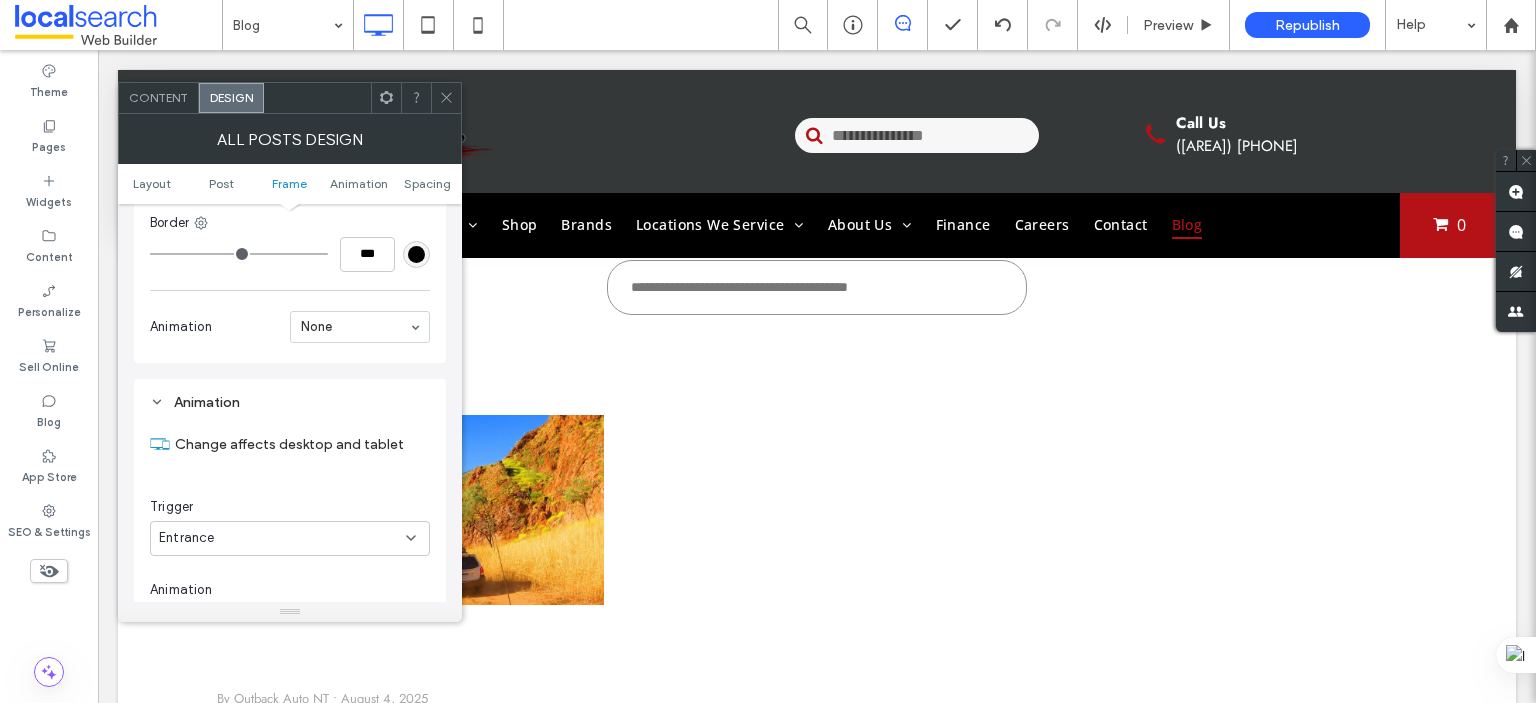 scroll, scrollTop: 1265, scrollLeft: 0, axis: vertical 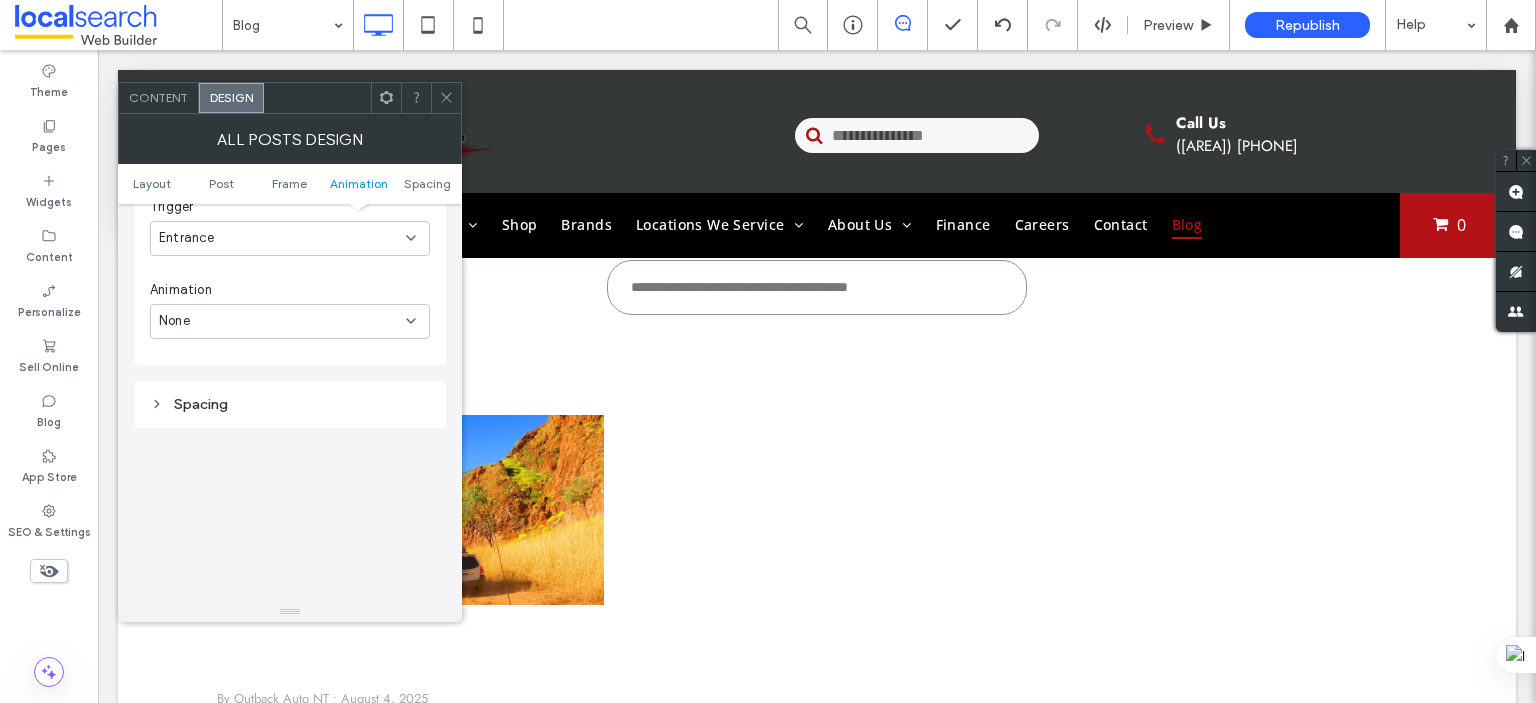 click 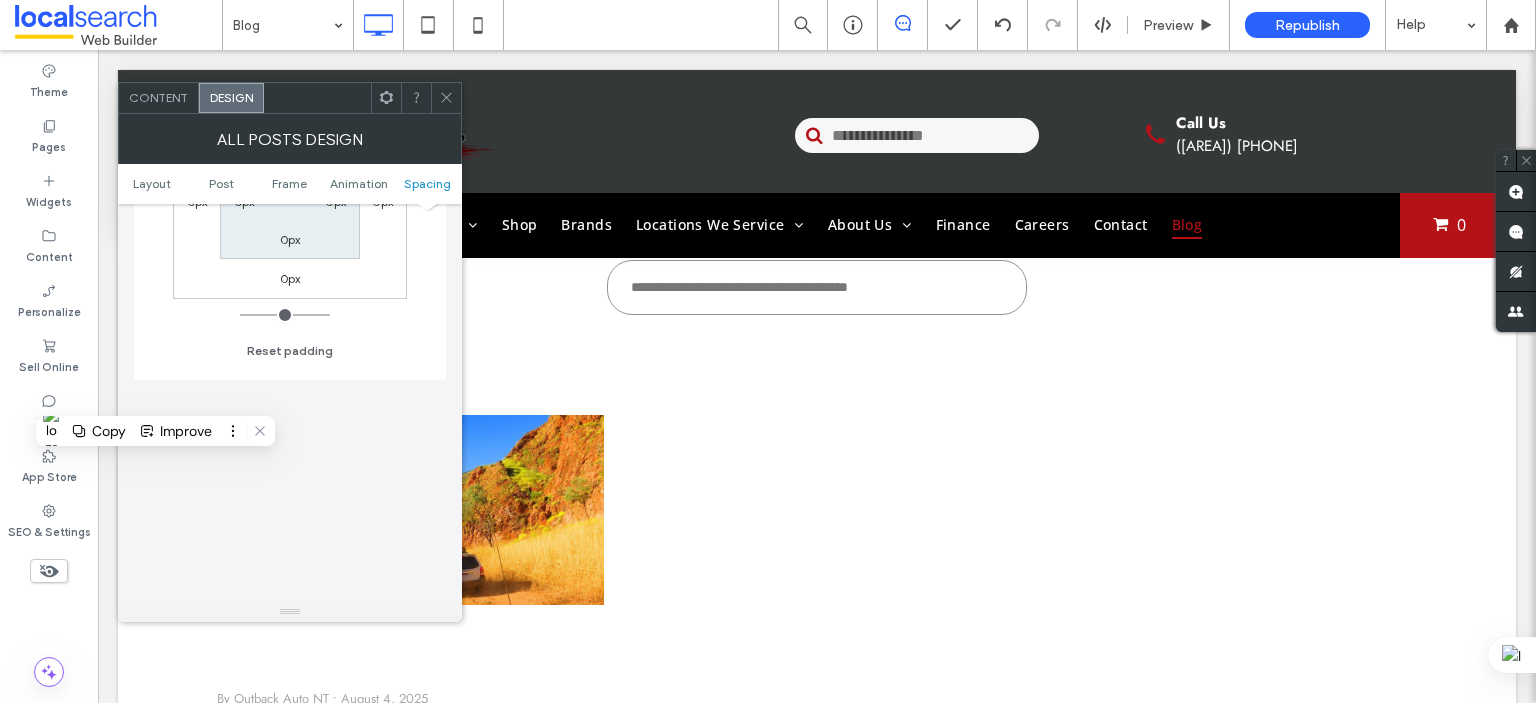 scroll, scrollTop: 1665, scrollLeft: 0, axis: vertical 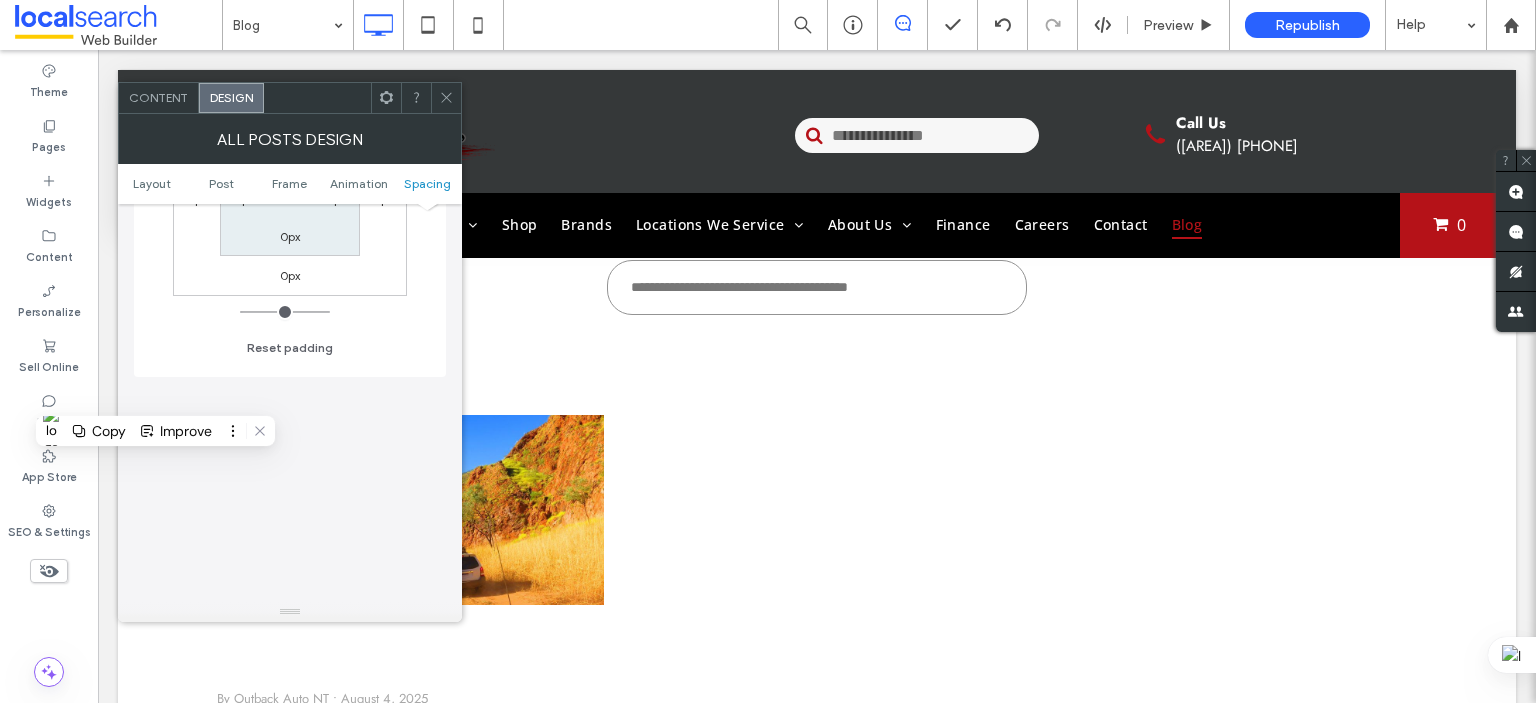 click on "Layout Post Frame Animation Spacing" at bounding box center (290, 184) 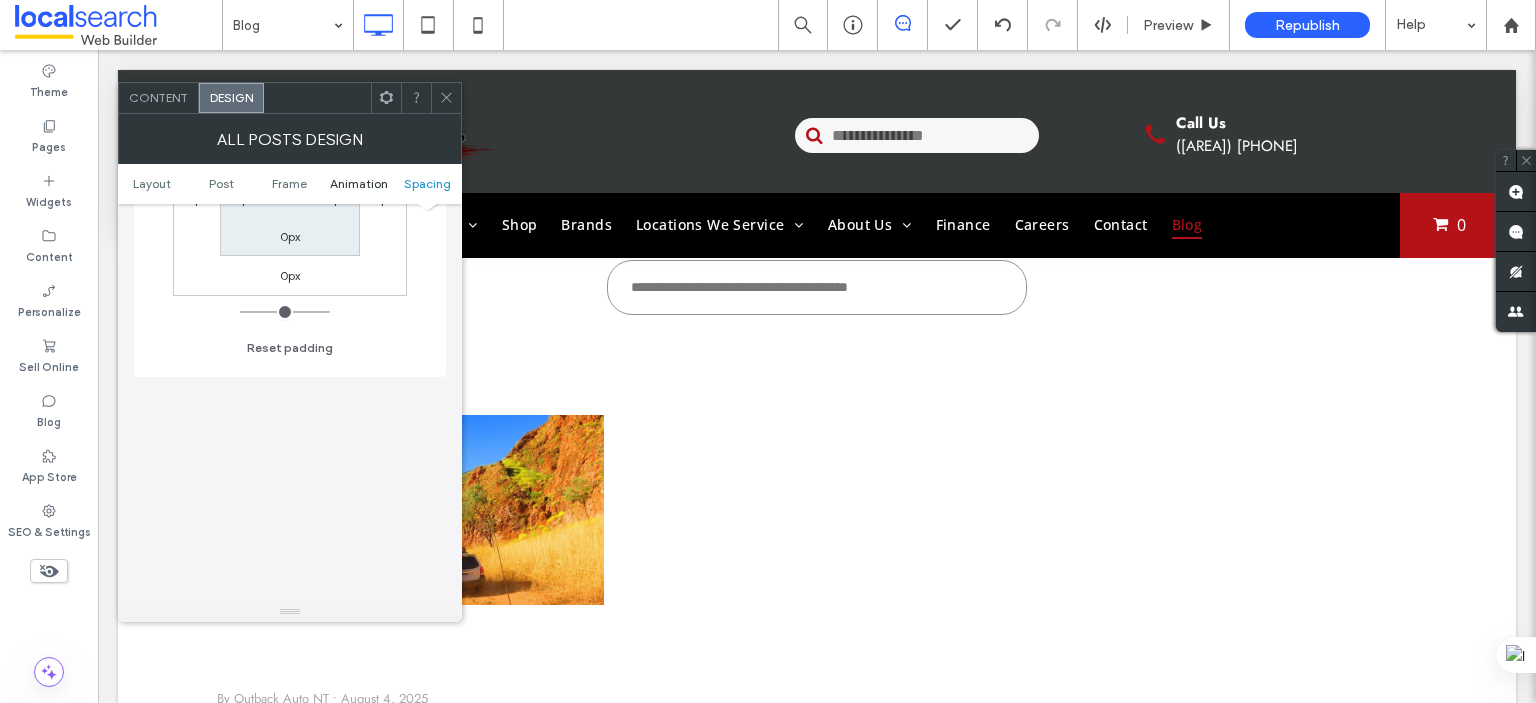 click on "Animation" at bounding box center (359, 183) 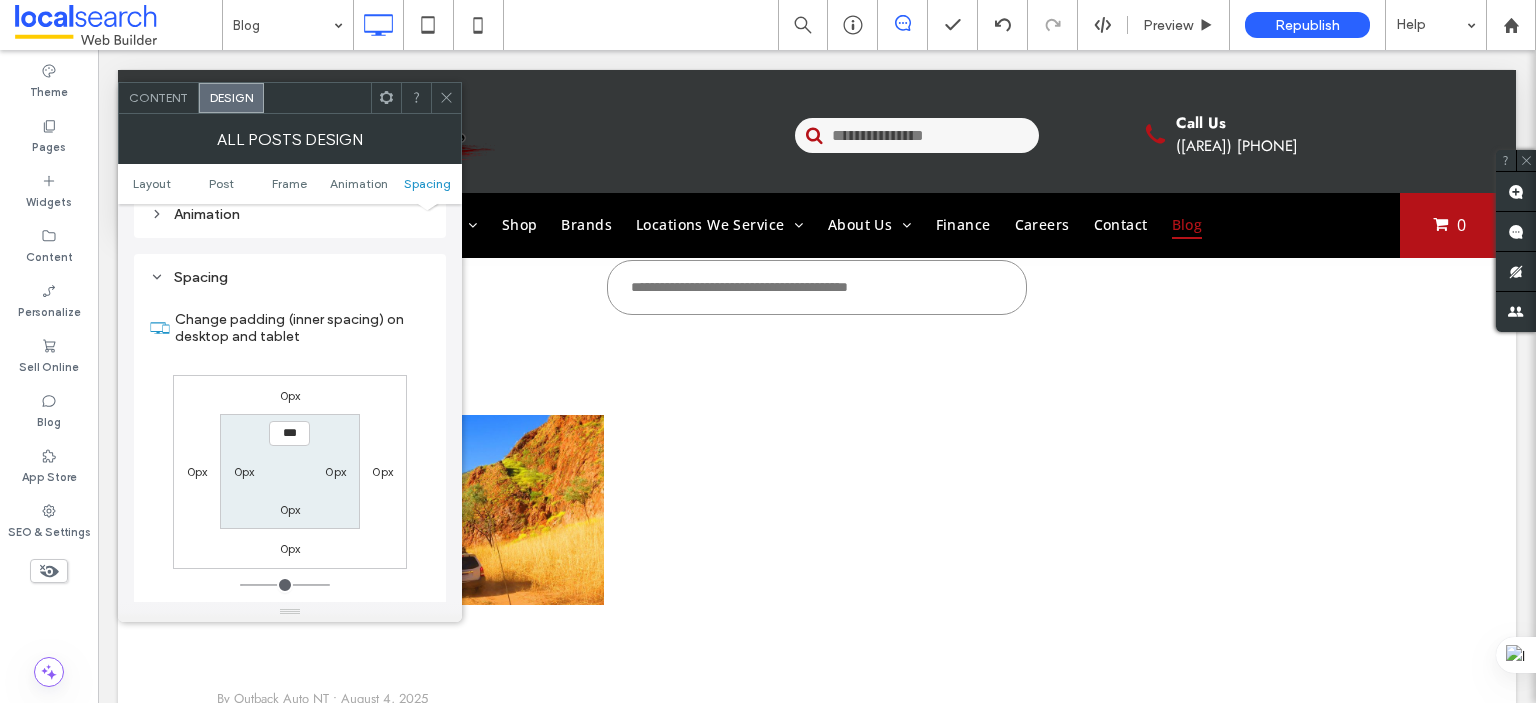 scroll, scrollTop: 1122, scrollLeft: 0, axis: vertical 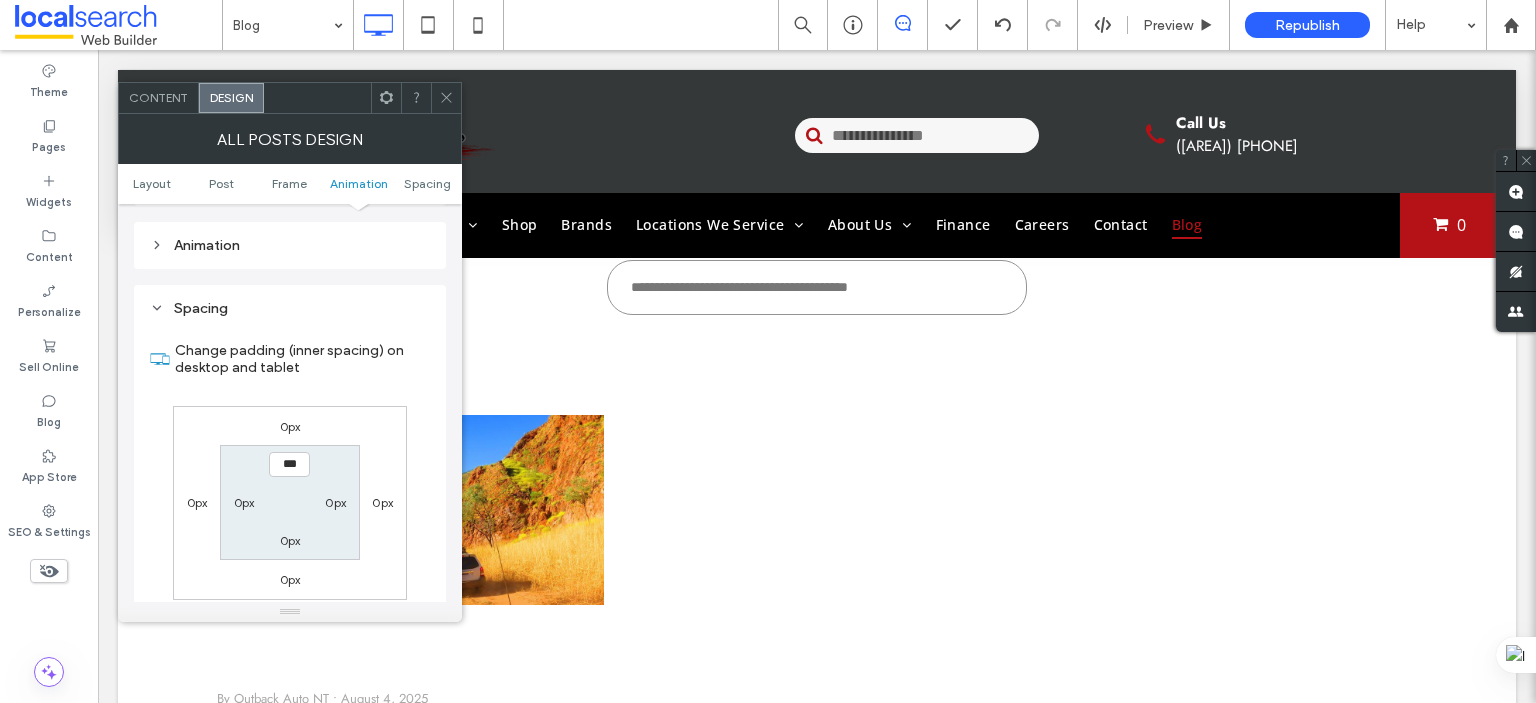 click on "Animation" at bounding box center (290, 245) 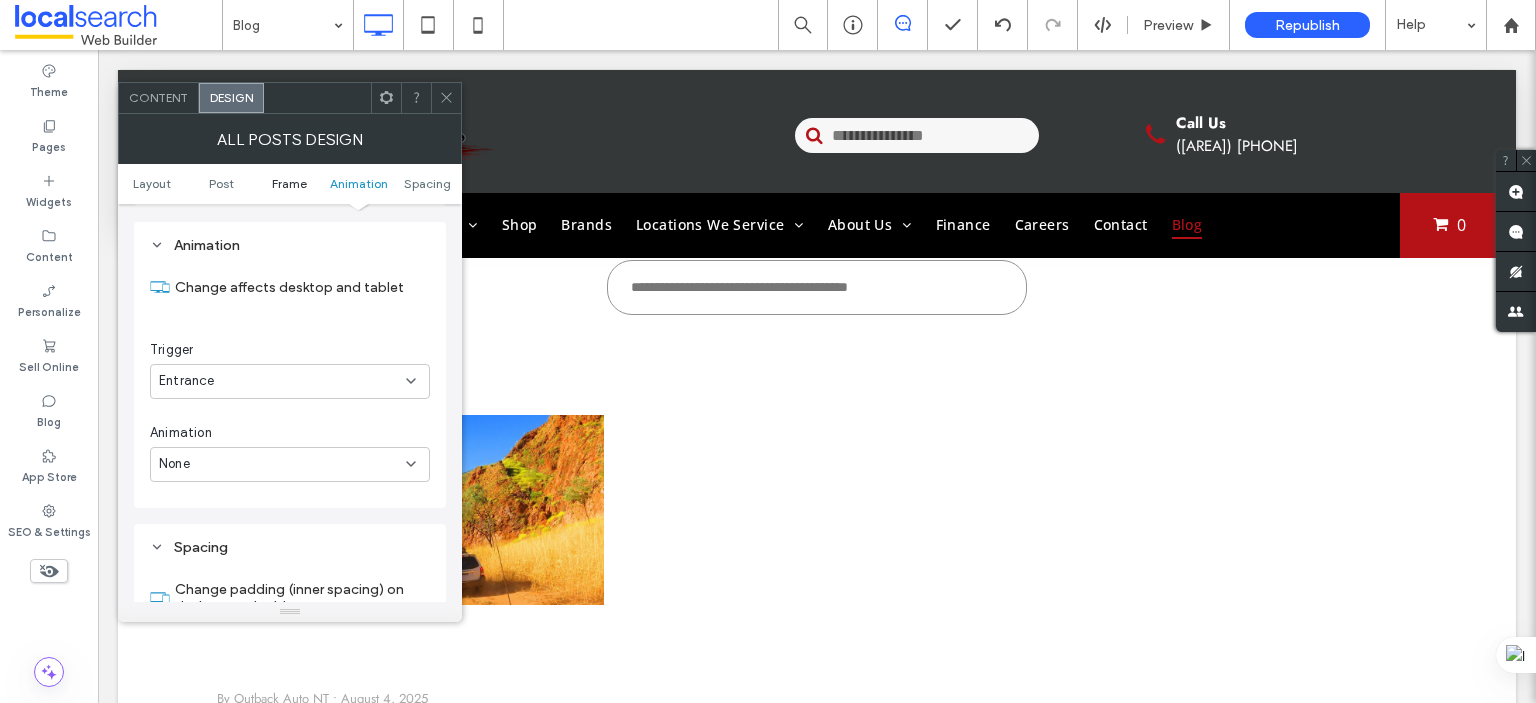 click on "Frame" at bounding box center (289, 183) 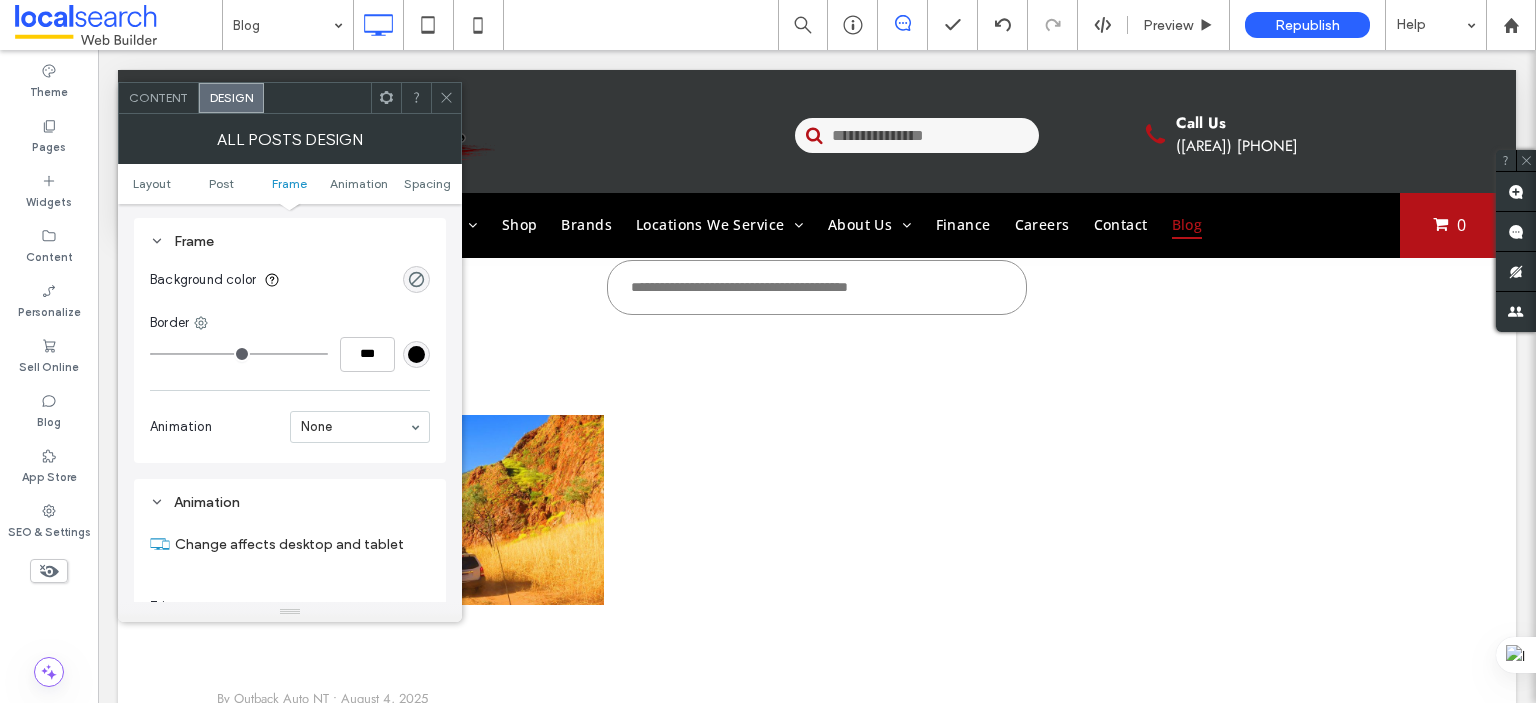 scroll, scrollTop: 862, scrollLeft: 0, axis: vertical 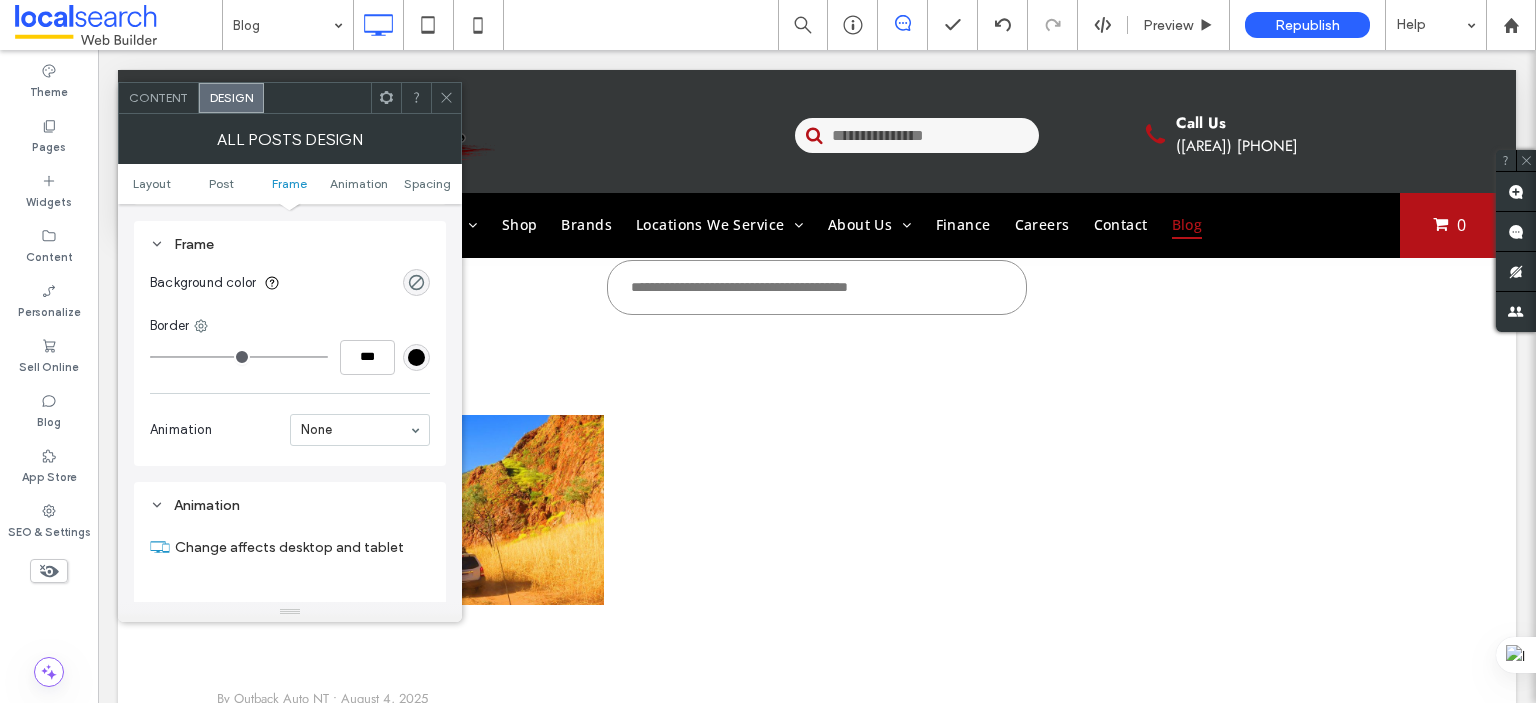 click 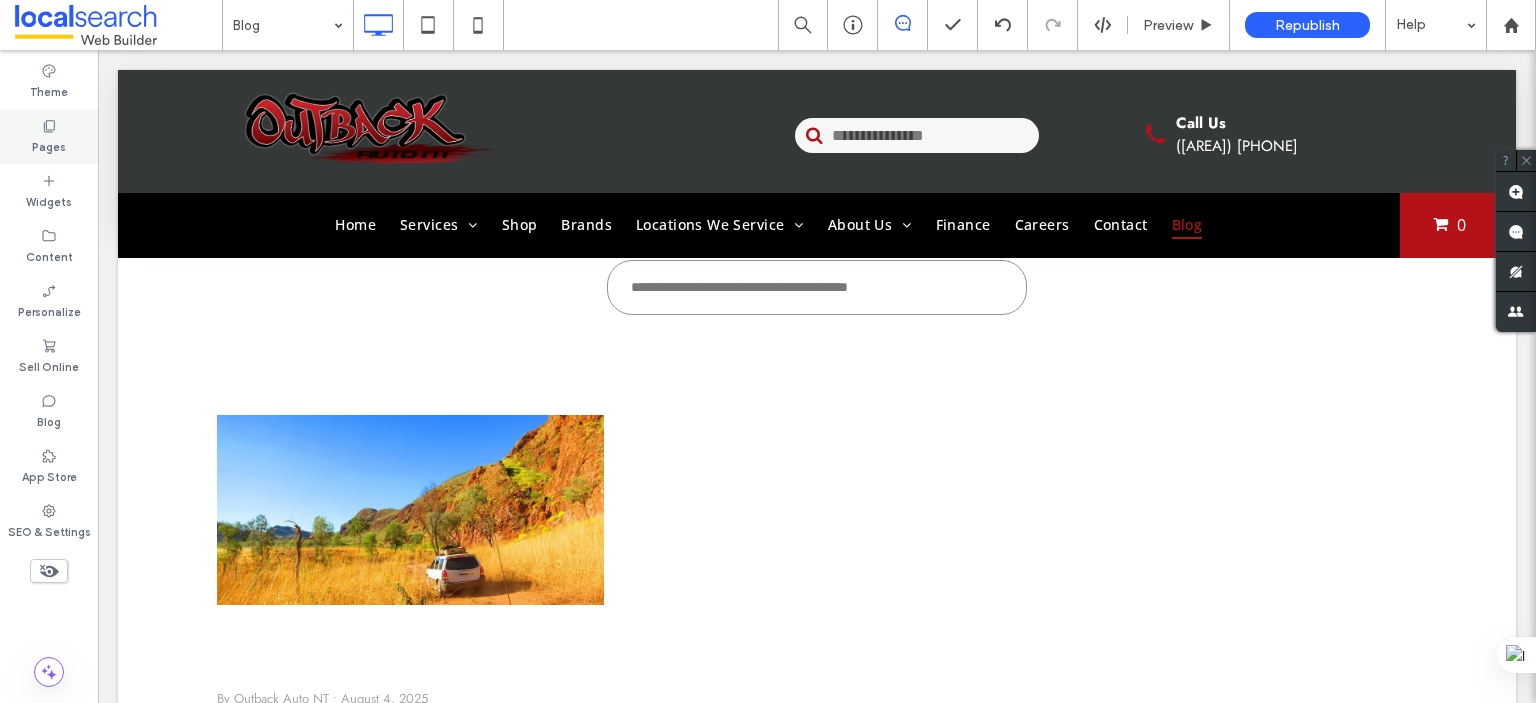 click 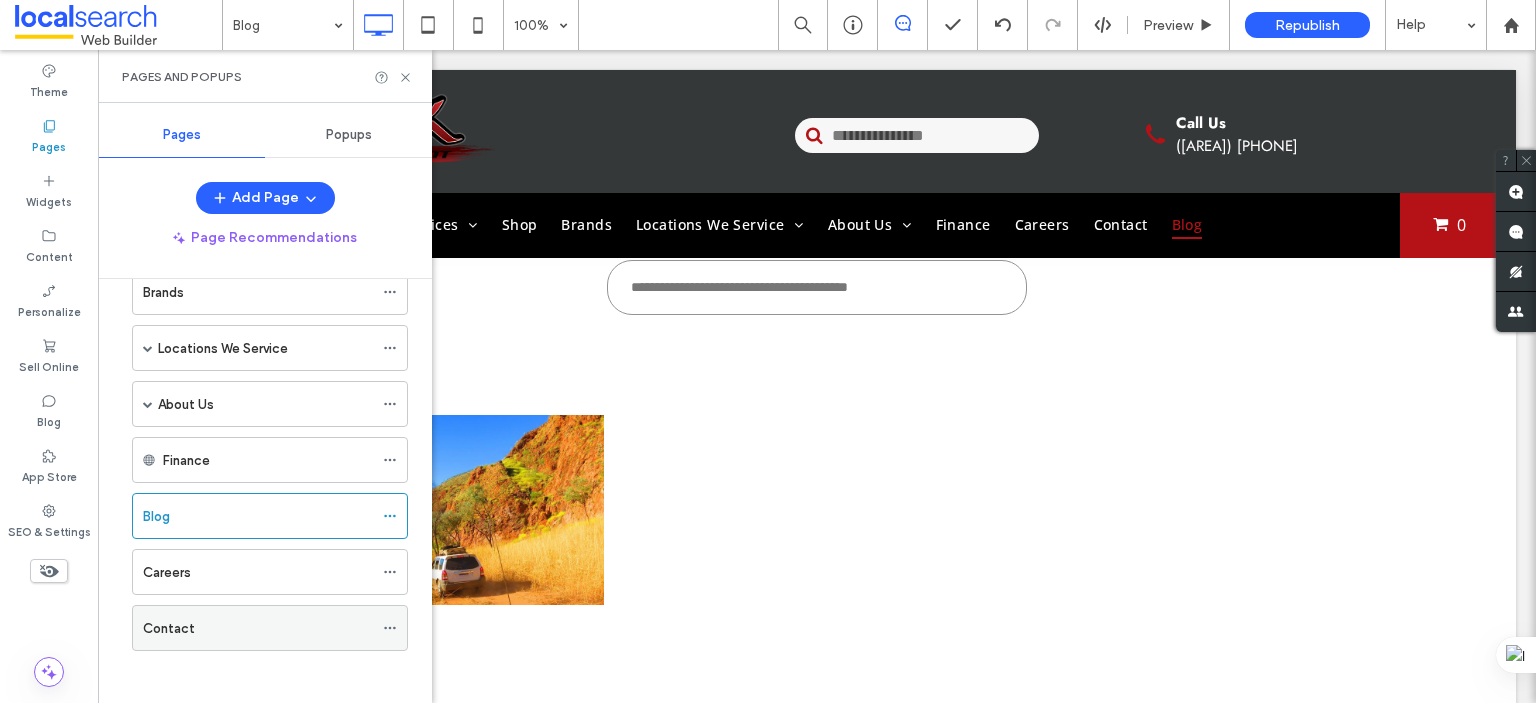 scroll, scrollTop: 215, scrollLeft: 0, axis: vertical 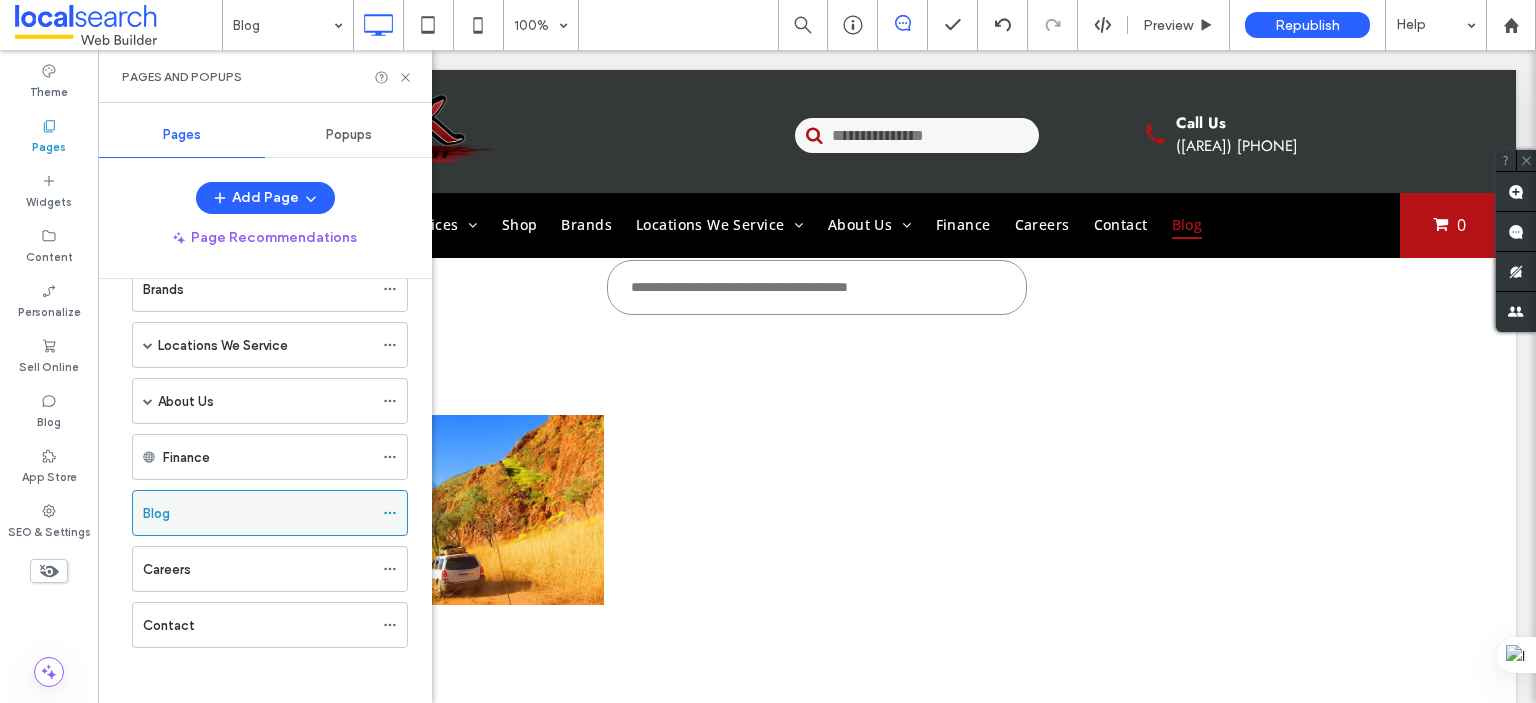 click 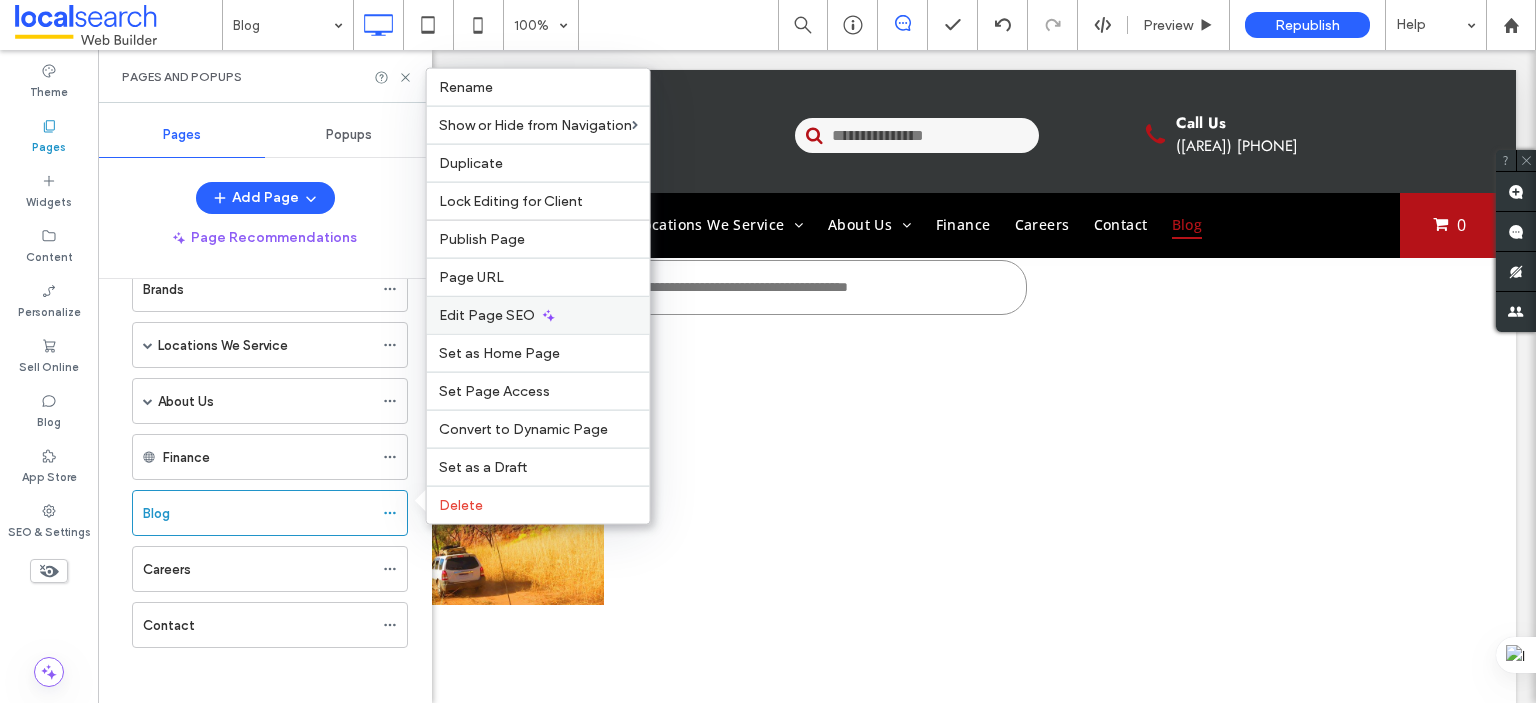 click on "Edit Page SEO" at bounding box center (487, 315) 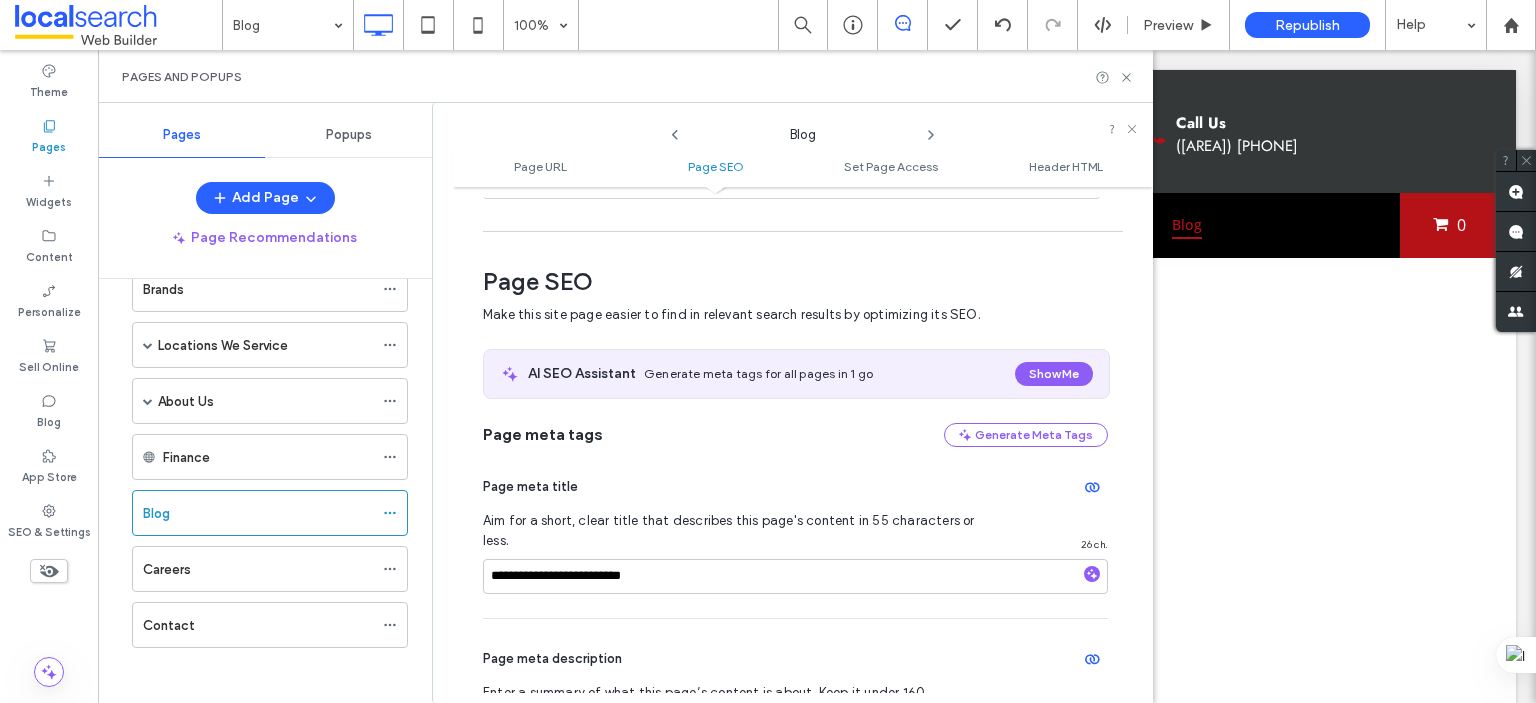 scroll, scrollTop: 274, scrollLeft: 0, axis: vertical 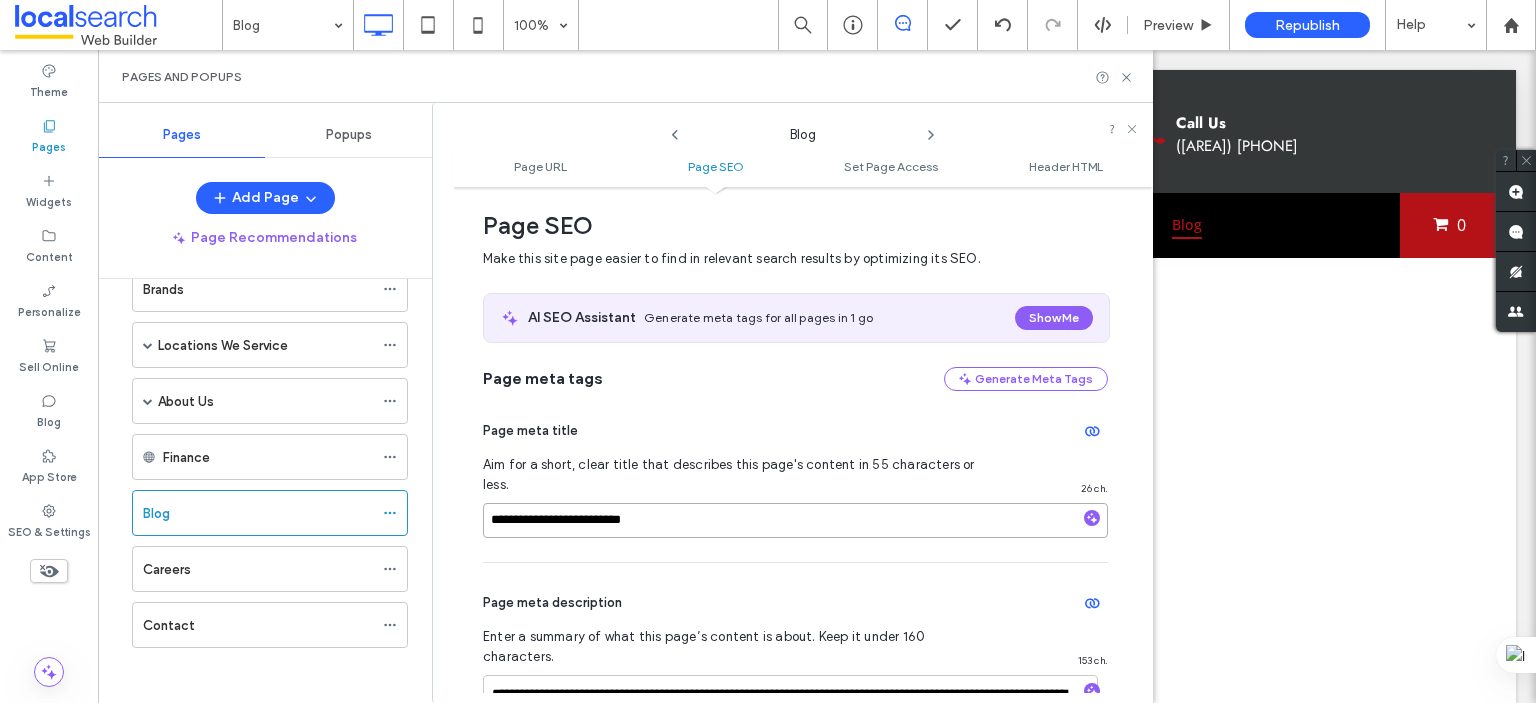 click on "**********" at bounding box center (795, 520) 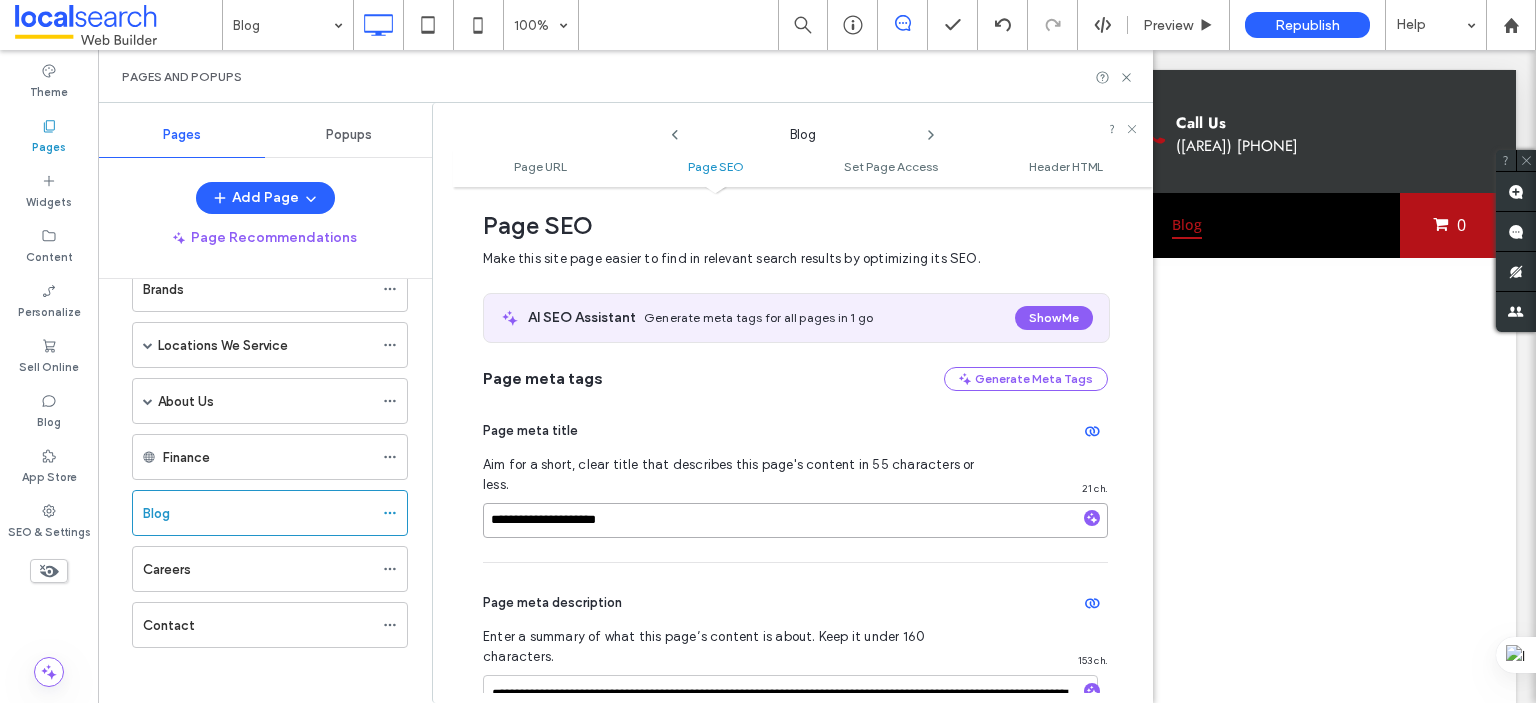 type on "**********" 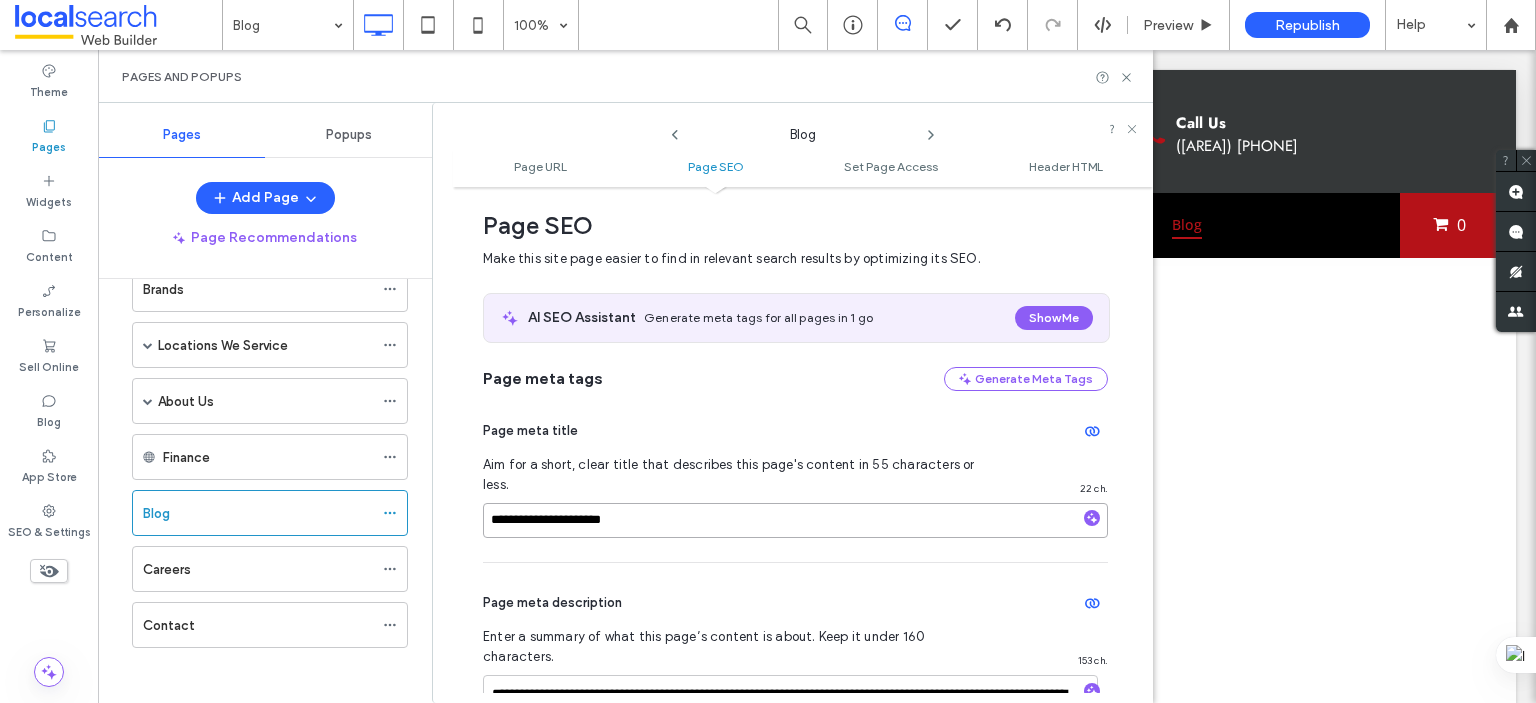 scroll, scrollTop: 474, scrollLeft: 0, axis: vertical 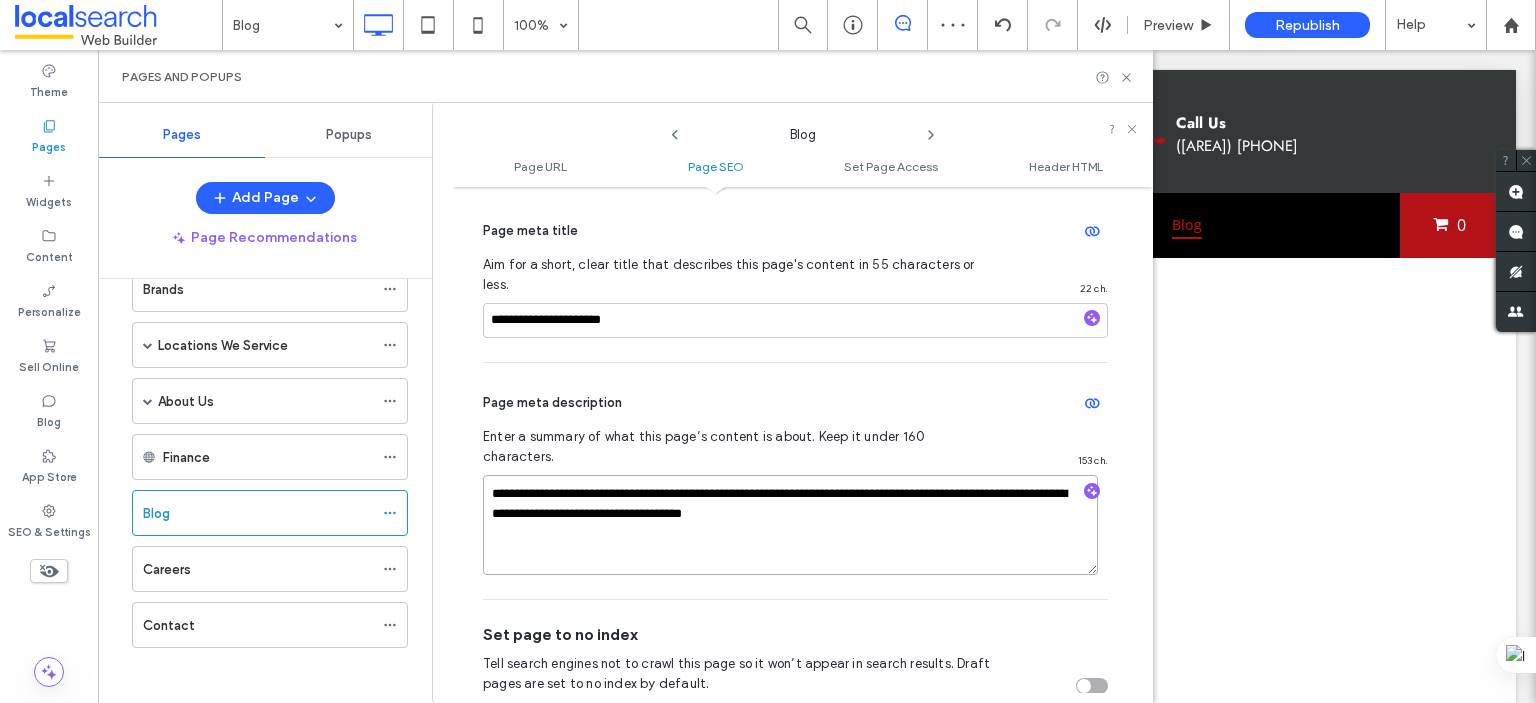 click on "**********" at bounding box center [790, 525] 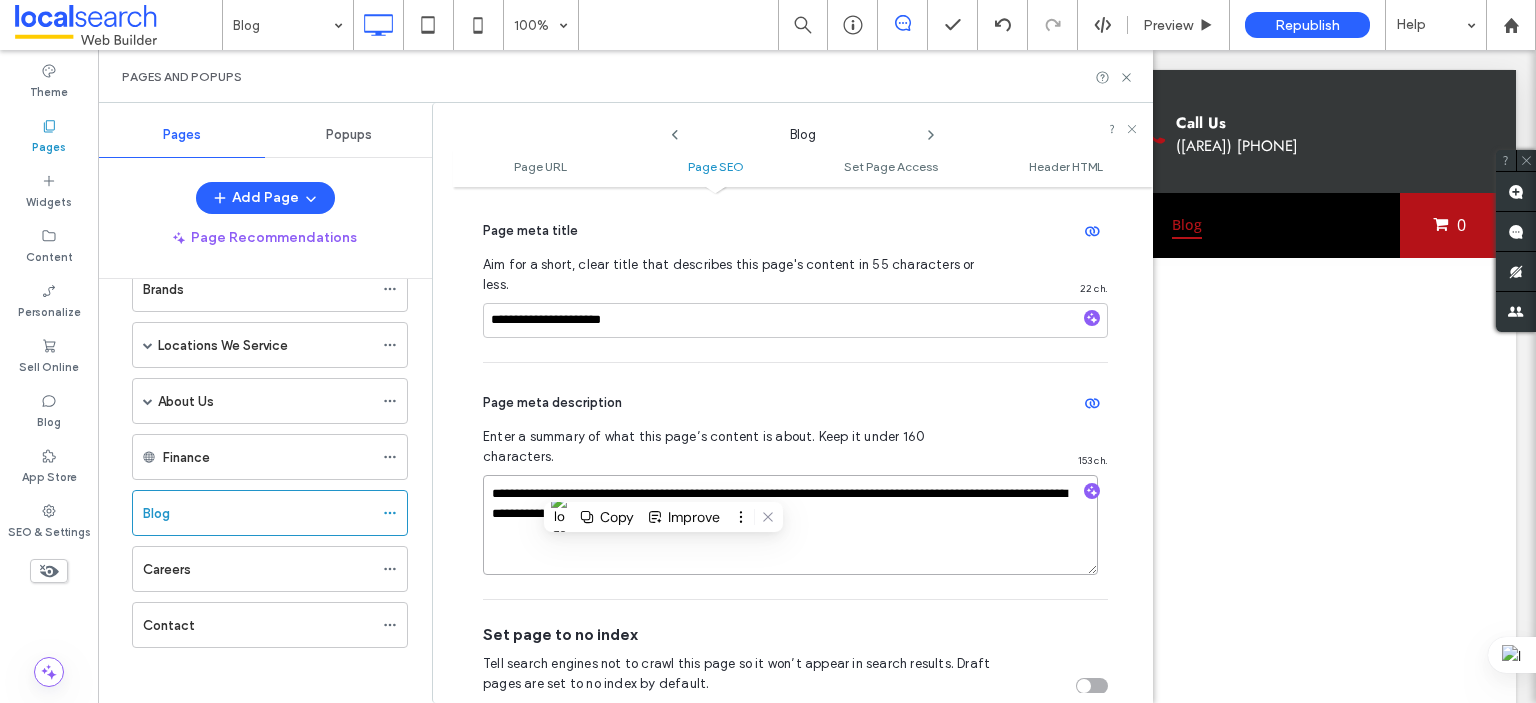 paste 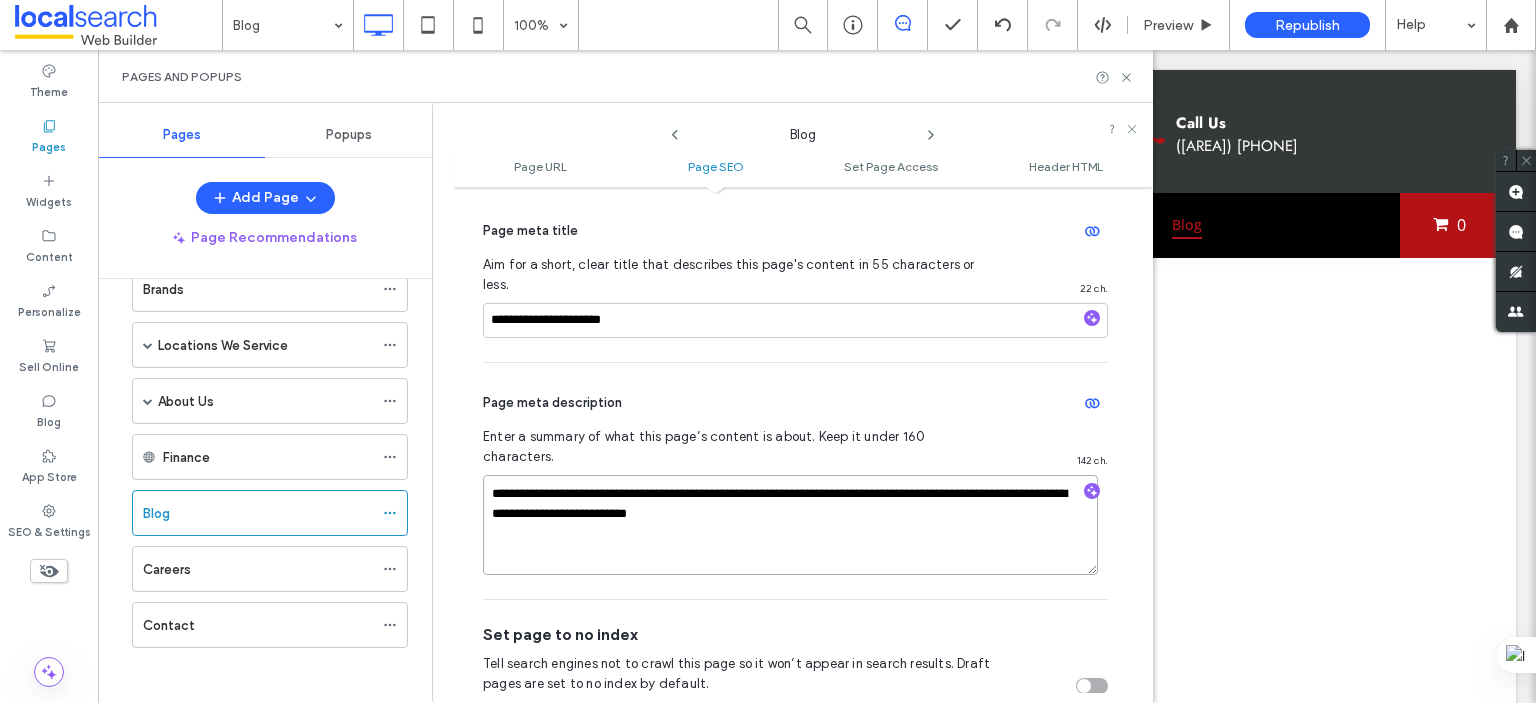scroll, scrollTop: 0, scrollLeft: 0, axis: both 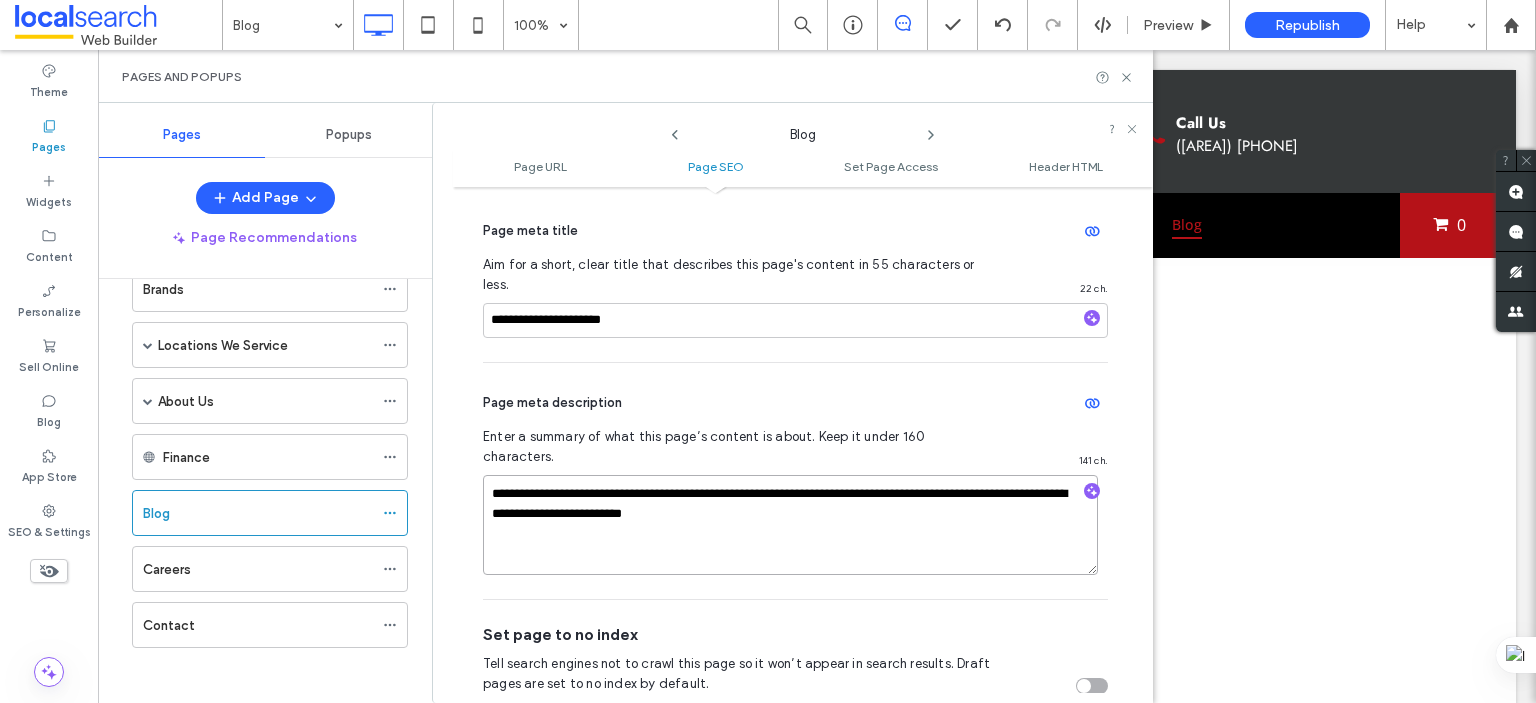 click on "**********" at bounding box center (790, 525) 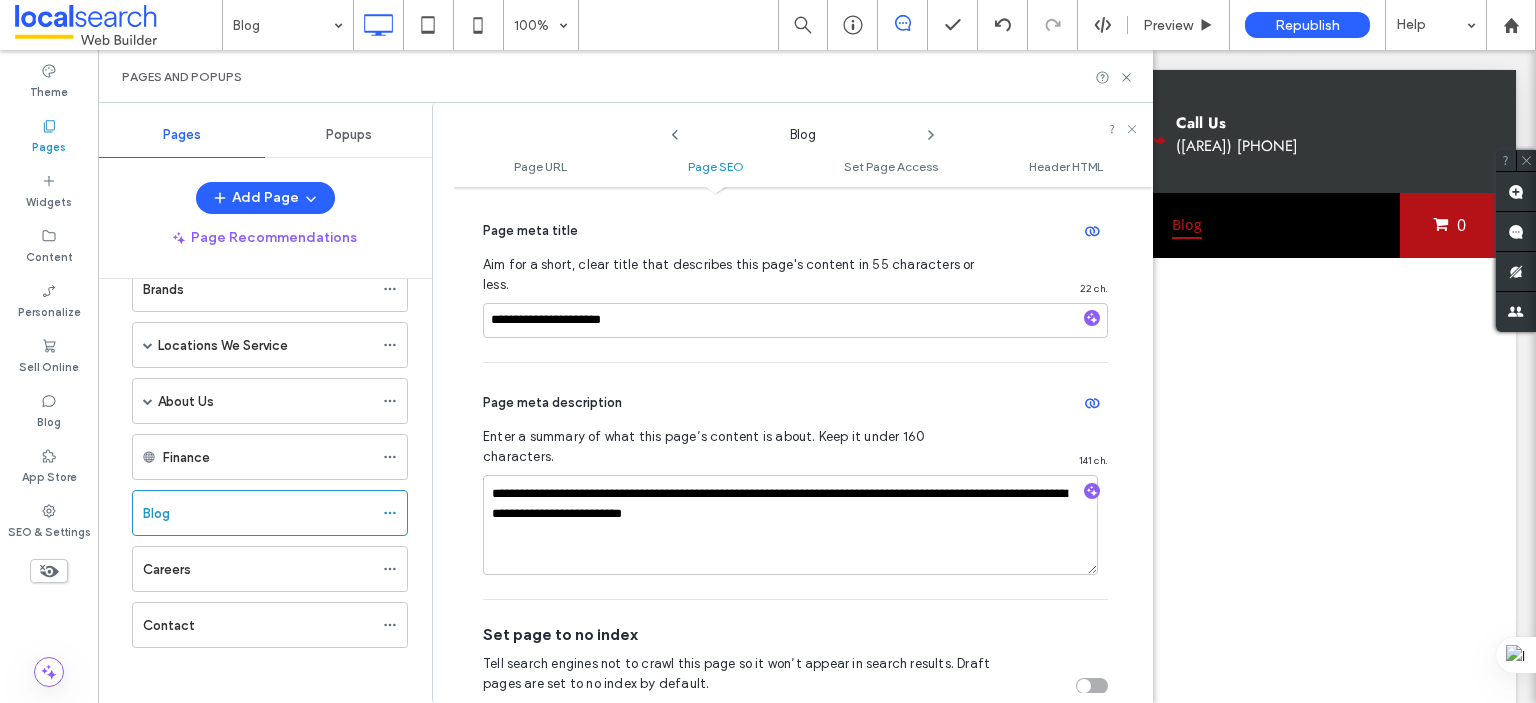click on "**********" at bounding box center [803, 445] 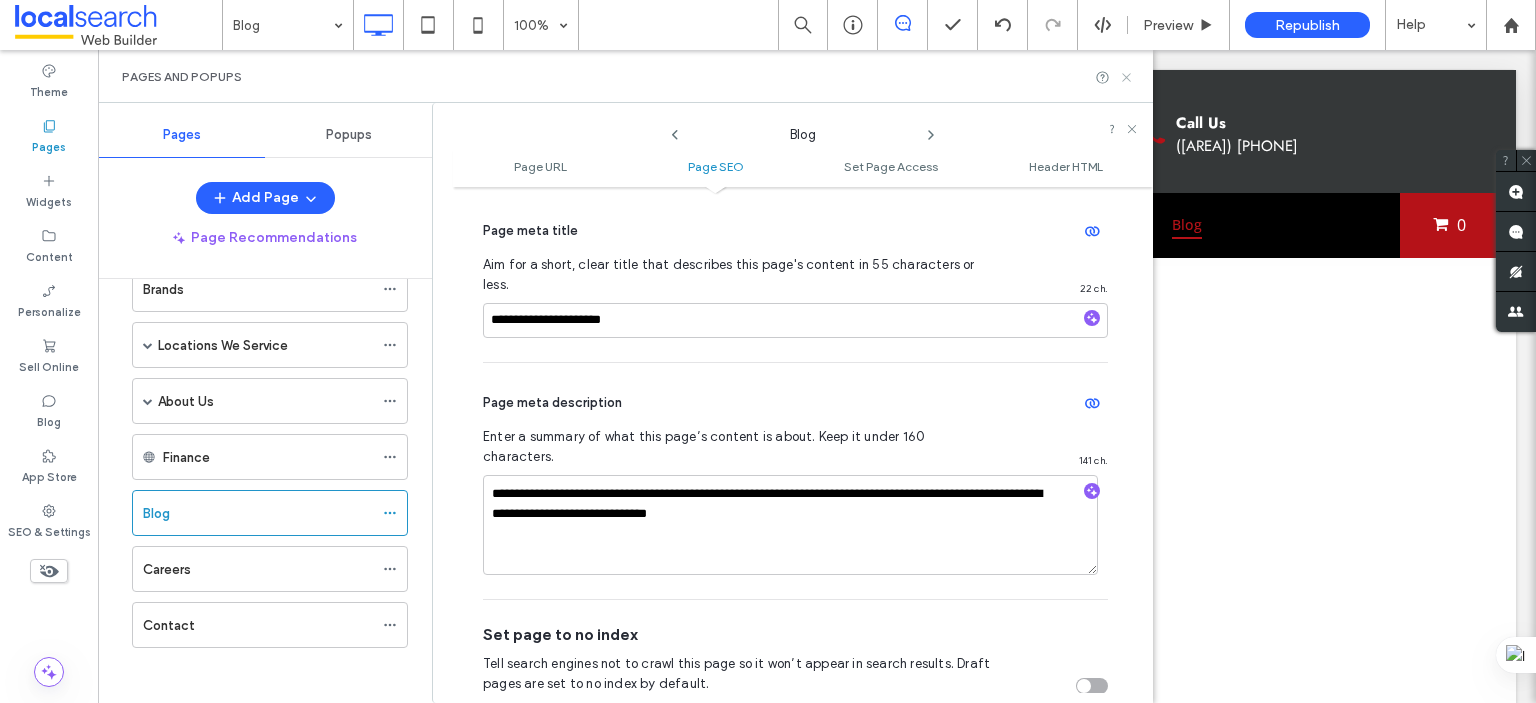 click 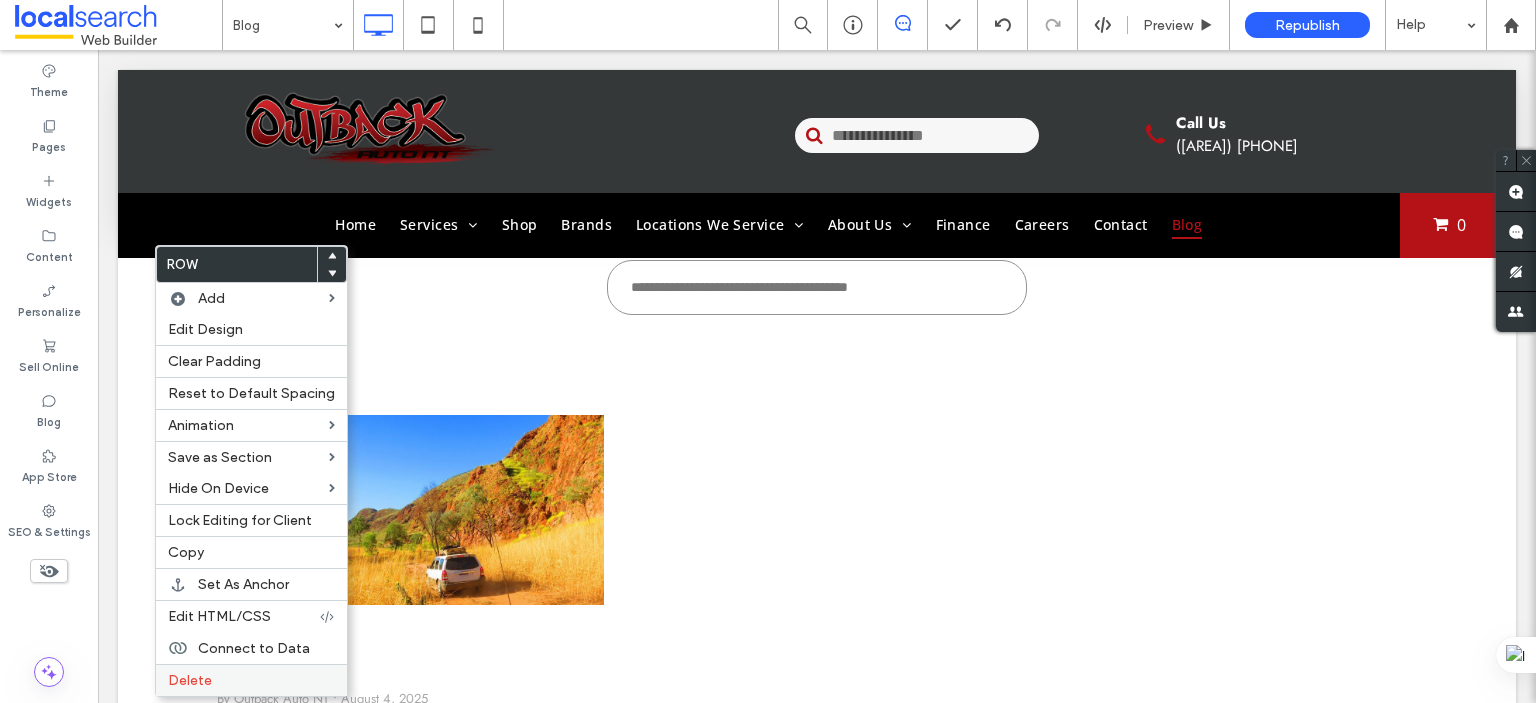 click on "Delete" at bounding box center (190, 680) 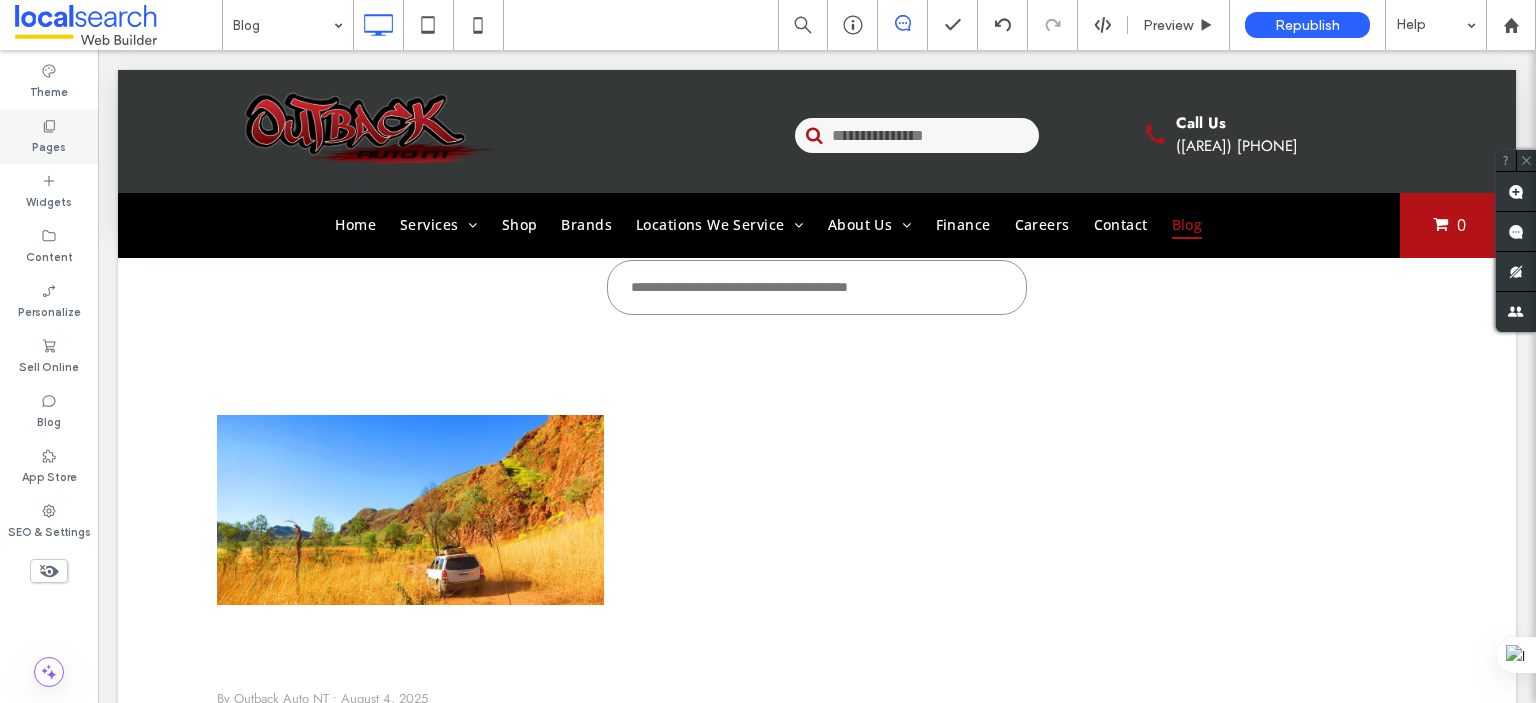 click on "Pages" at bounding box center [49, 136] 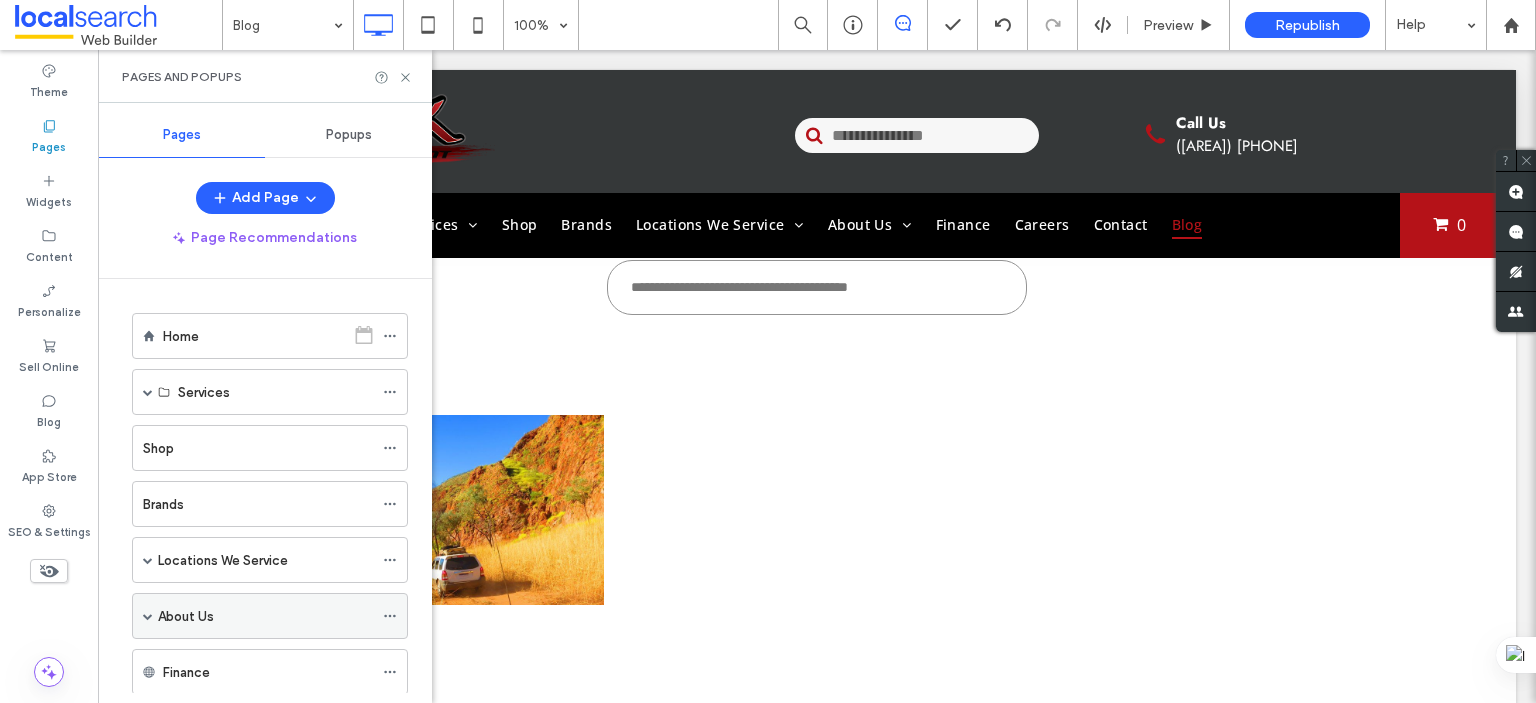 click on "About Us" at bounding box center (186, 616) 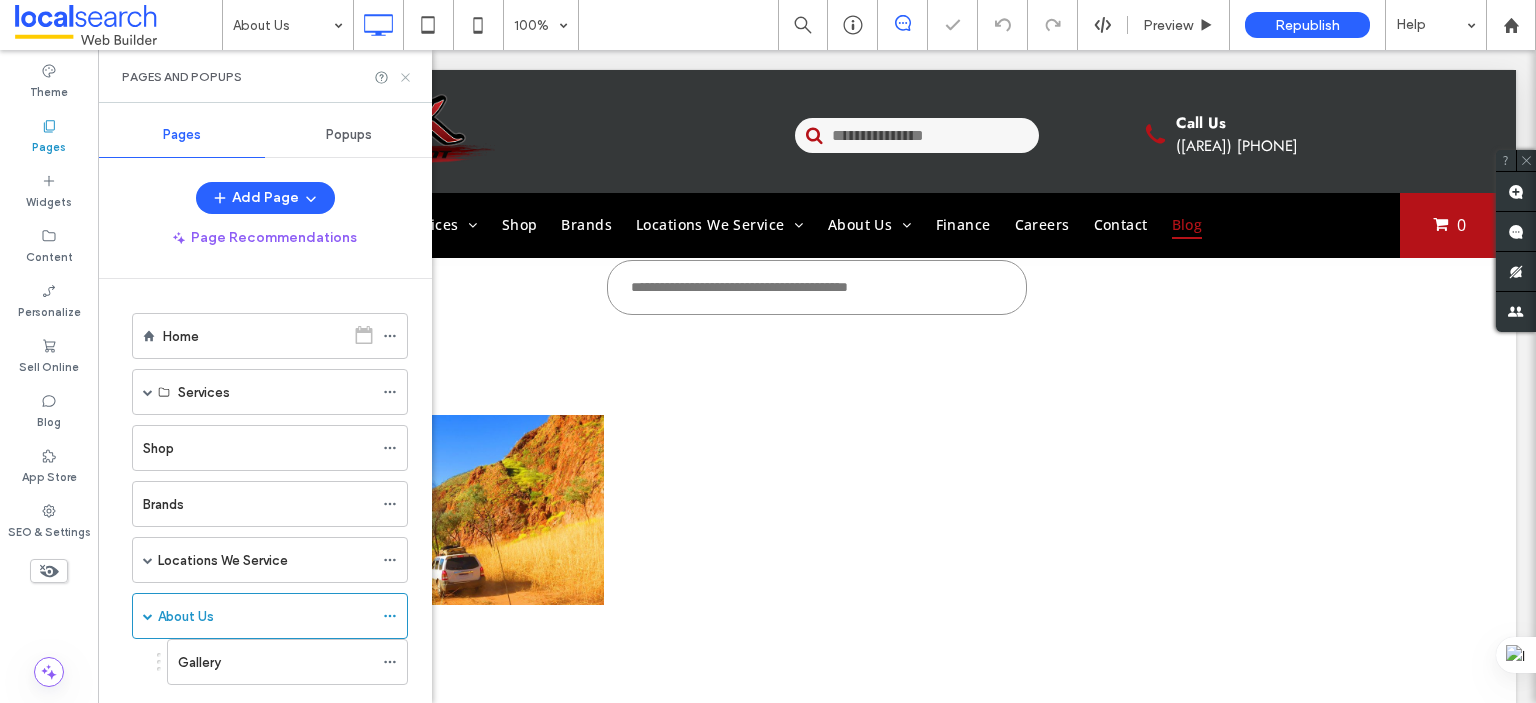 click 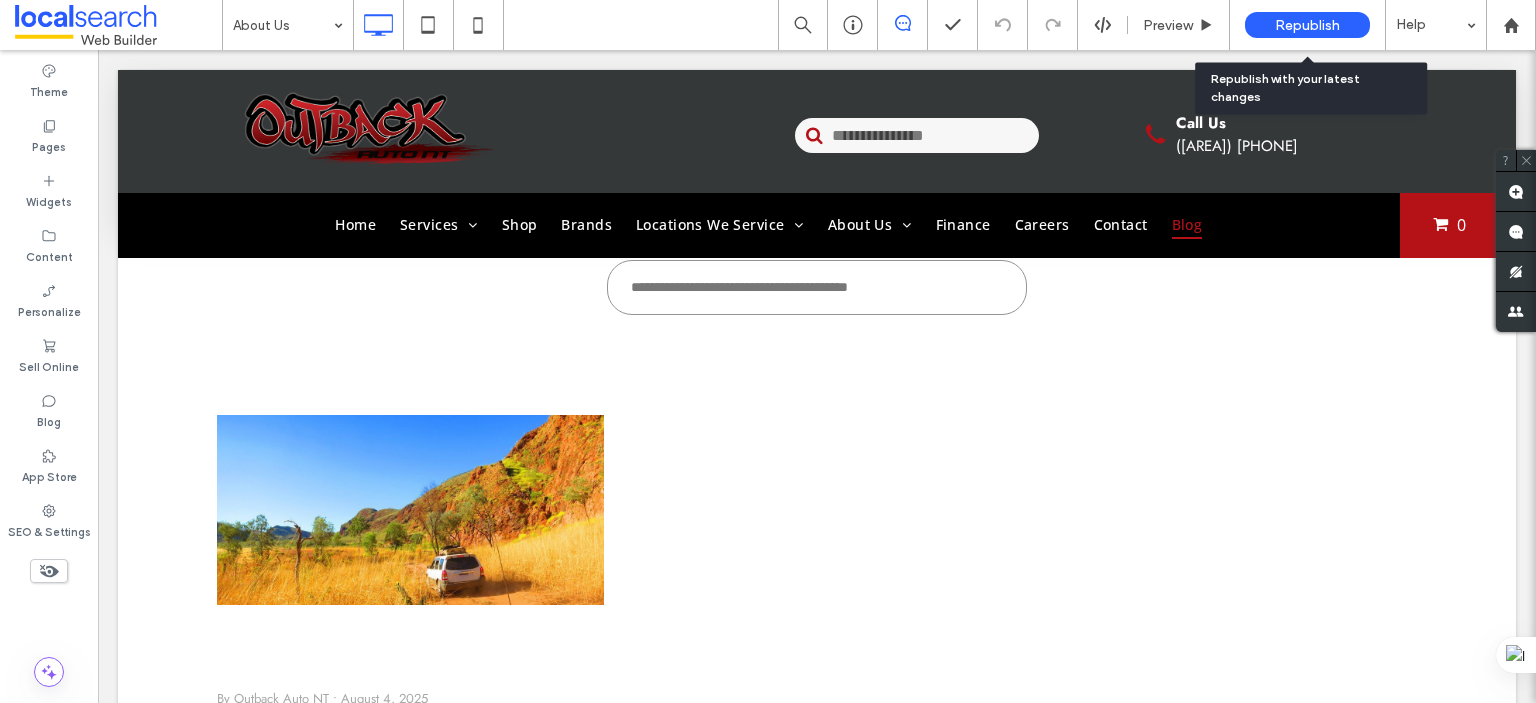 click on "Republish" at bounding box center [1307, 25] 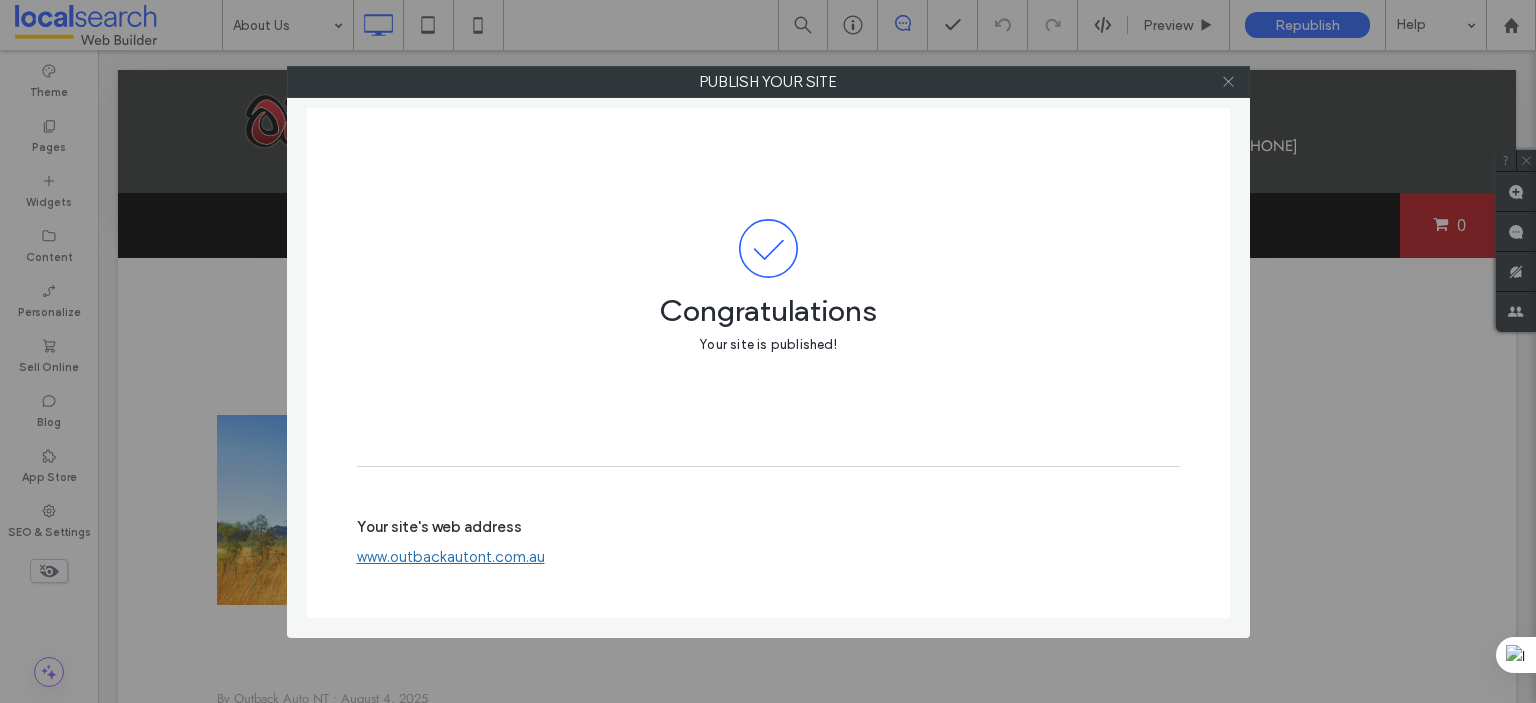 click 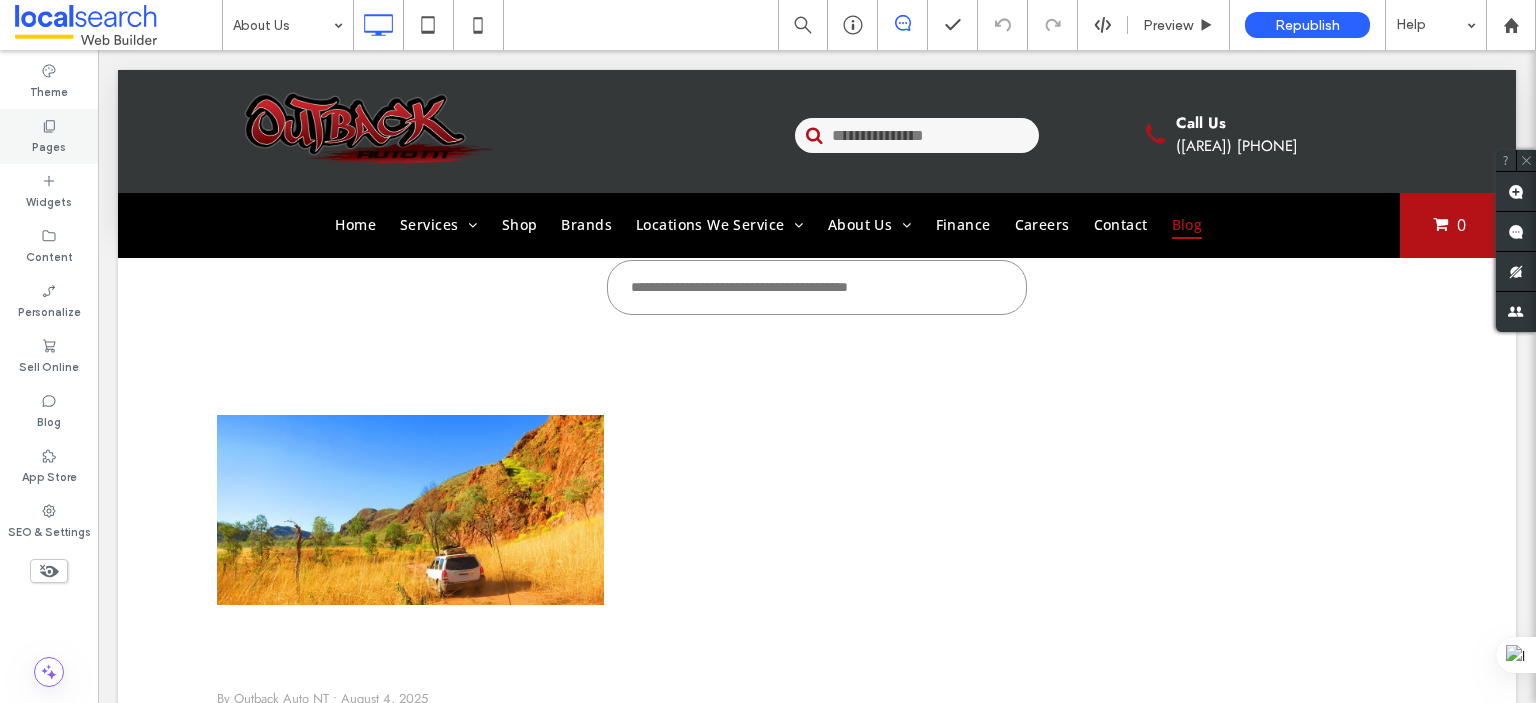 click on "Pages" at bounding box center (49, 145) 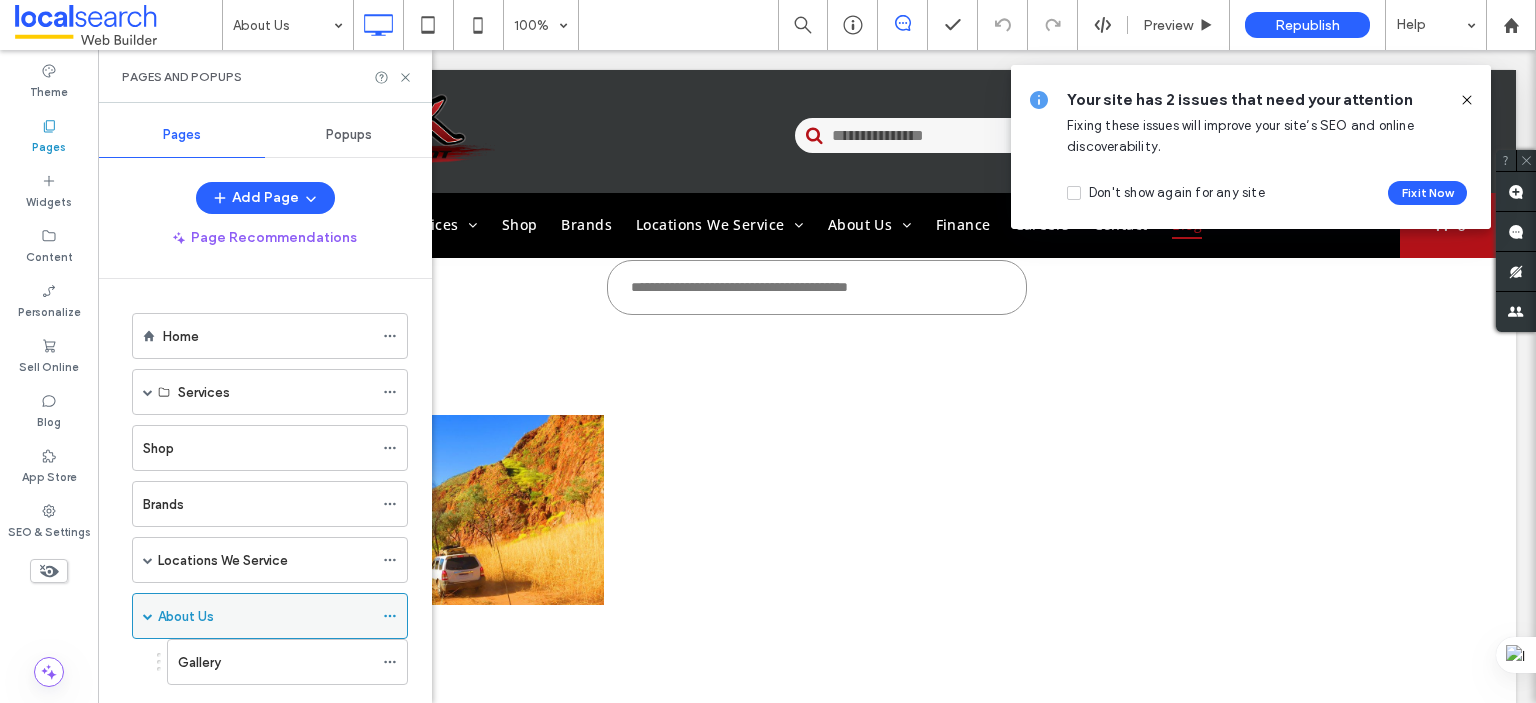 scroll, scrollTop: 200, scrollLeft: 0, axis: vertical 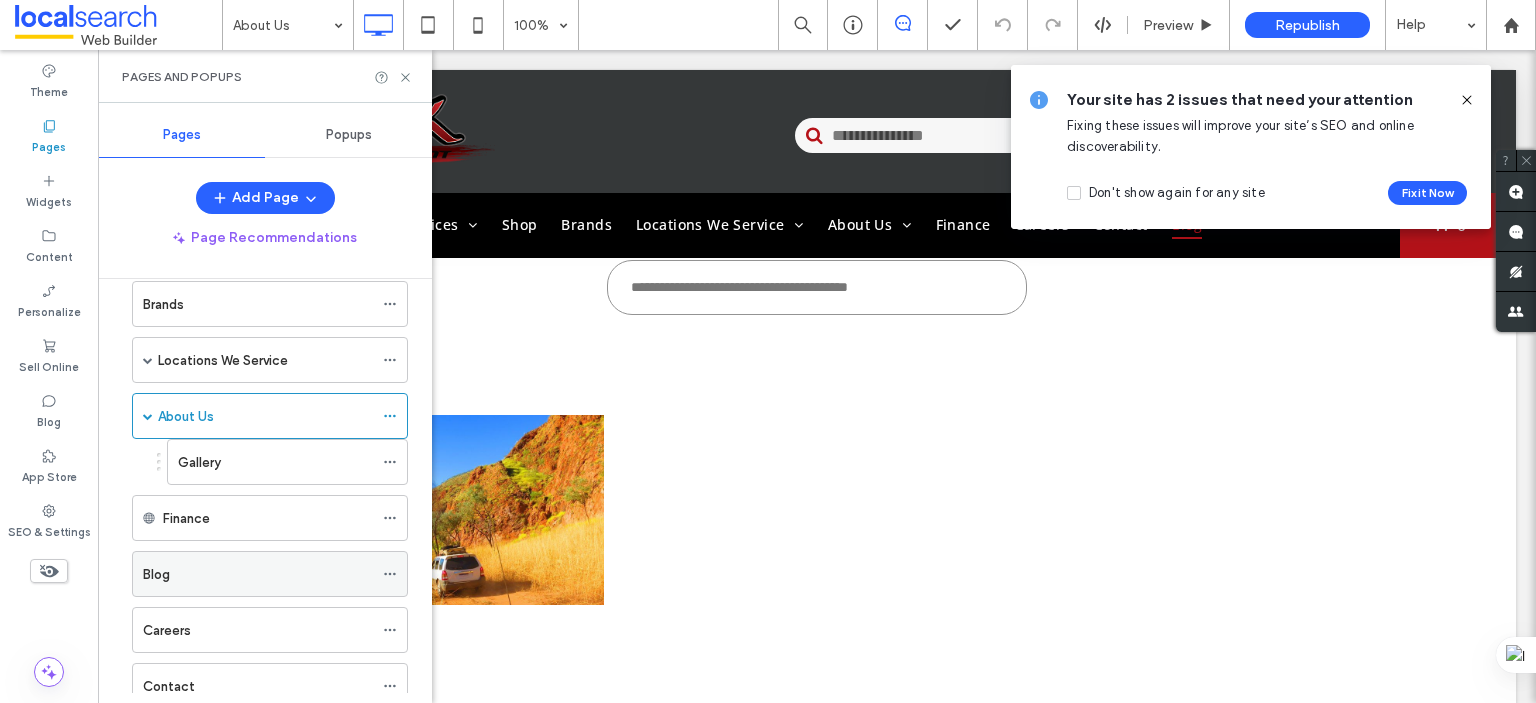 click on "Blog" at bounding box center (258, 574) 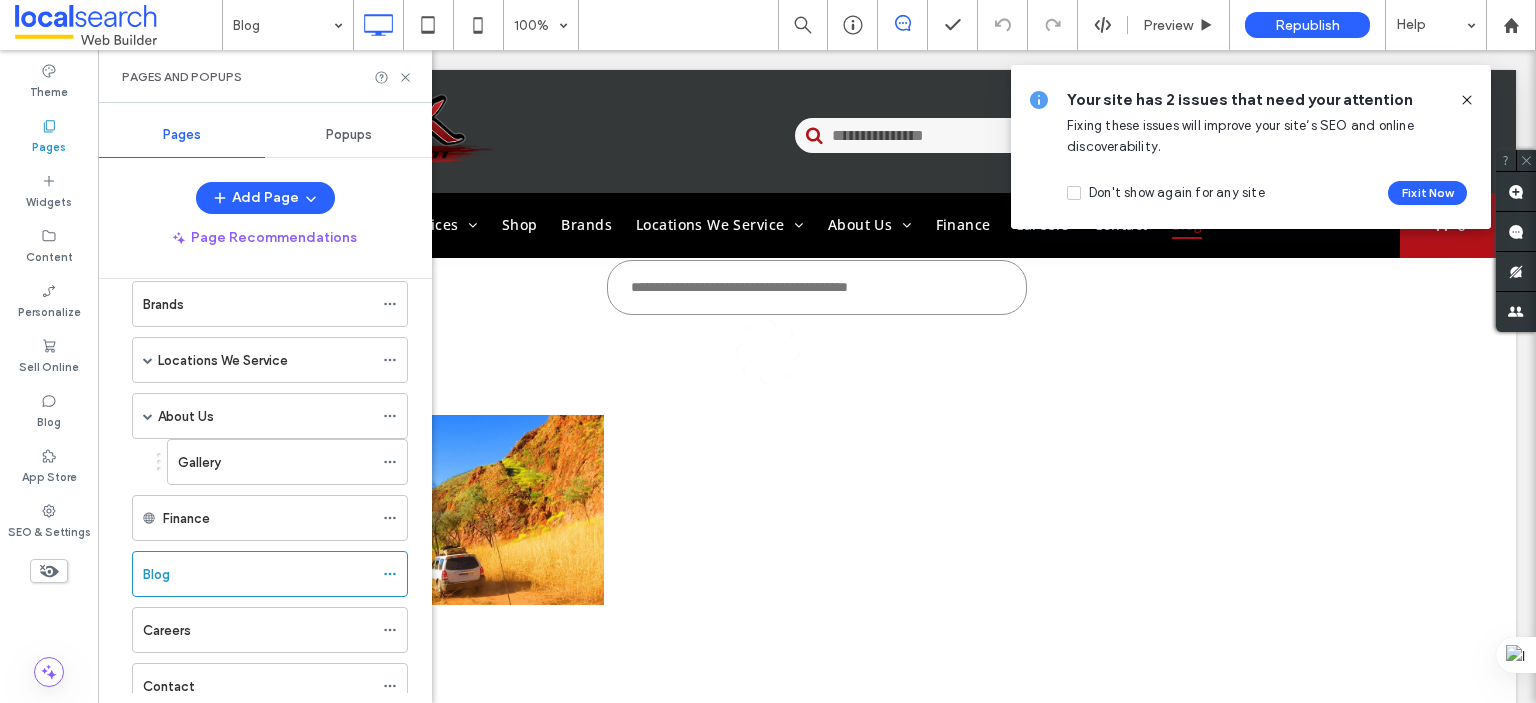 click 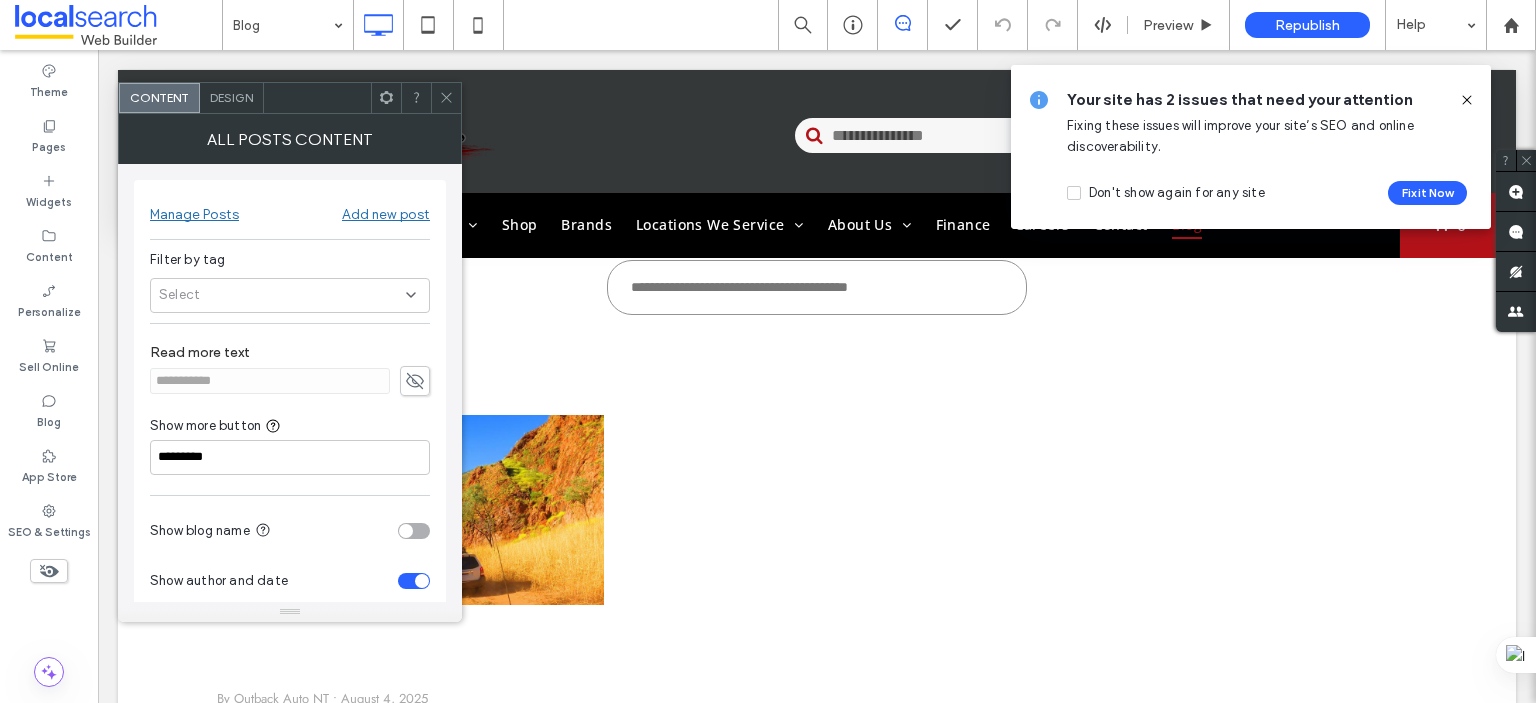 click 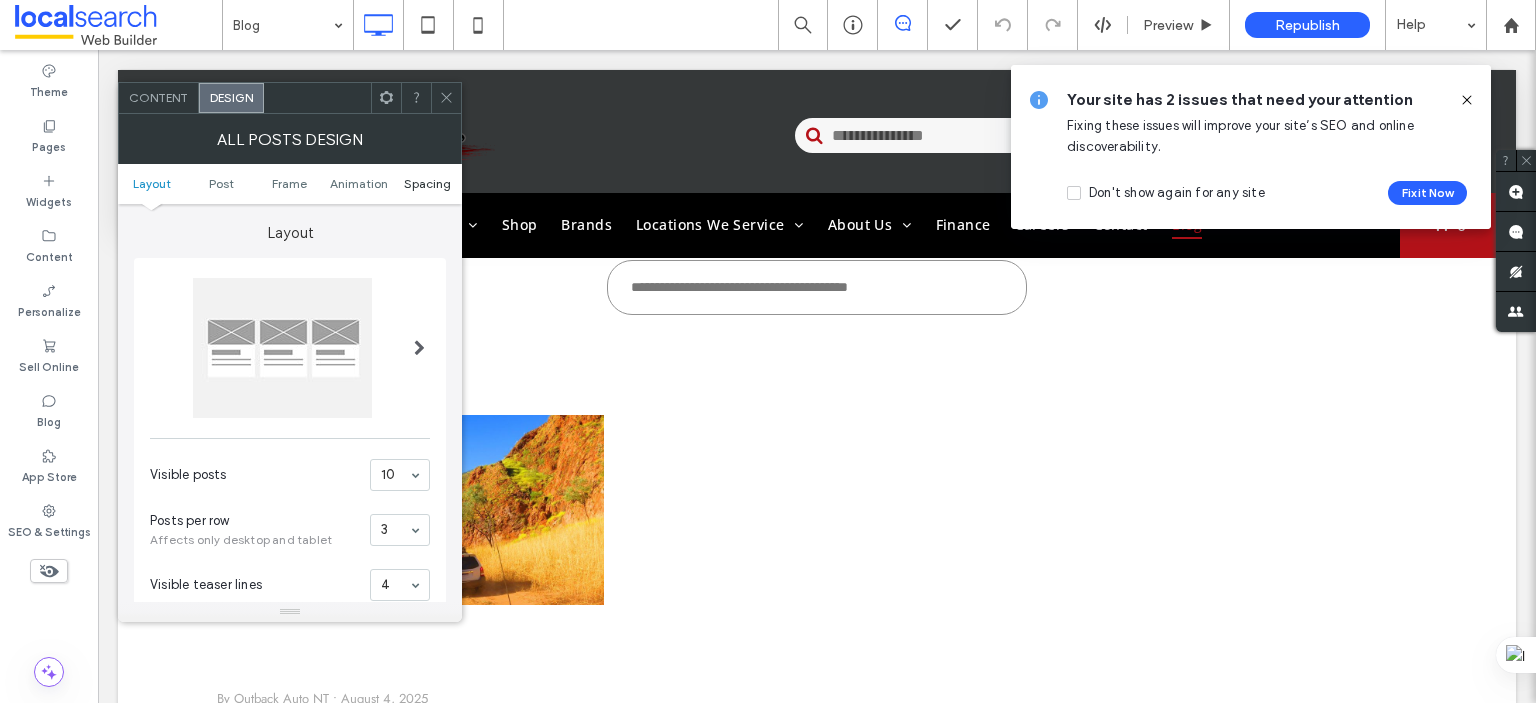 click on "Spacing" at bounding box center (427, 183) 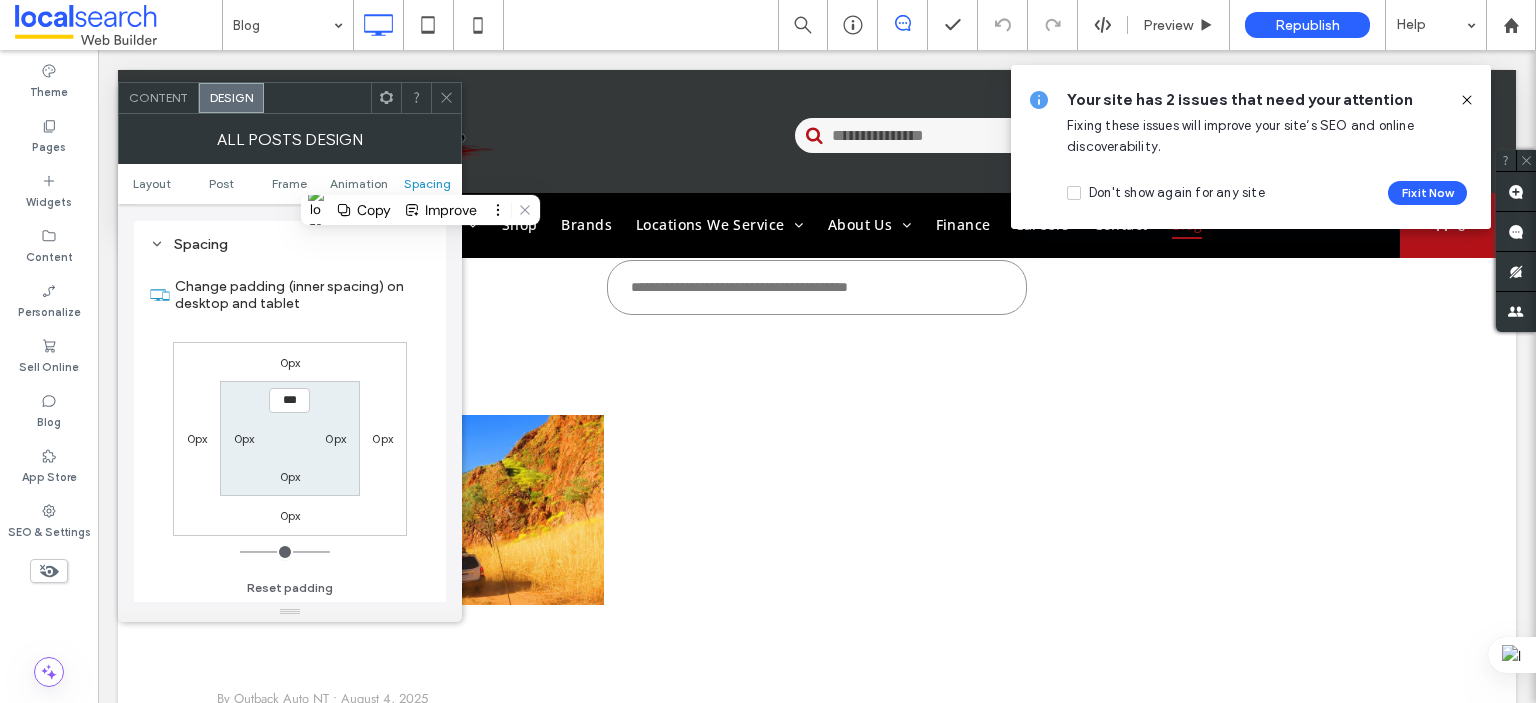 scroll, scrollTop: 988, scrollLeft: 0, axis: vertical 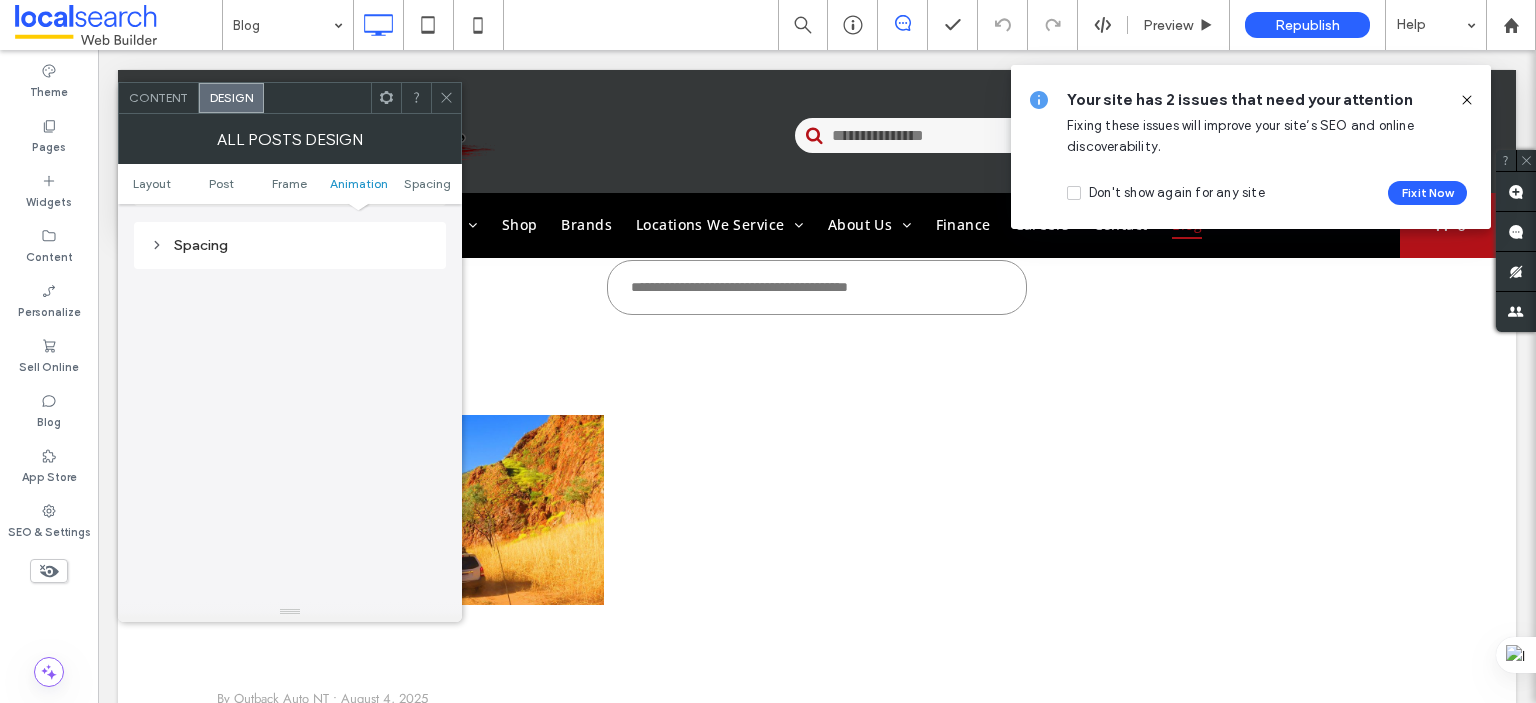 click on "Spacing" at bounding box center [290, 245] 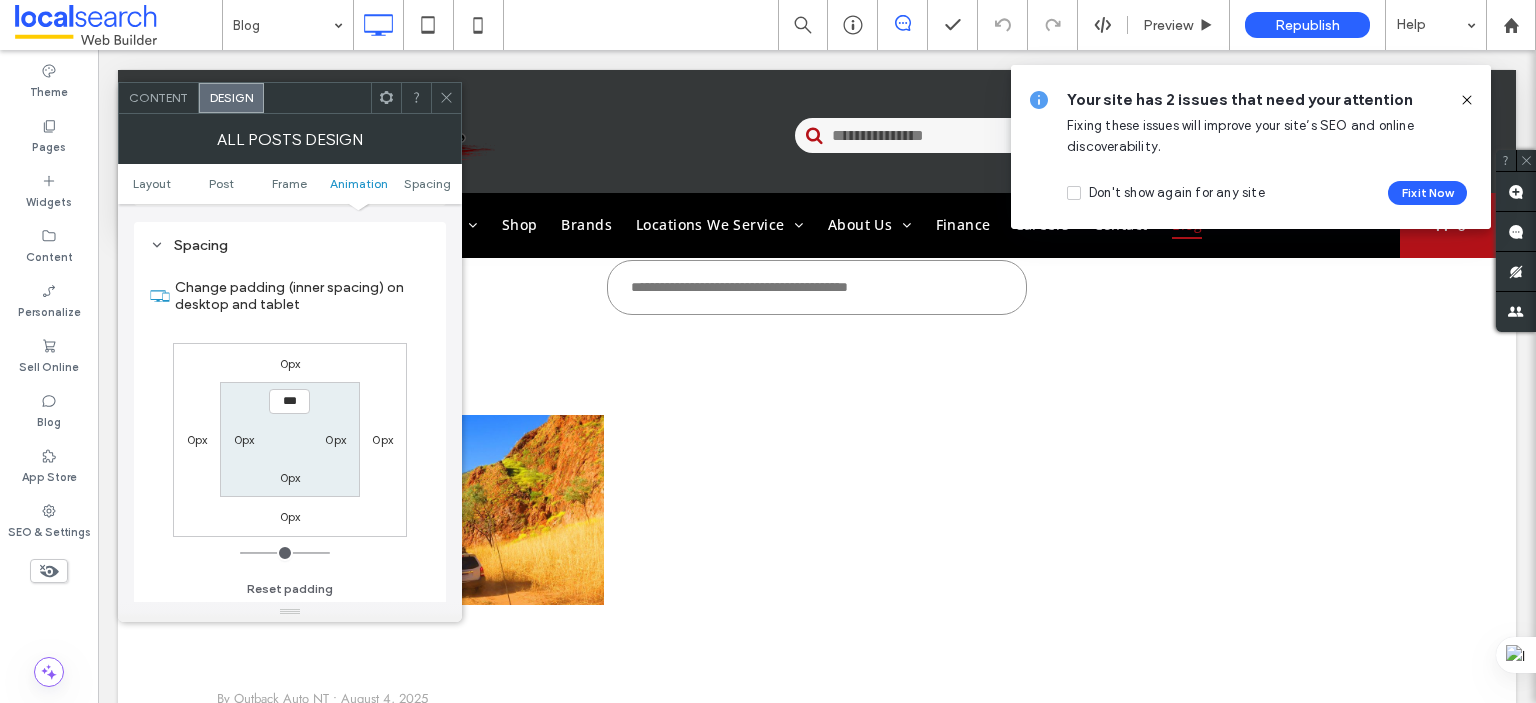 scroll, scrollTop: 988, scrollLeft: 0, axis: vertical 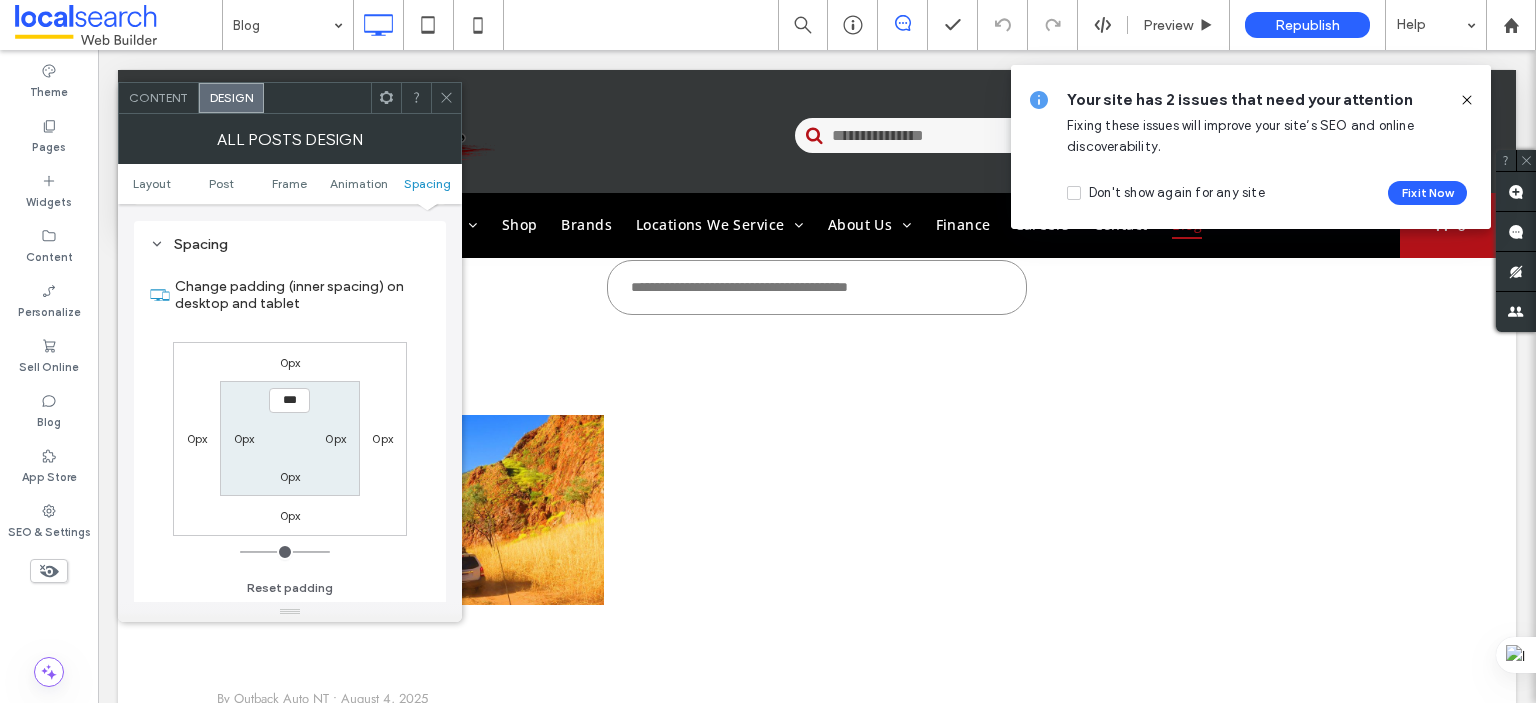 click on "Layout Post Frame Animation Spacing" at bounding box center (290, 184) 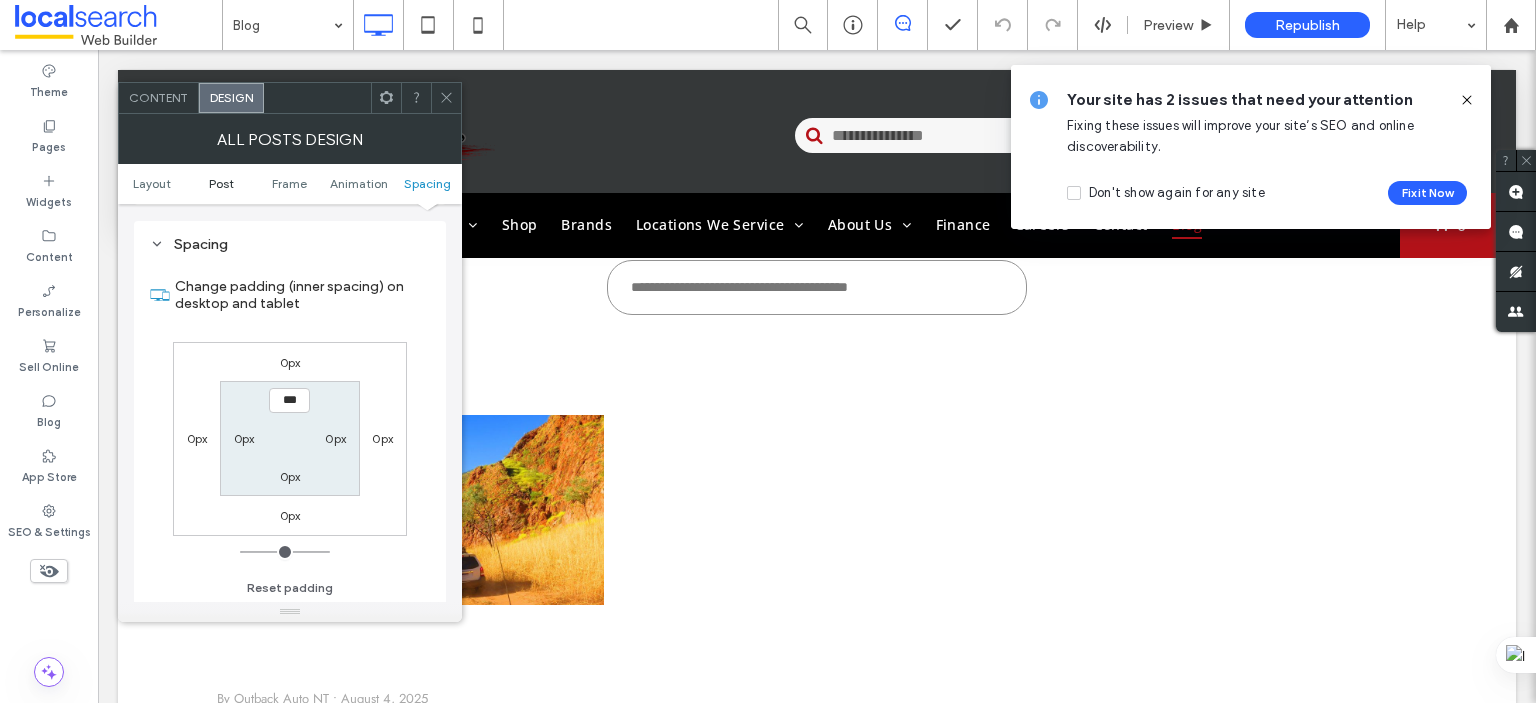 click on "Post" at bounding box center (221, 183) 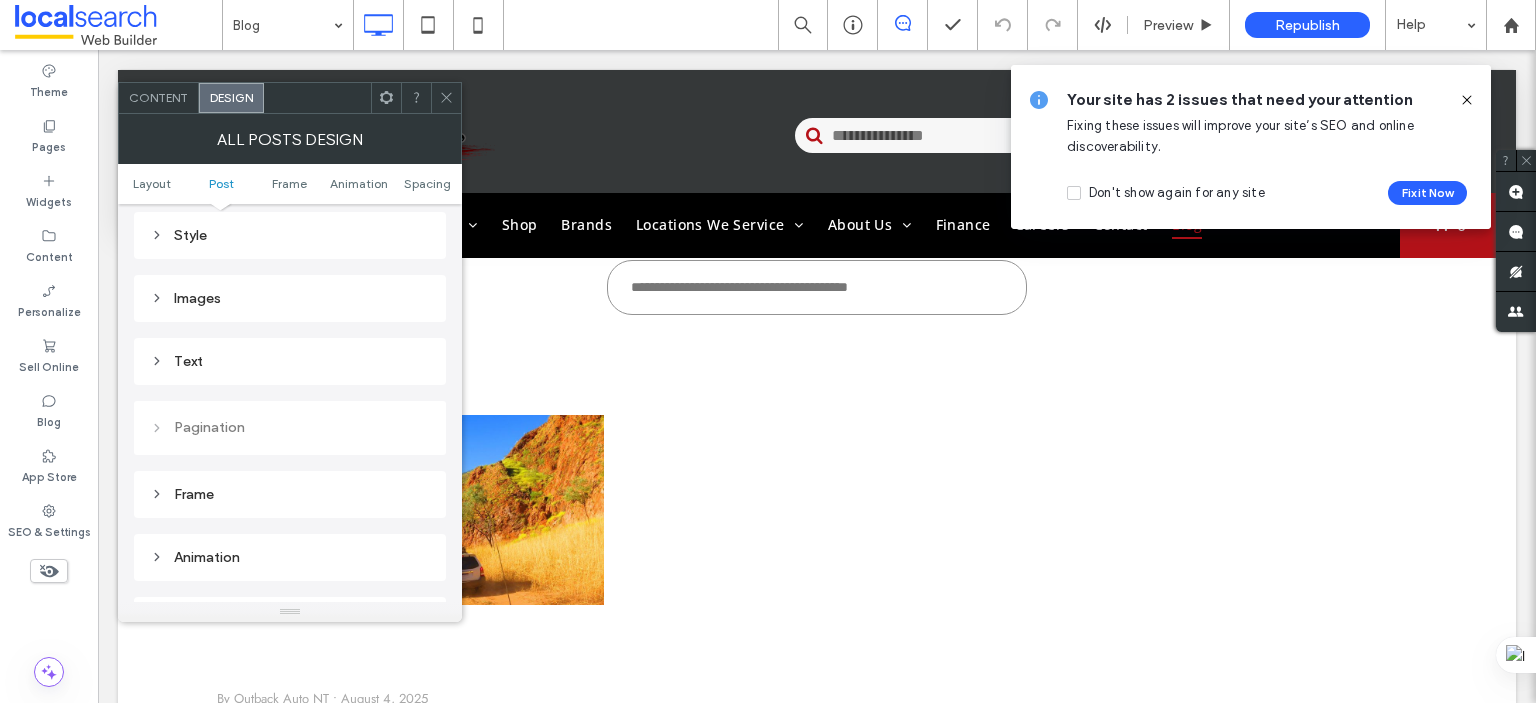 scroll, scrollTop: 564, scrollLeft: 0, axis: vertical 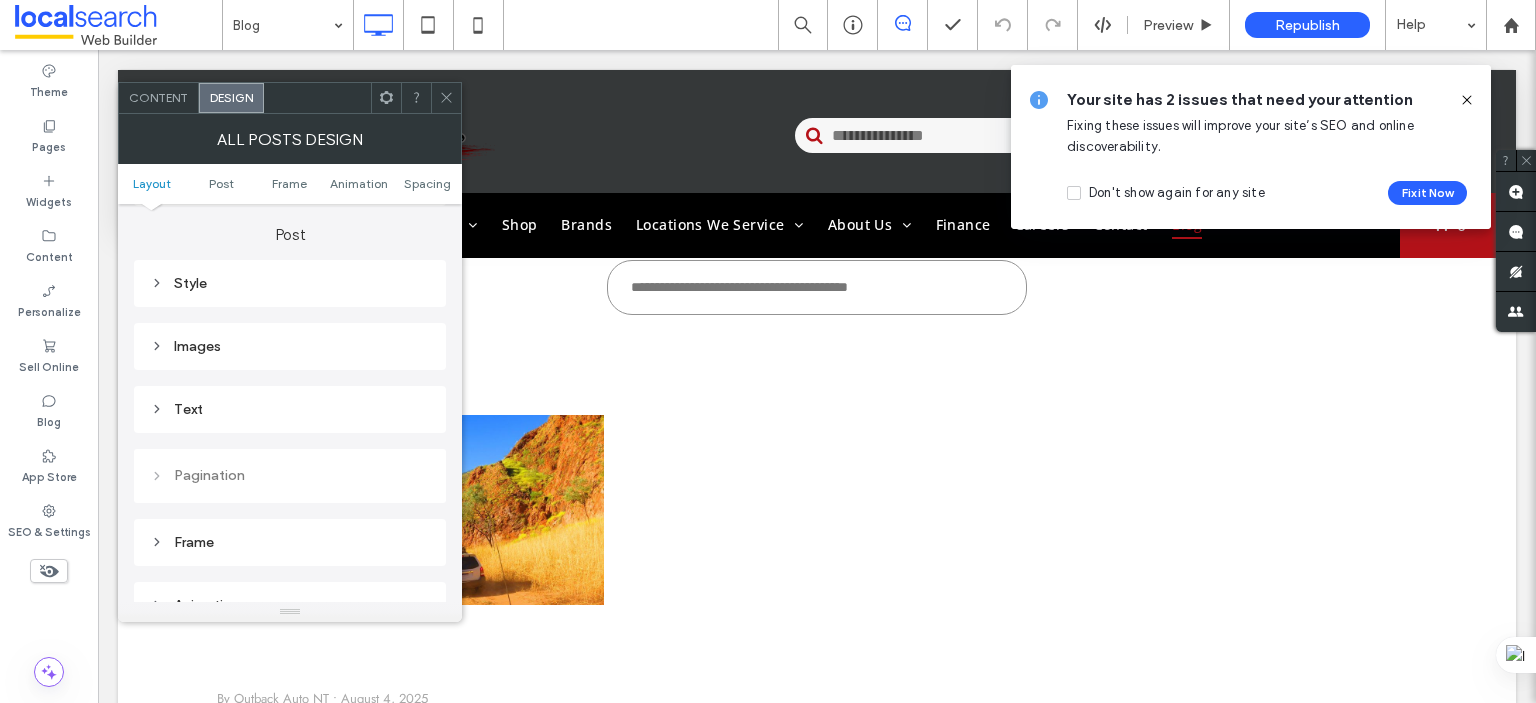 click on "Style" at bounding box center [290, 283] 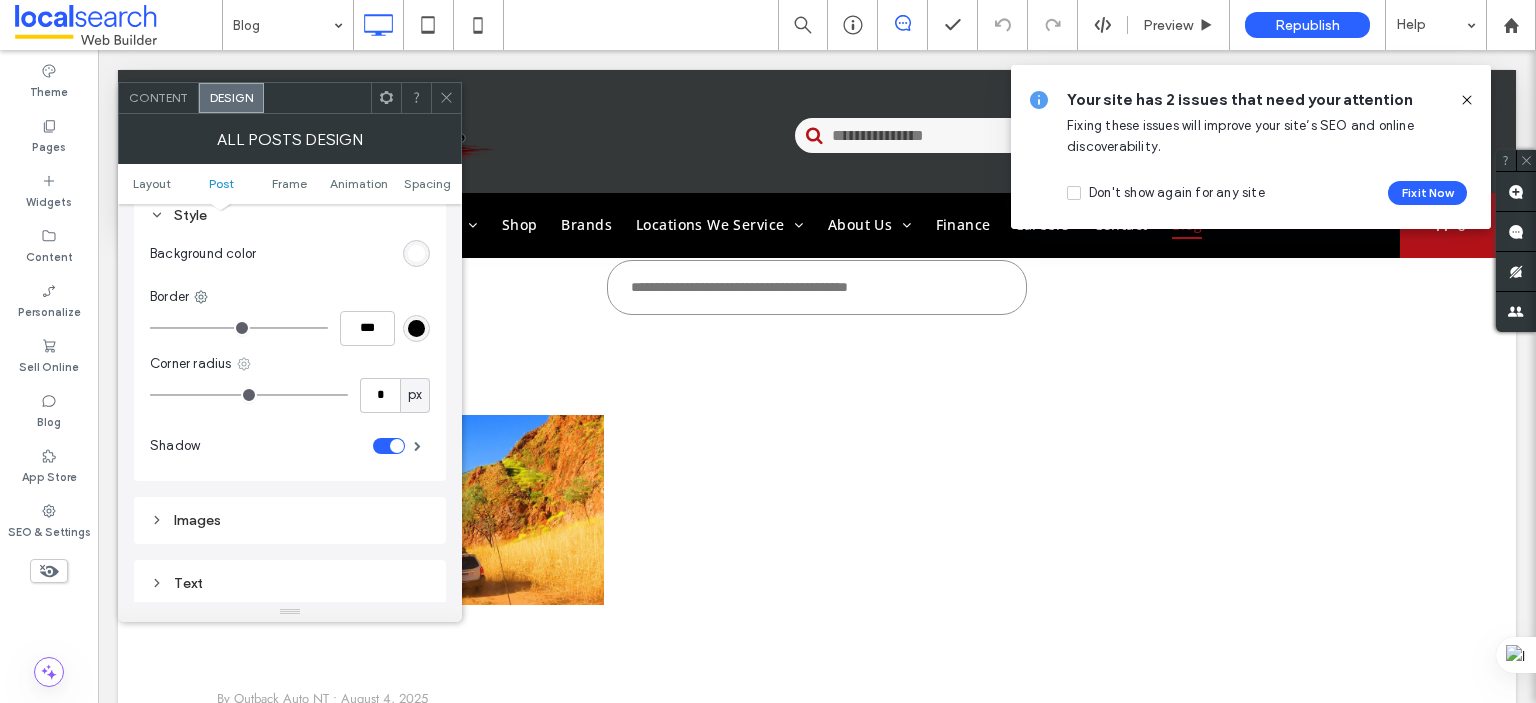 scroll, scrollTop: 664, scrollLeft: 0, axis: vertical 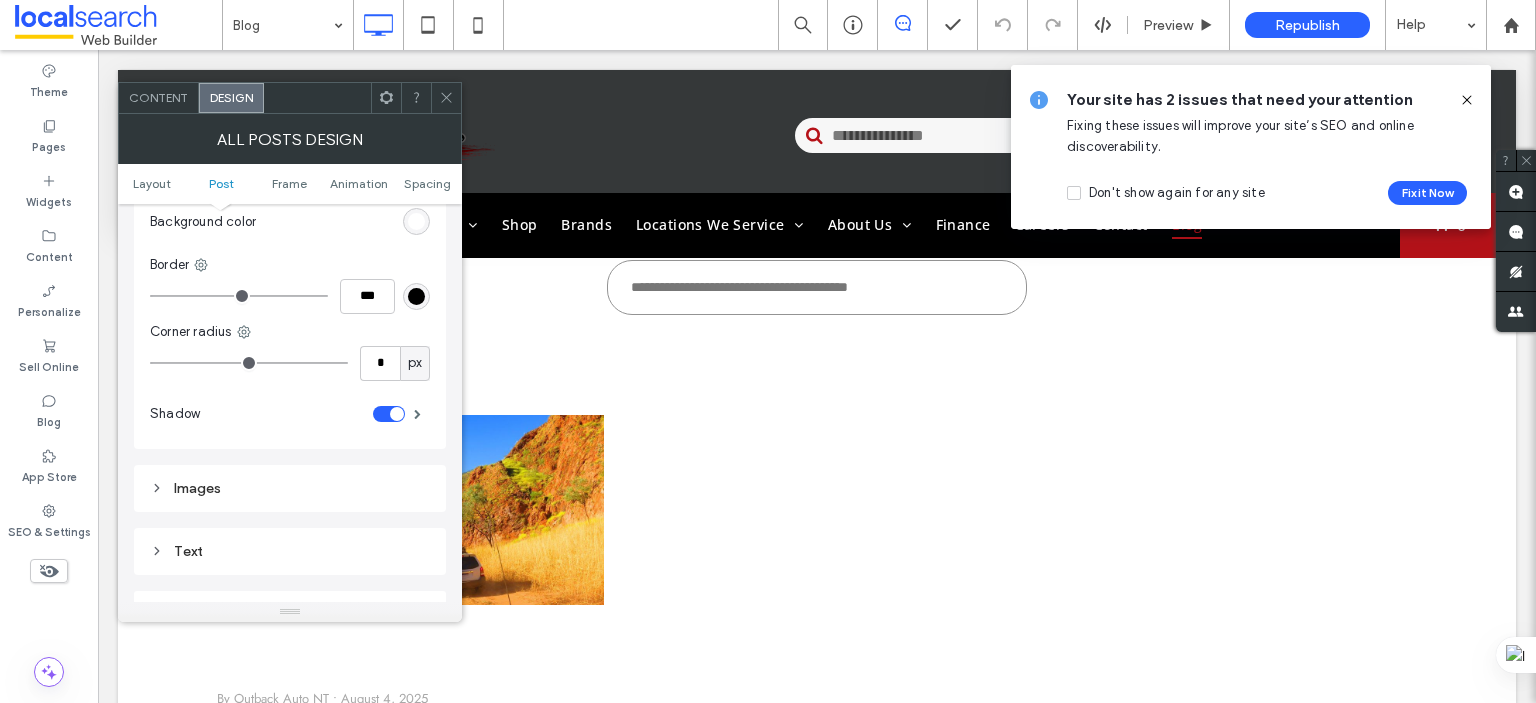 click 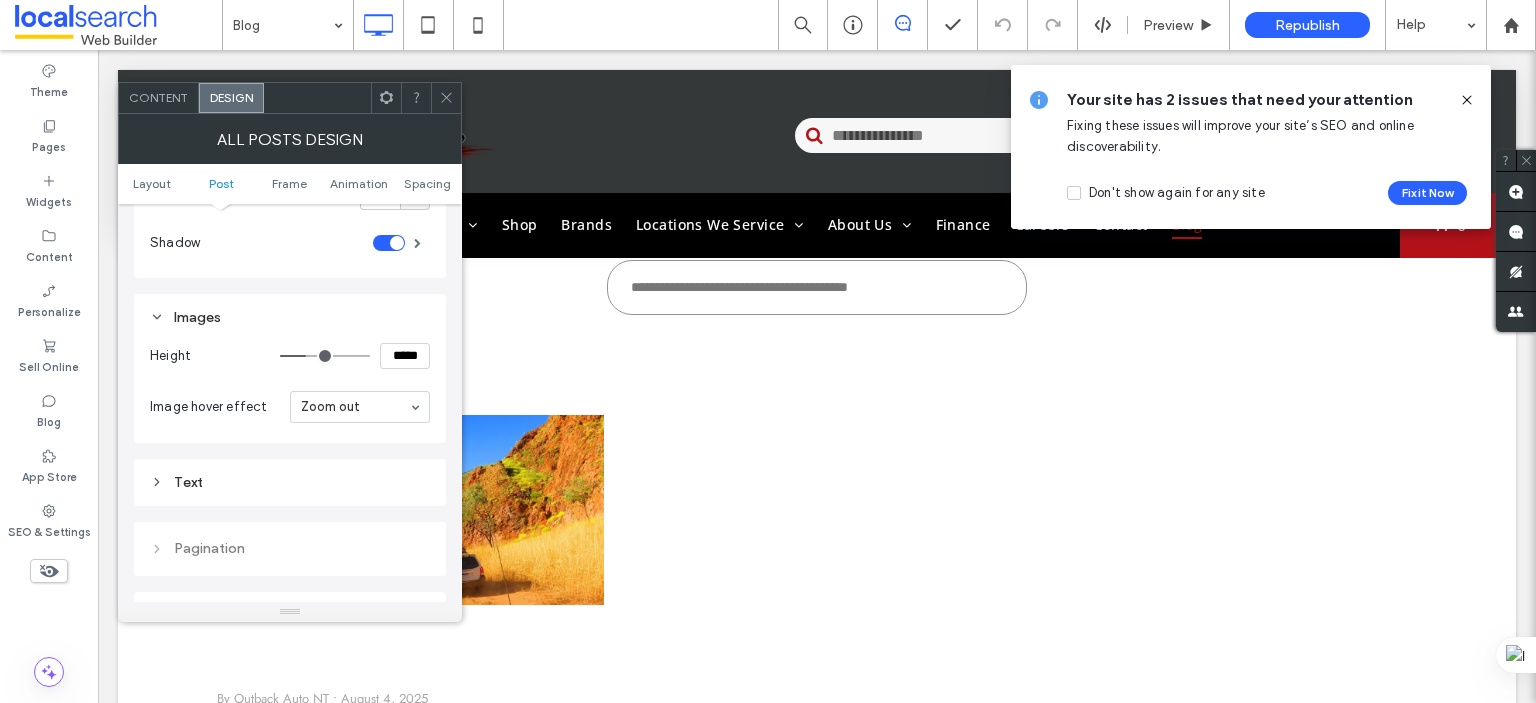 scroll, scrollTop: 864, scrollLeft: 0, axis: vertical 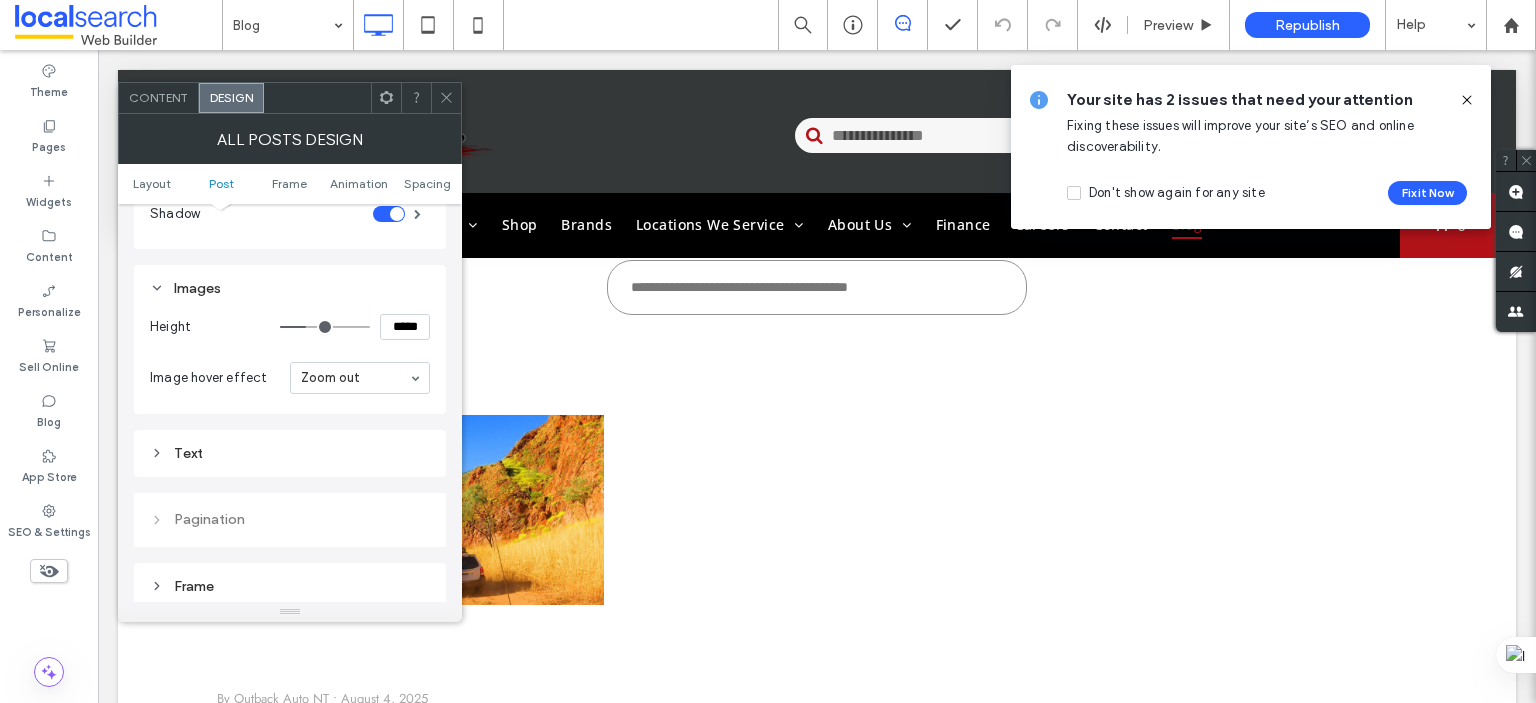 click 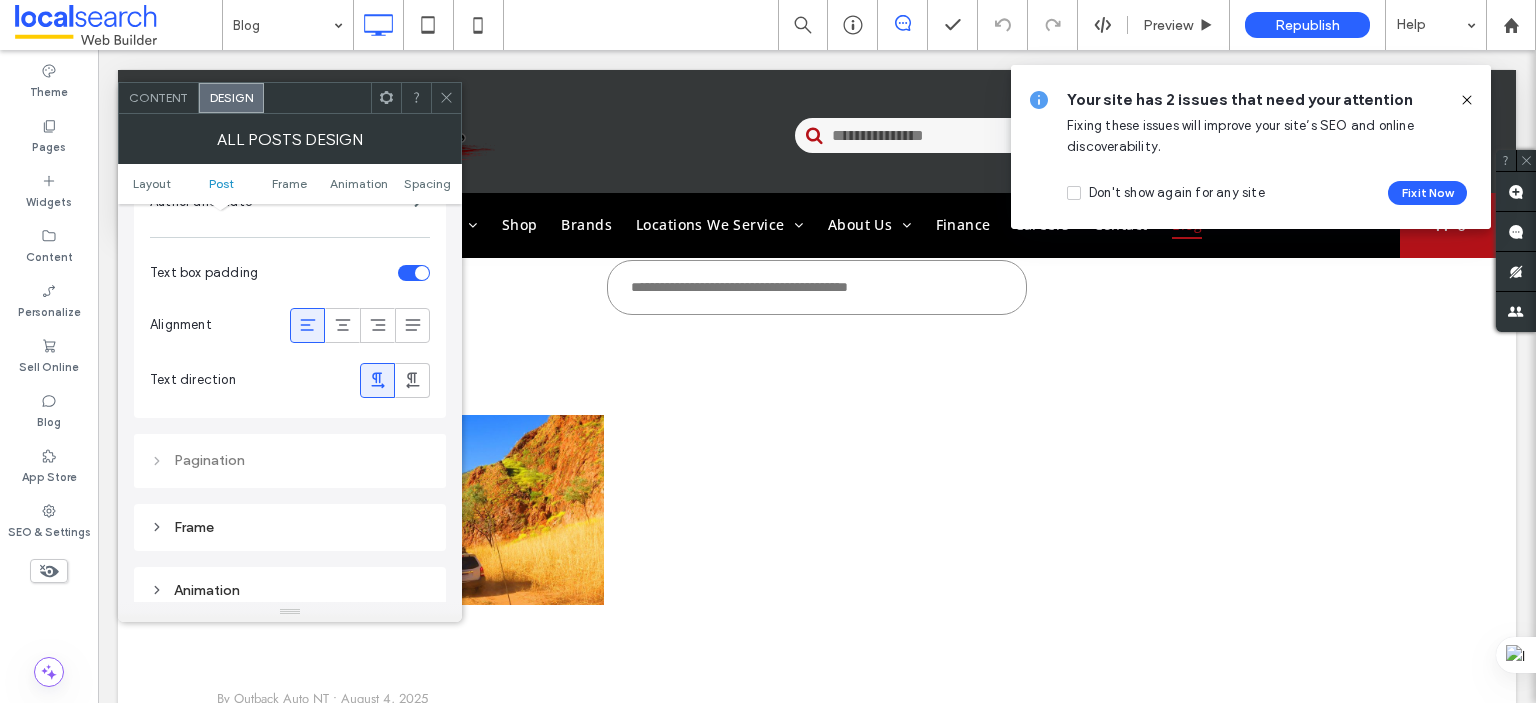 scroll, scrollTop: 1264, scrollLeft: 0, axis: vertical 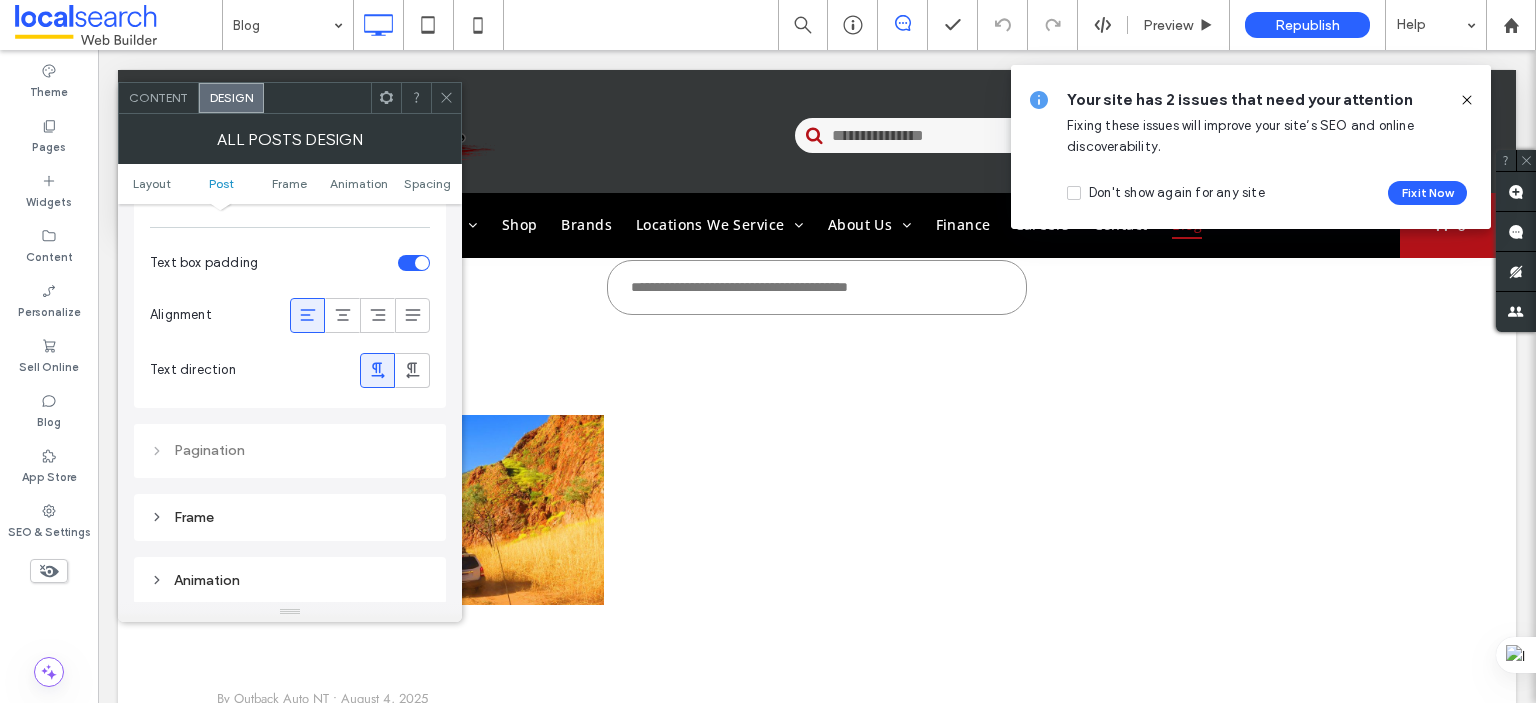 click on "Frame" at bounding box center (290, 517) 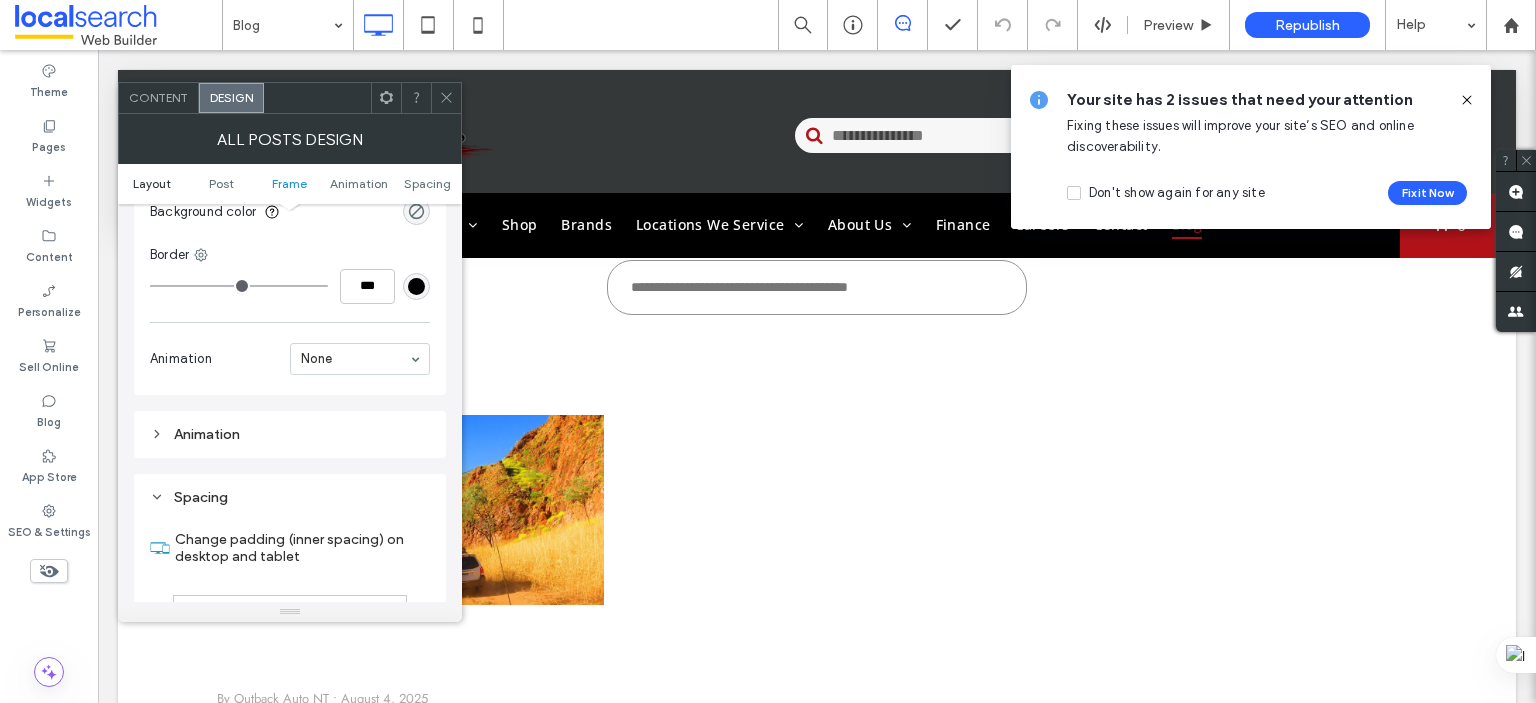 click on "Layout" at bounding box center (152, 183) 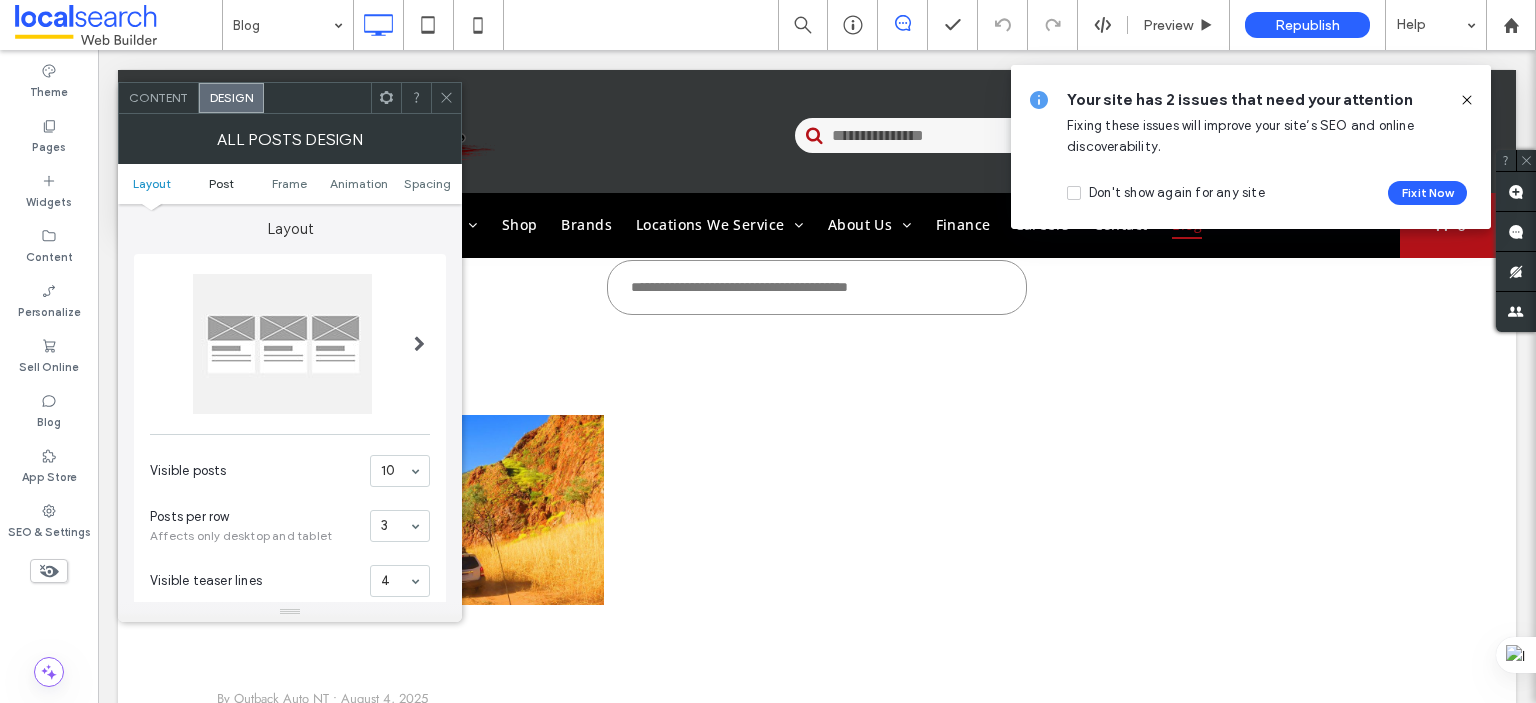 scroll, scrollTop: 0, scrollLeft: 0, axis: both 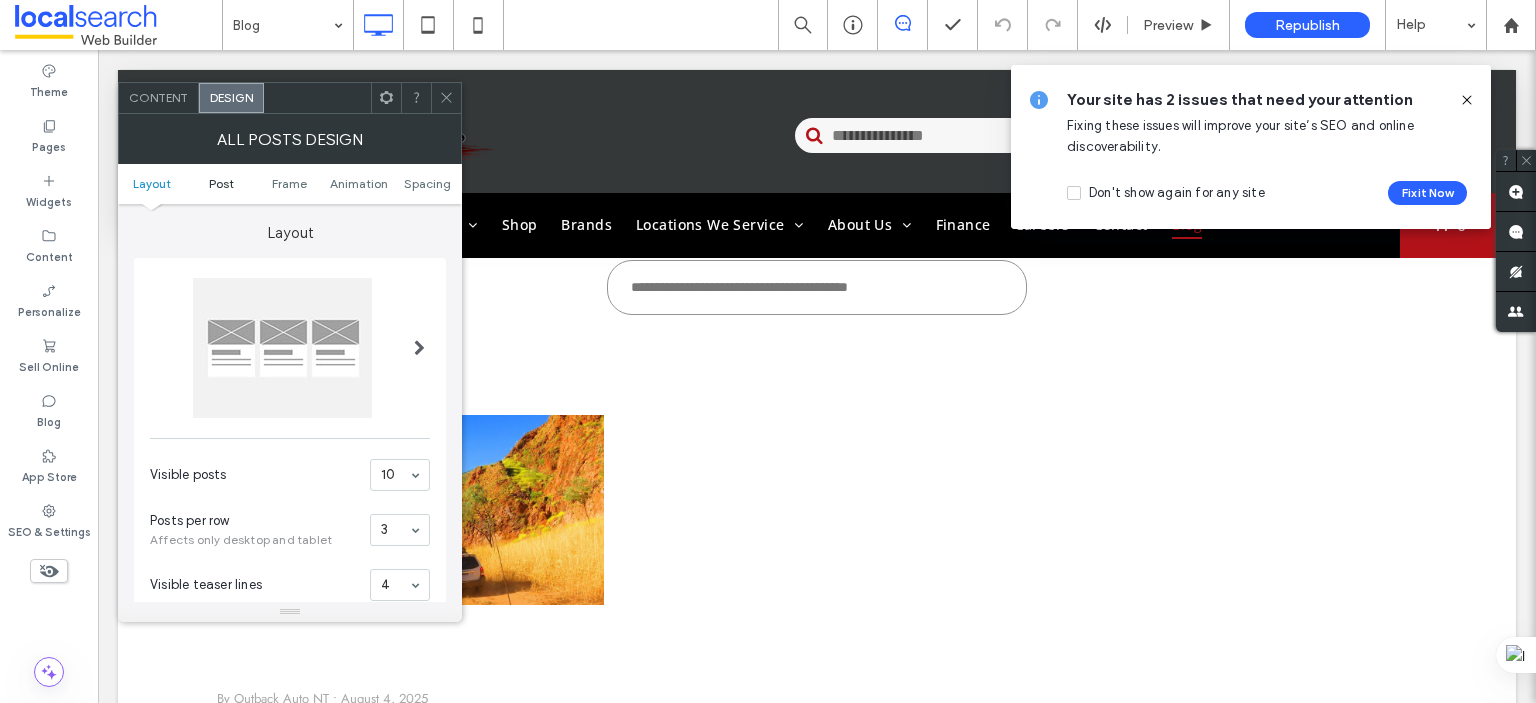 click on "Post" at bounding box center (221, 183) 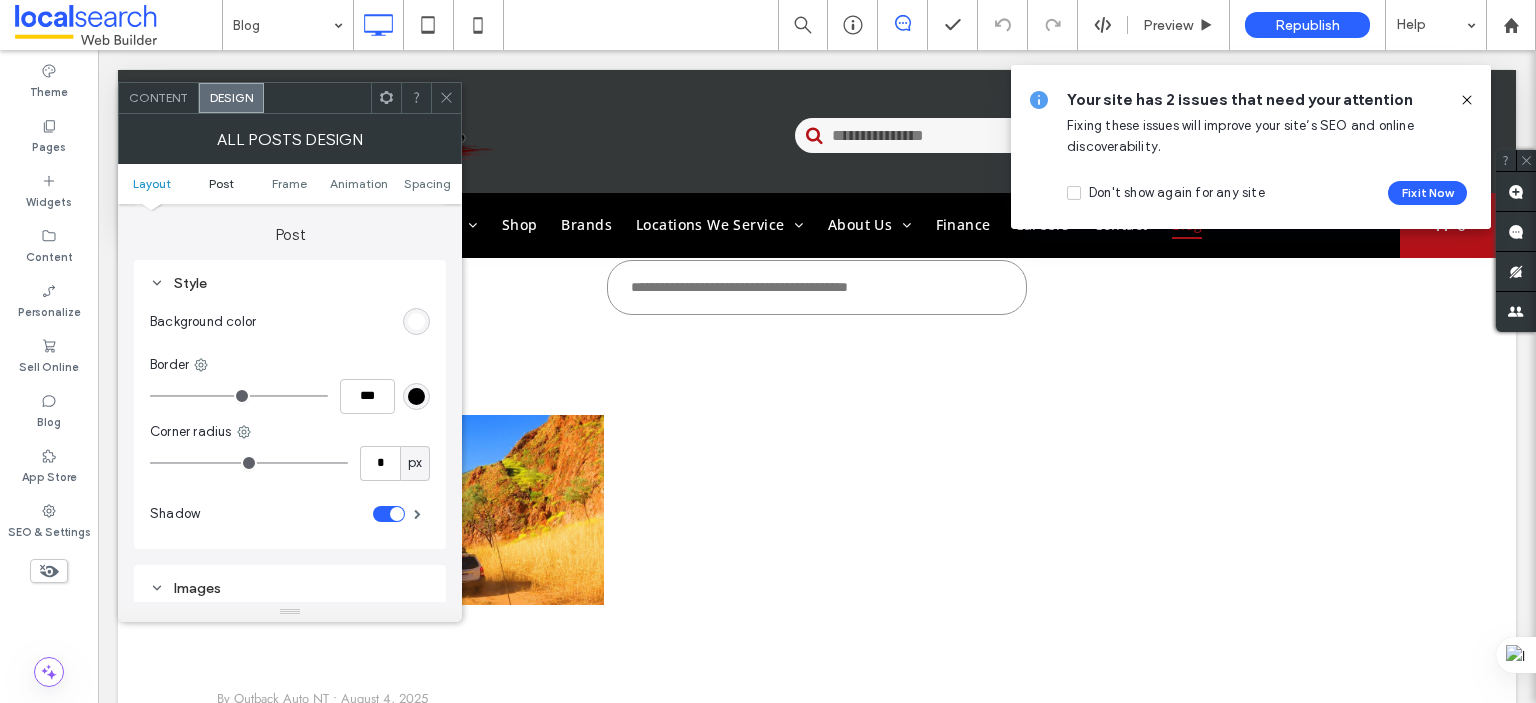 scroll, scrollTop: 564, scrollLeft: 0, axis: vertical 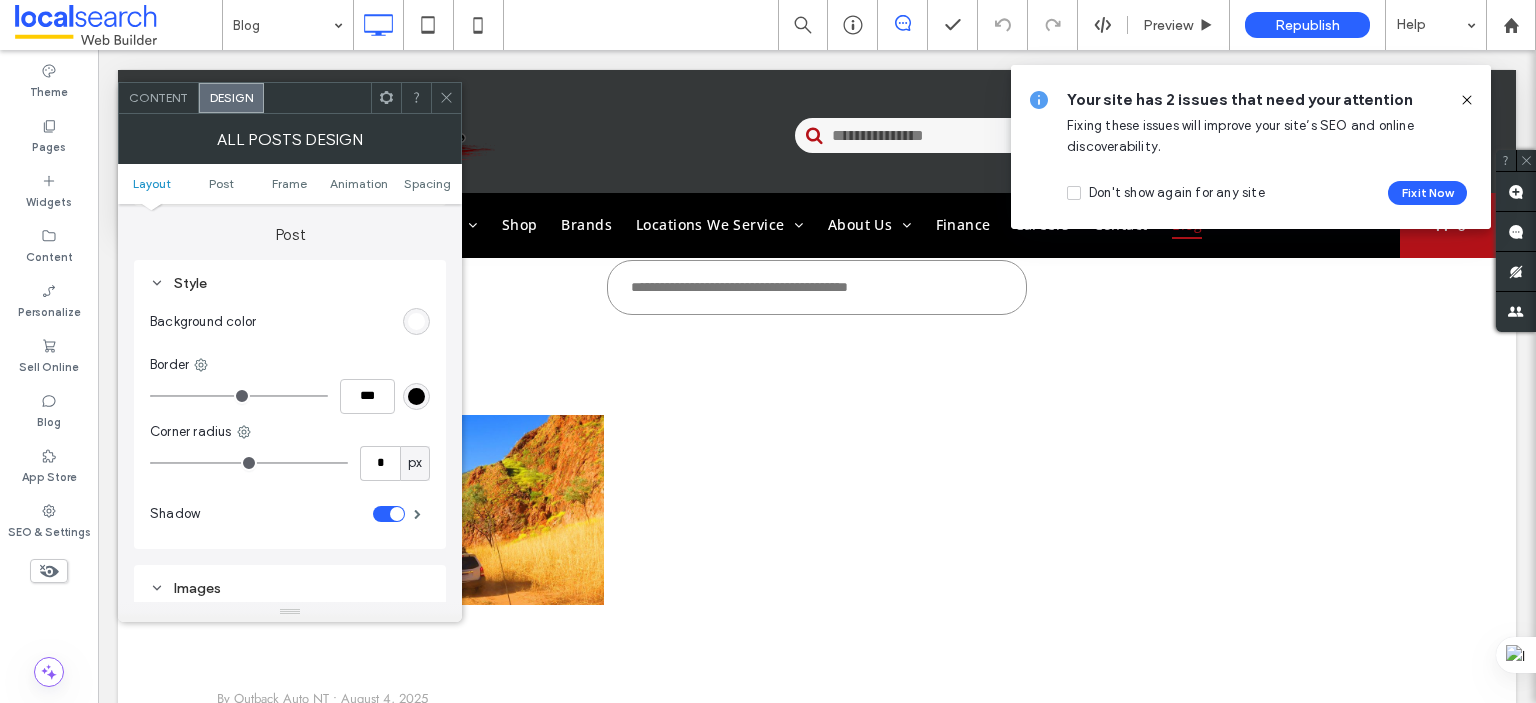 click on "Layout Post Frame Animation Spacing" at bounding box center (290, 184) 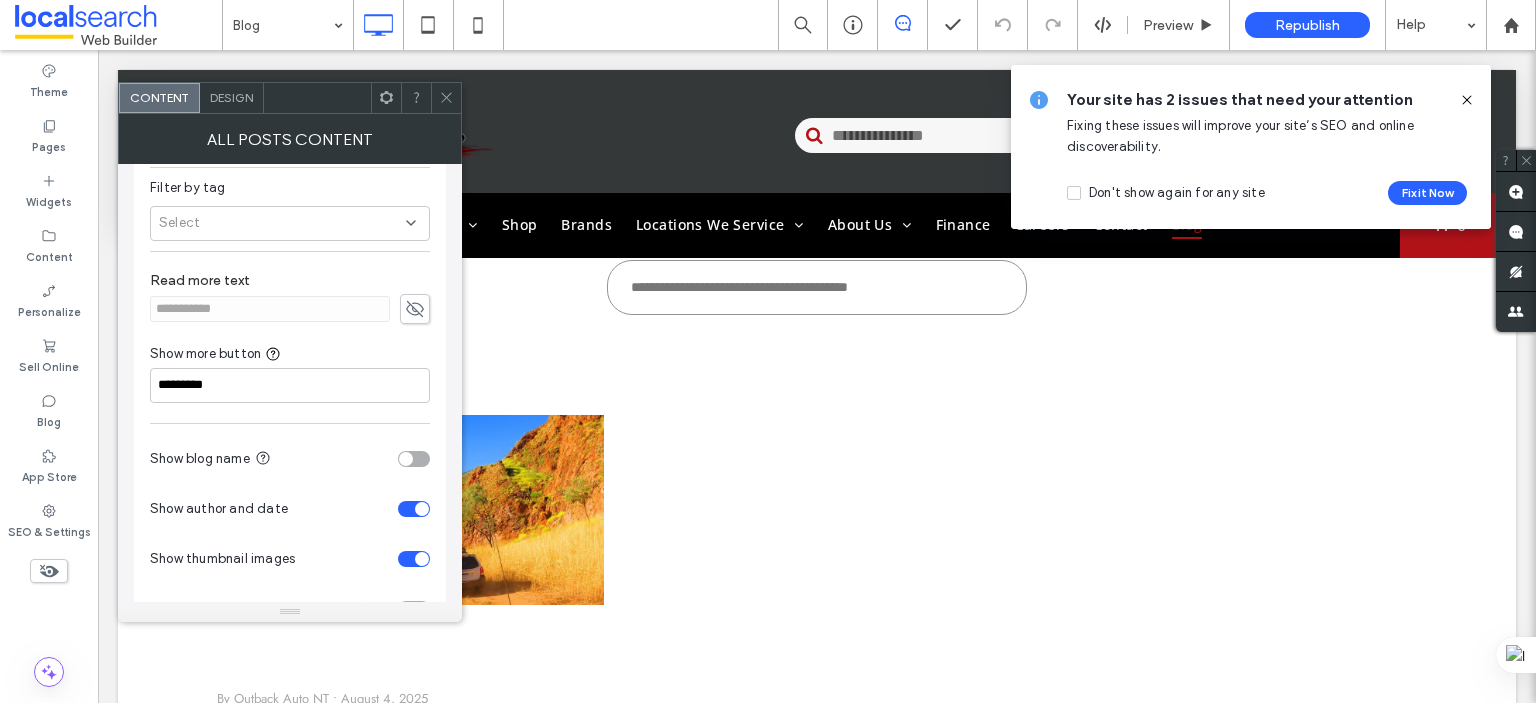 scroll, scrollTop: 0, scrollLeft: 0, axis: both 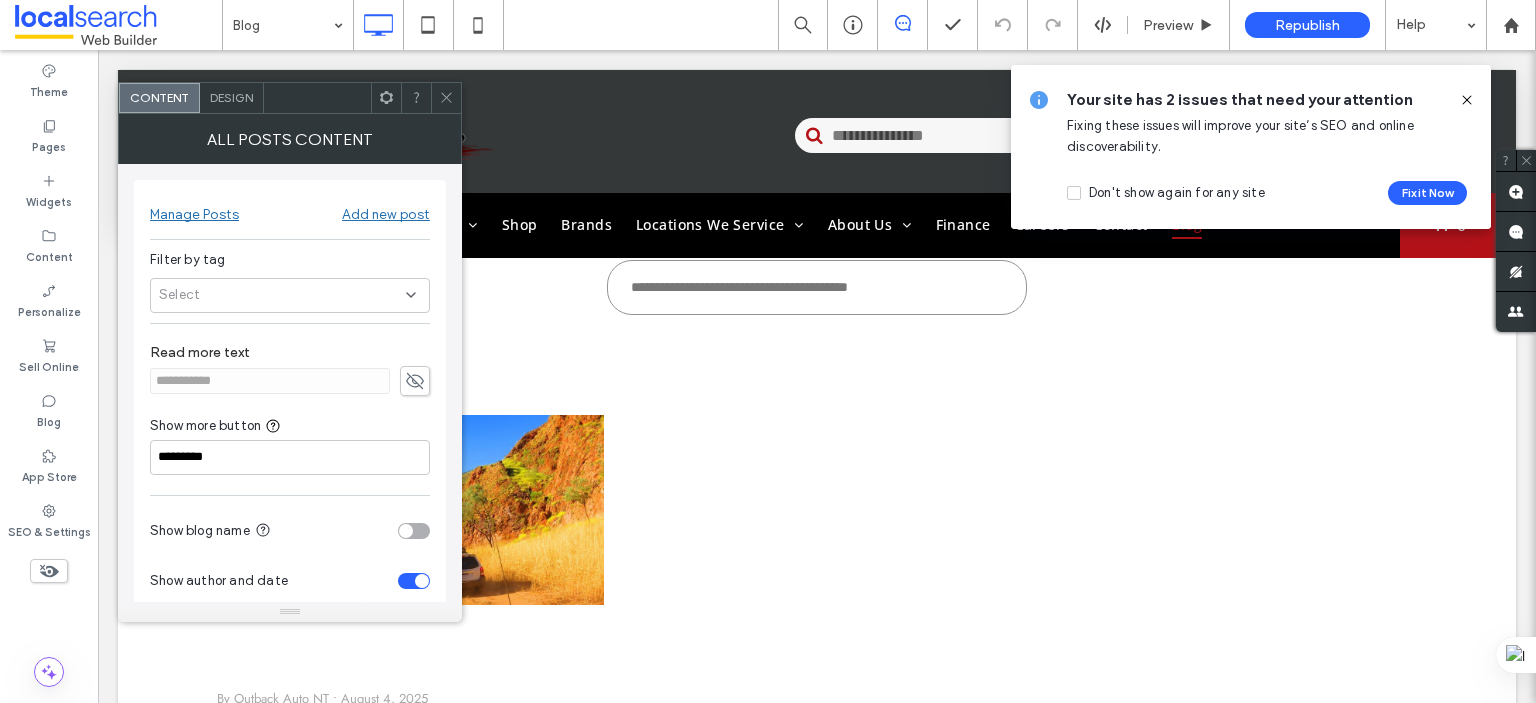 click 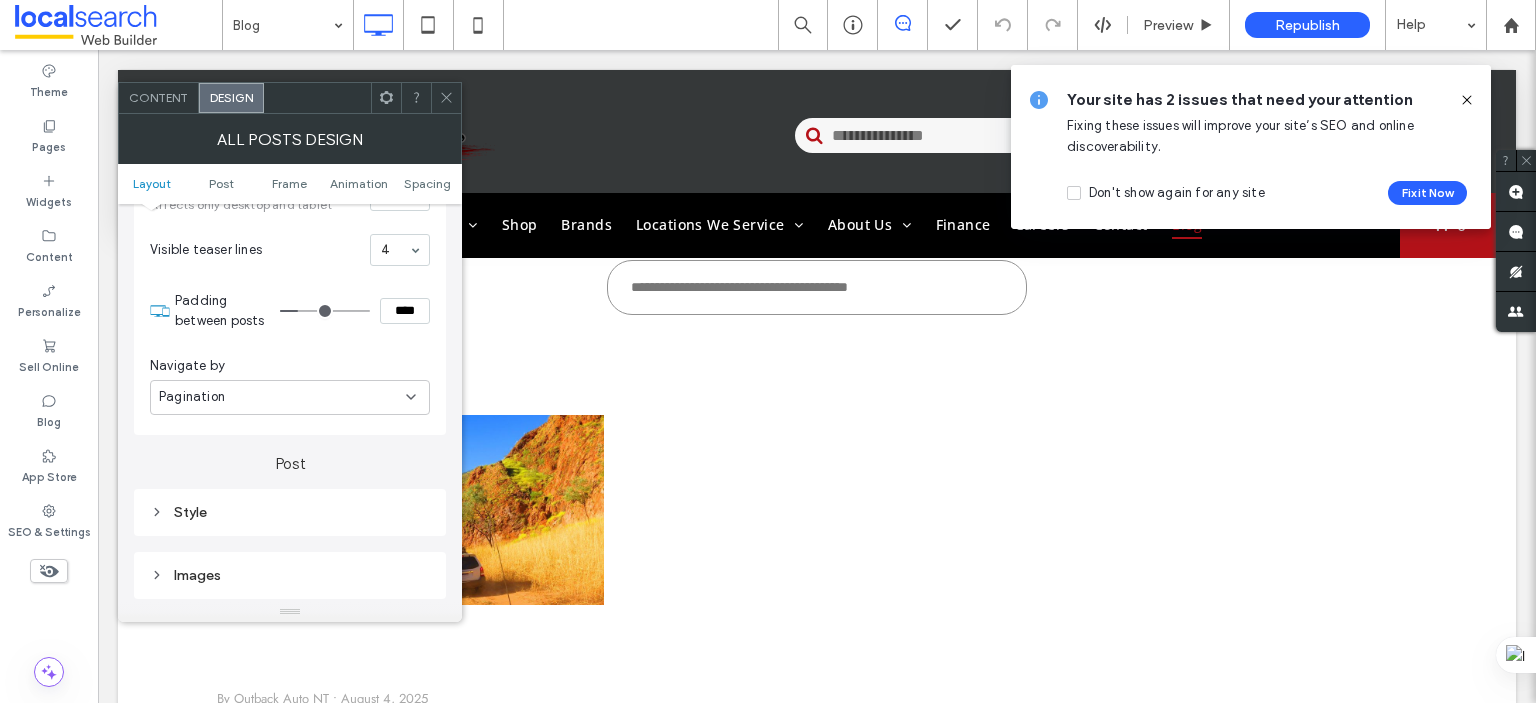 scroll, scrollTop: 500, scrollLeft: 0, axis: vertical 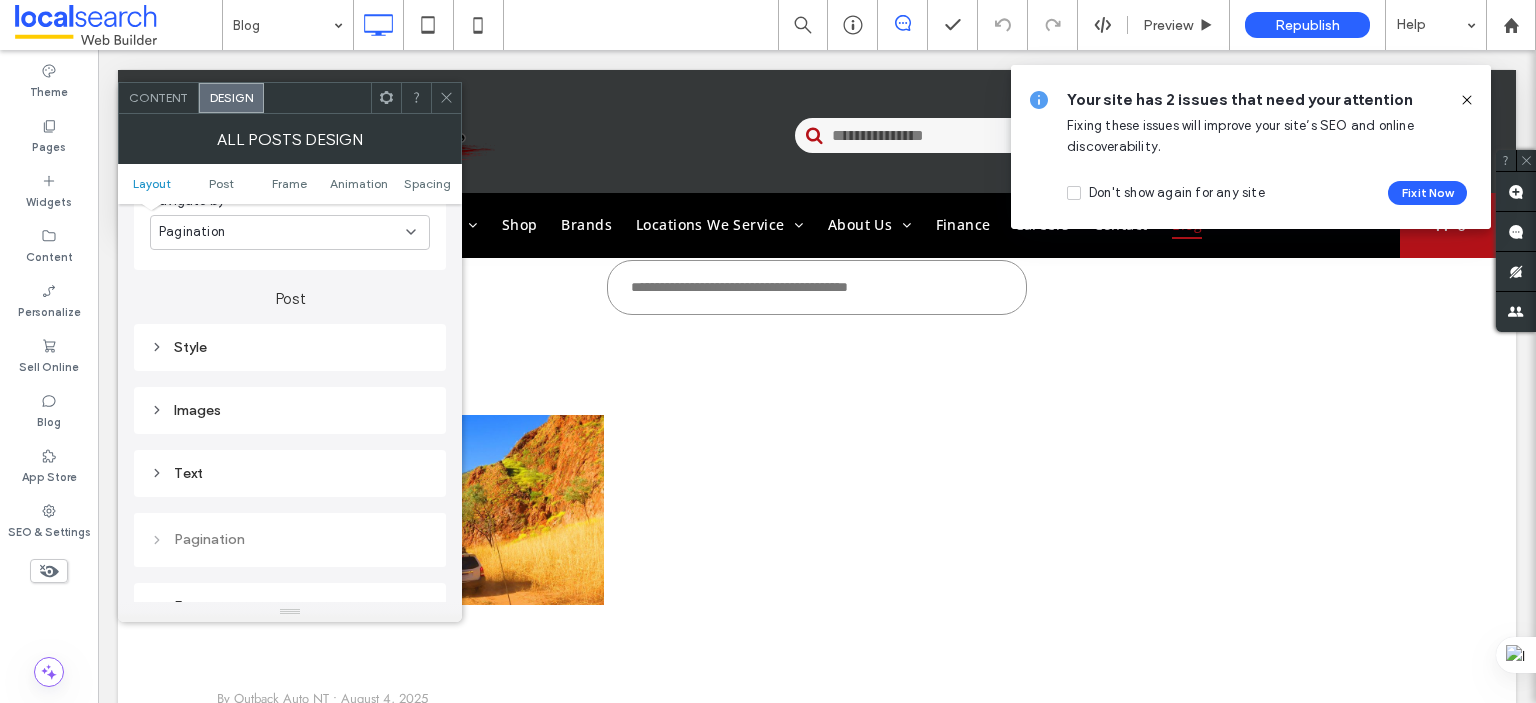 click on "Text" at bounding box center [290, 473] 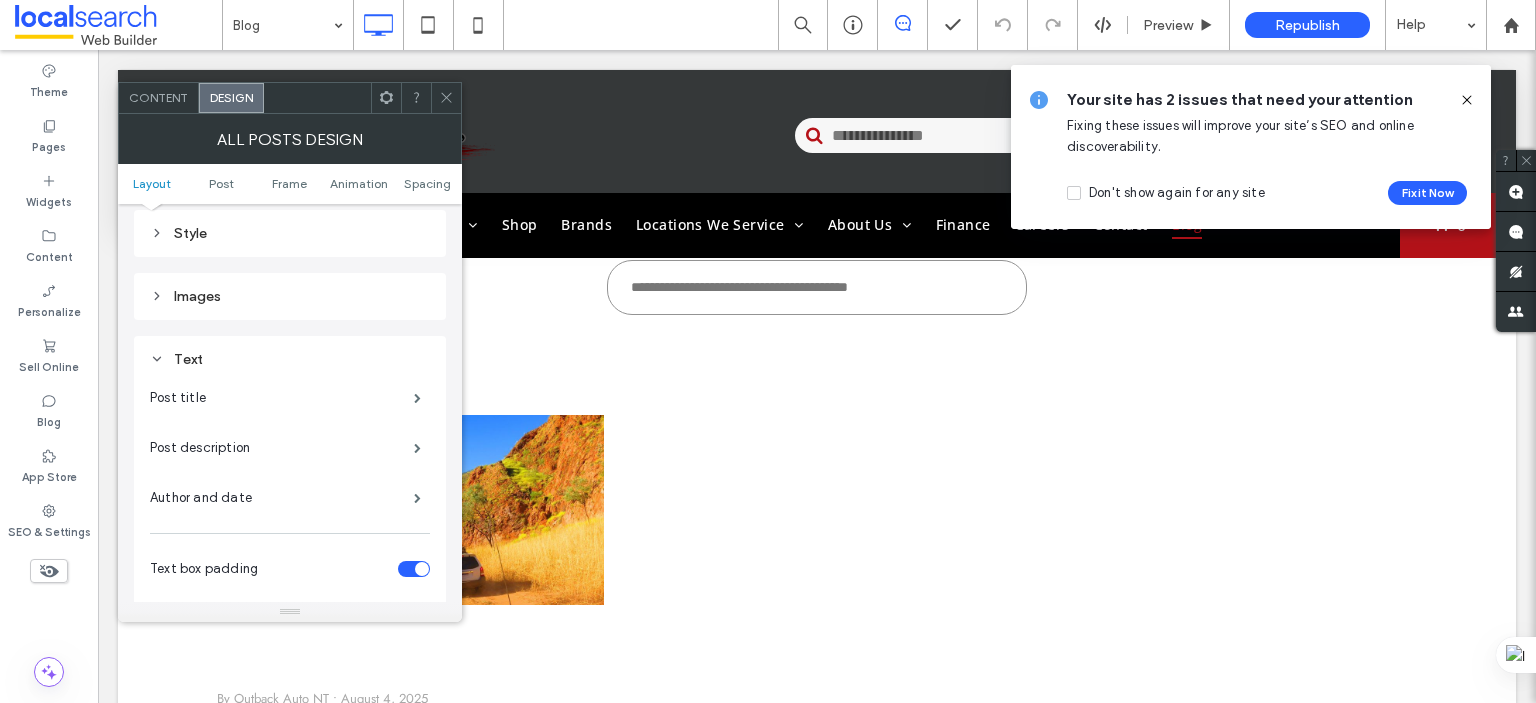 scroll, scrollTop: 700, scrollLeft: 0, axis: vertical 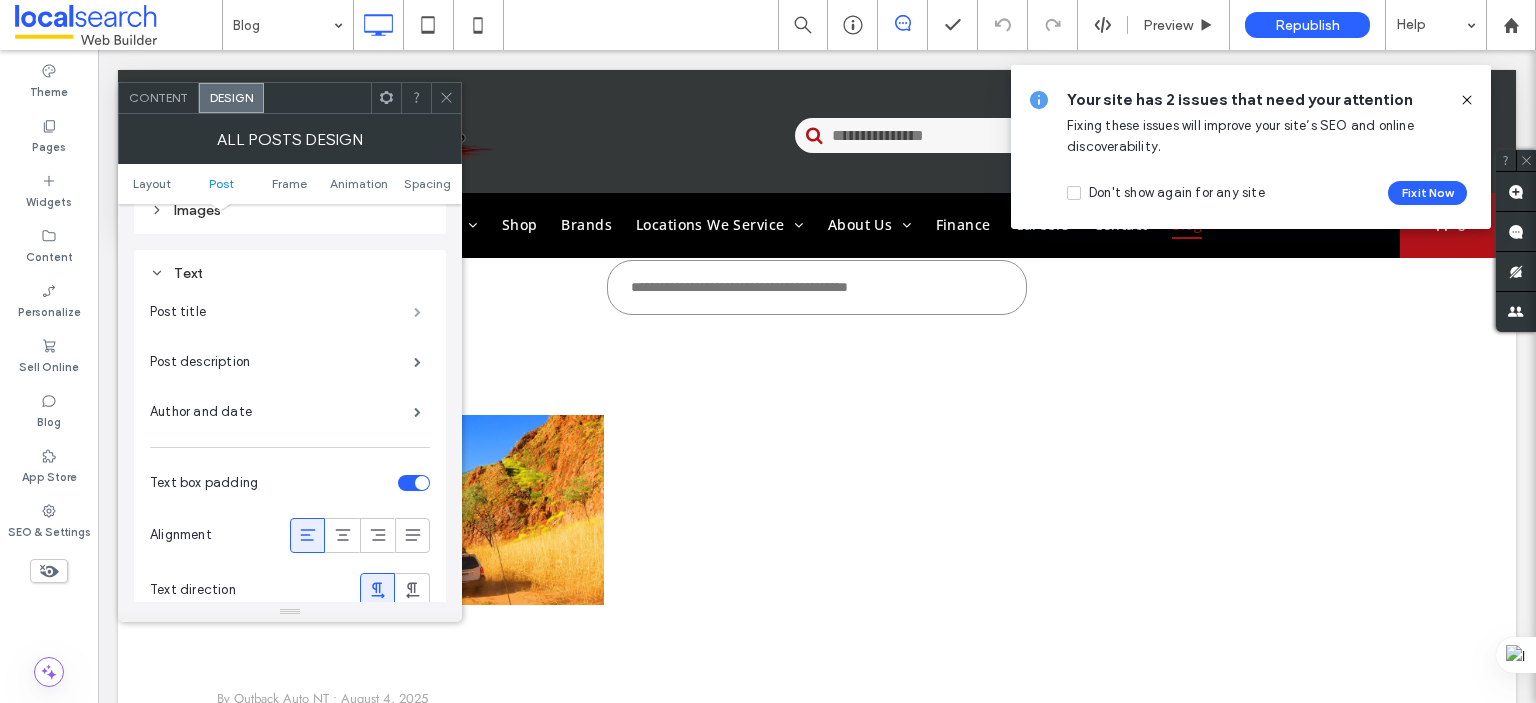 click at bounding box center [417, 312] 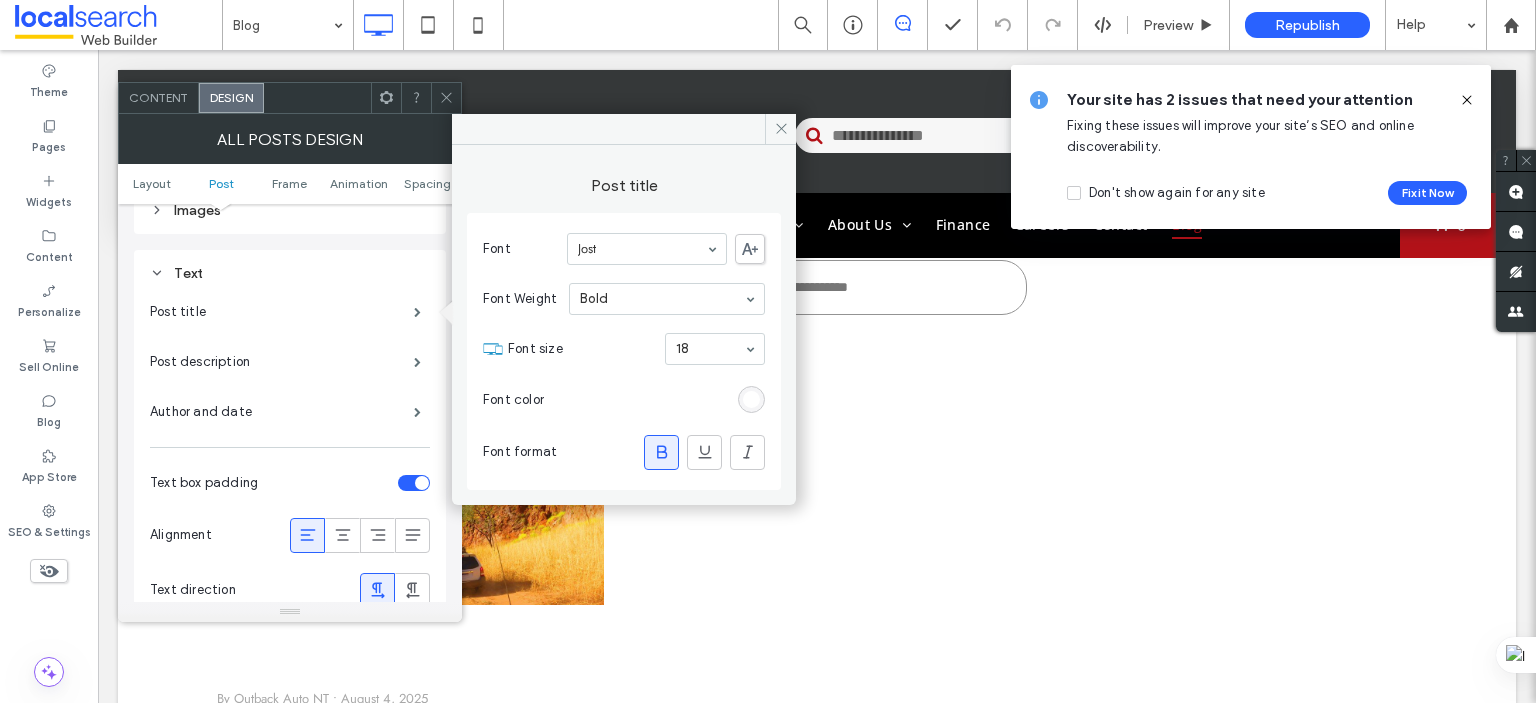 click at bounding box center [751, 399] 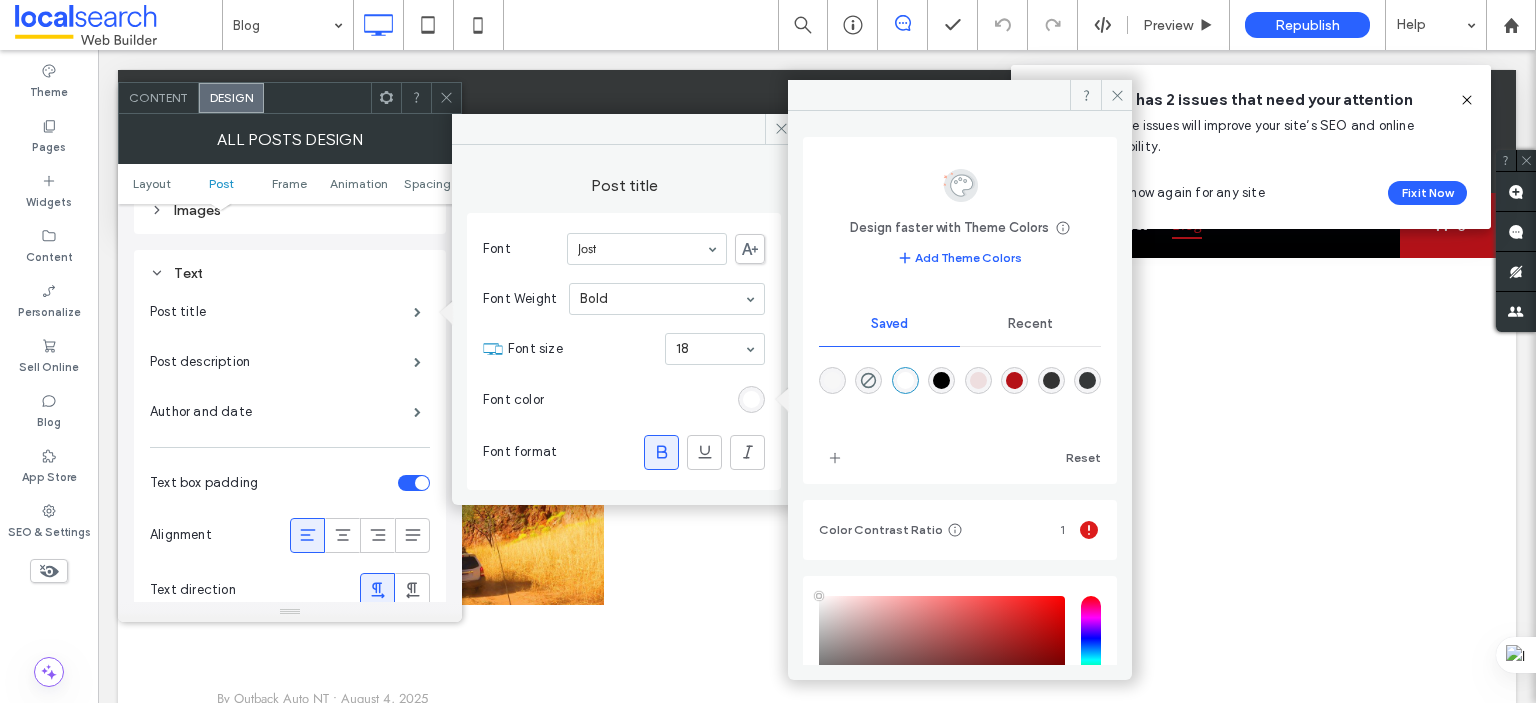 click at bounding box center [941, 380] 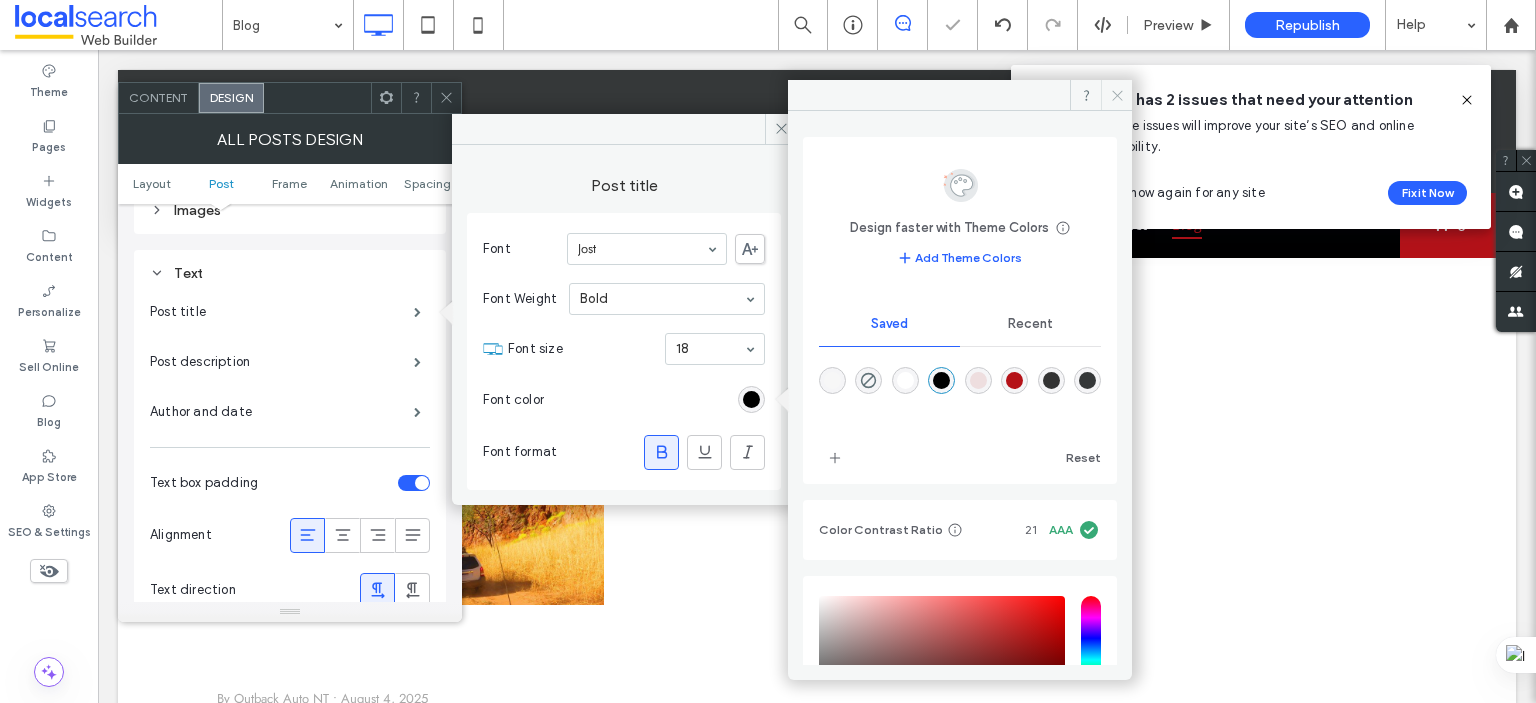 click 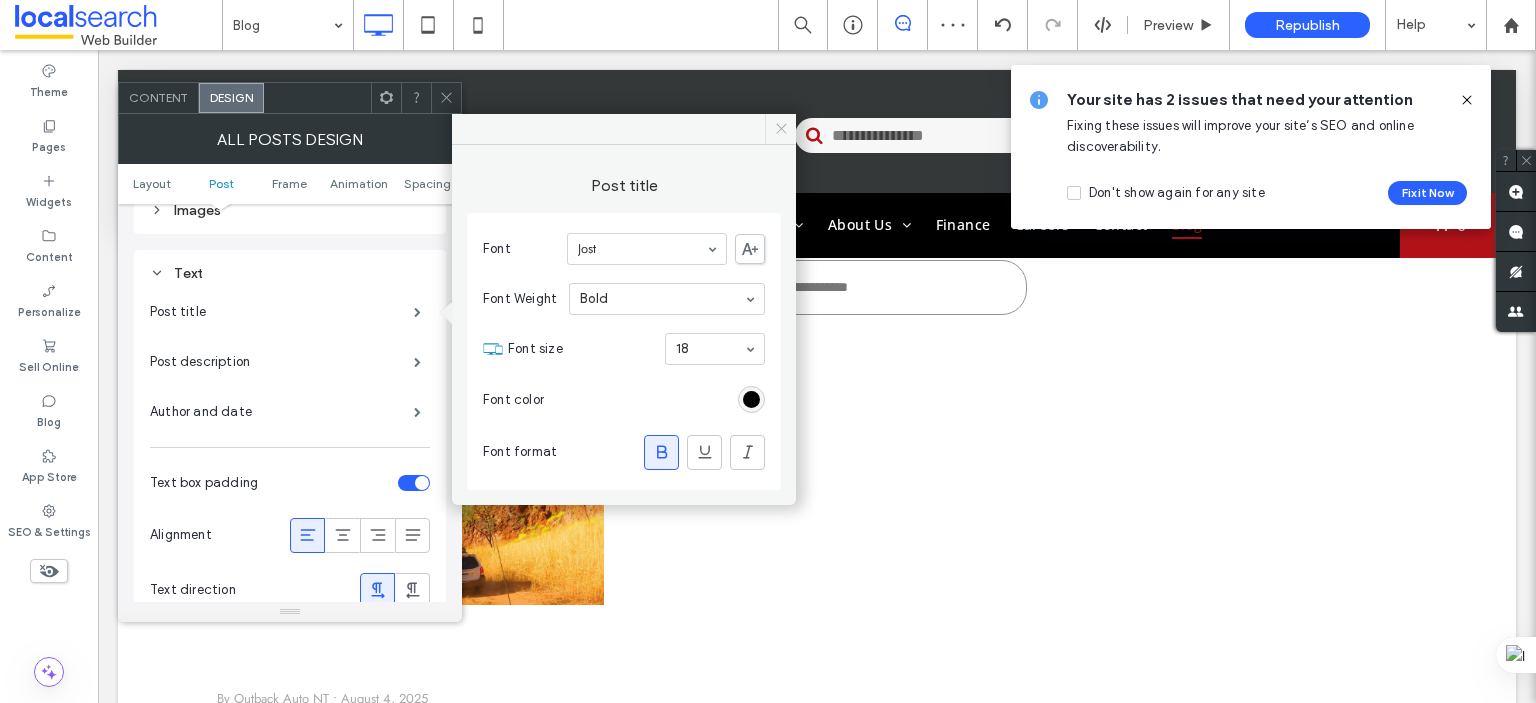 click 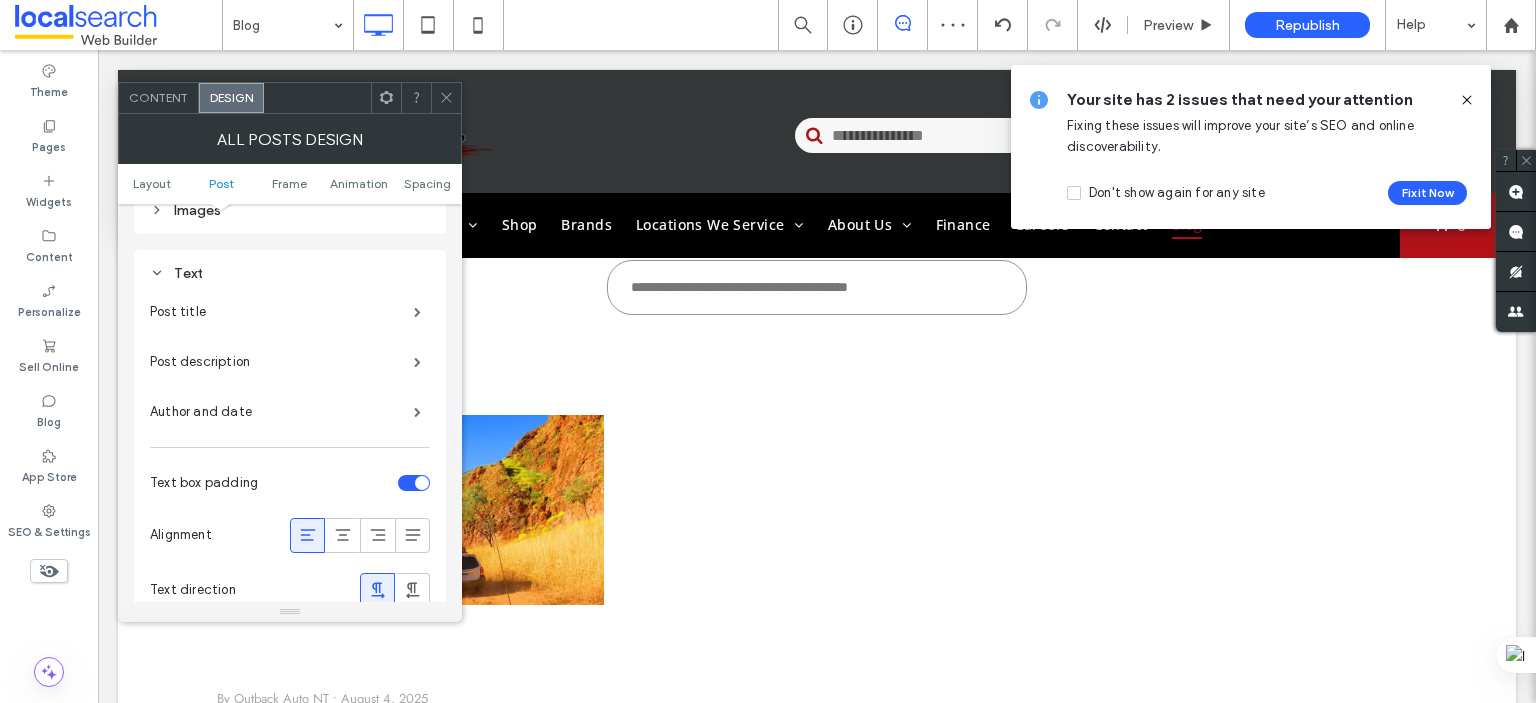 click 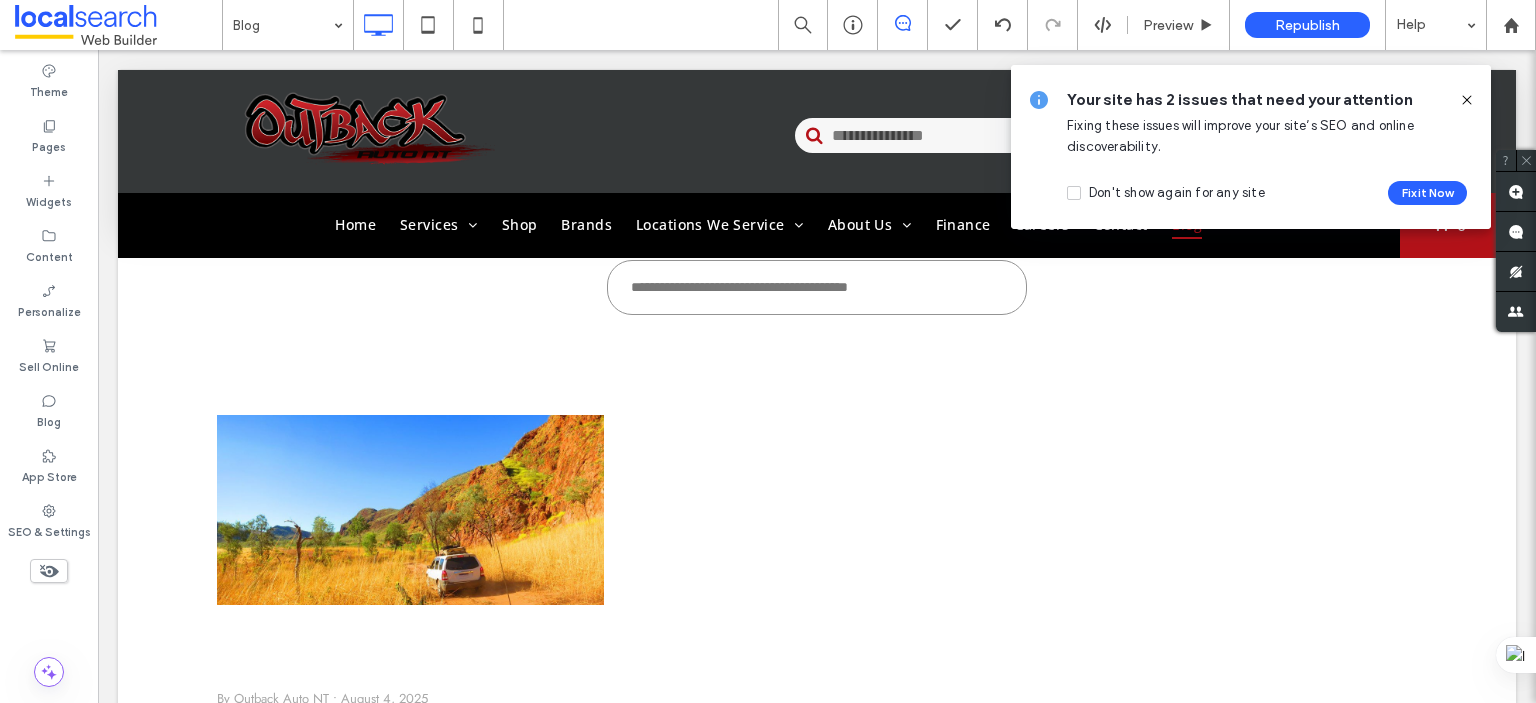 click 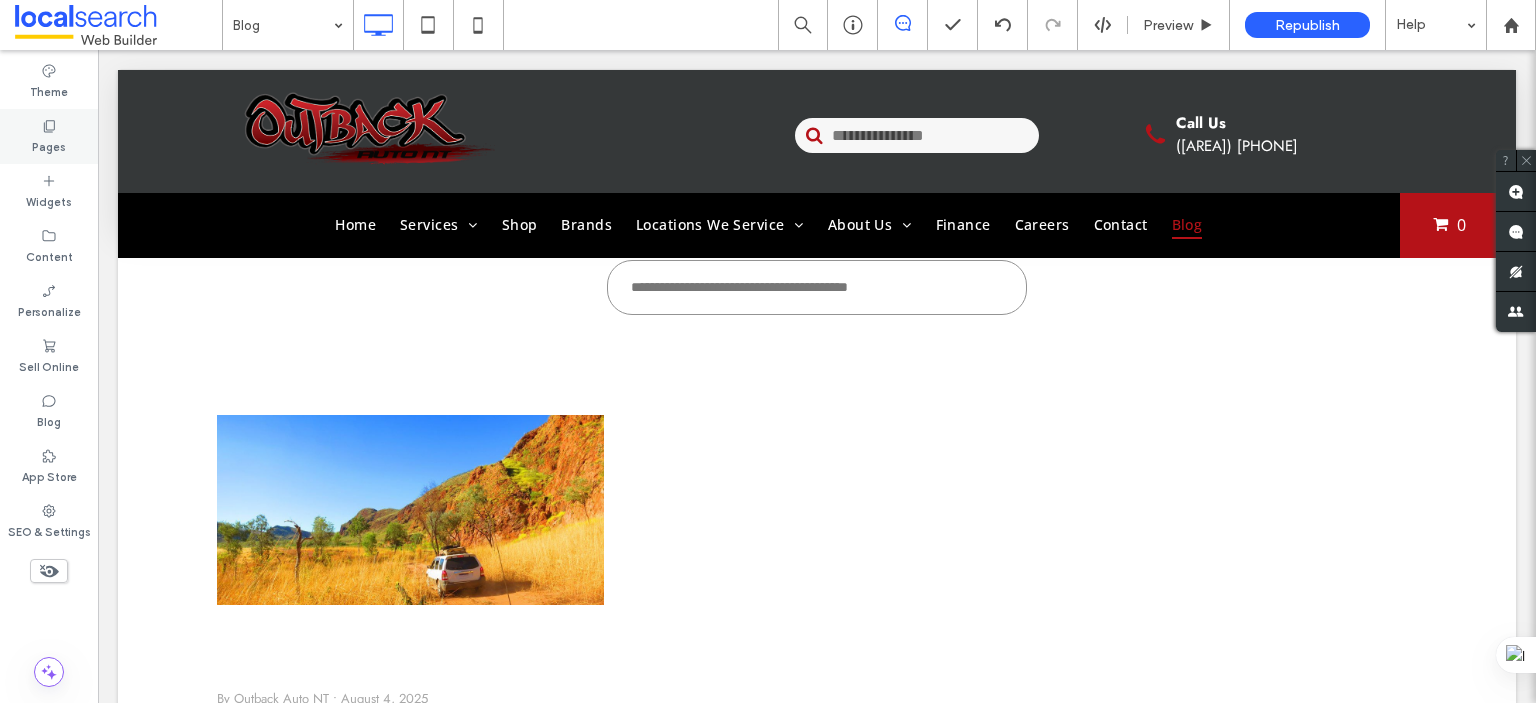 click on "Pages" at bounding box center [49, 145] 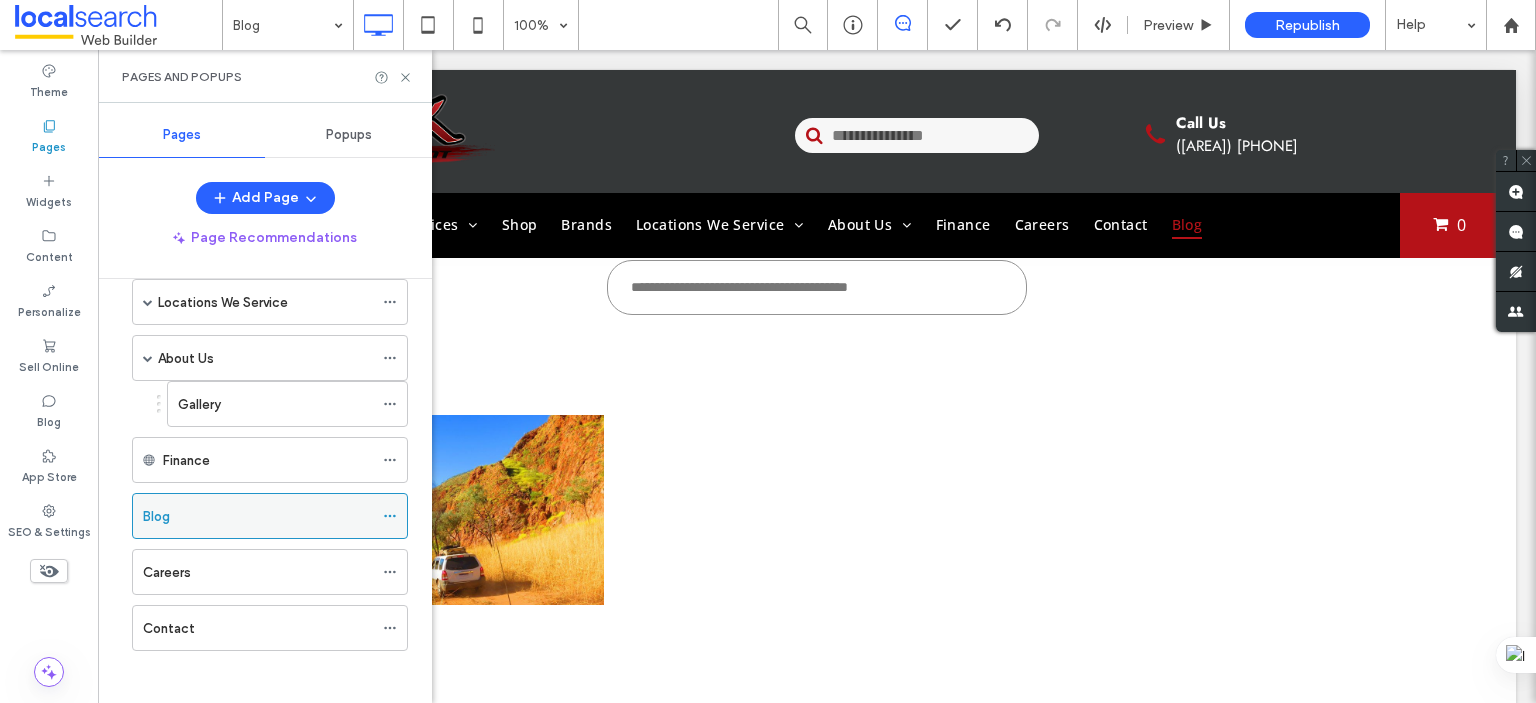 scroll, scrollTop: 260, scrollLeft: 0, axis: vertical 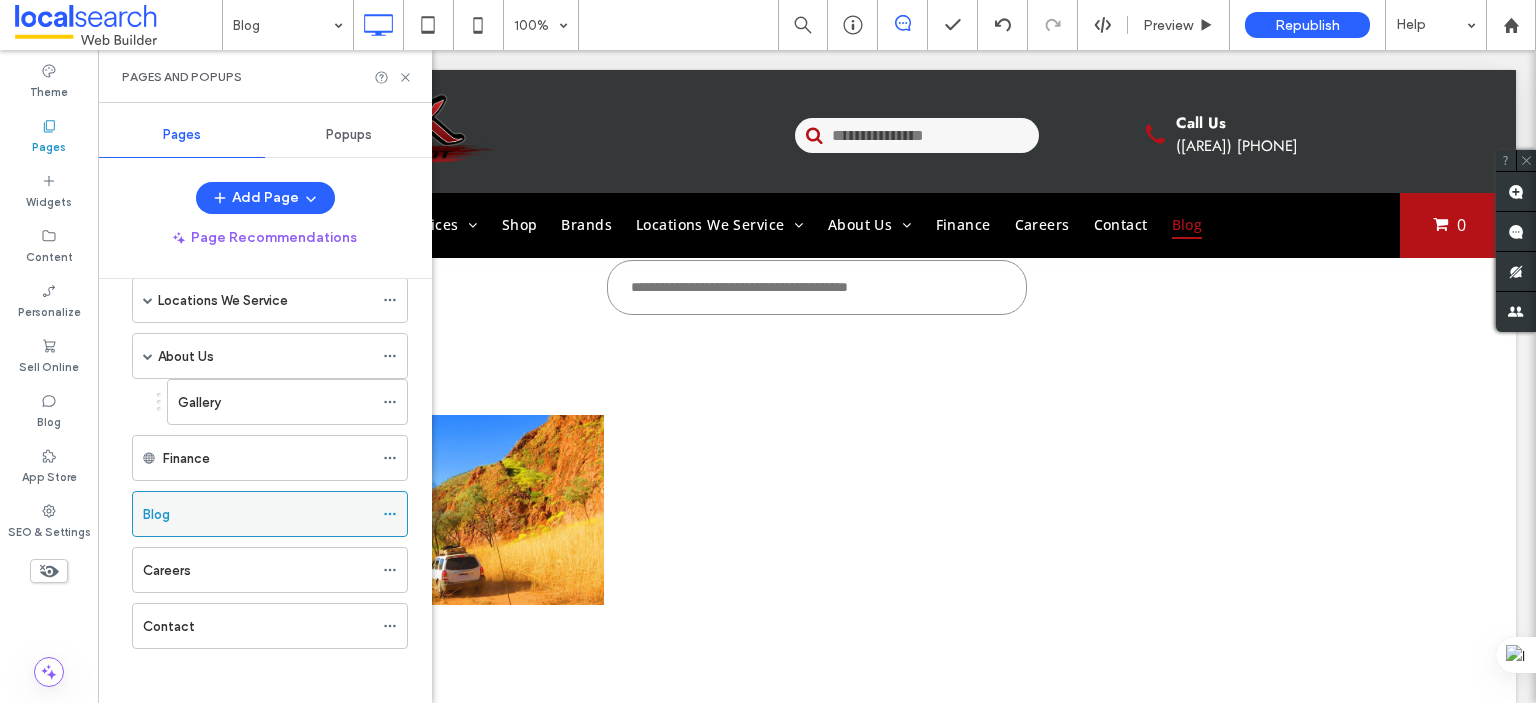click 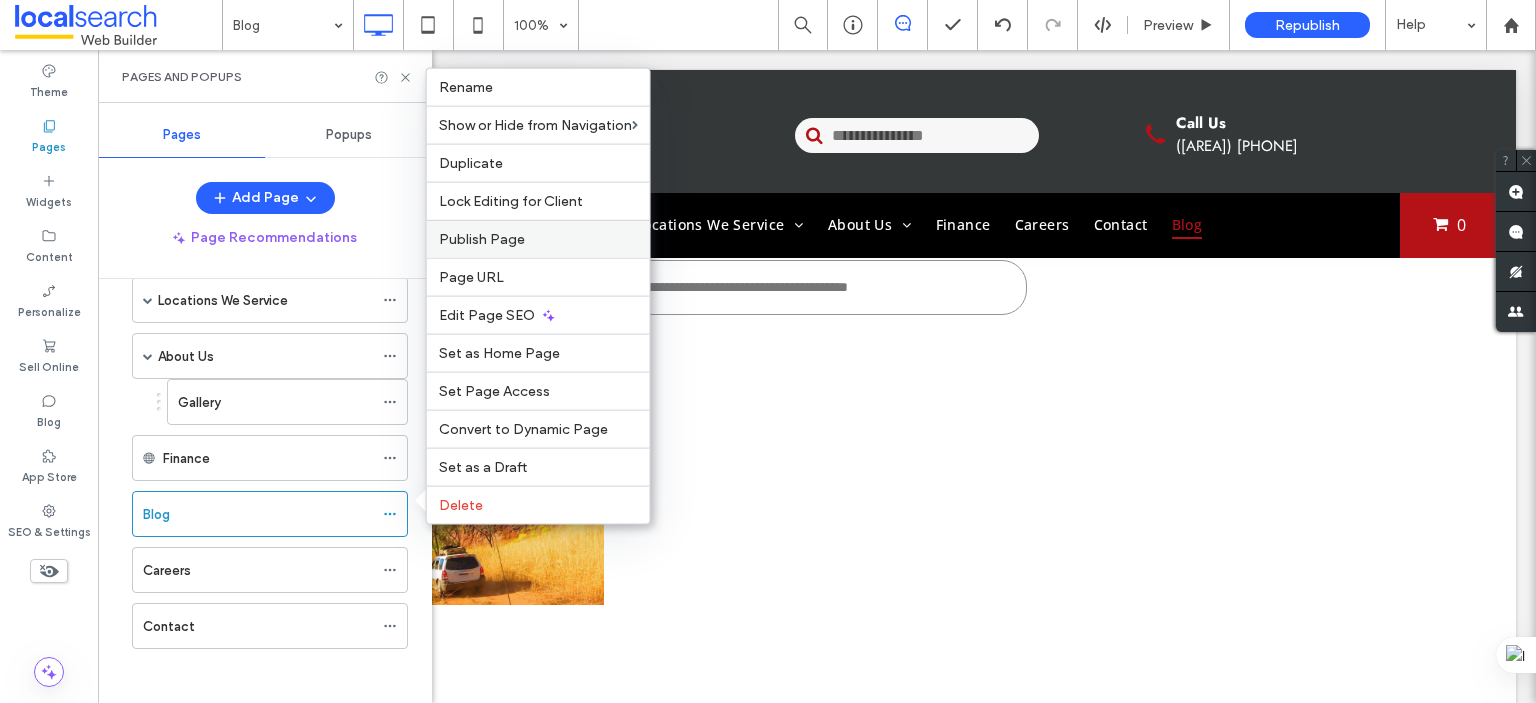 click on "Publish Page" at bounding box center (482, 239) 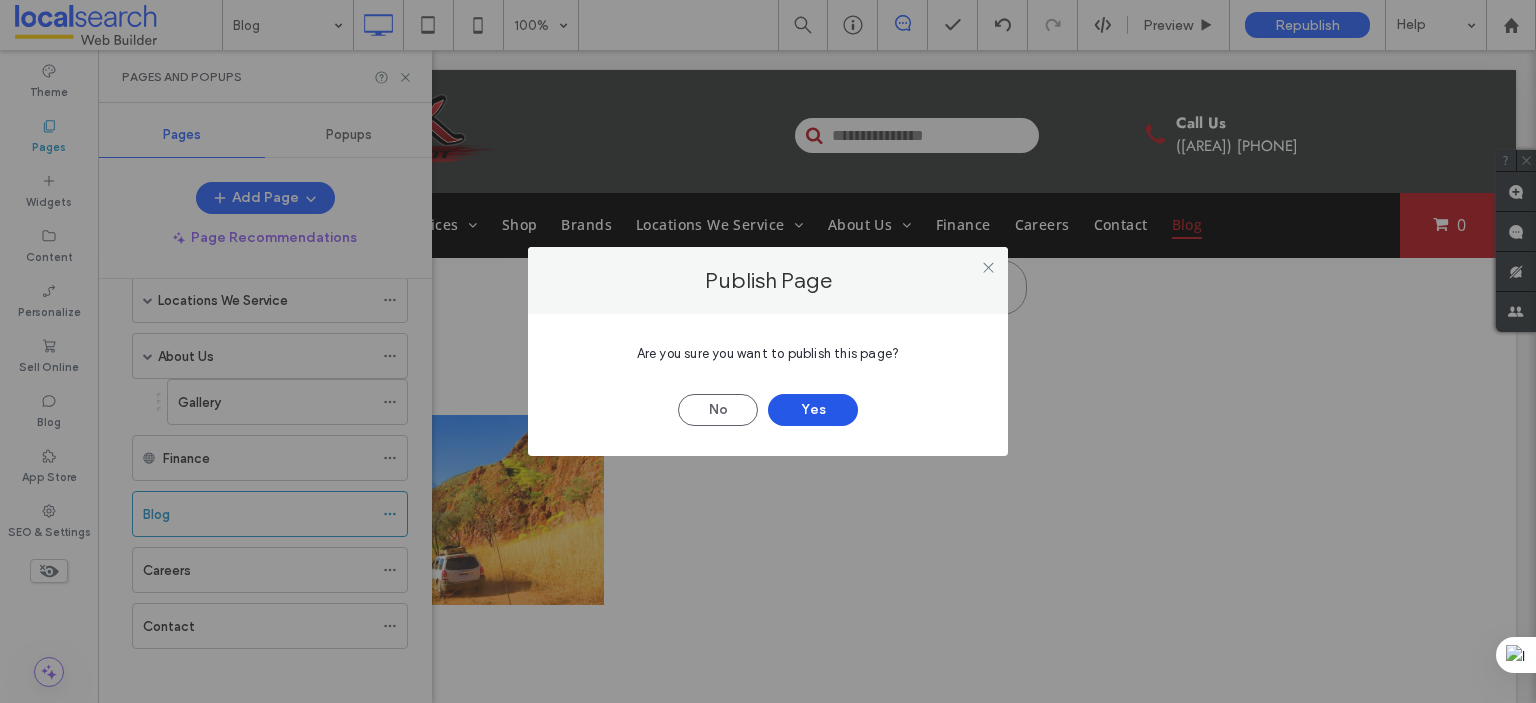 click on "Yes" at bounding box center (813, 410) 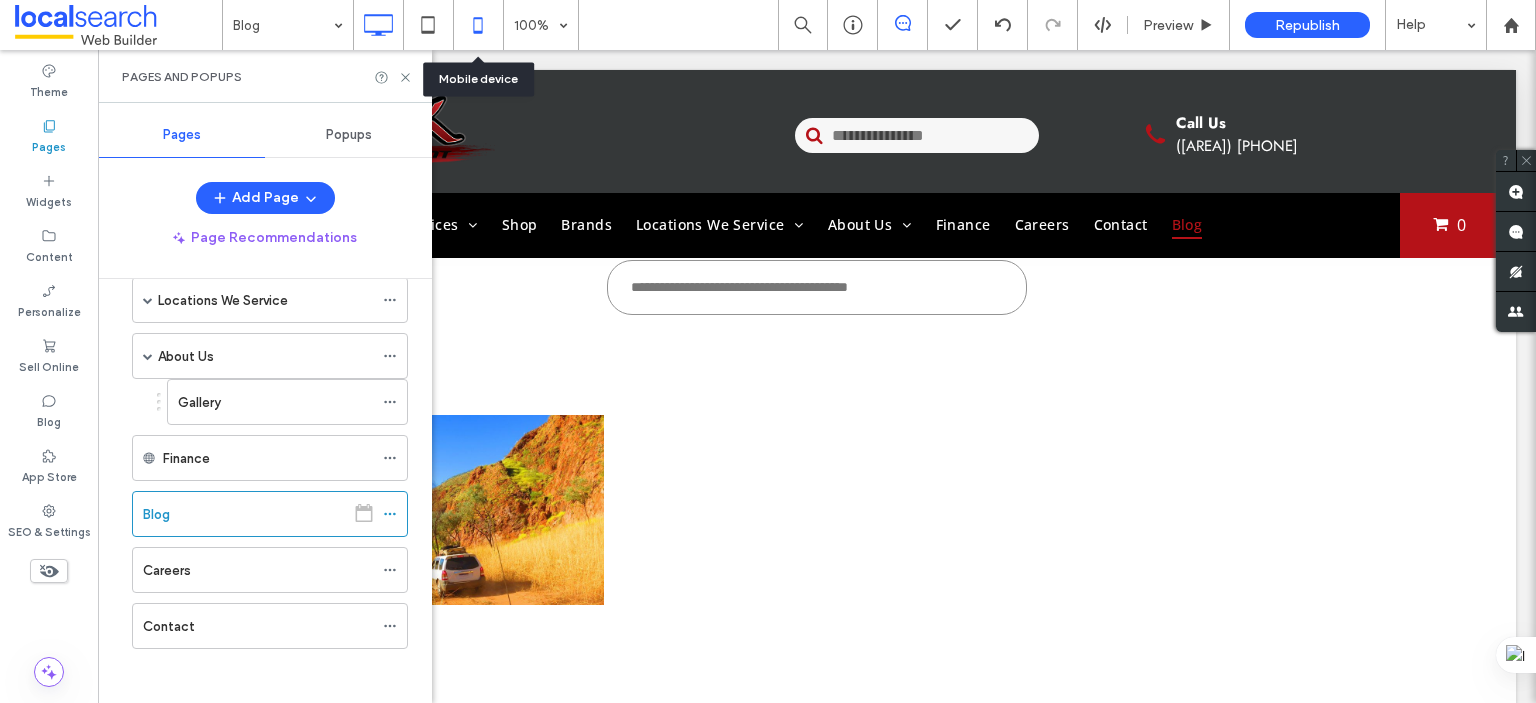 click 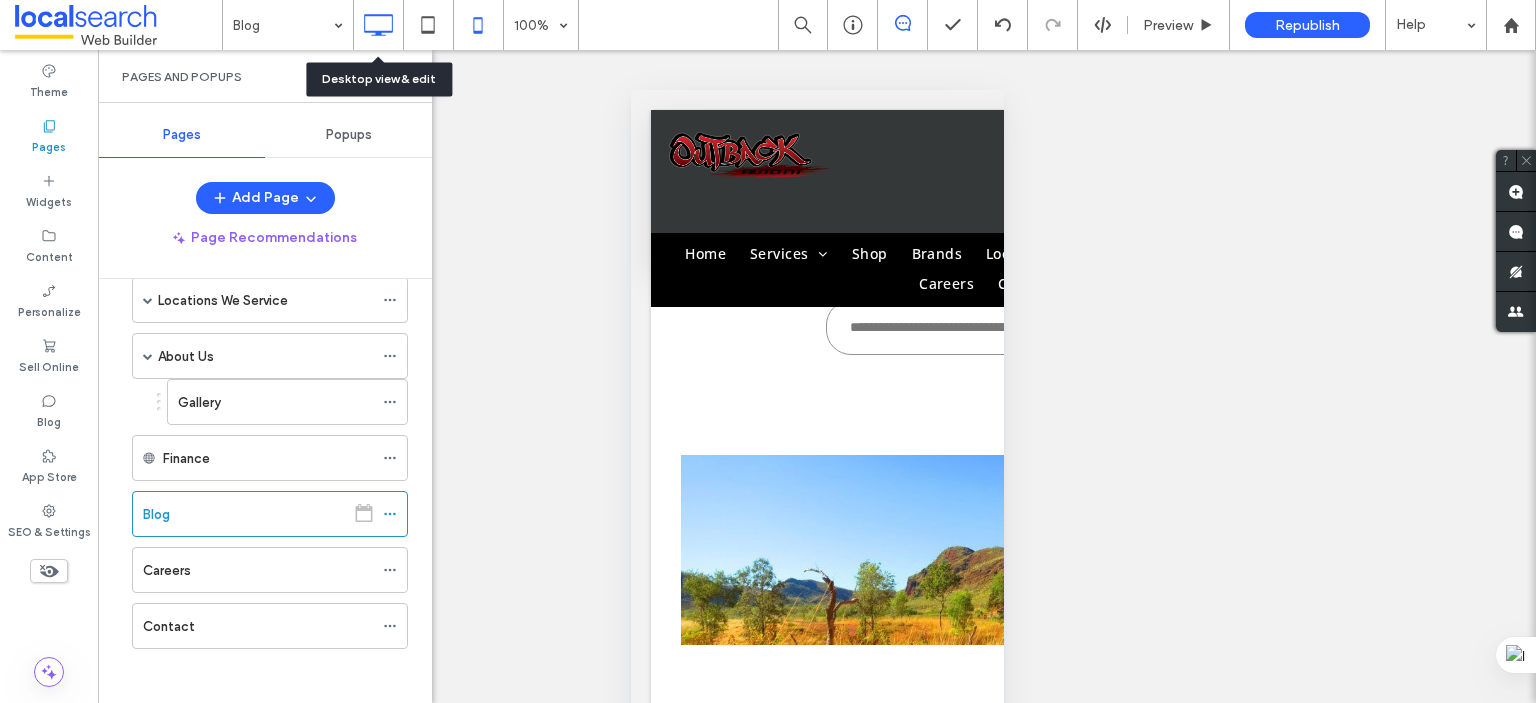 click 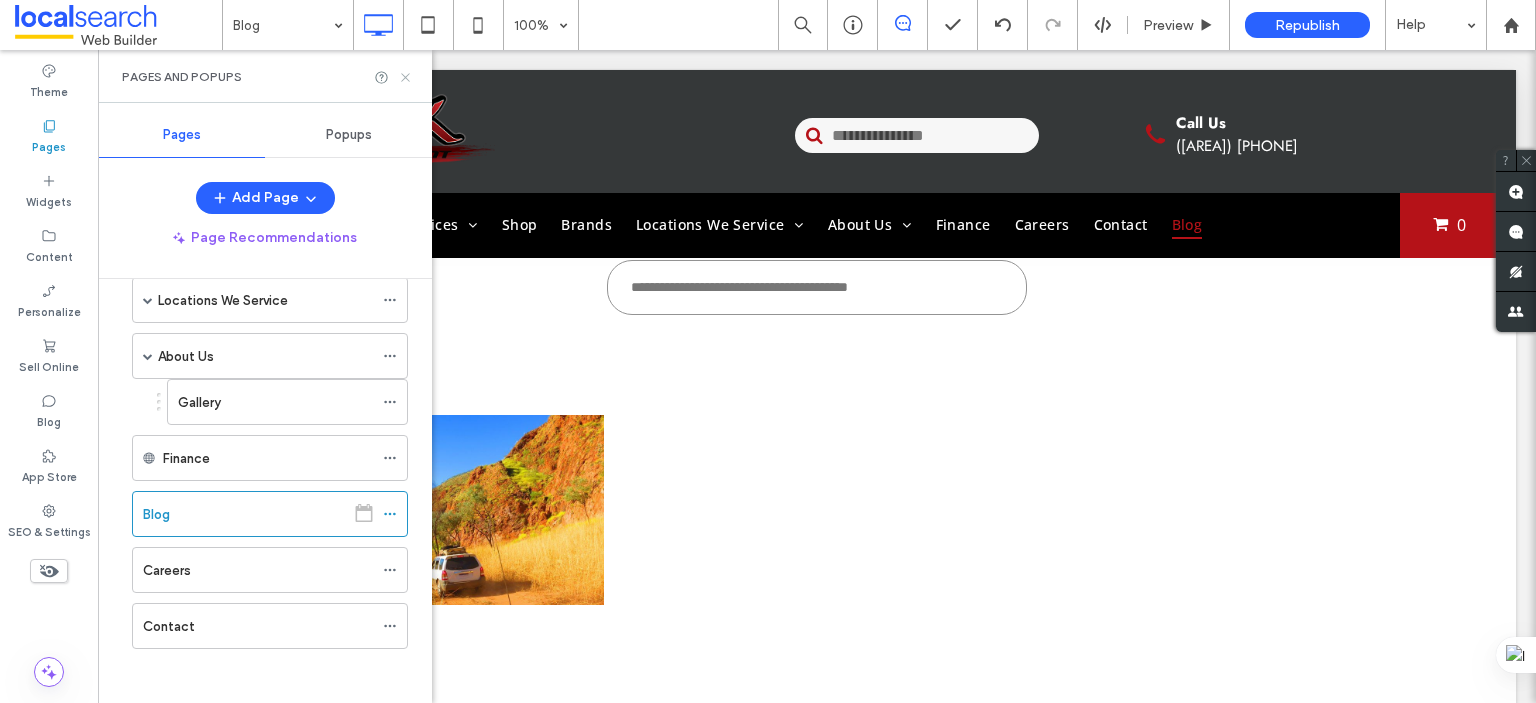 click 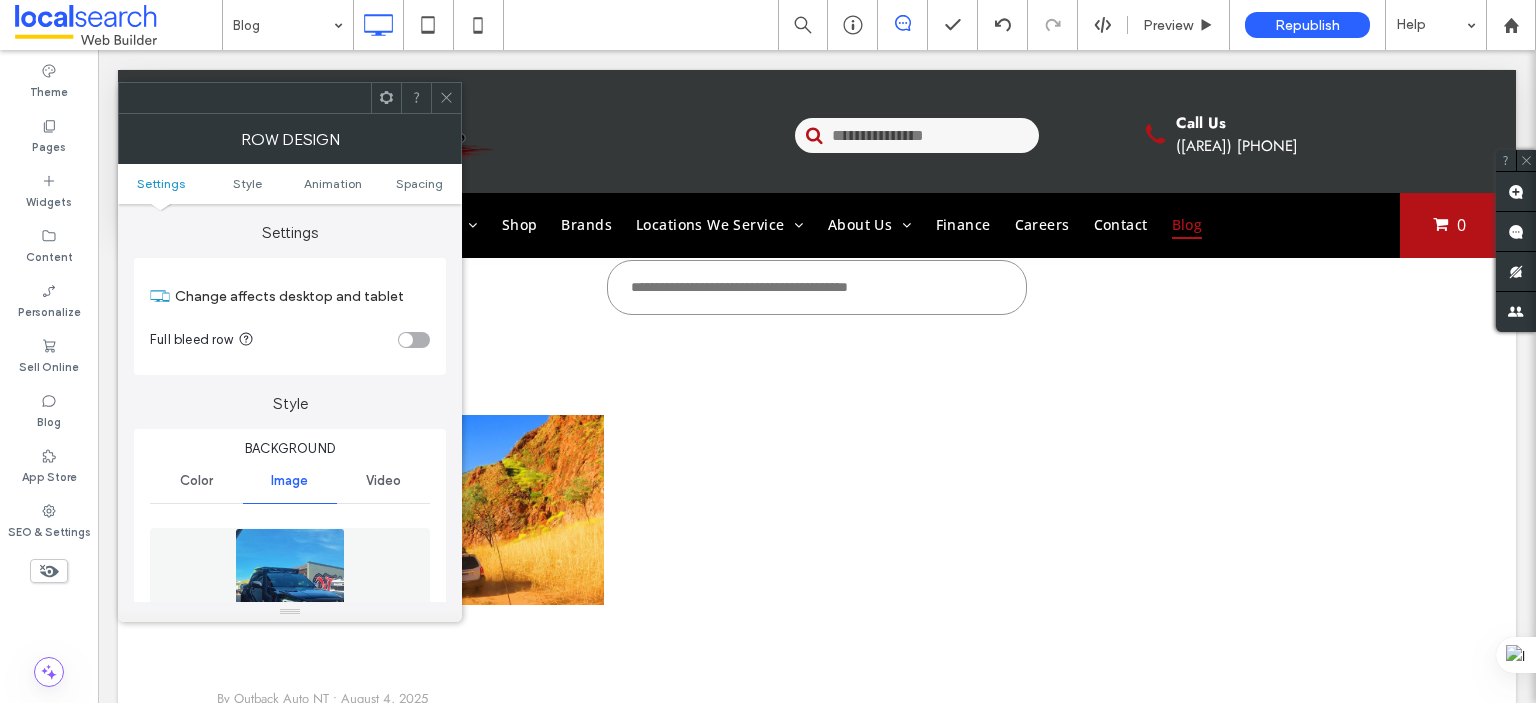 click at bounding box center [290, 597] 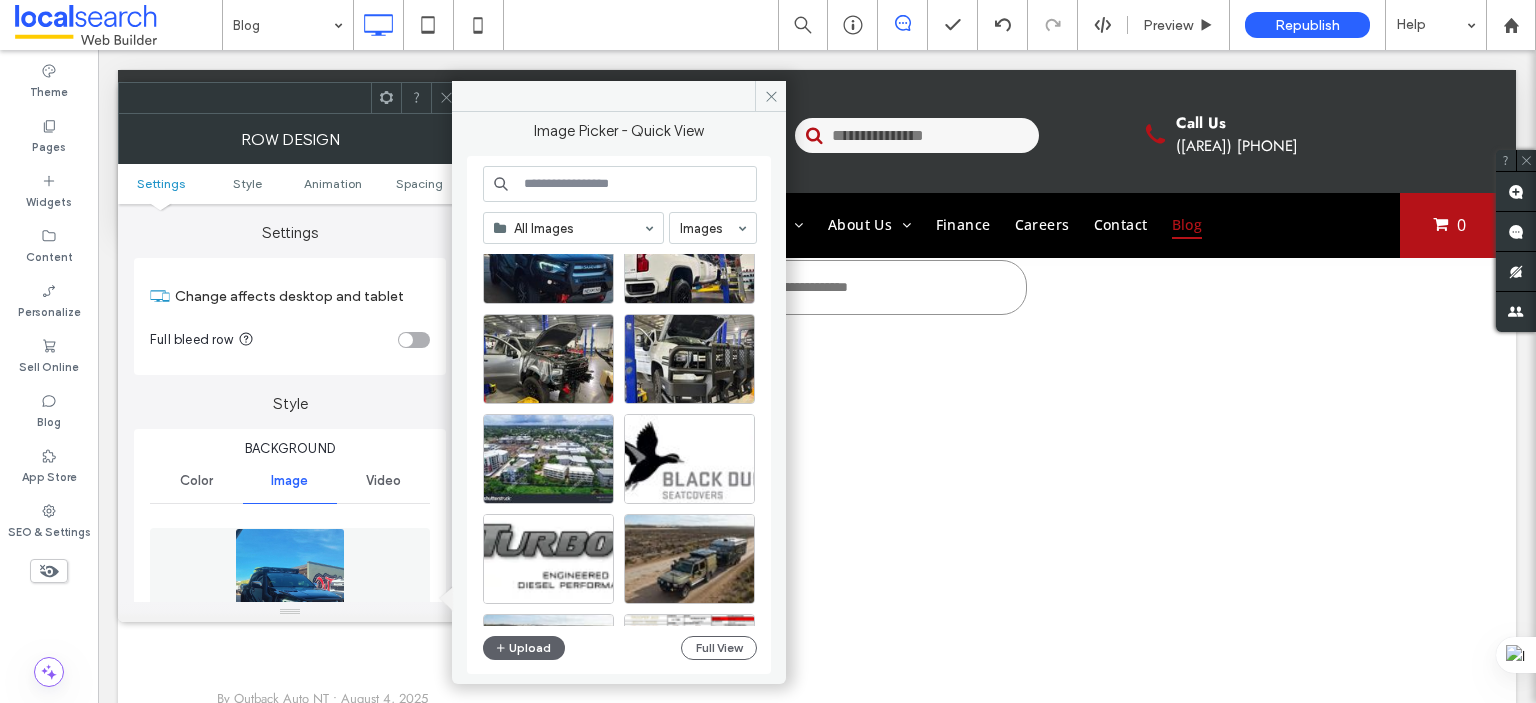 scroll, scrollTop: 0, scrollLeft: 0, axis: both 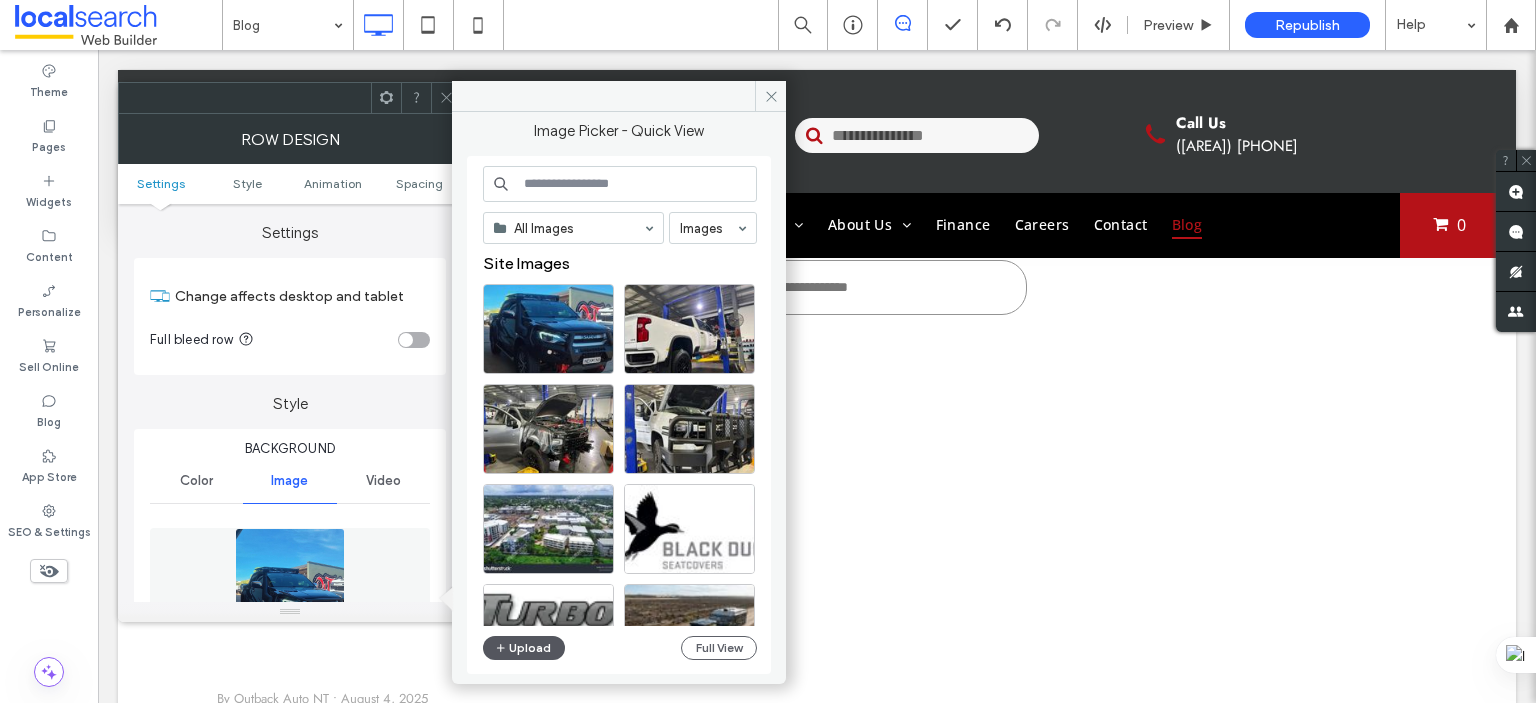 click on "Upload" at bounding box center (524, 648) 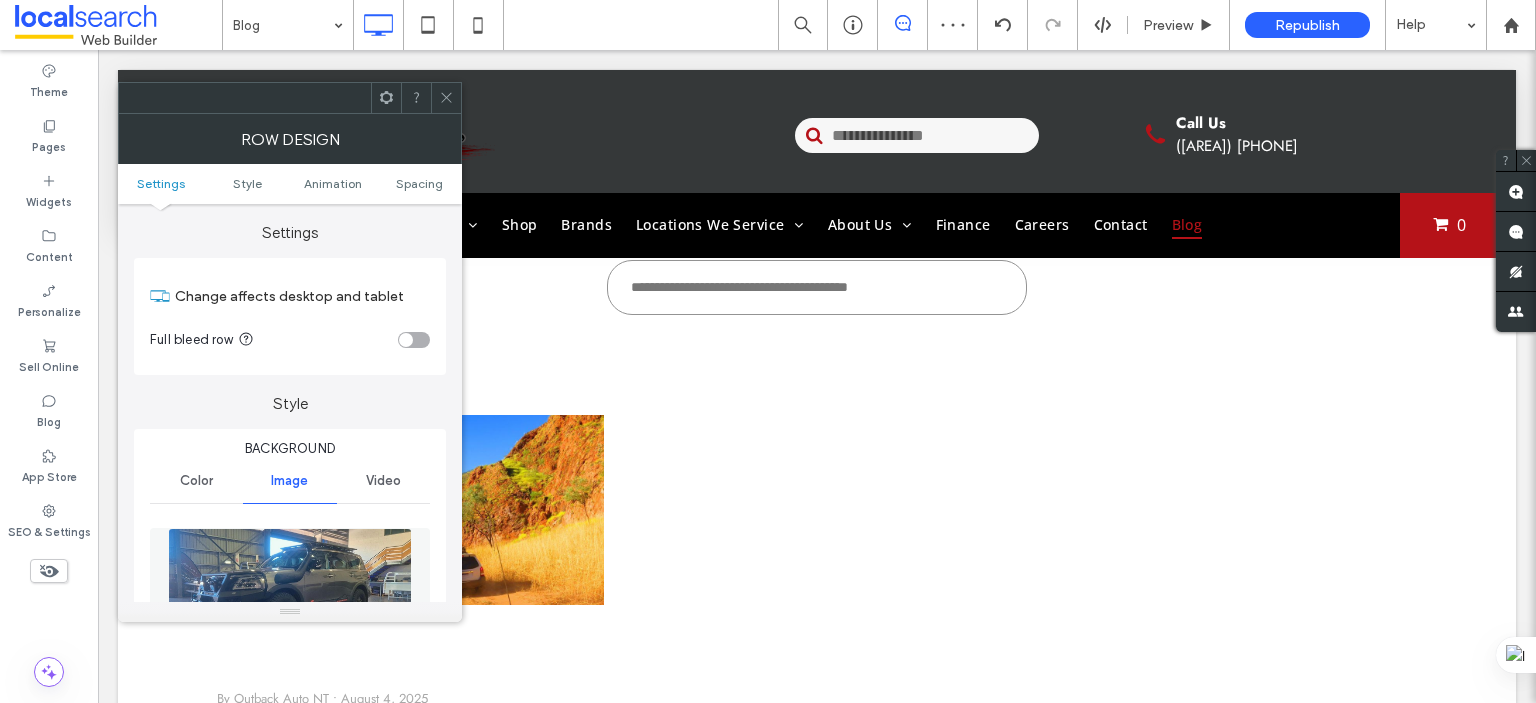 click 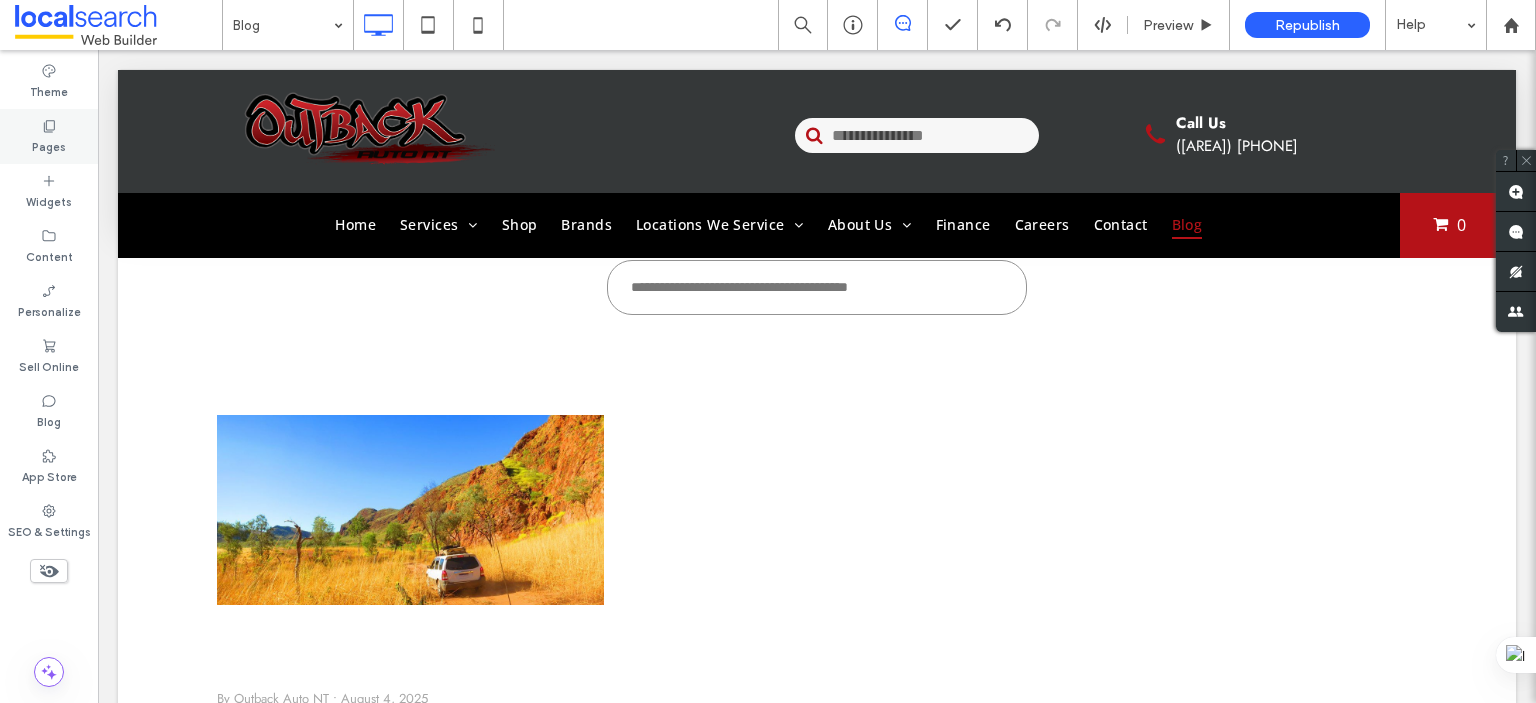 click 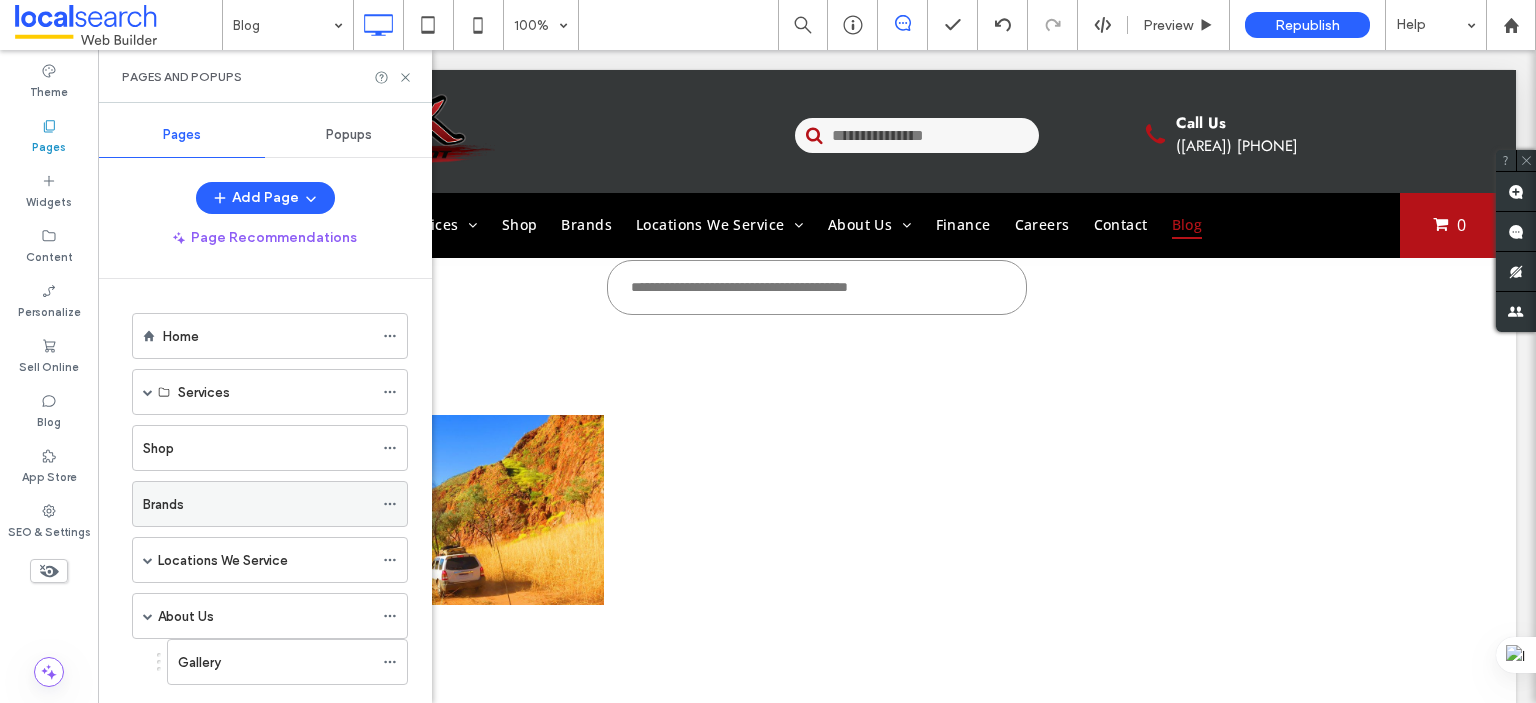 scroll, scrollTop: 260, scrollLeft: 0, axis: vertical 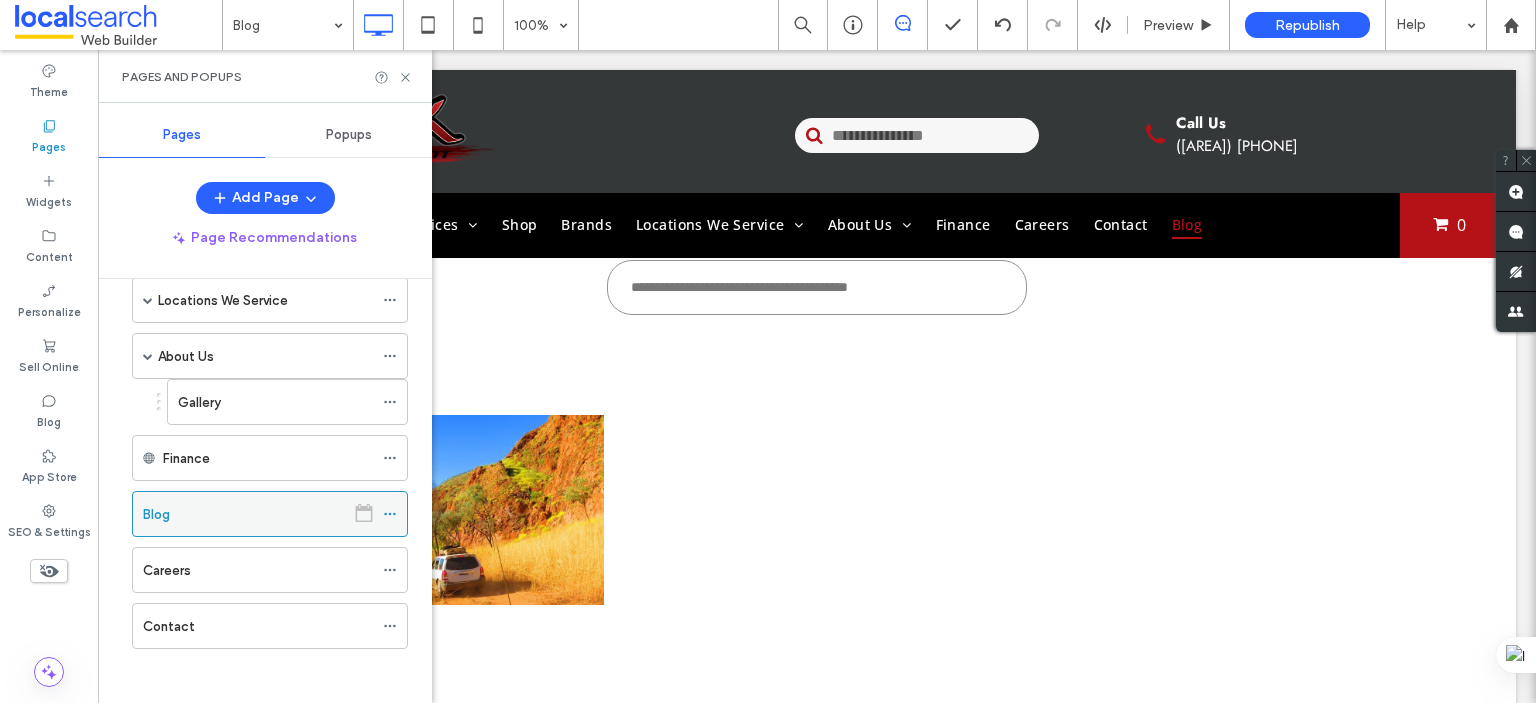click 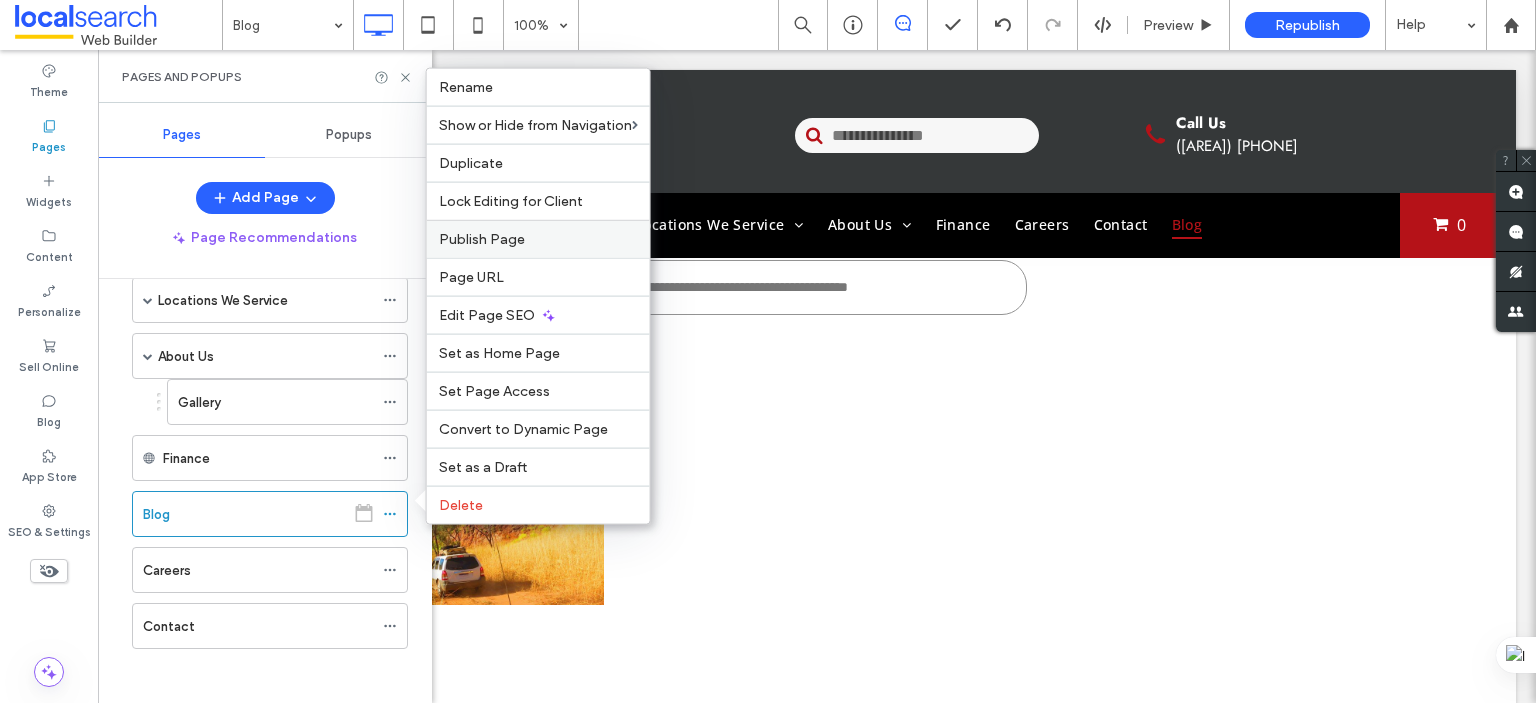click on "Publish Page" at bounding box center [482, 239] 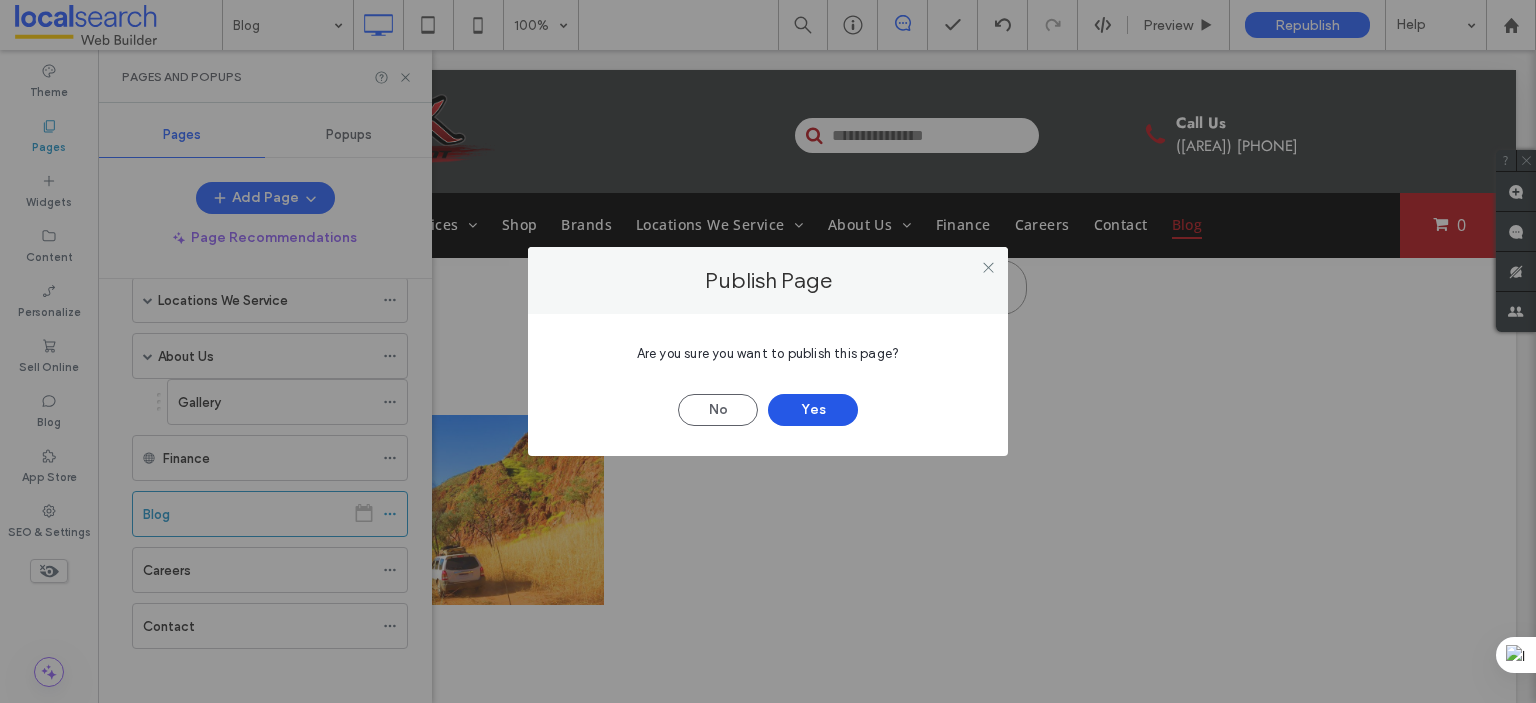 click on "Yes" at bounding box center [813, 410] 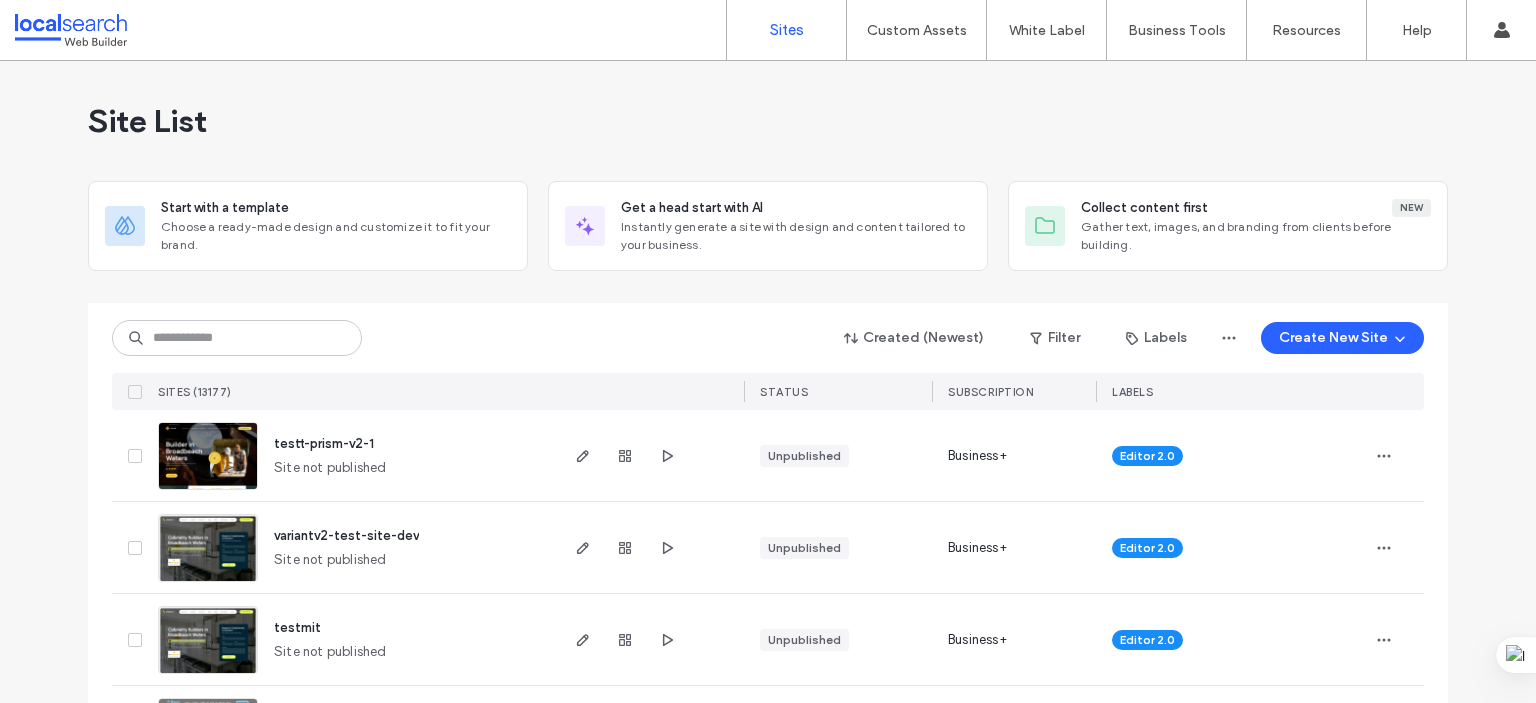 scroll, scrollTop: 0, scrollLeft: 0, axis: both 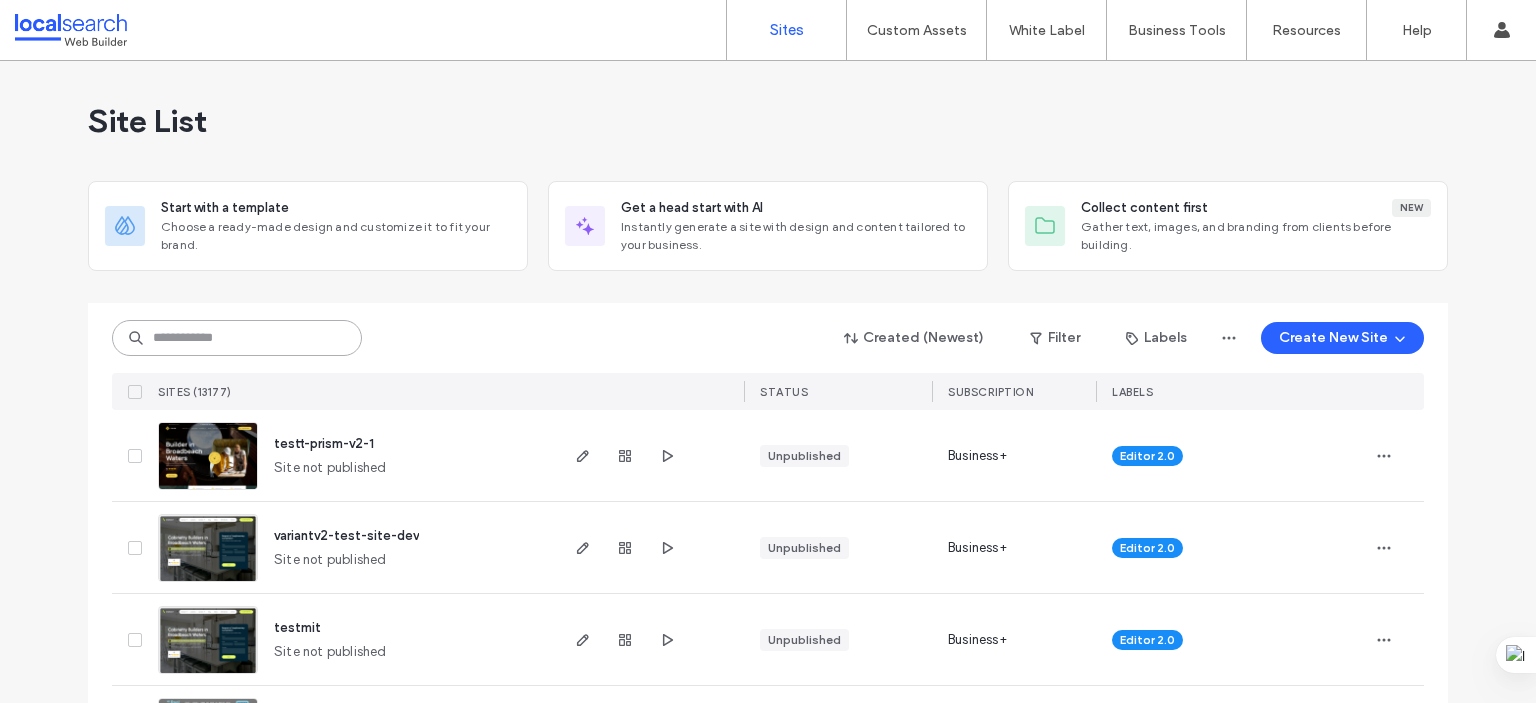 click at bounding box center [237, 338] 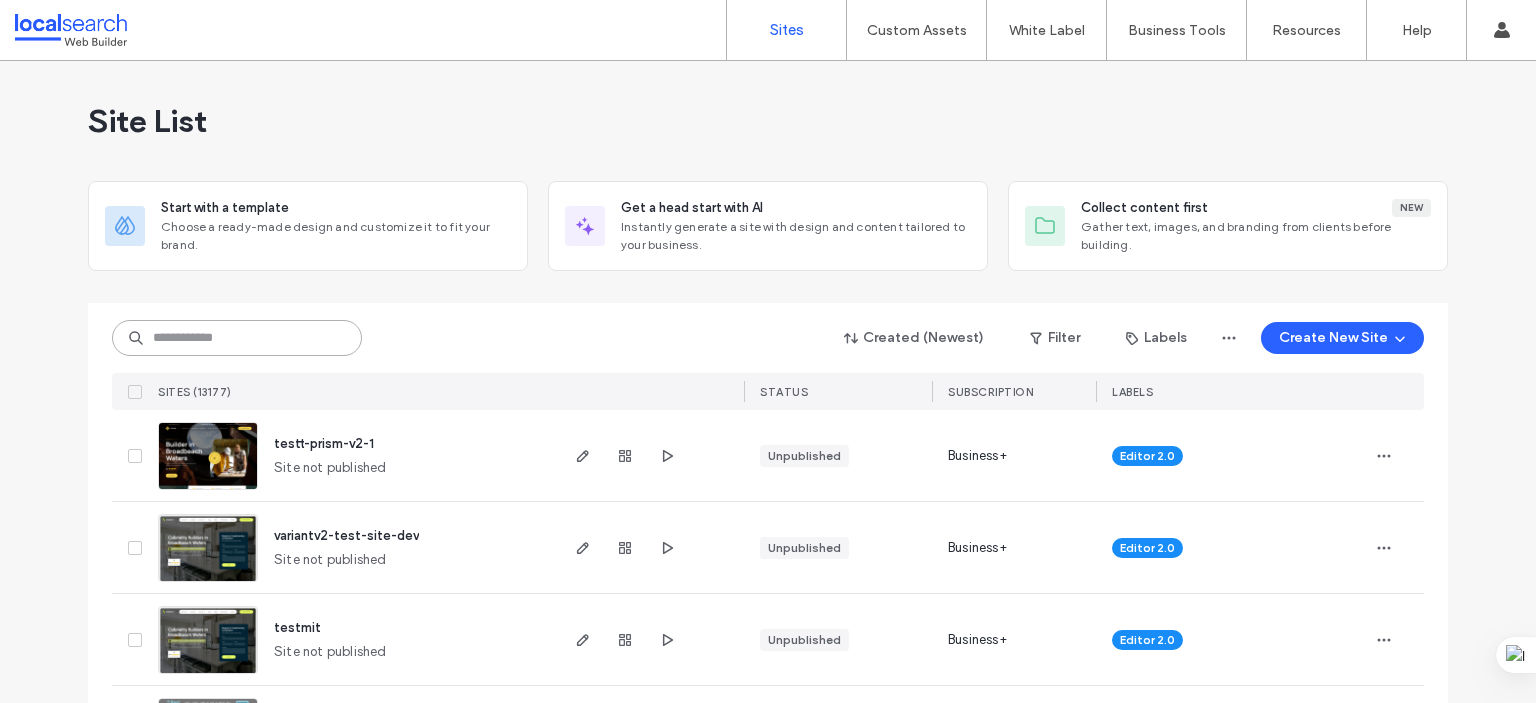 paste on "**********" 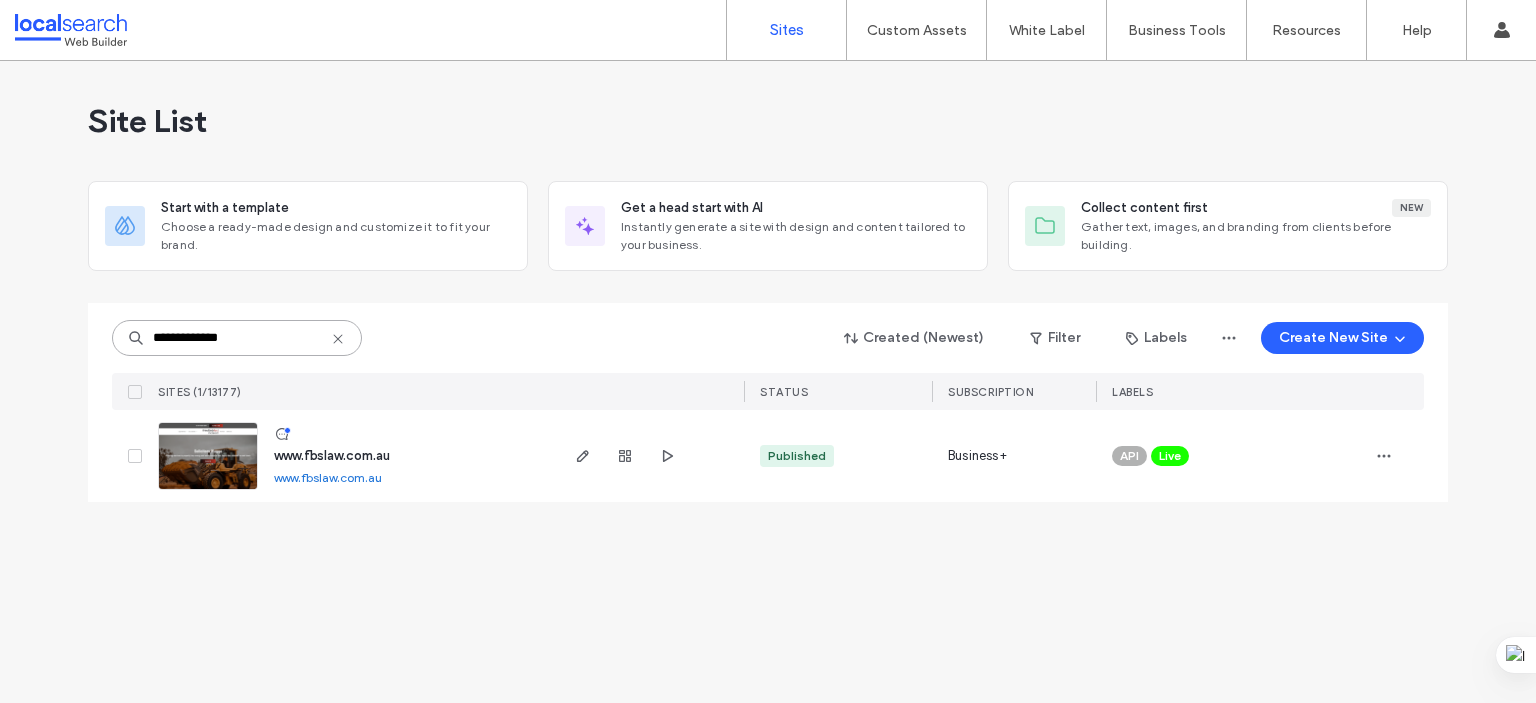 type on "**********" 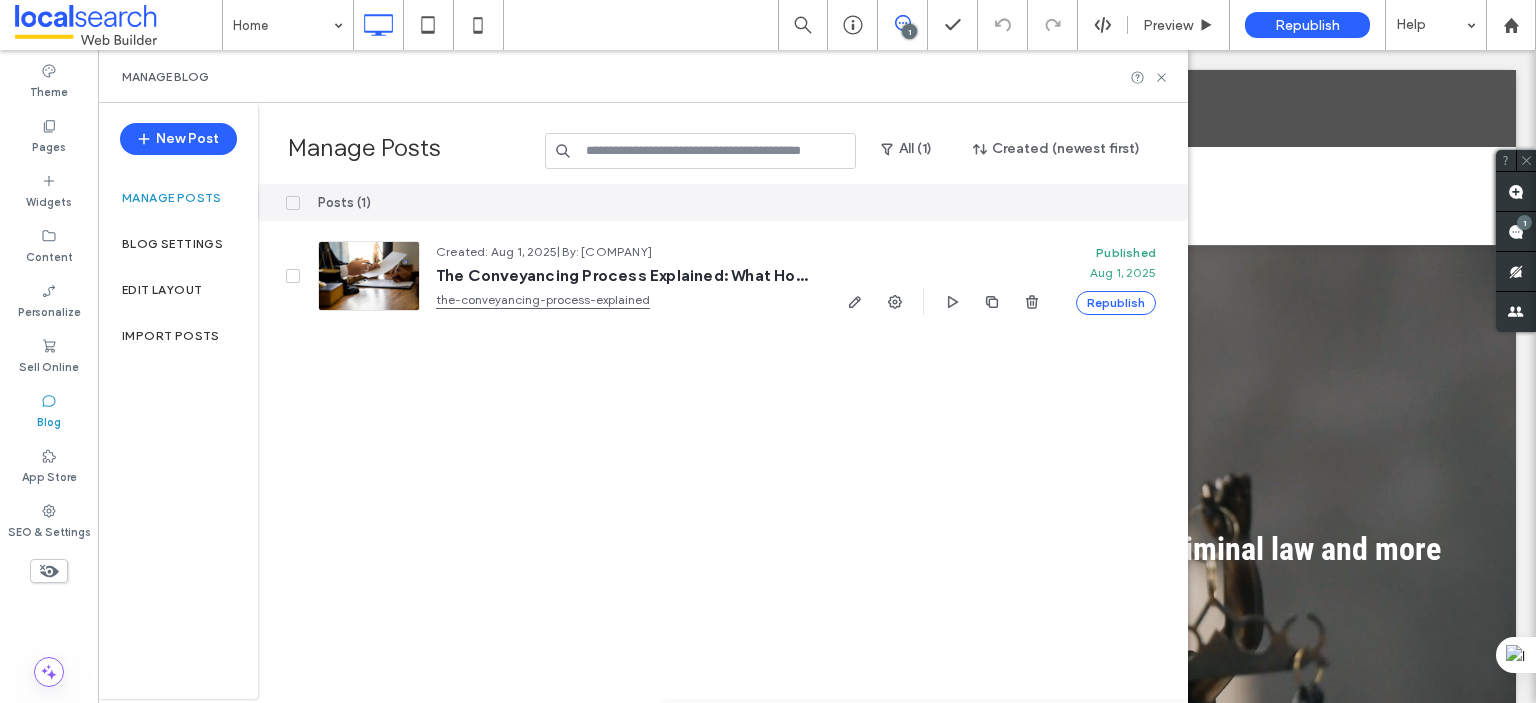 scroll, scrollTop: 0, scrollLeft: 0, axis: both 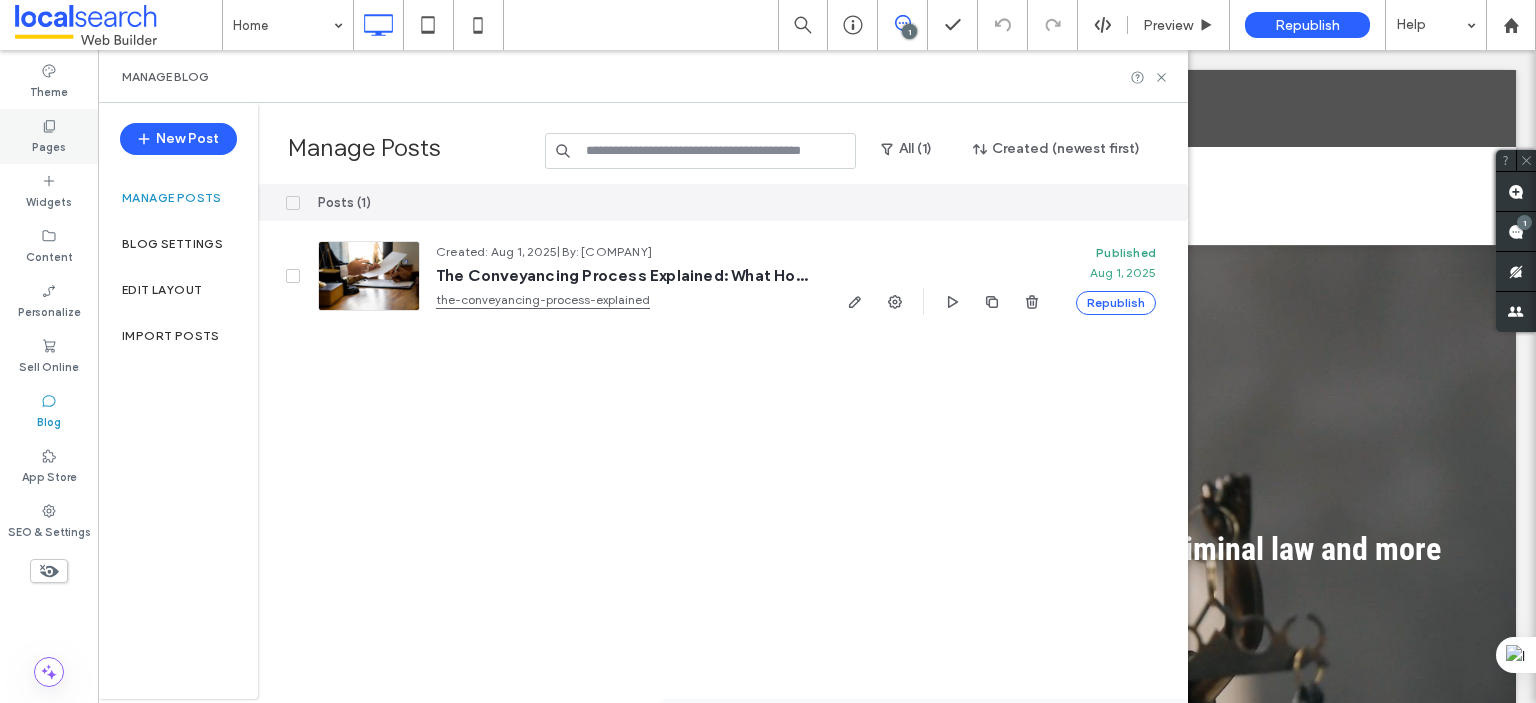 click on "Pages" at bounding box center [49, 145] 